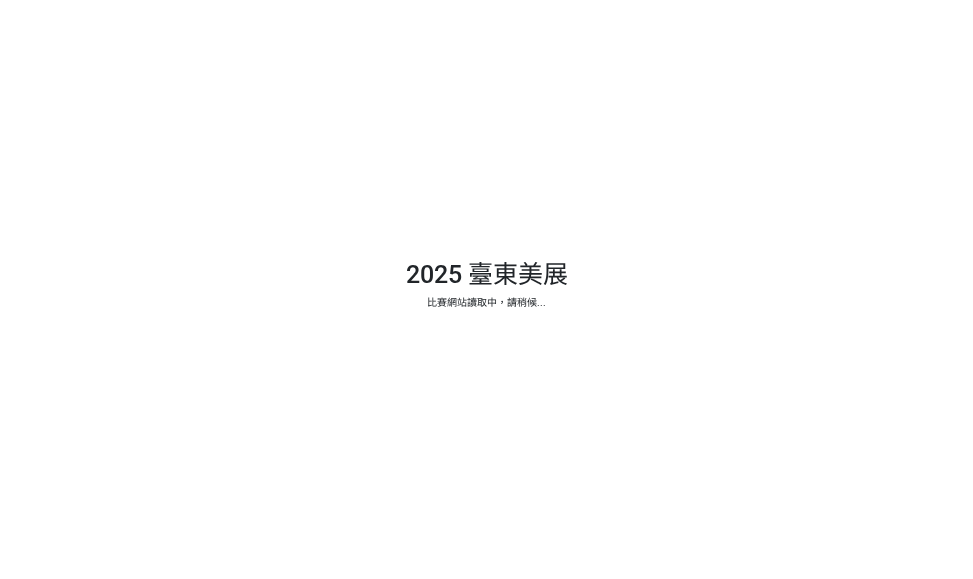 scroll, scrollTop: 0, scrollLeft: 0, axis: both 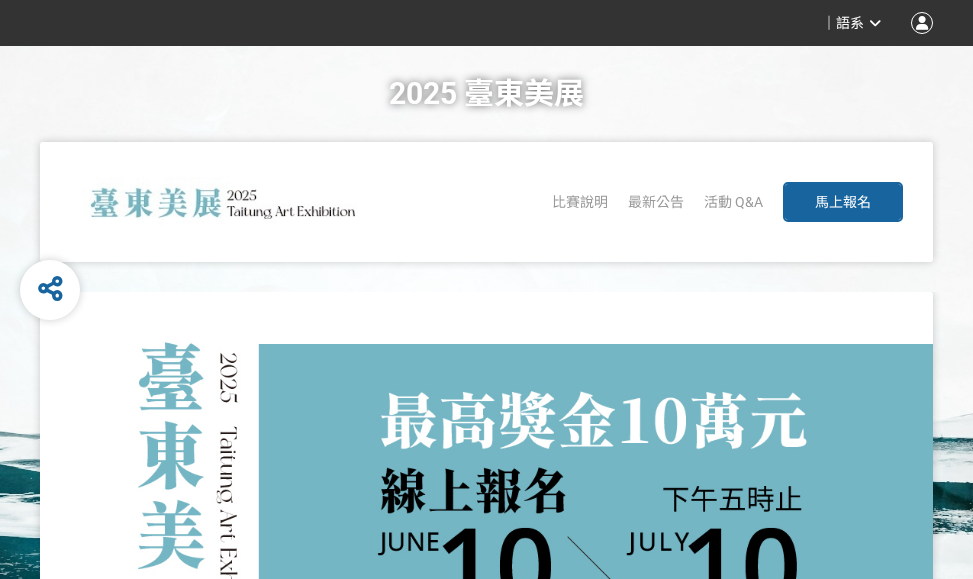 click on "馬上報名" at bounding box center [843, 202] 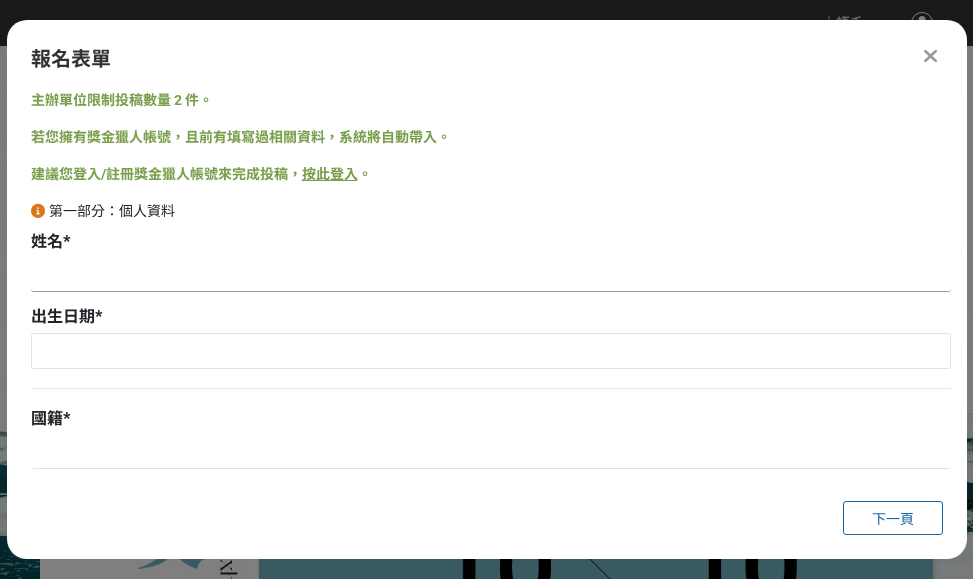 click at bounding box center (491, 275) 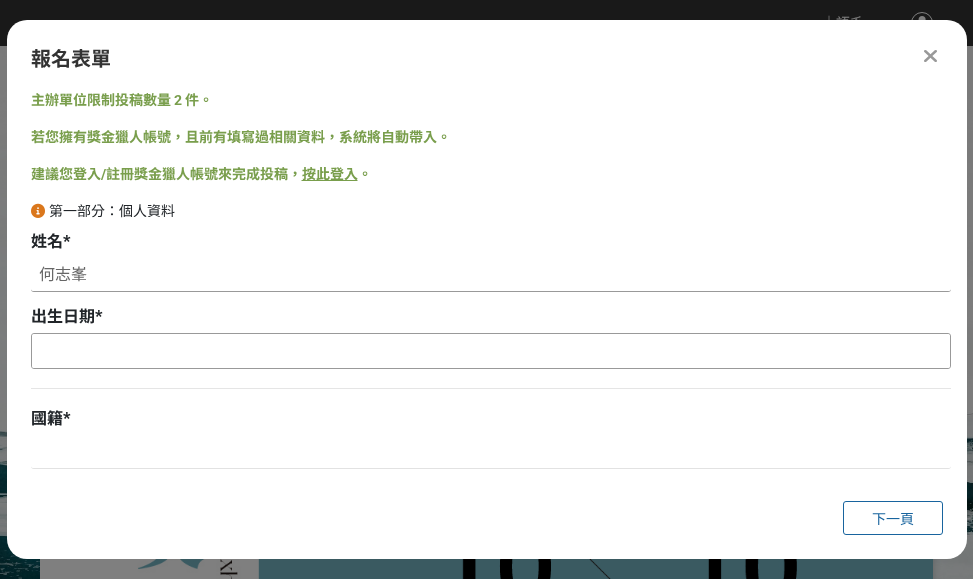 type on "何志峯" 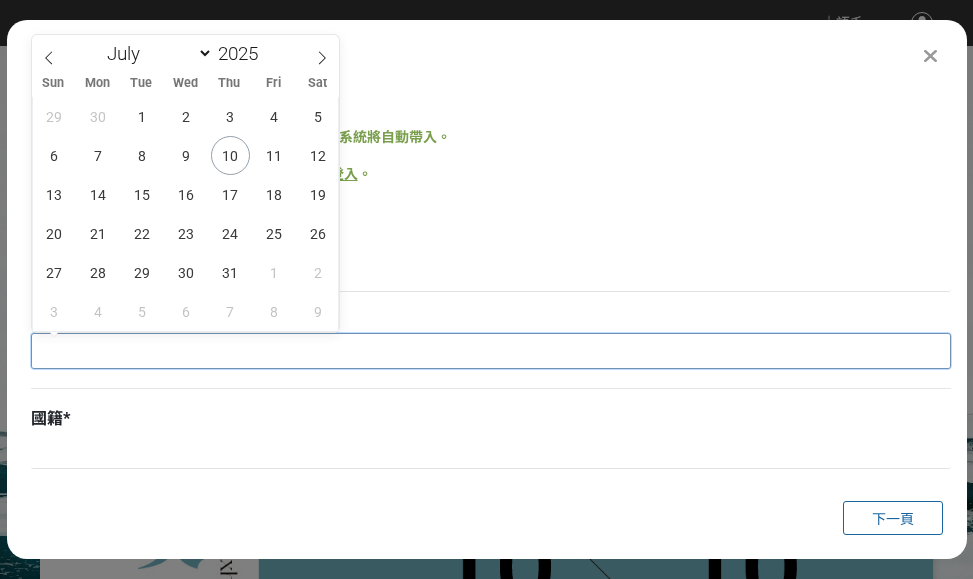 click at bounding box center (491, 351) 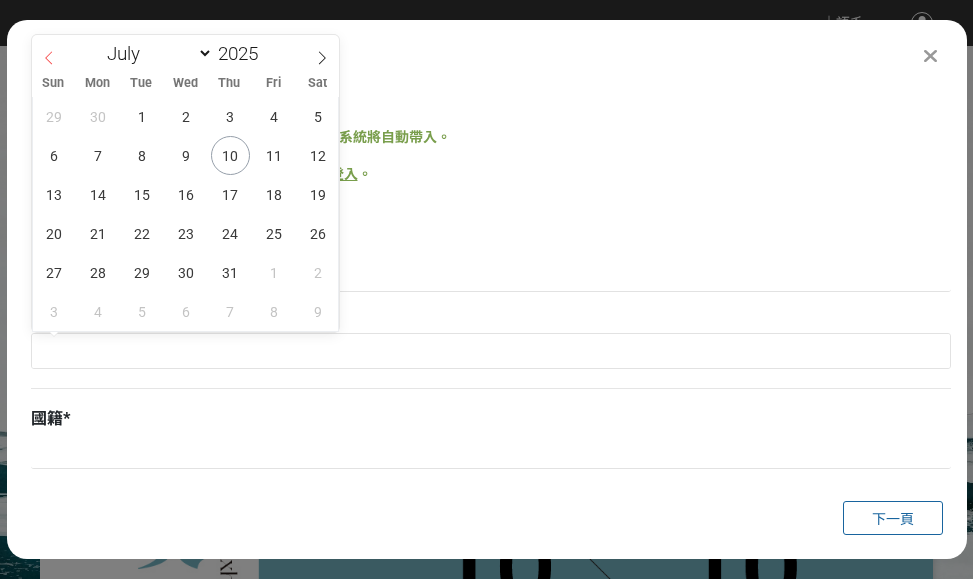 click 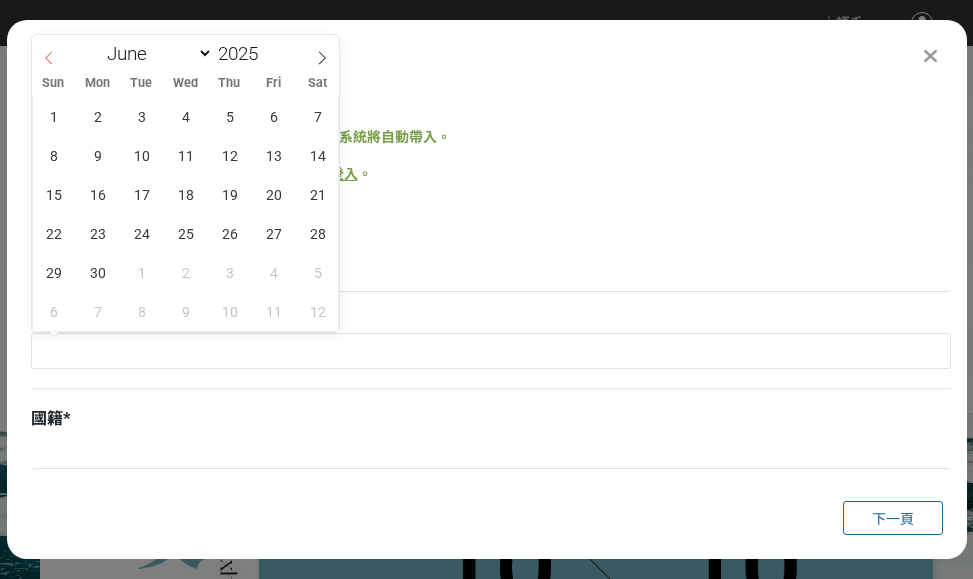 click 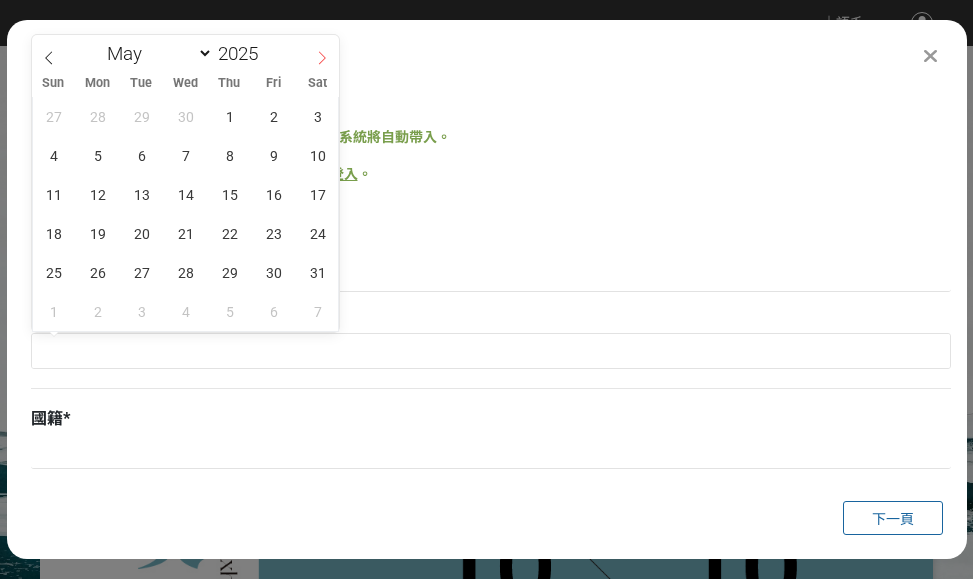click at bounding box center (322, 52) 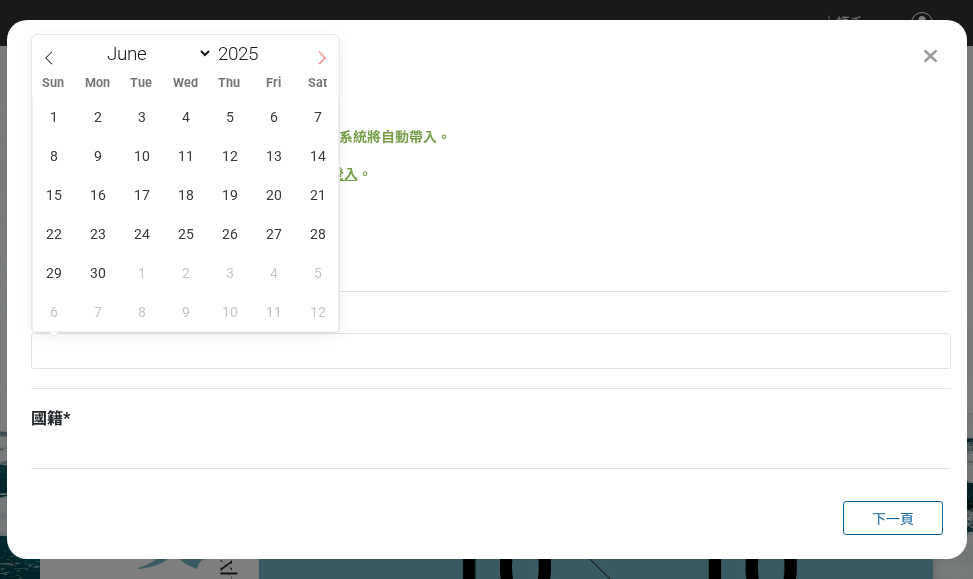 click at bounding box center (322, 52) 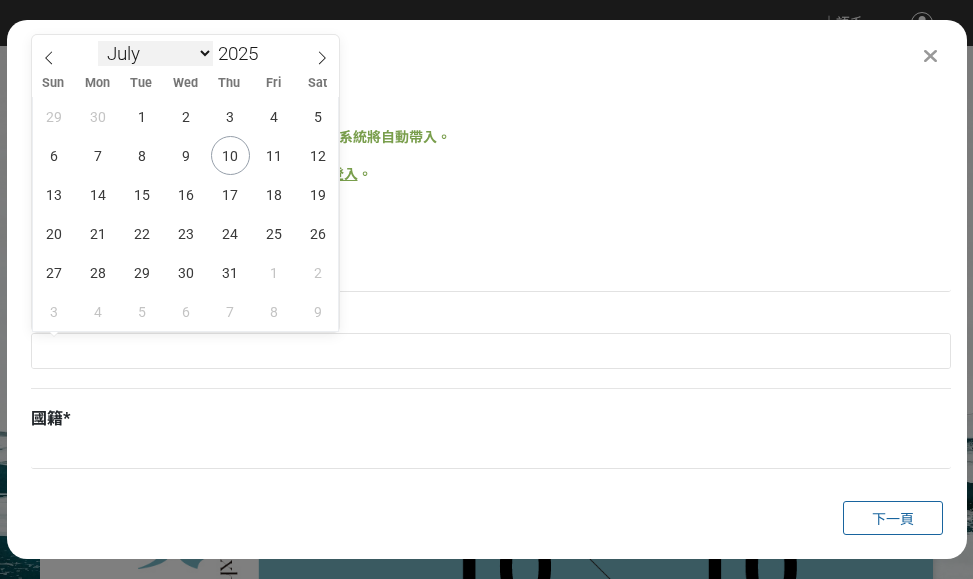 click on "January February March April May June July August September October November December" at bounding box center [155, 53] 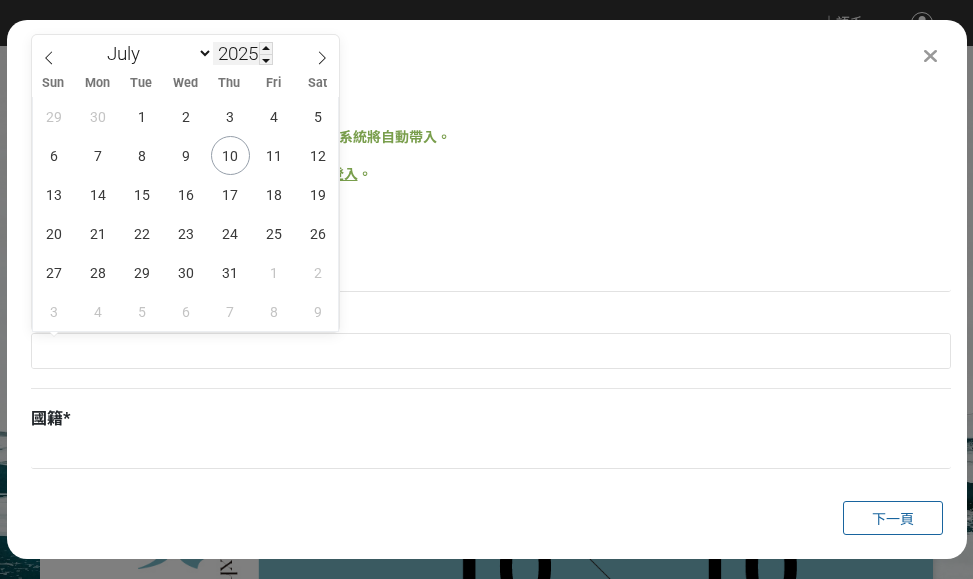 click on "2025" at bounding box center [243, 53] 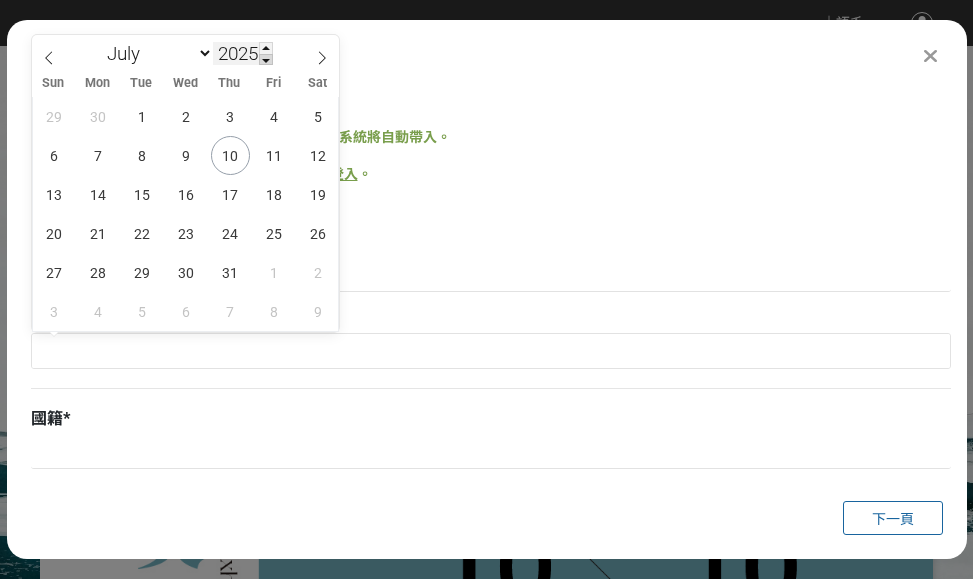 click at bounding box center [266, 60] 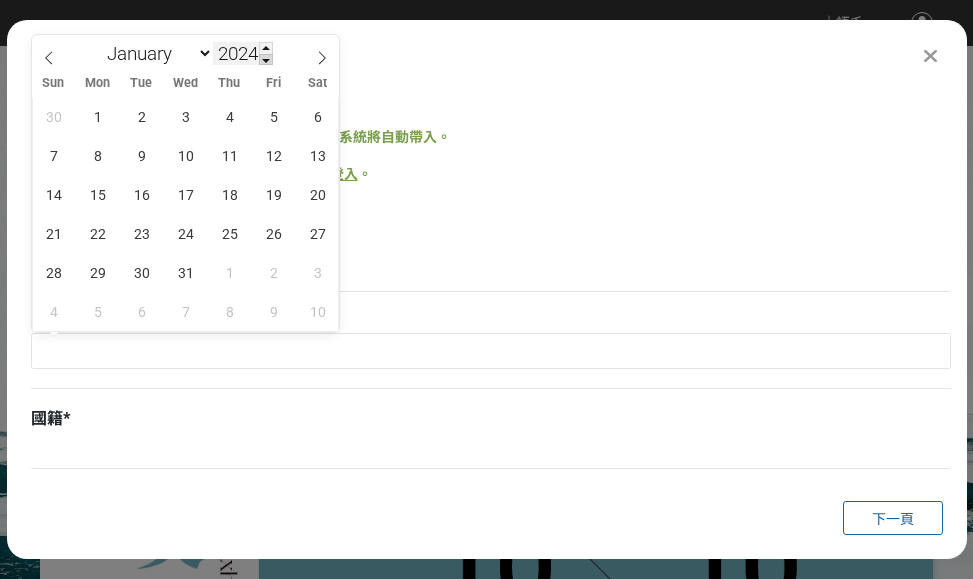 click at bounding box center [266, 60] 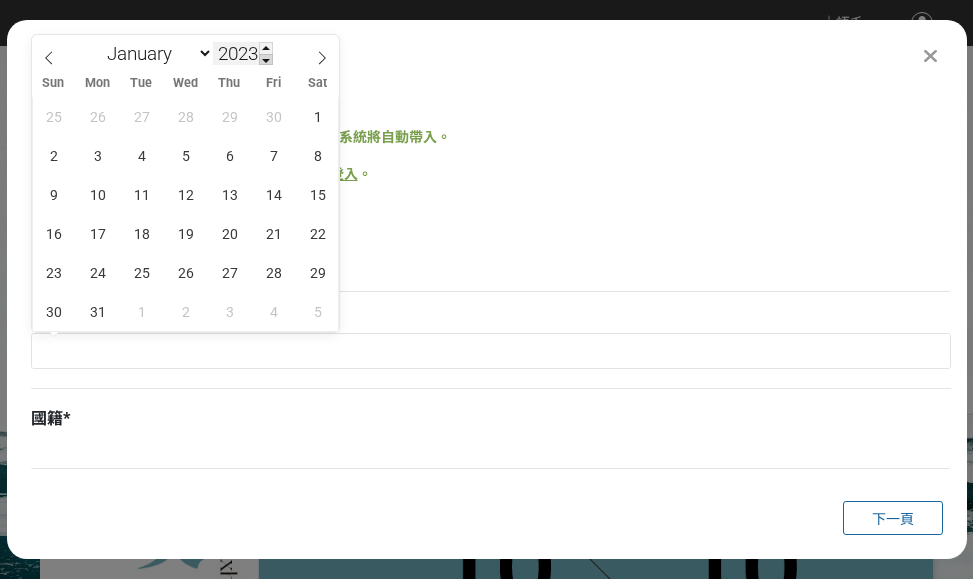 click at bounding box center [266, 60] 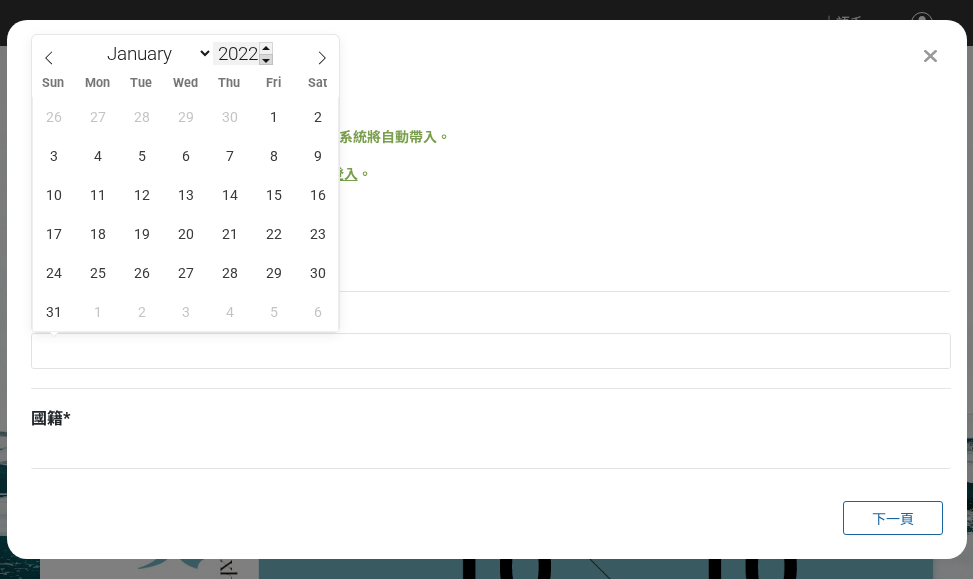 click at bounding box center (266, 60) 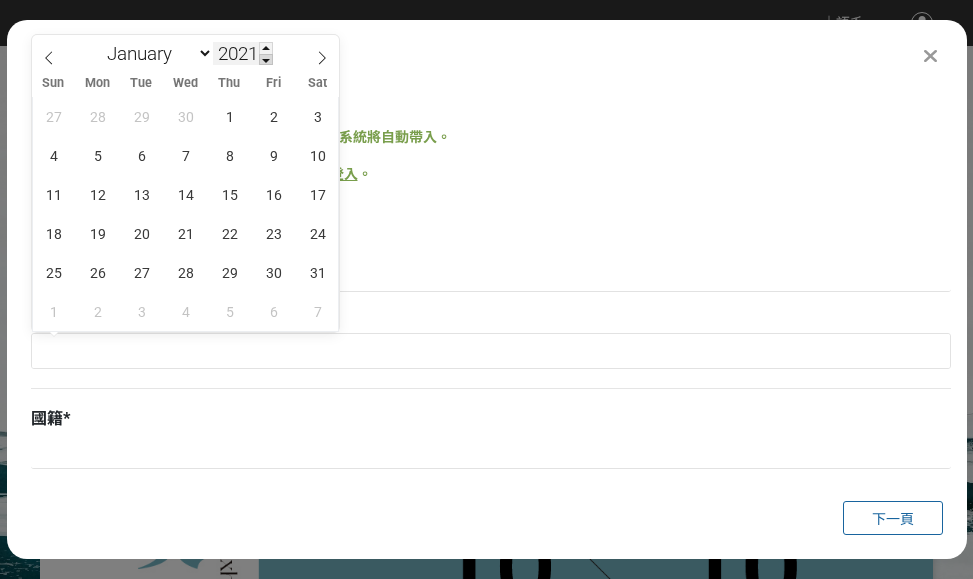 click at bounding box center (266, 60) 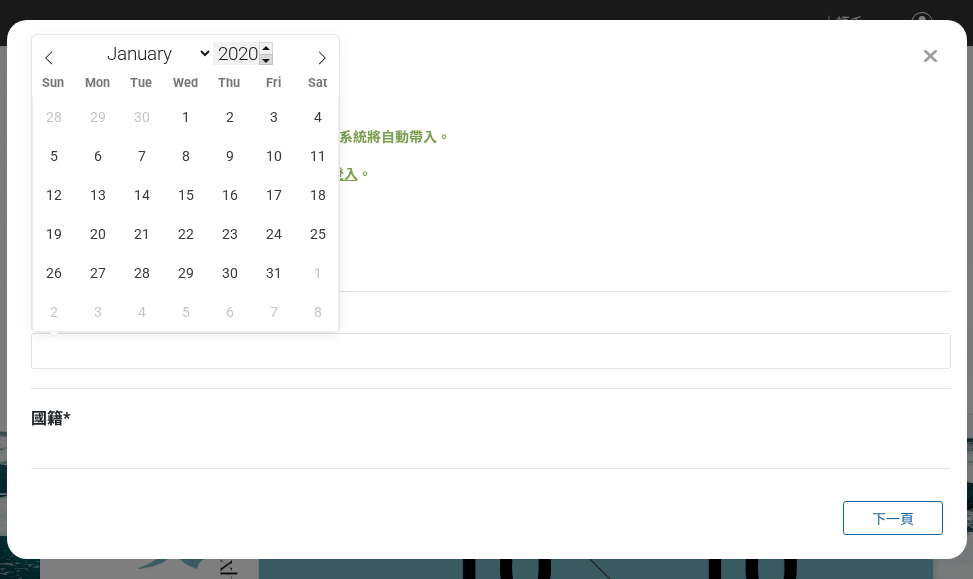 click at bounding box center [266, 60] 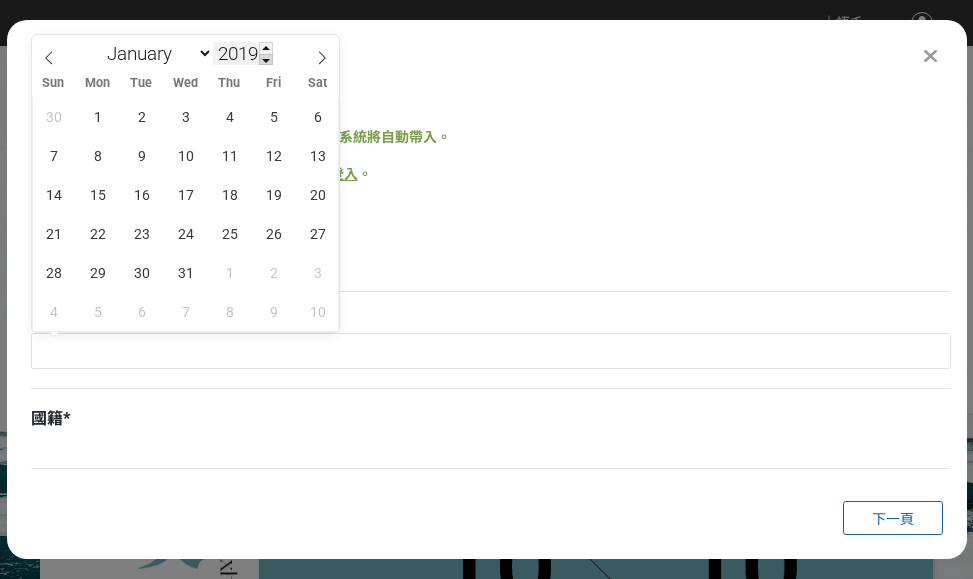 click at bounding box center (266, 60) 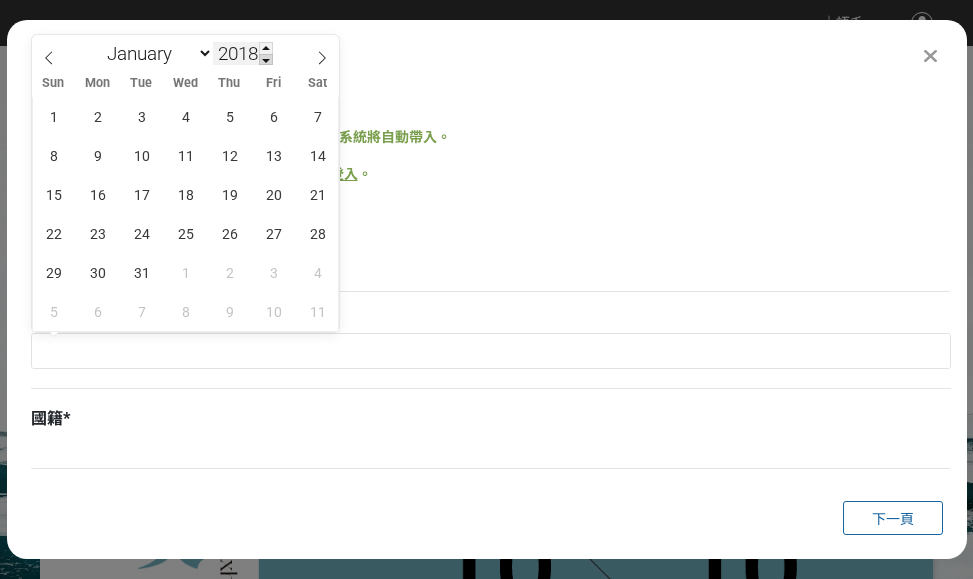 click at bounding box center [266, 60] 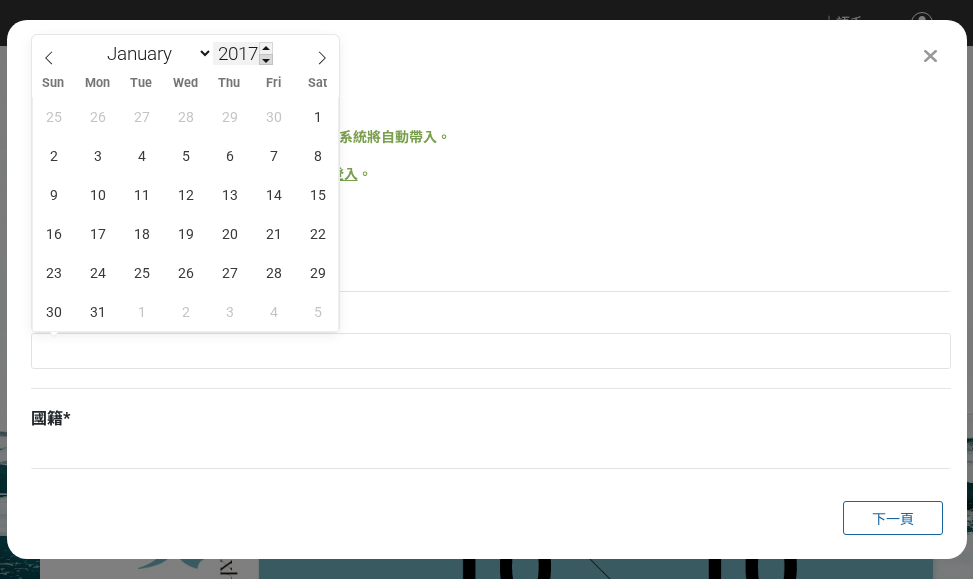 click at bounding box center [266, 60] 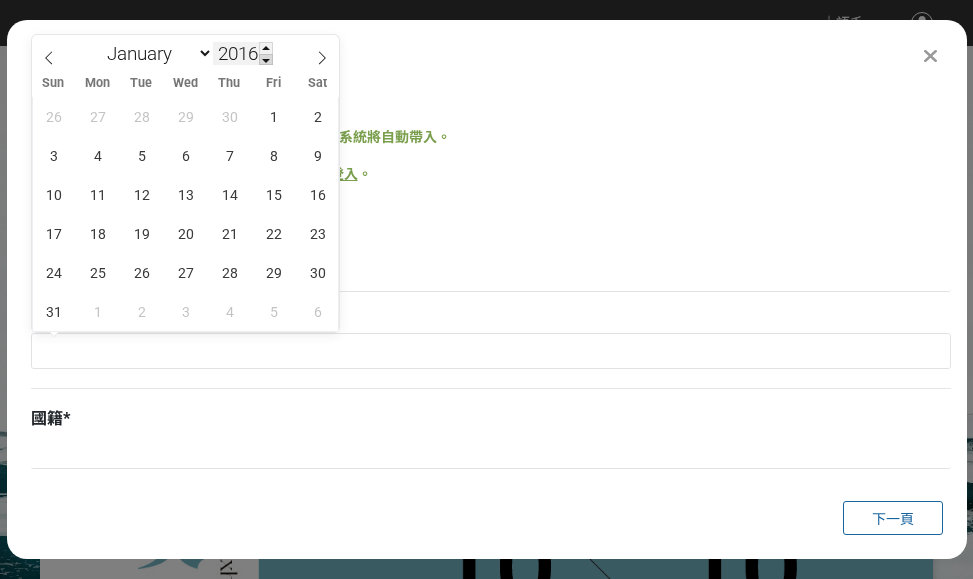click at bounding box center [266, 60] 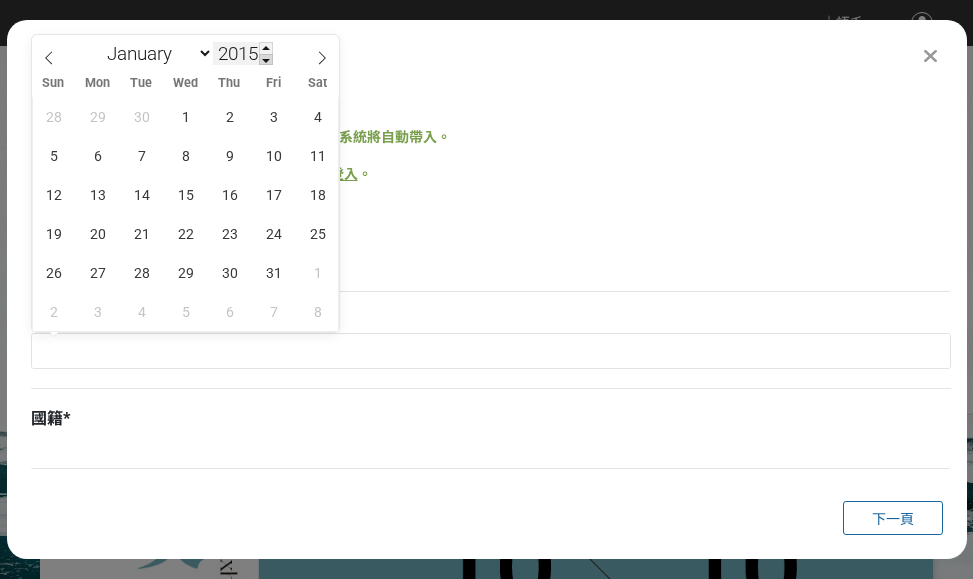 click at bounding box center (266, 60) 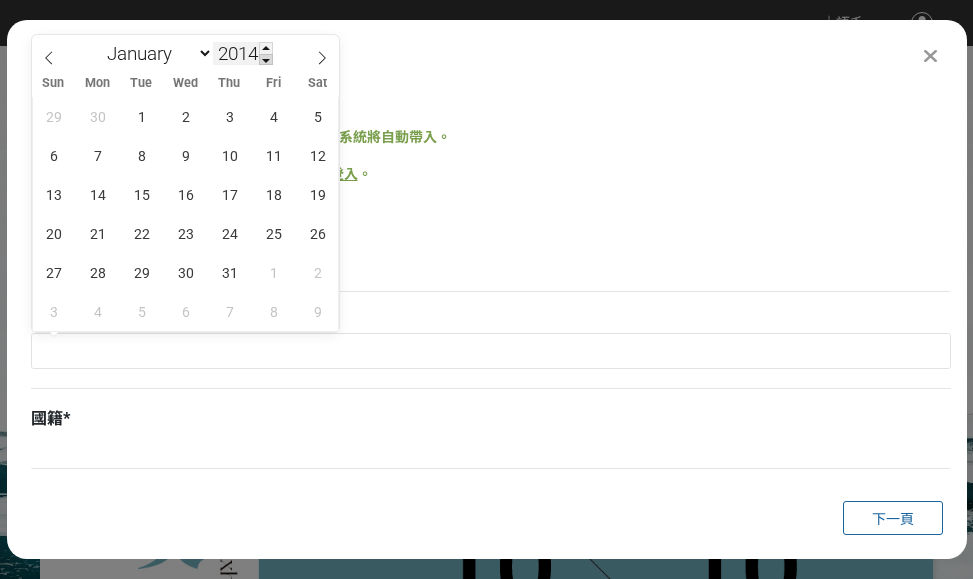 click at bounding box center [266, 60] 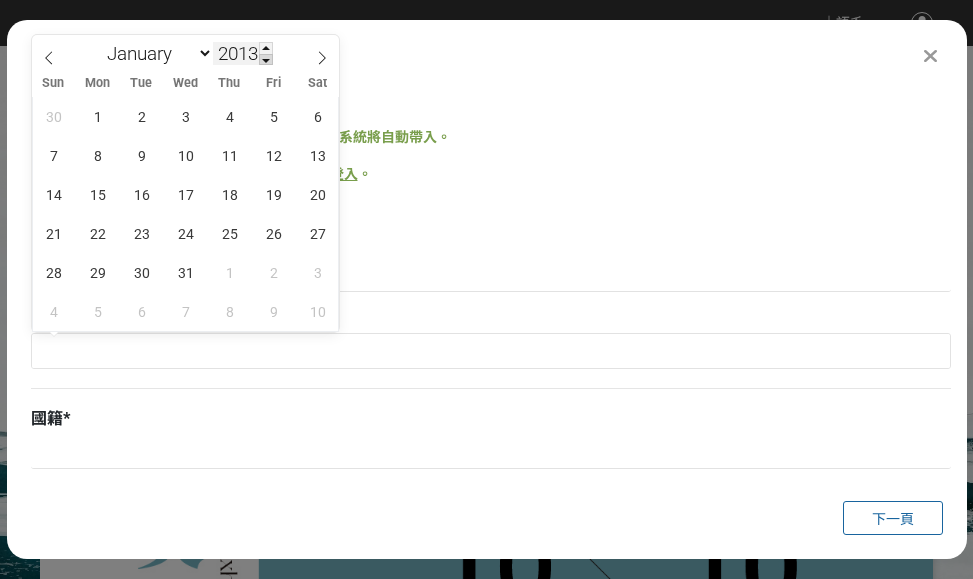 click at bounding box center (266, 60) 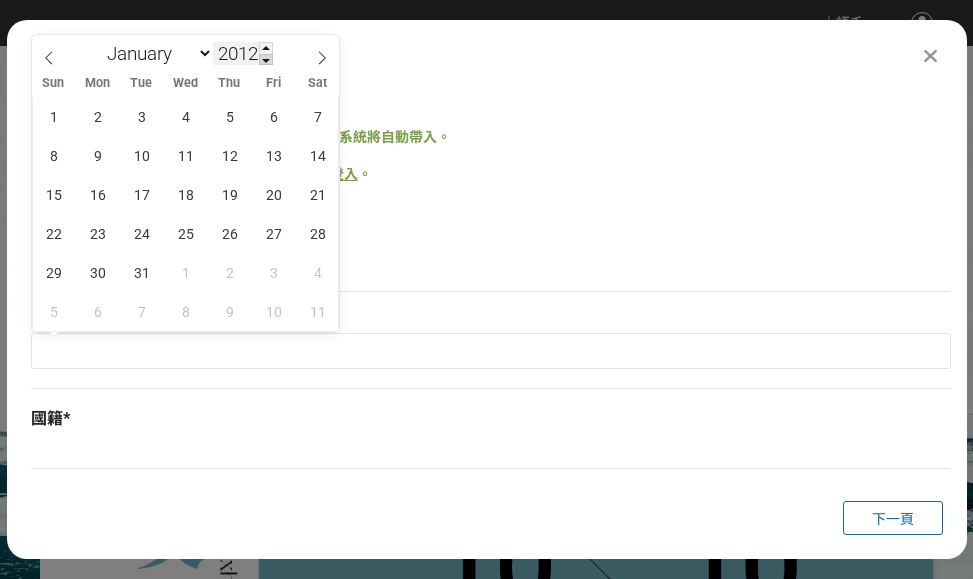 click at bounding box center (266, 60) 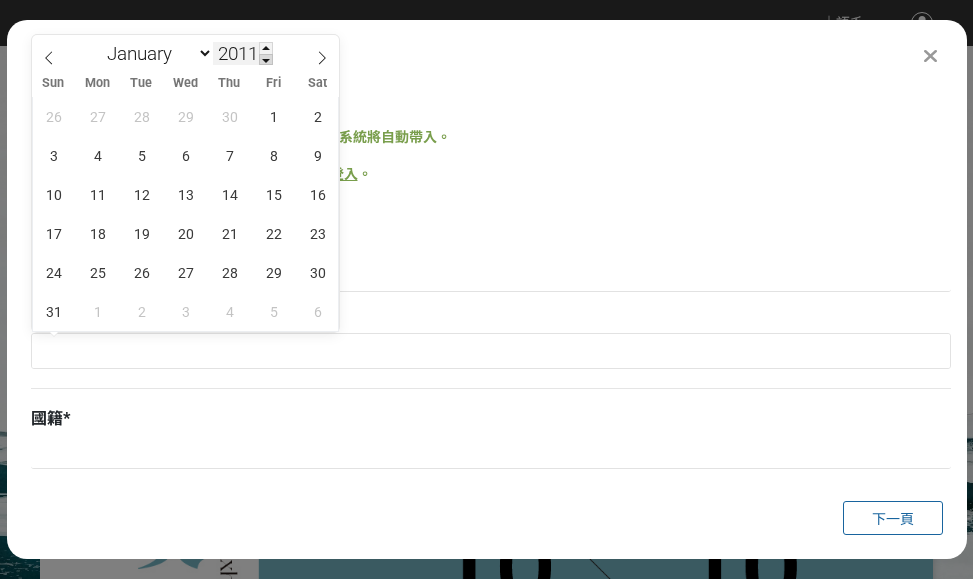 click at bounding box center (266, 60) 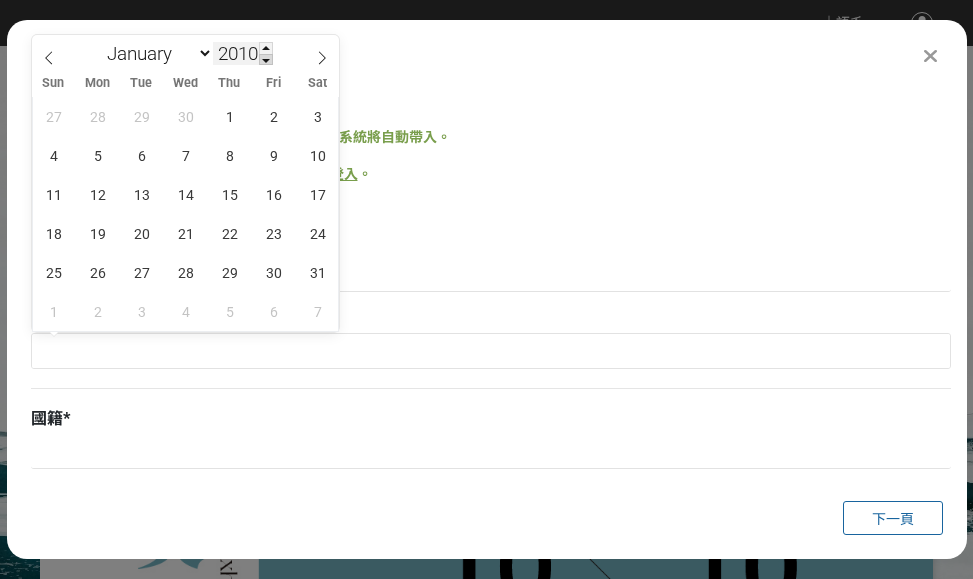 click at bounding box center [266, 60] 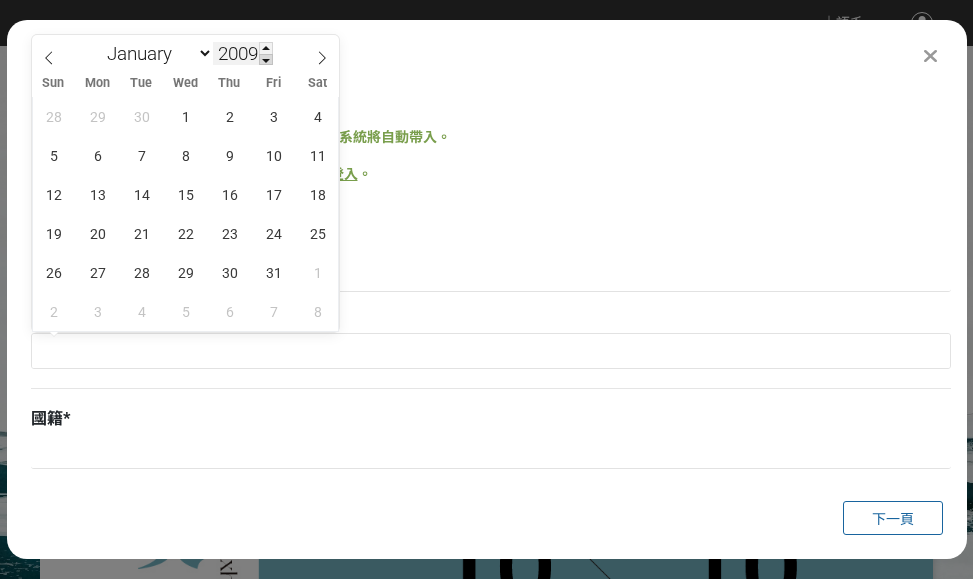 click at bounding box center [266, 60] 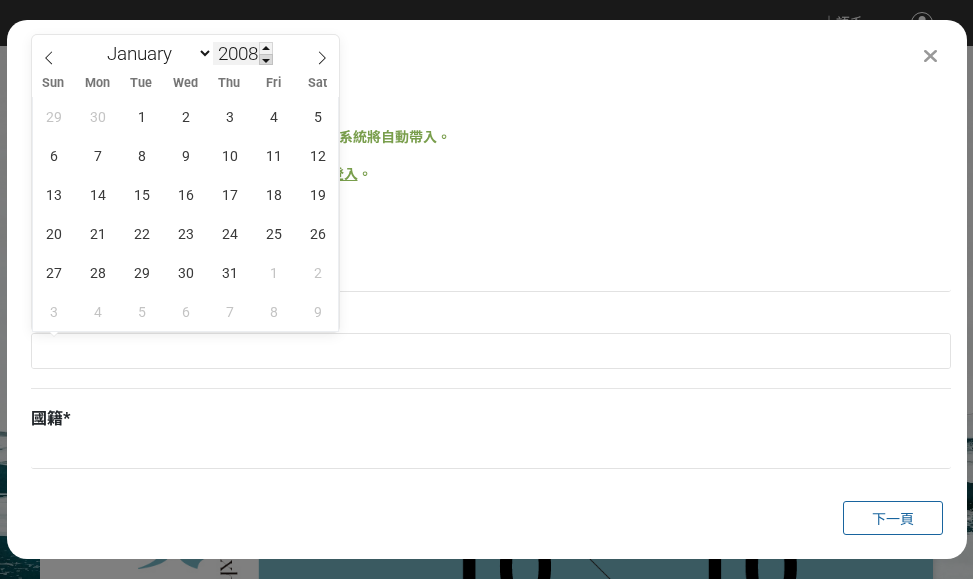 click at bounding box center (266, 60) 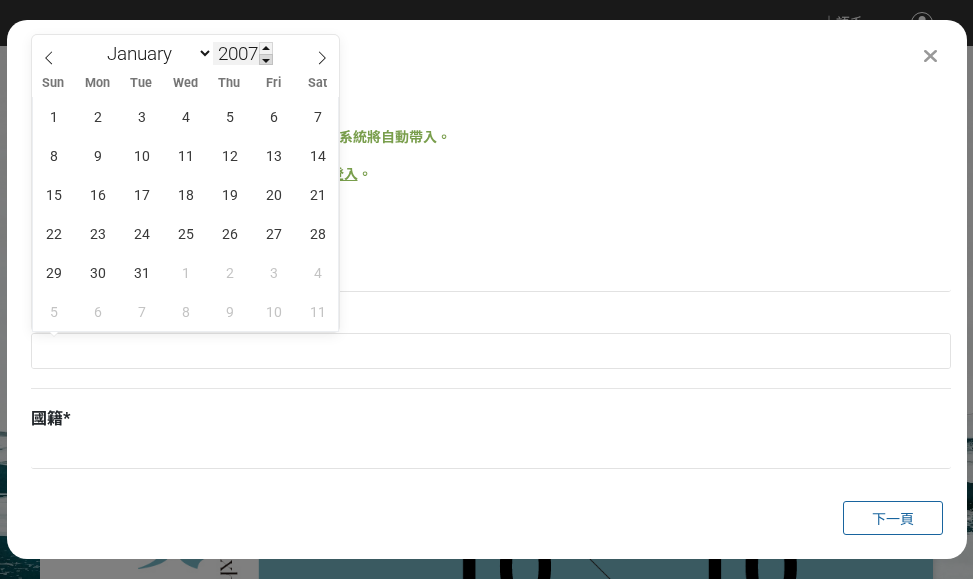 click at bounding box center [266, 60] 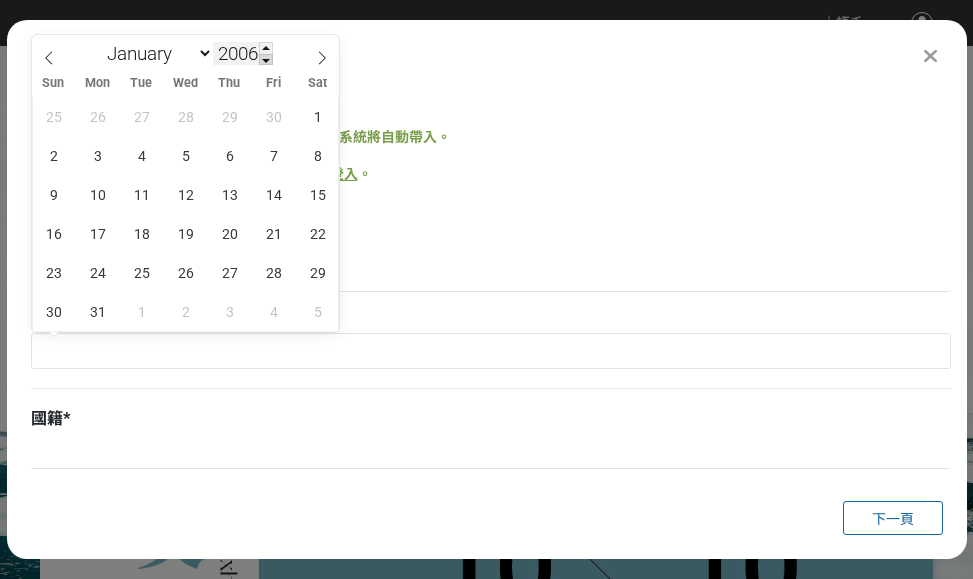 click at bounding box center (266, 60) 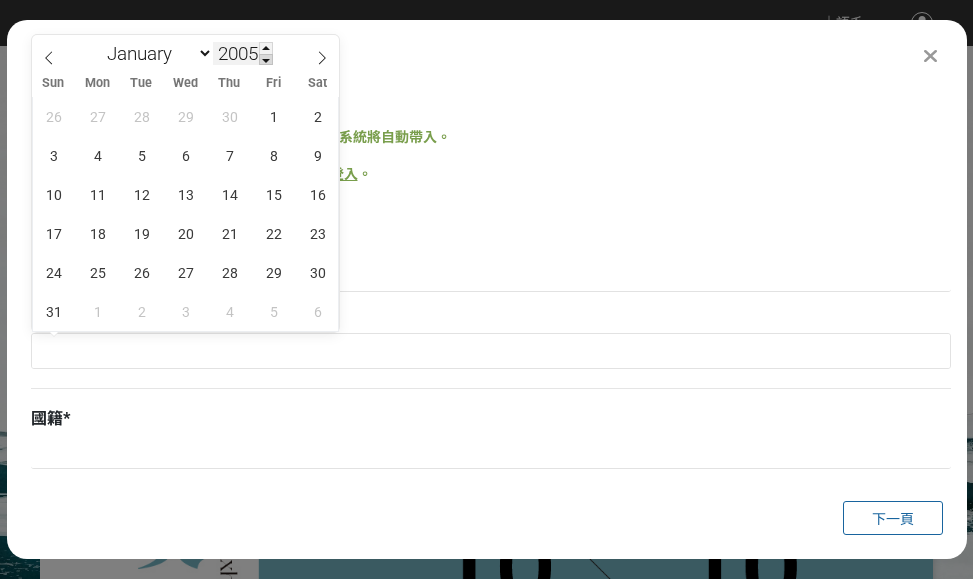 click at bounding box center (266, 60) 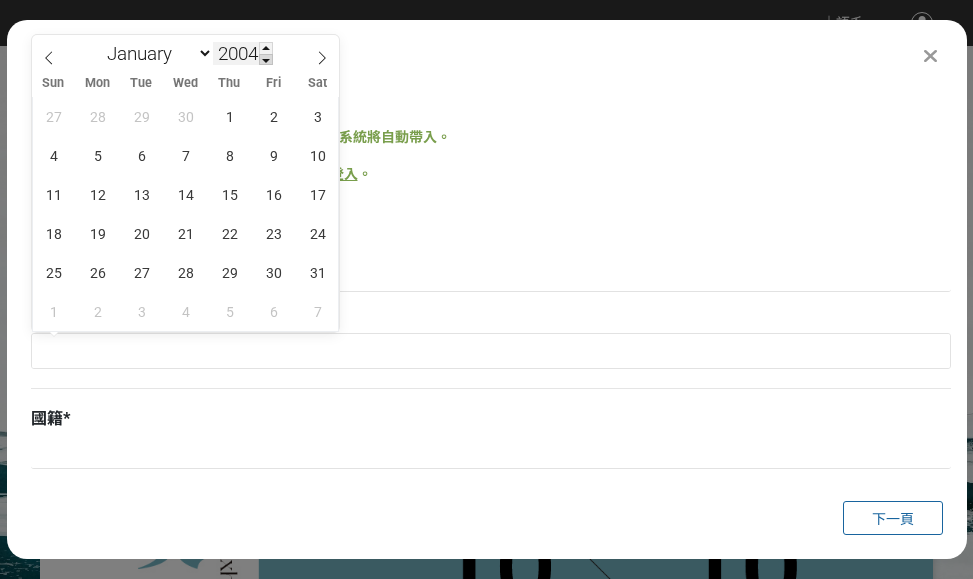 click at bounding box center (266, 60) 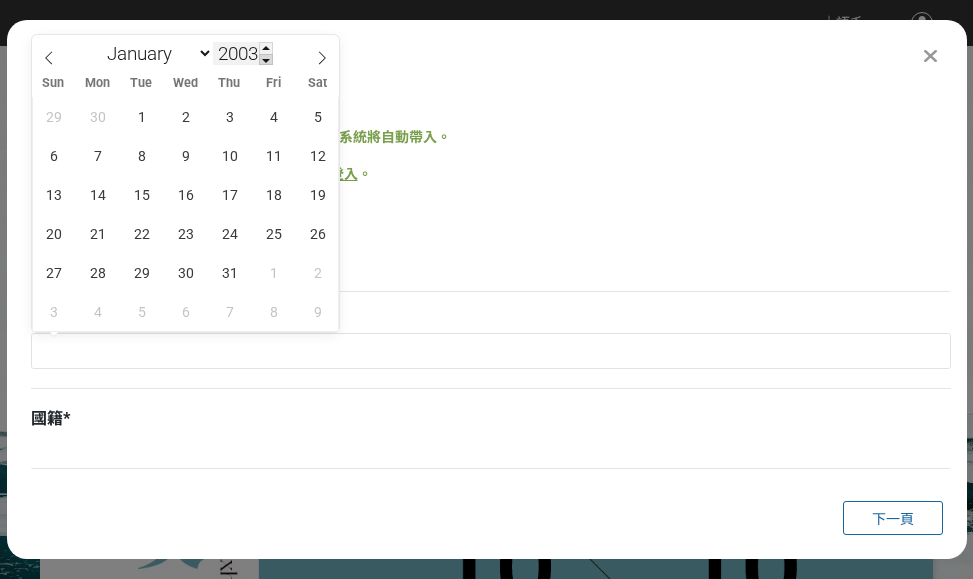 click at bounding box center (266, 60) 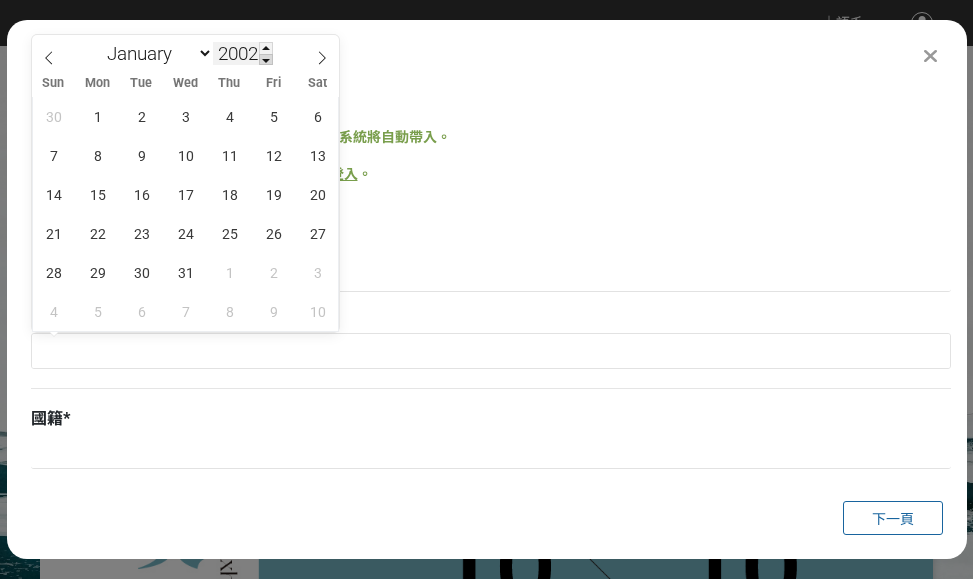 click at bounding box center (266, 60) 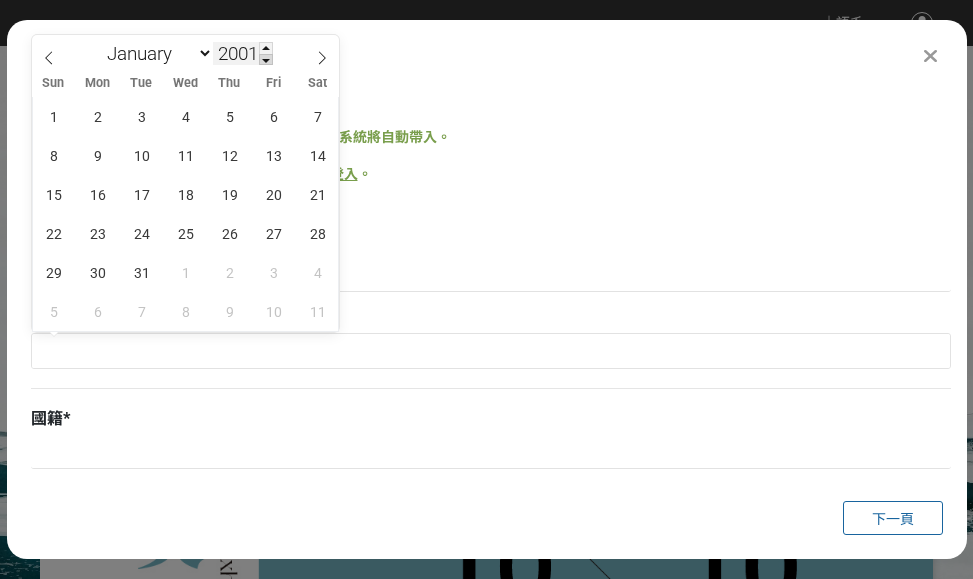 click at bounding box center (266, 60) 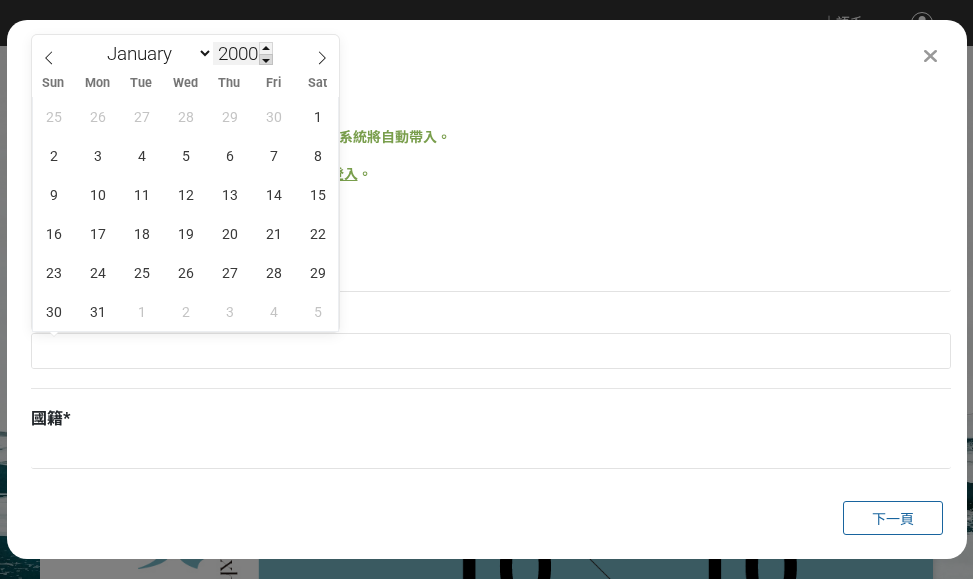 click at bounding box center [266, 60] 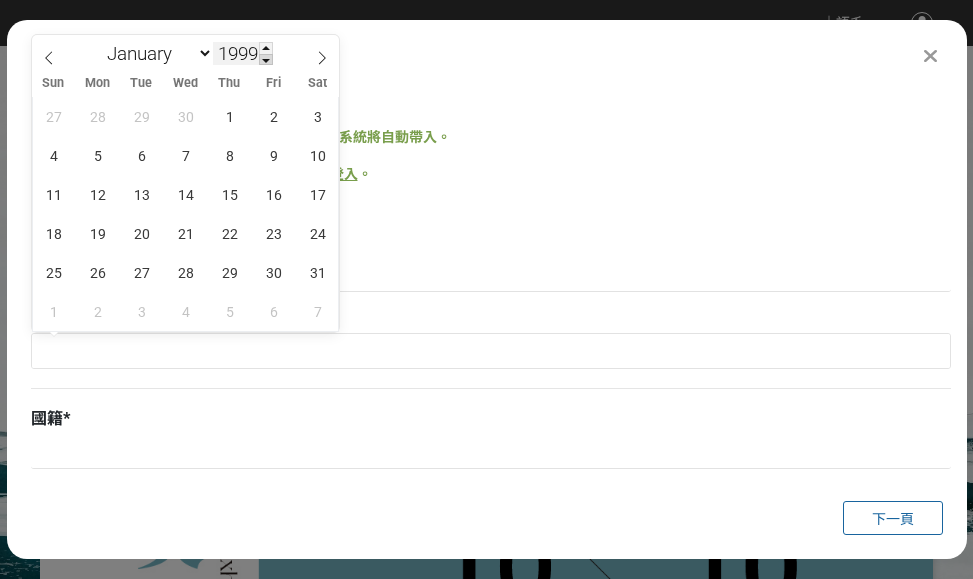 click at bounding box center (266, 60) 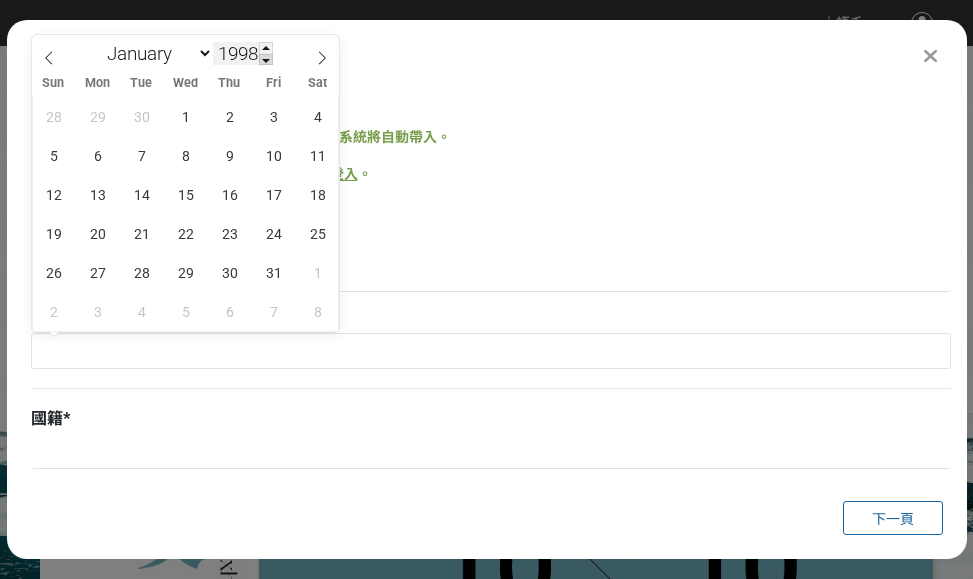 click at bounding box center [266, 60] 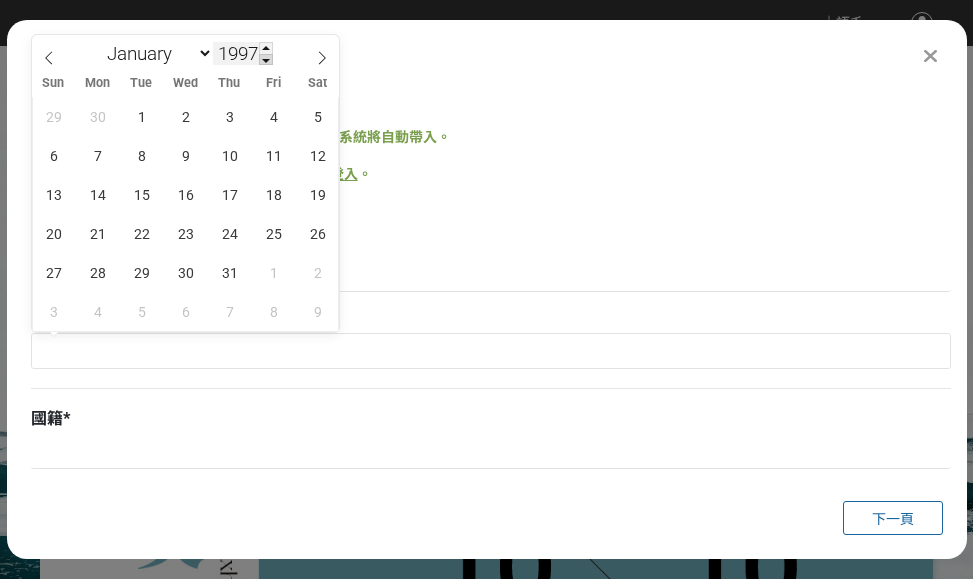 click at bounding box center (266, 60) 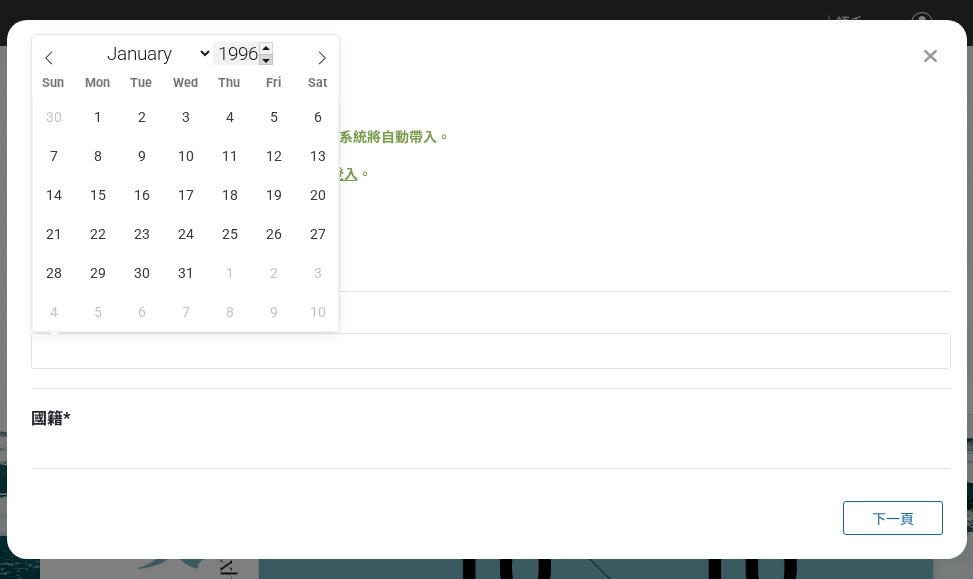 click at bounding box center (266, 60) 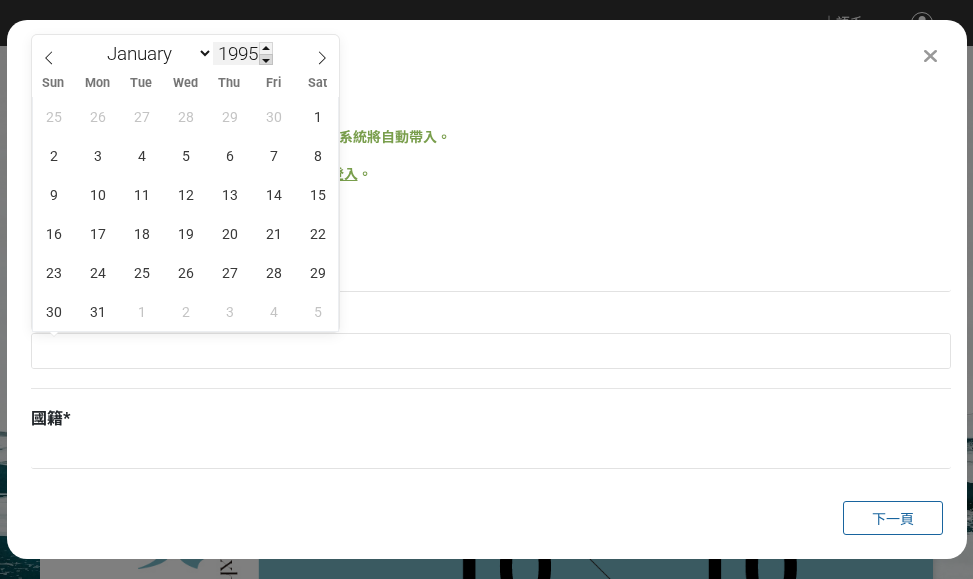 click at bounding box center (266, 60) 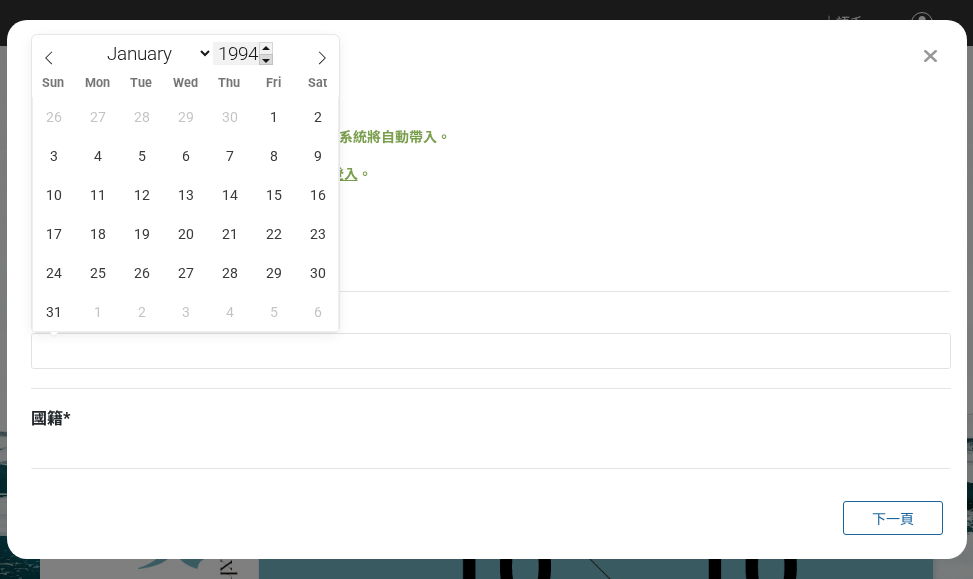 click at bounding box center (266, 60) 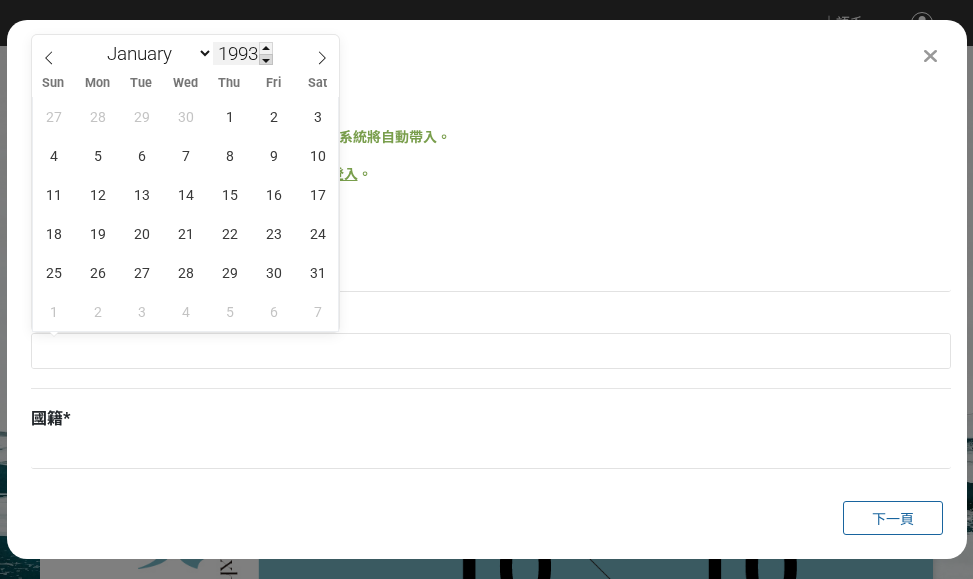 click at bounding box center (266, 60) 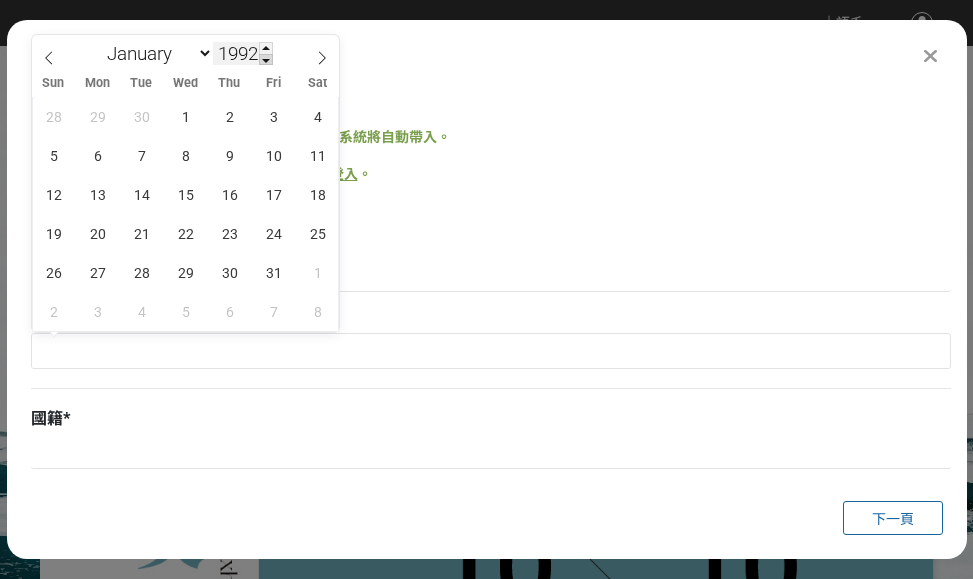 click at bounding box center [266, 60] 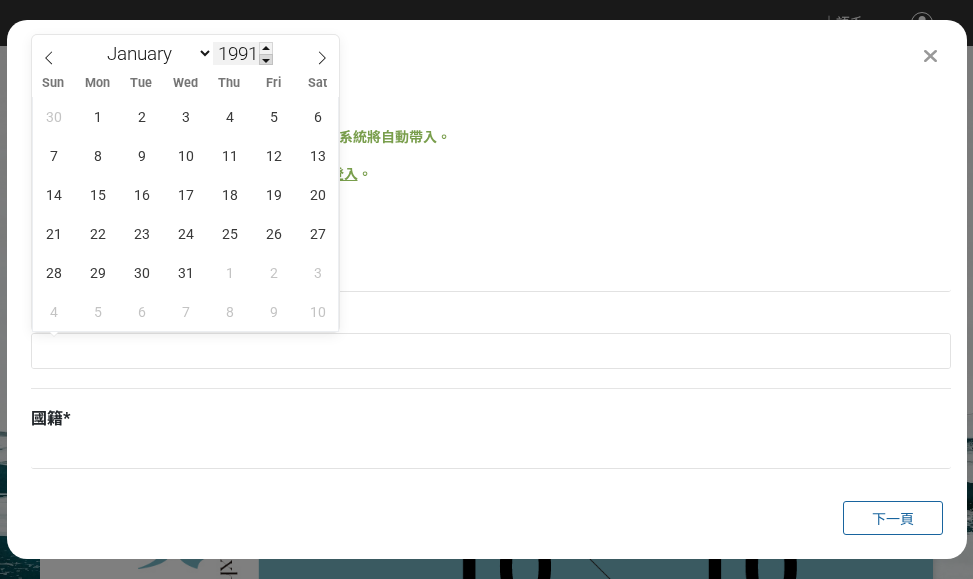 click at bounding box center [266, 60] 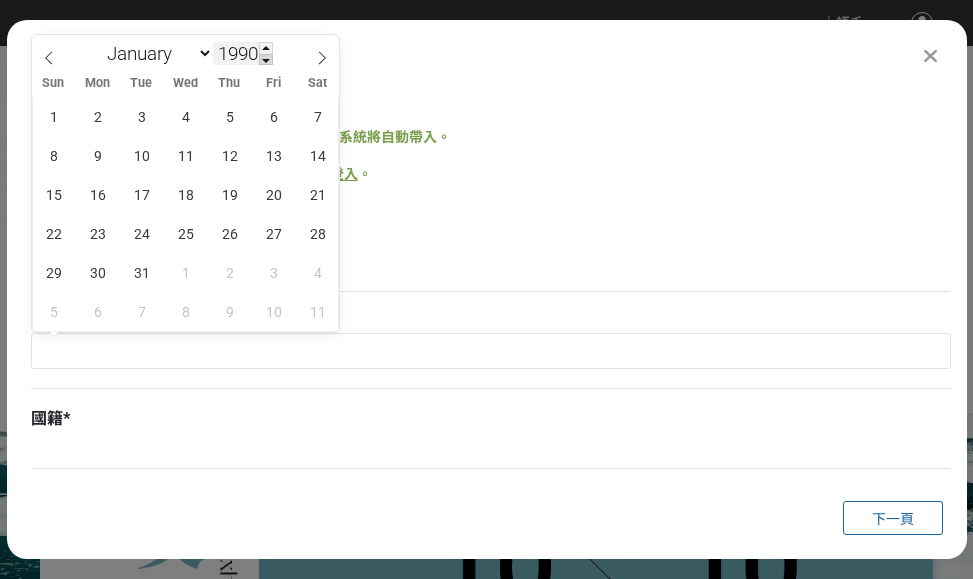 click at bounding box center (266, 60) 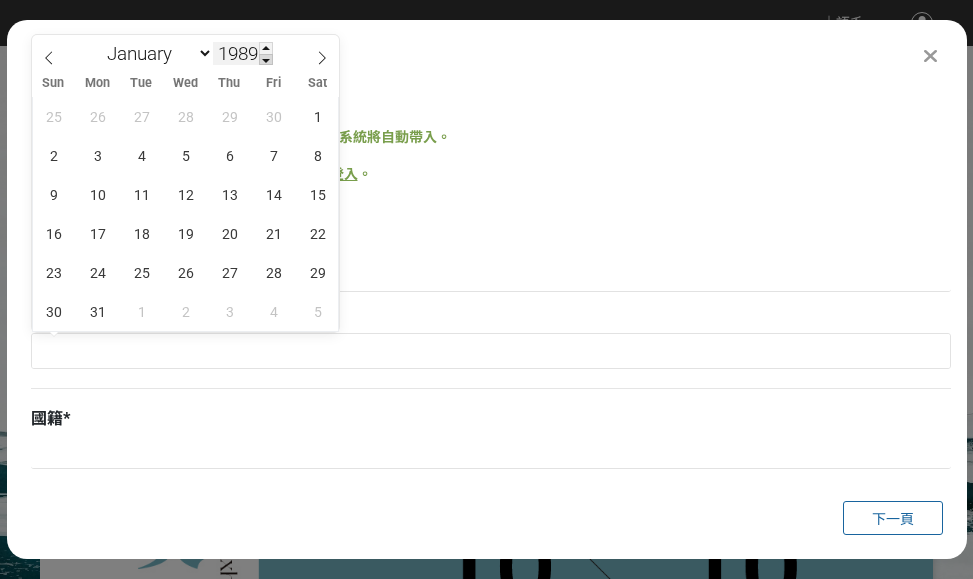 click at bounding box center (266, 60) 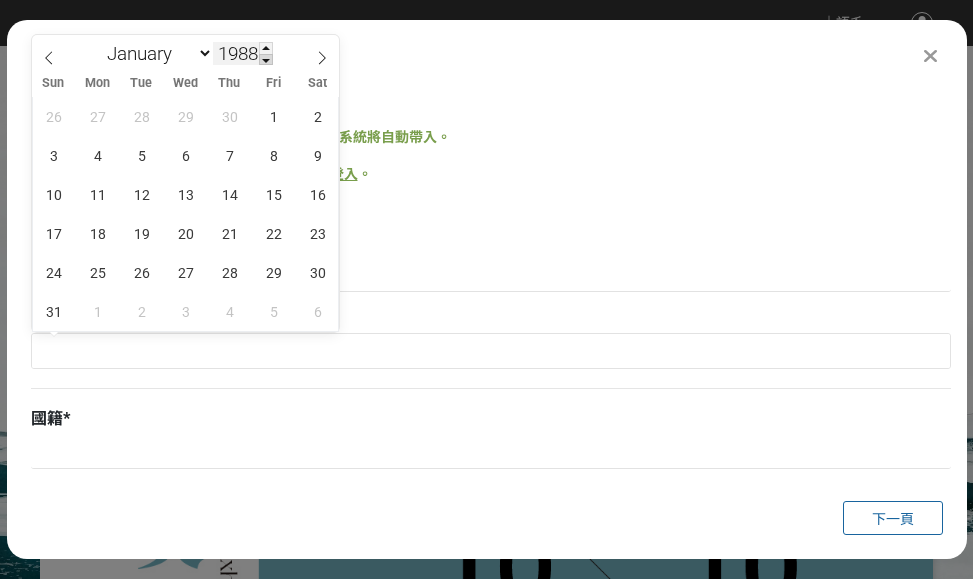 click at bounding box center (266, 60) 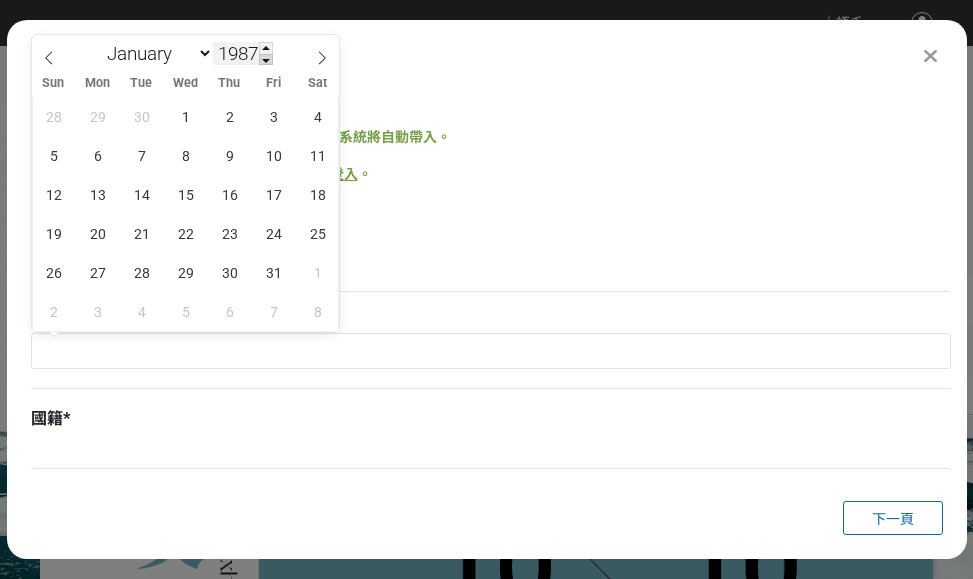 click at bounding box center [266, 60] 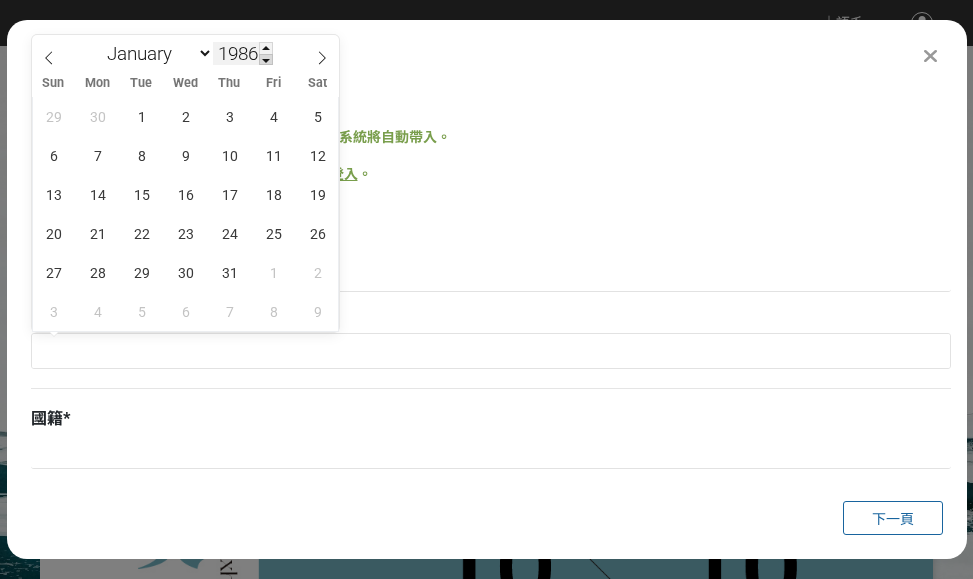 click at bounding box center [266, 60] 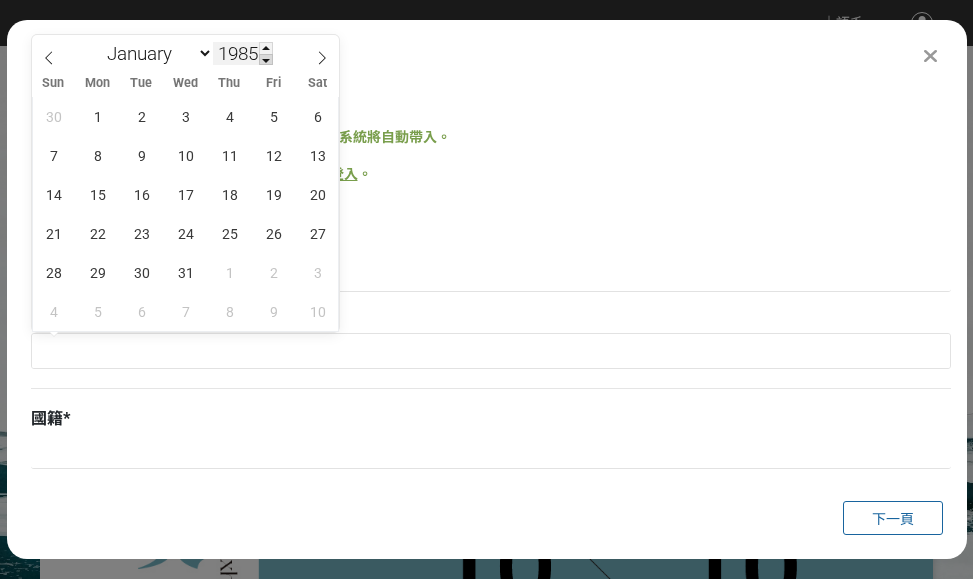 click at bounding box center [266, 60] 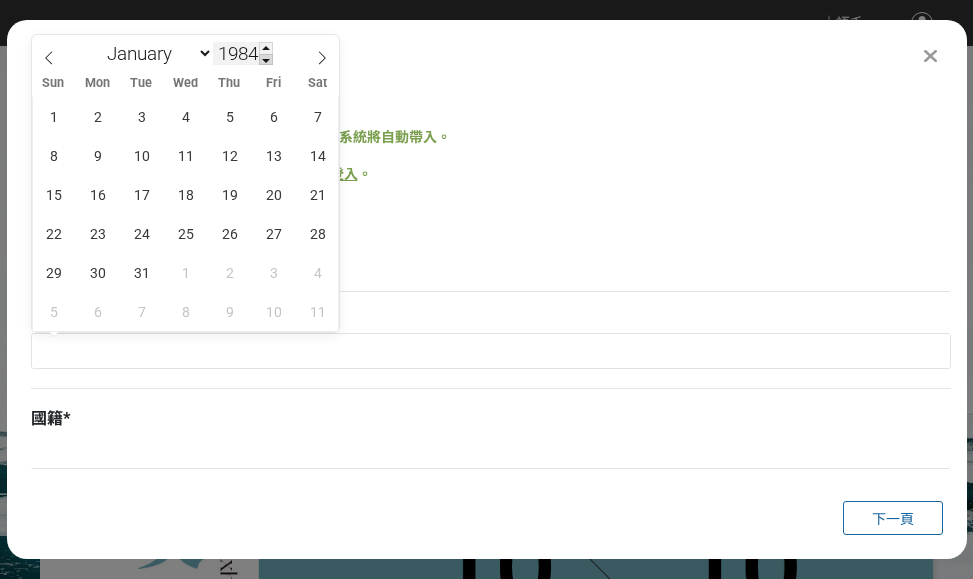 click at bounding box center [266, 60] 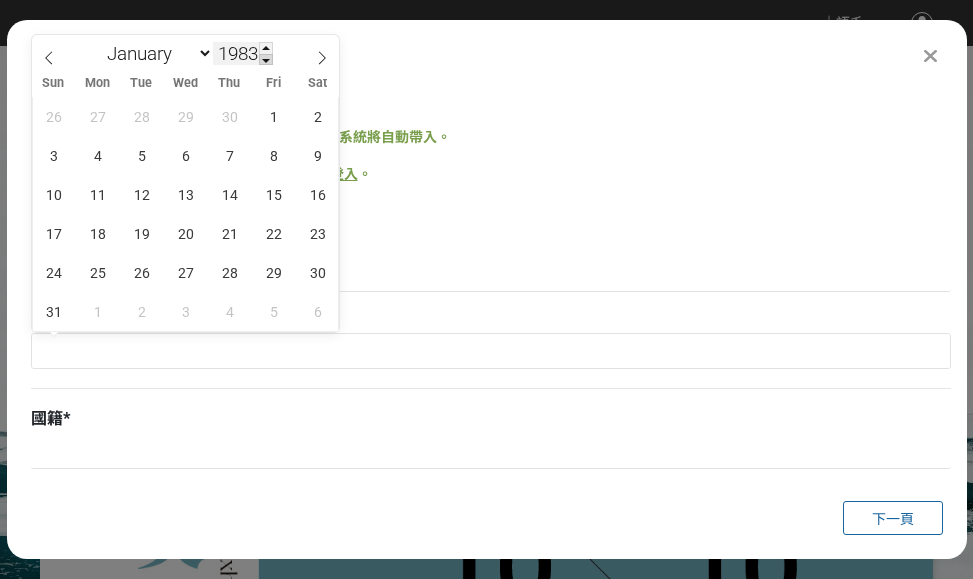 click at bounding box center [266, 60] 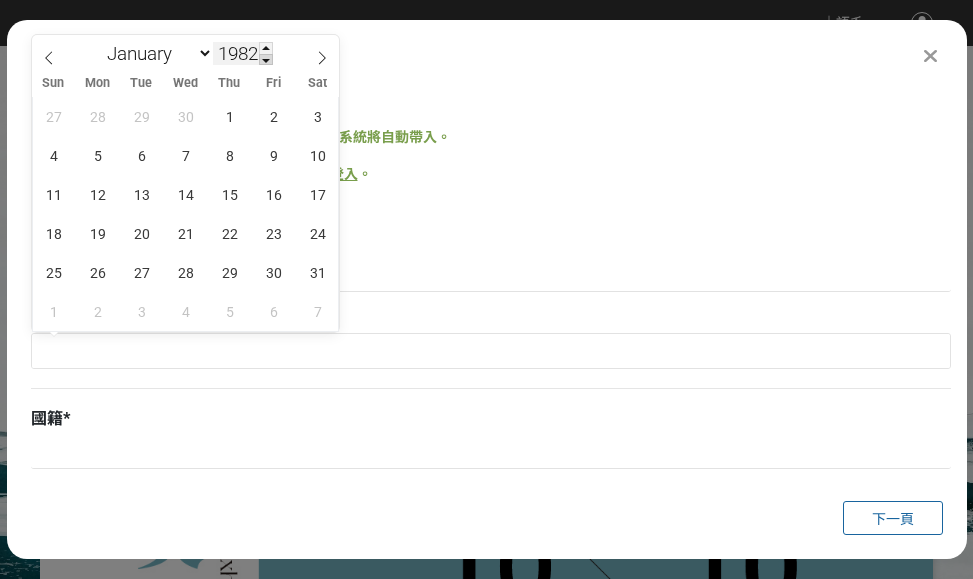 click at bounding box center [266, 60] 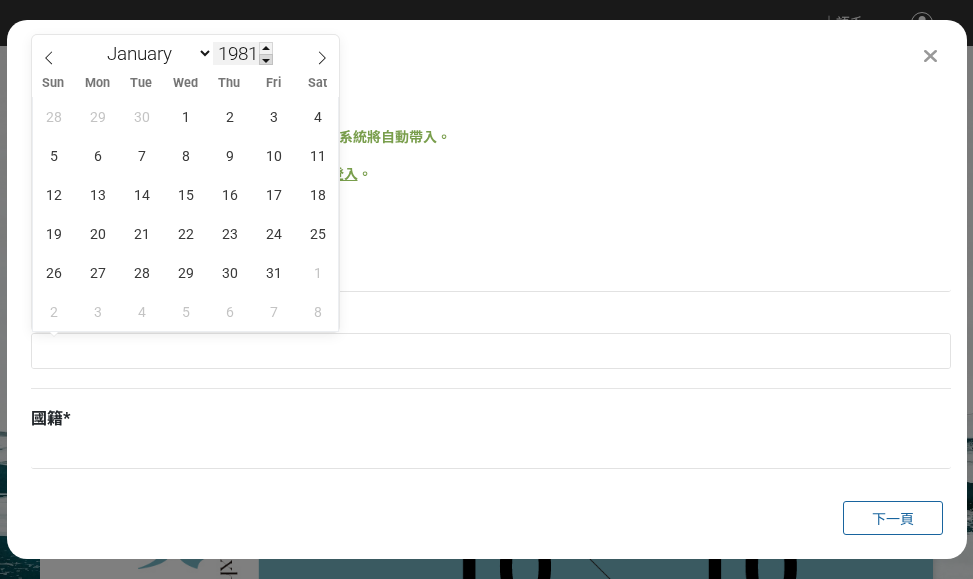 click at bounding box center (266, 60) 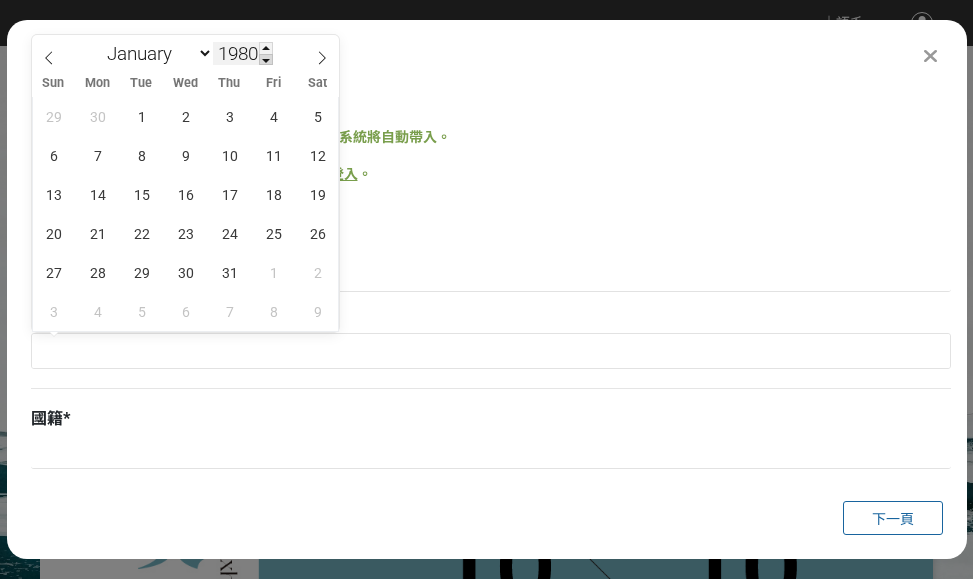 click at bounding box center (266, 60) 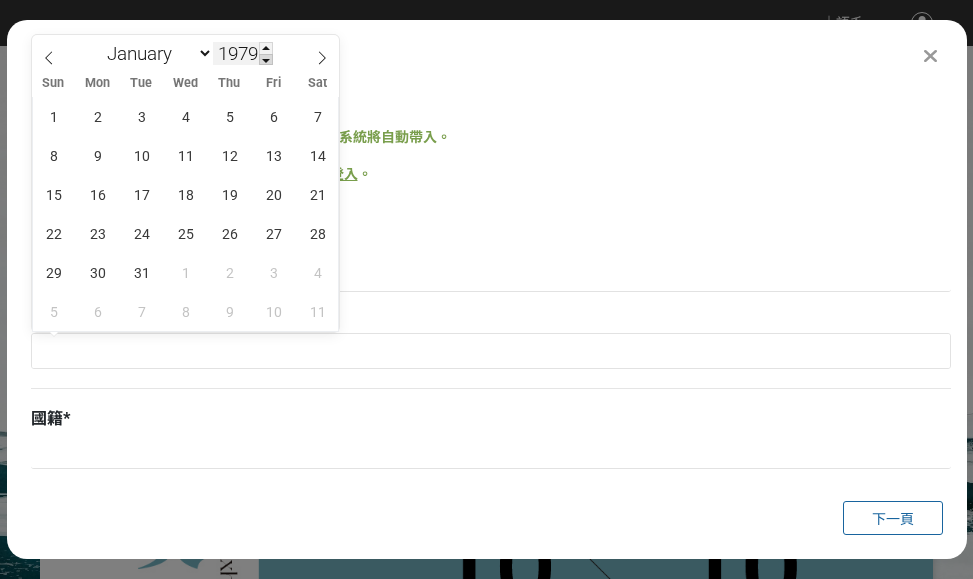 click at bounding box center (266, 60) 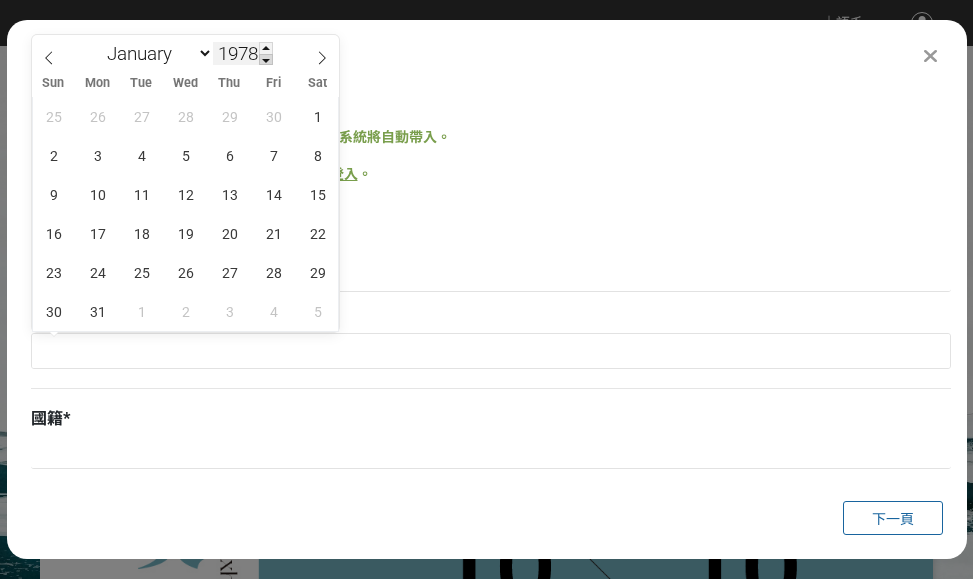 click at bounding box center [266, 60] 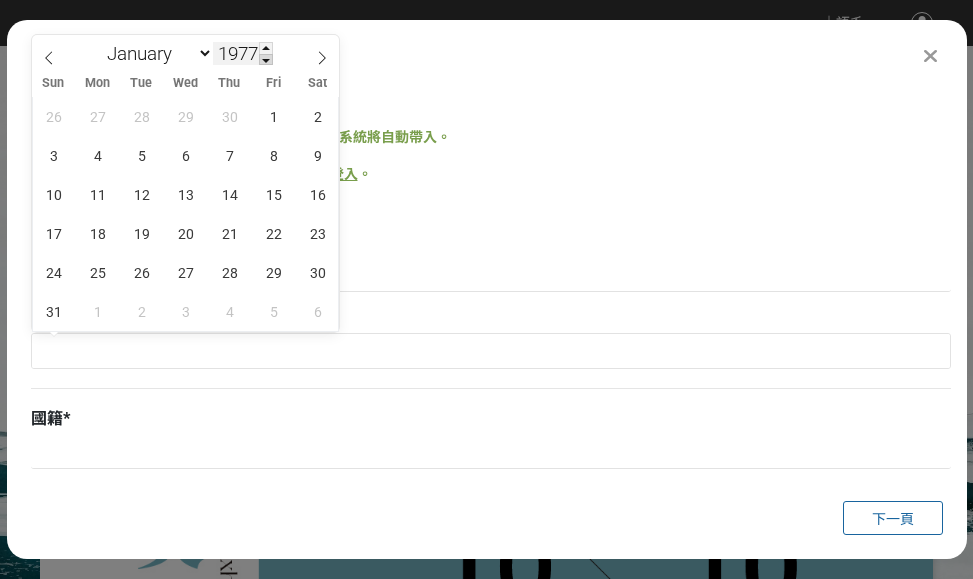 click at bounding box center [266, 60] 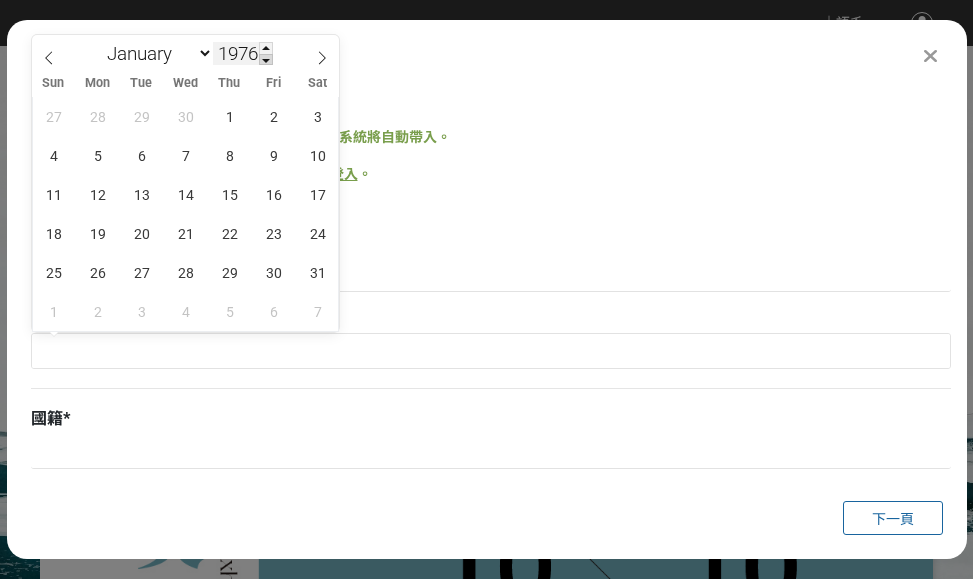 click at bounding box center (266, 60) 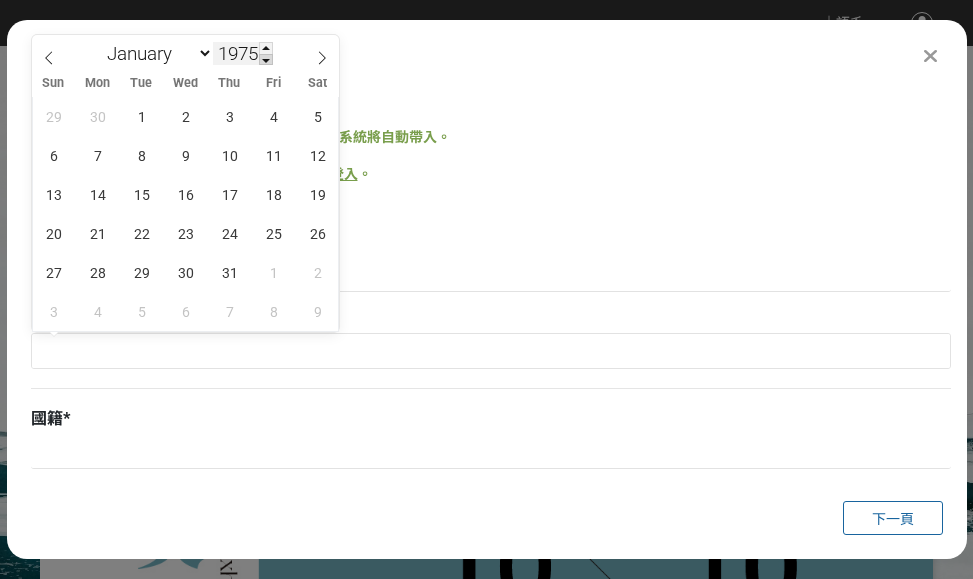 click at bounding box center [266, 60] 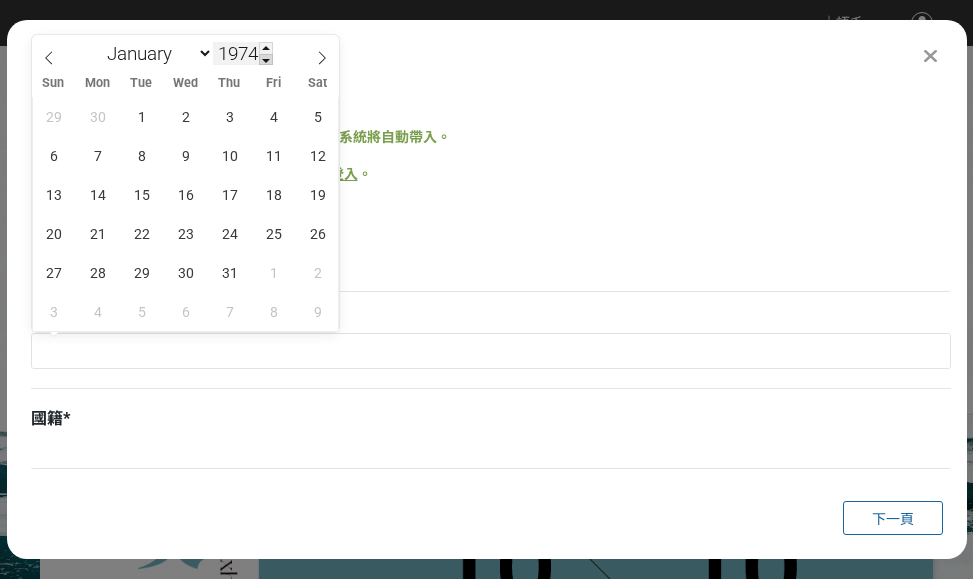 click at bounding box center [266, 60] 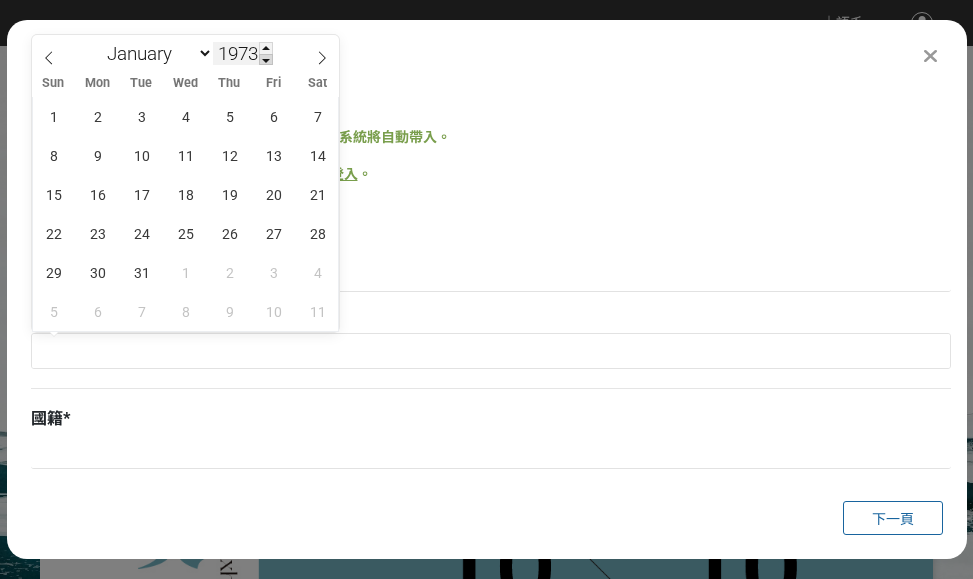 click at bounding box center [266, 60] 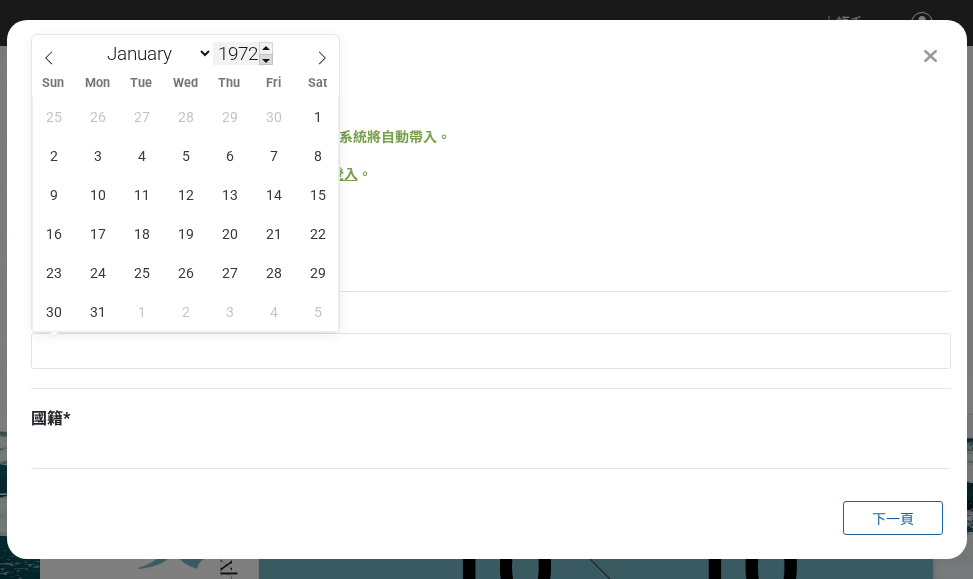 click at bounding box center [266, 60] 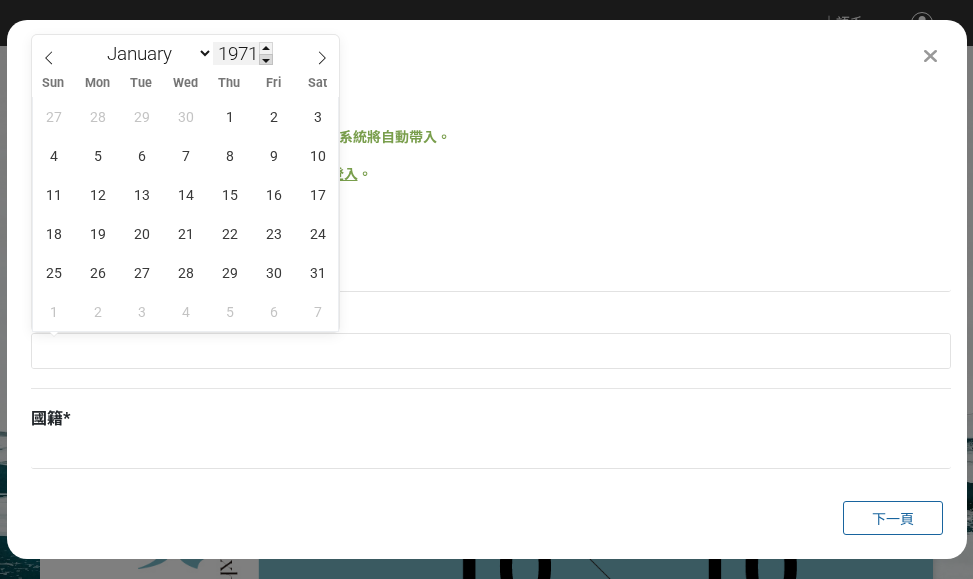 click at bounding box center (266, 60) 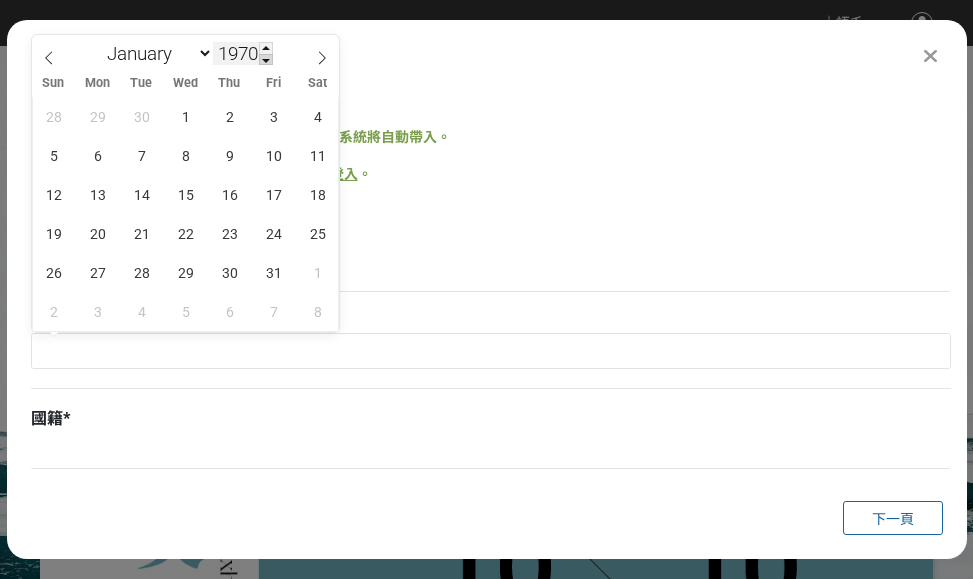 click at bounding box center [266, 60] 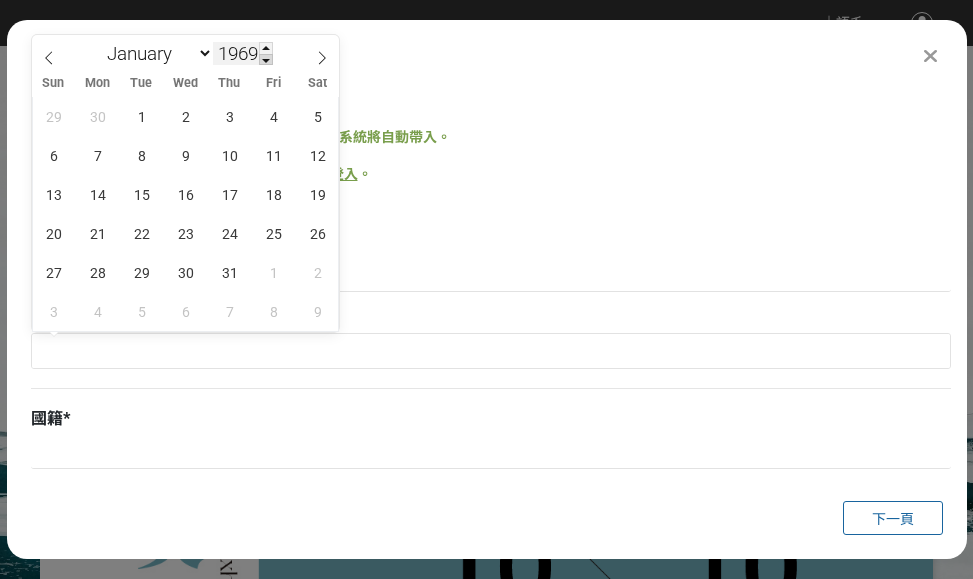 click at bounding box center (266, 60) 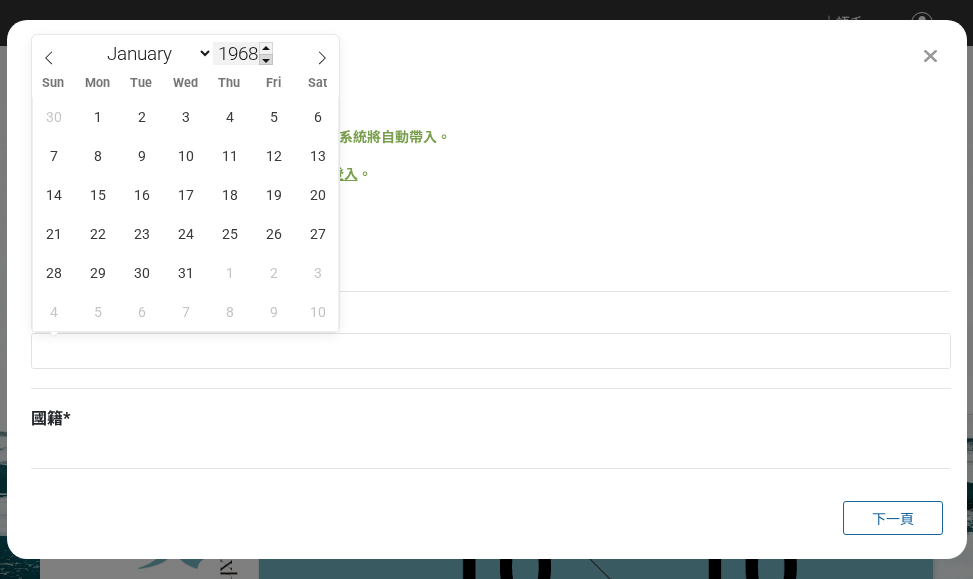 click at bounding box center (266, 60) 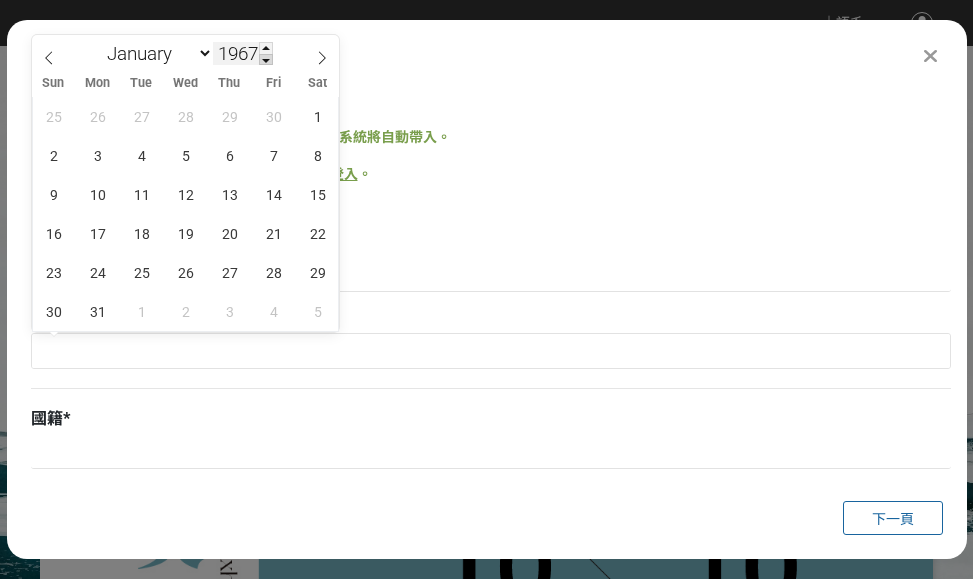click at bounding box center [266, 60] 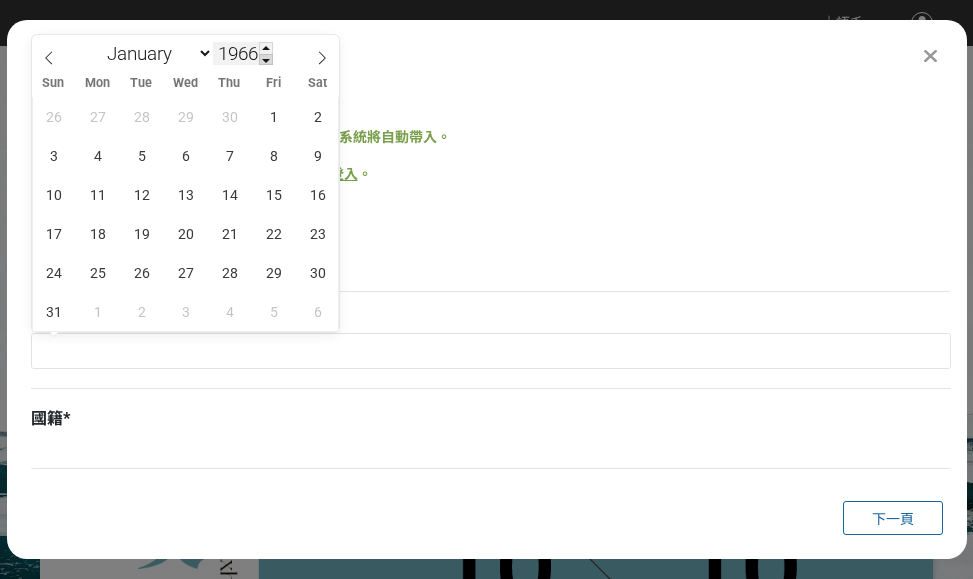 click at bounding box center [266, 60] 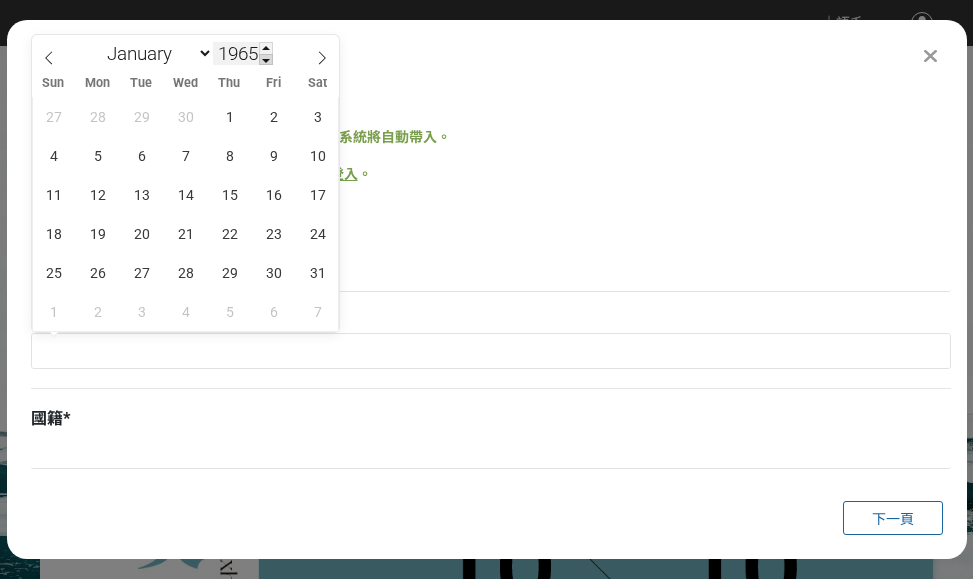 click at bounding box center (266, 60) 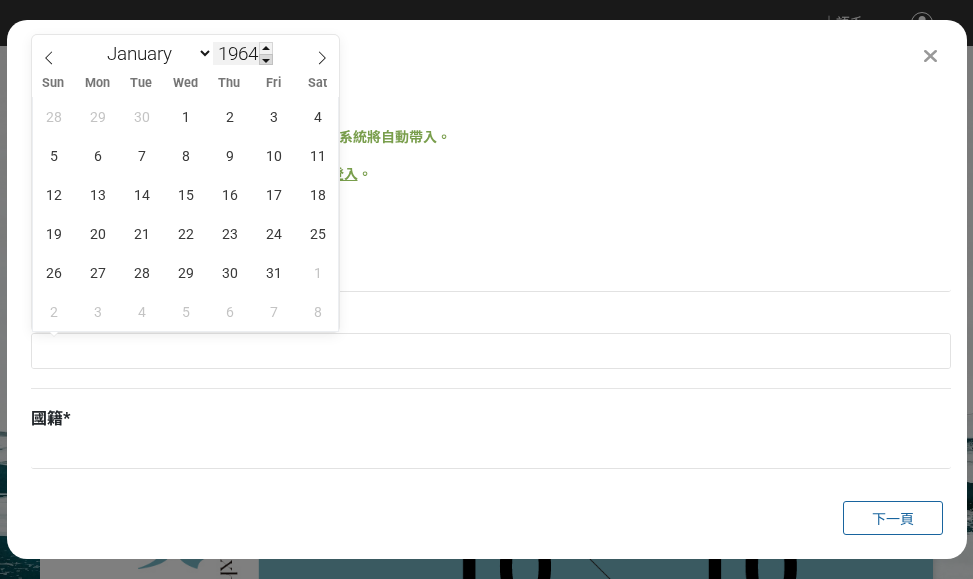 click at bounding box center (266, 60) 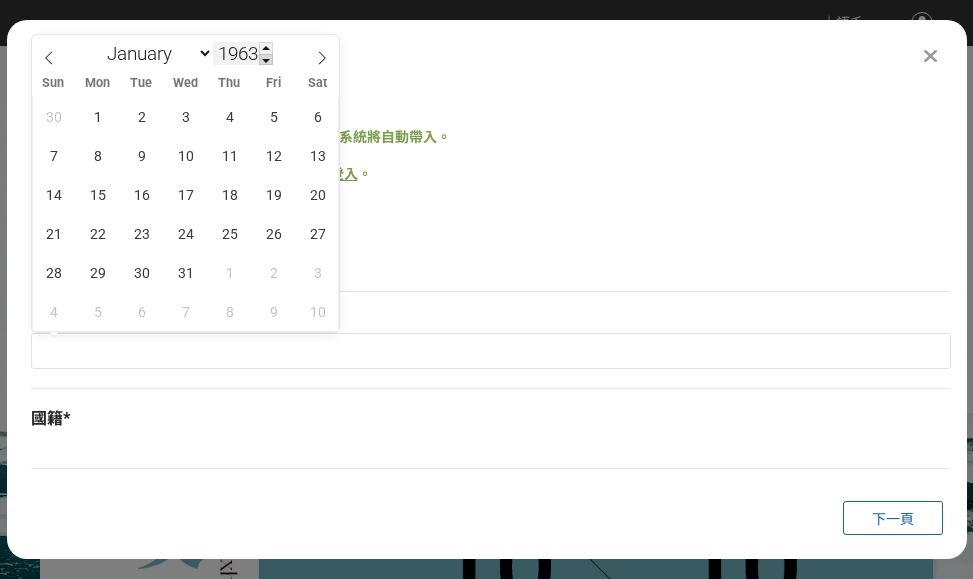 click at bounding box center (266, 60) 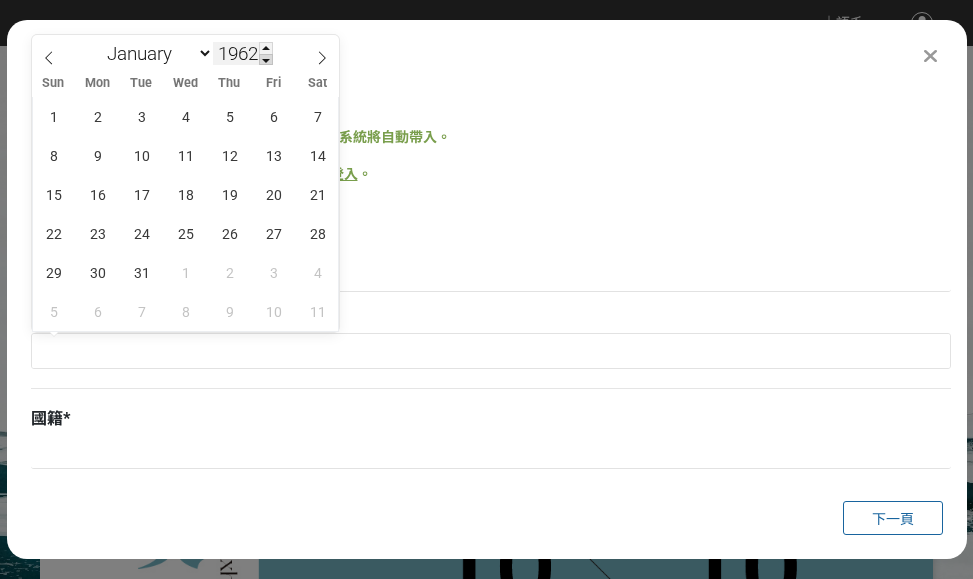 click at bounding box center (266, 60) 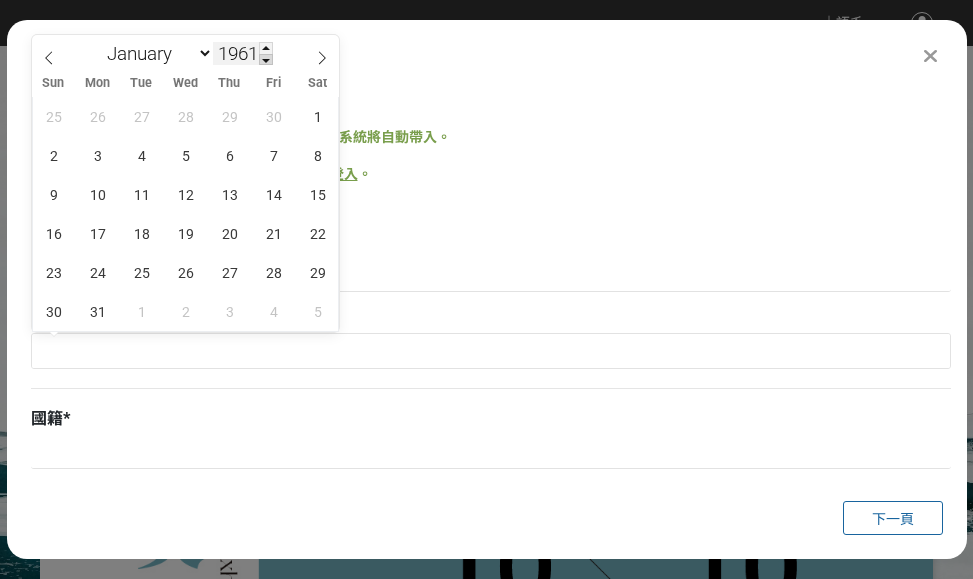 click at bounding box center (266, 60) 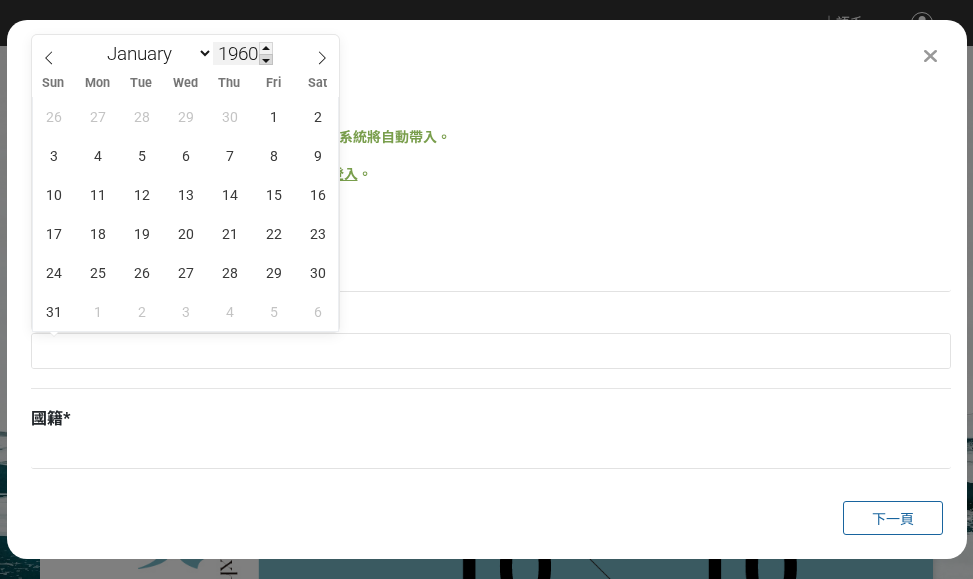 click at bounding box center (266, 60) 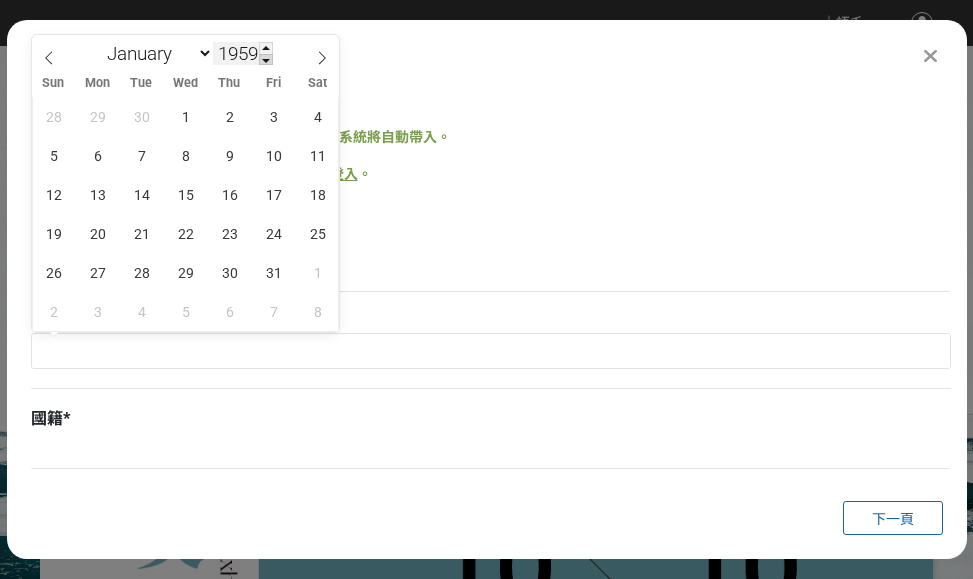 click at bounding box center [266, 60] 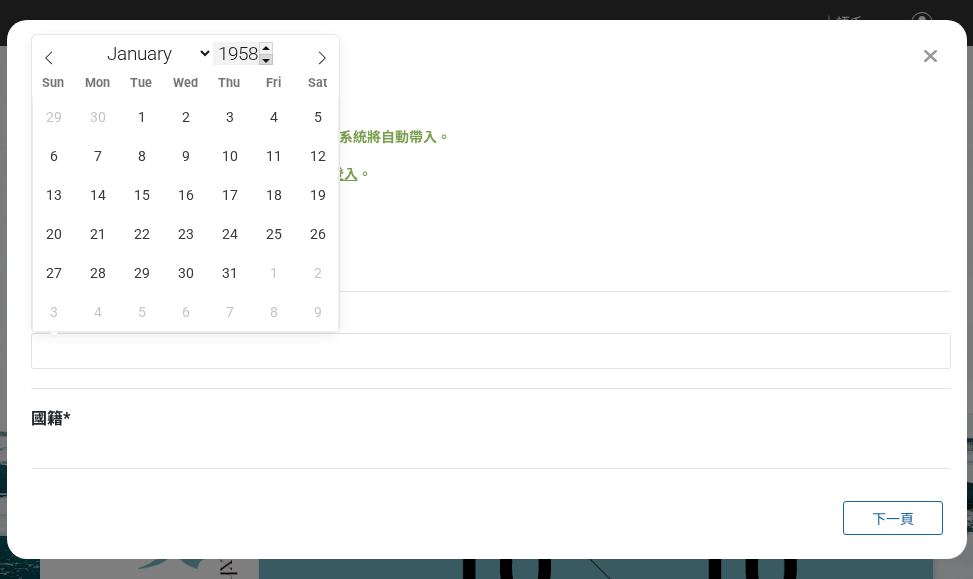 click at bounding box center [266, 60] 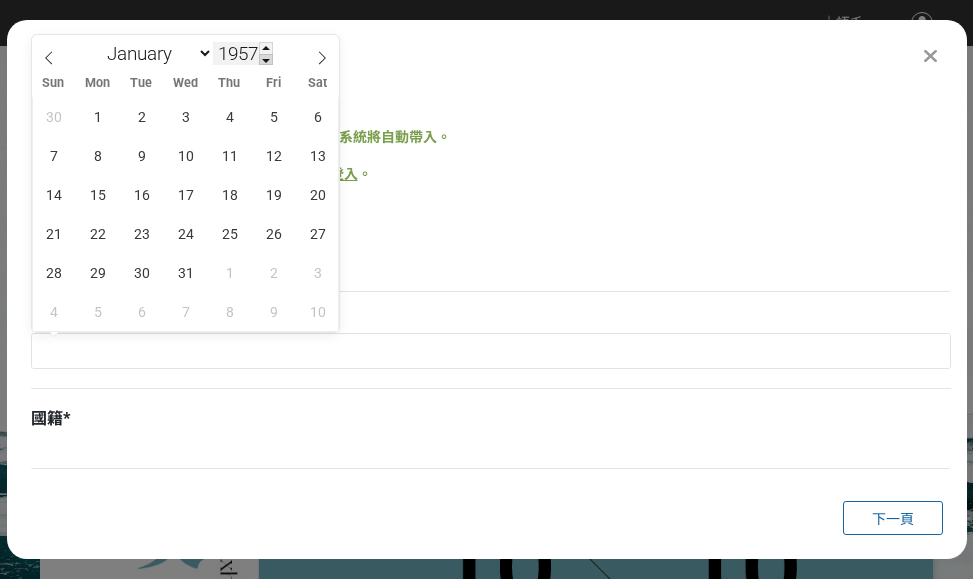 click at bounding box center [266, 60] 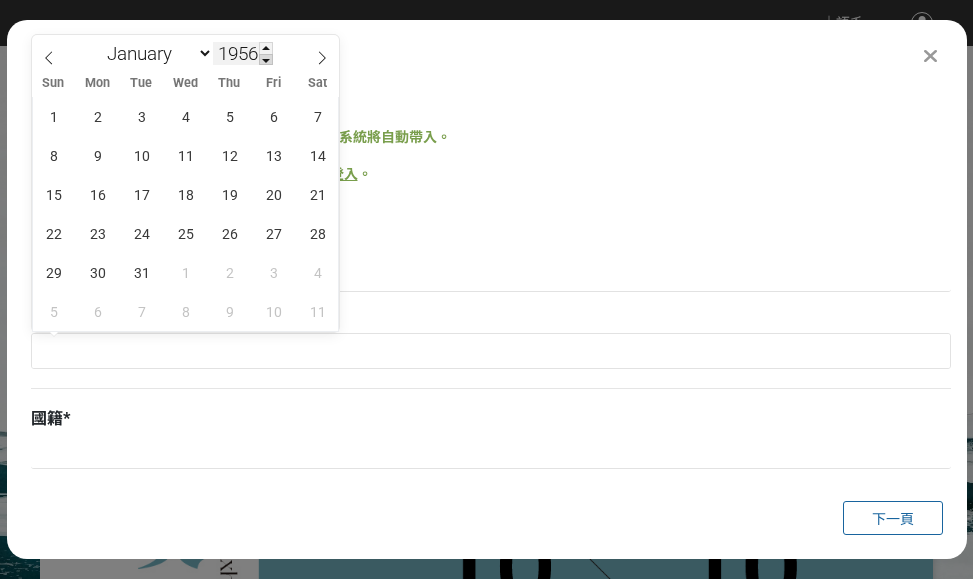 click at bounding box center [266, 60] 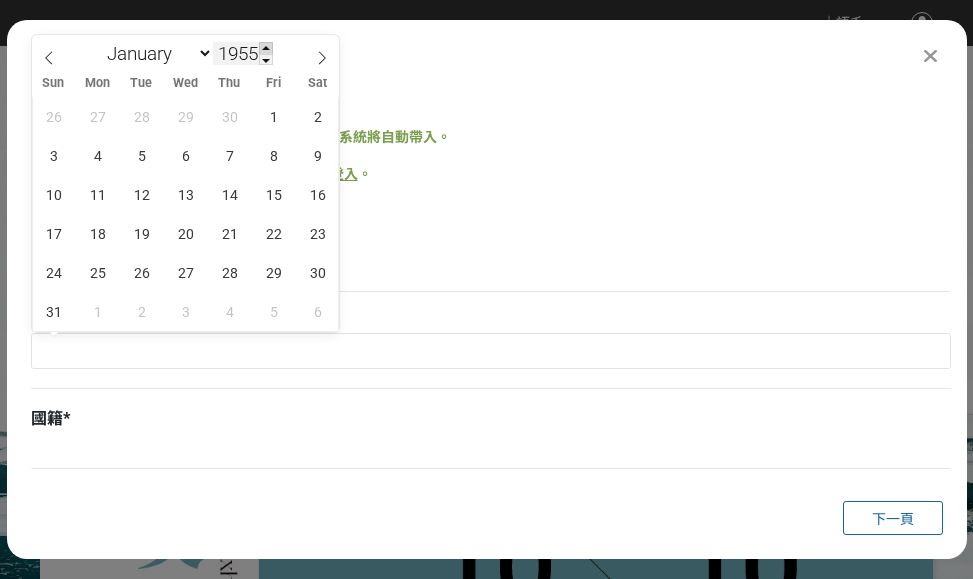 click at bounding box center [266, 48] 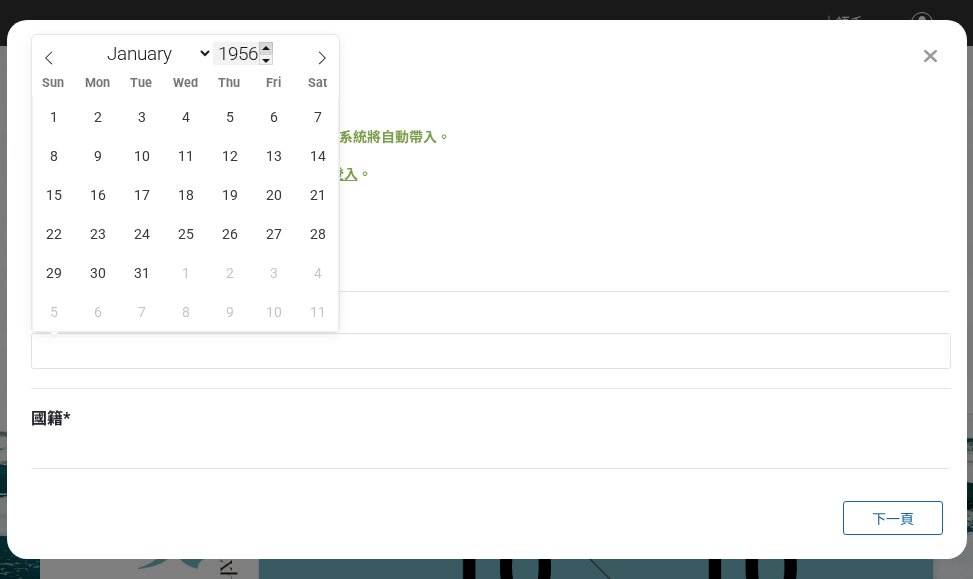 click at bounding box center (266, 48) 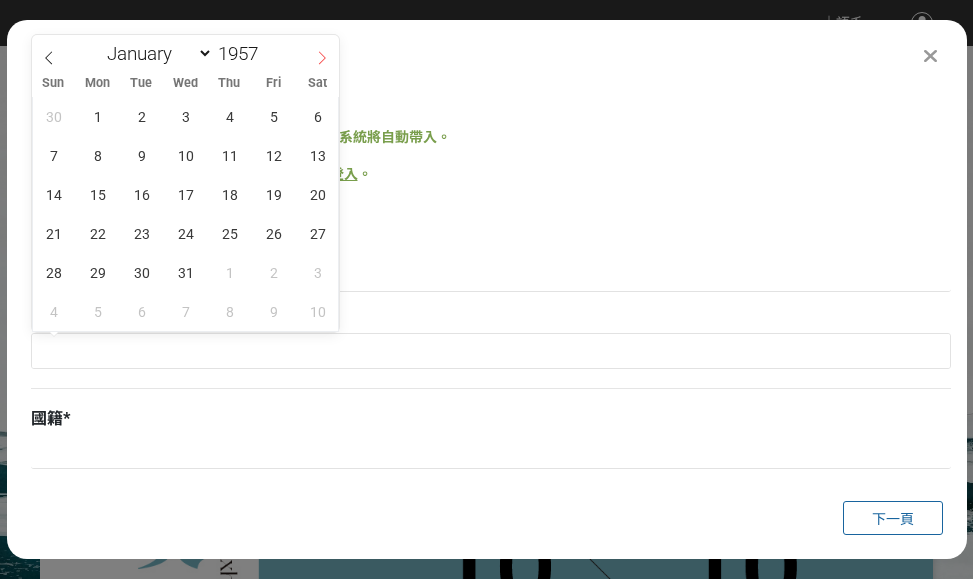 click 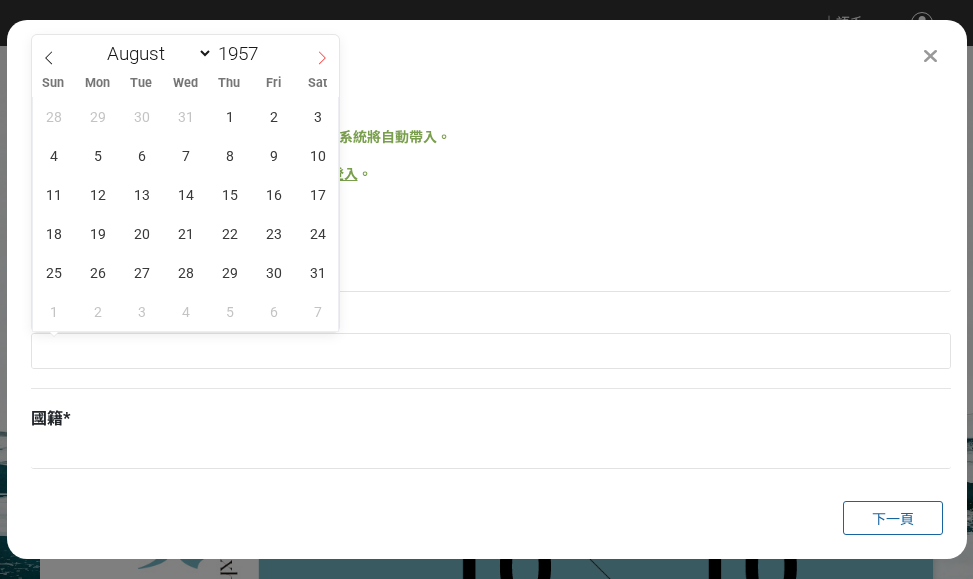 click 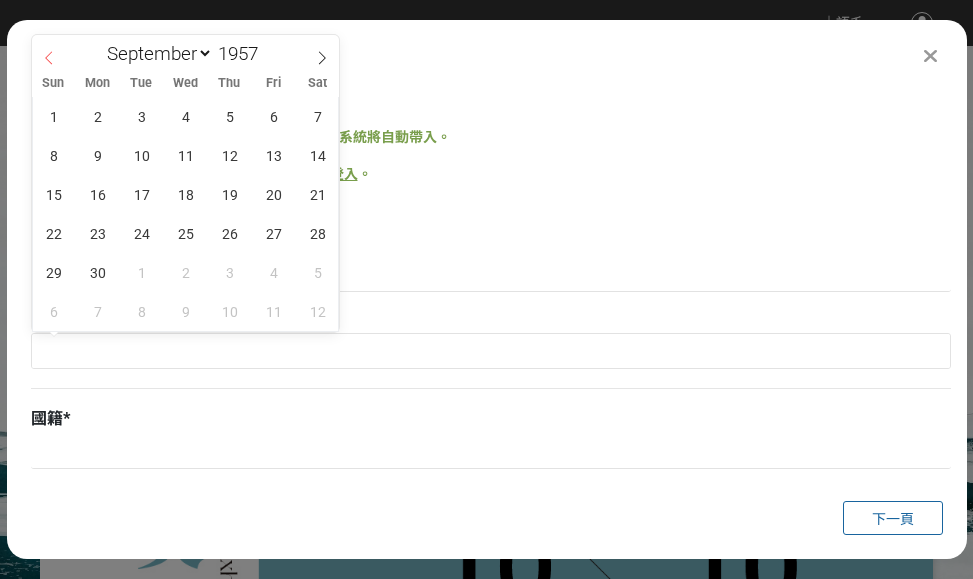 click 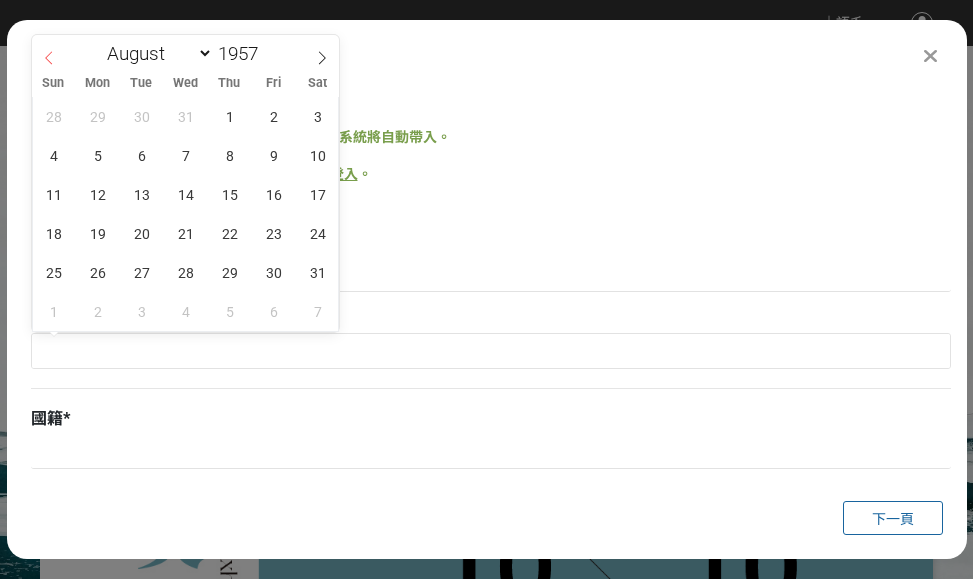 click 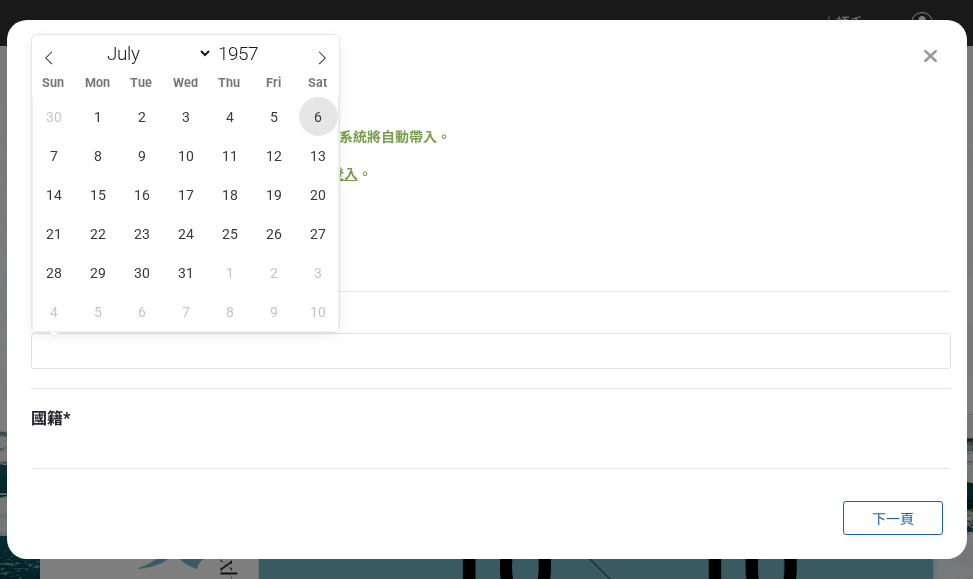 click on "6" at bounding box center [318, 116] 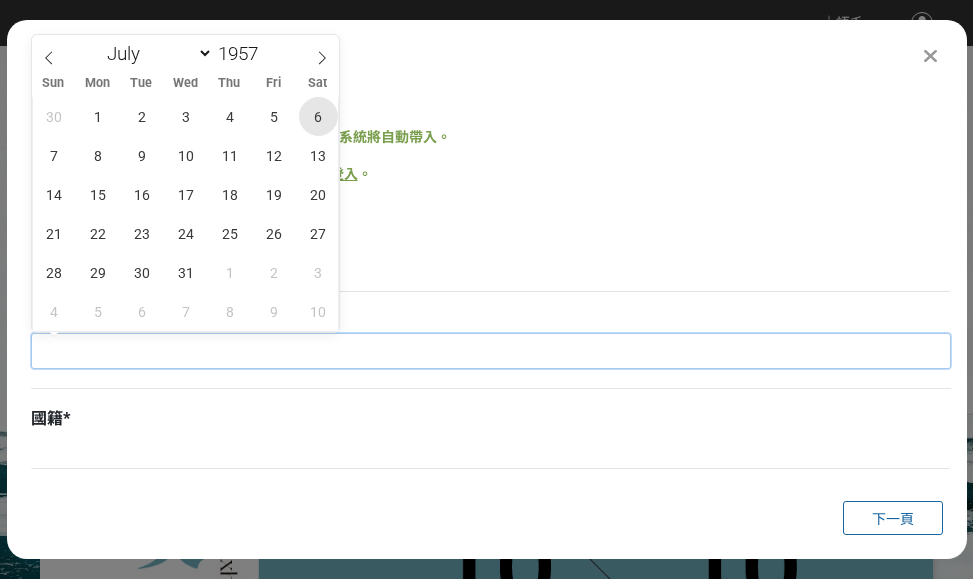 type on "1957-07-06" 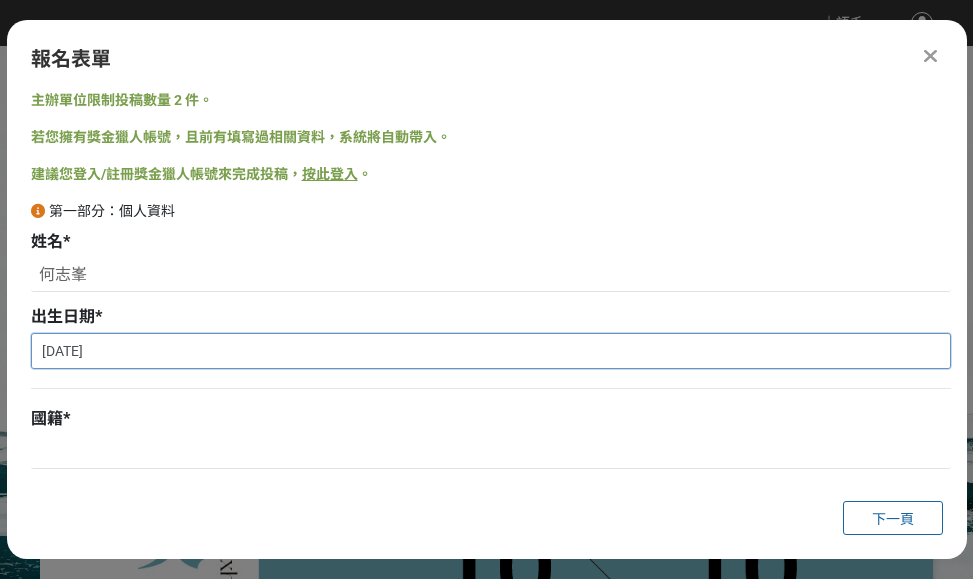 click on "1957-07-06" at bounding box center [491, 351] 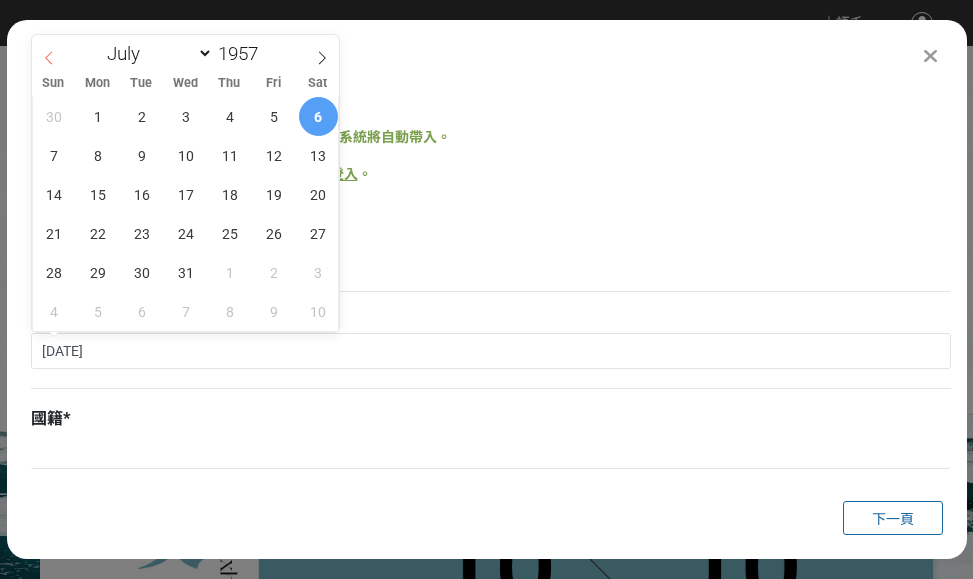 click 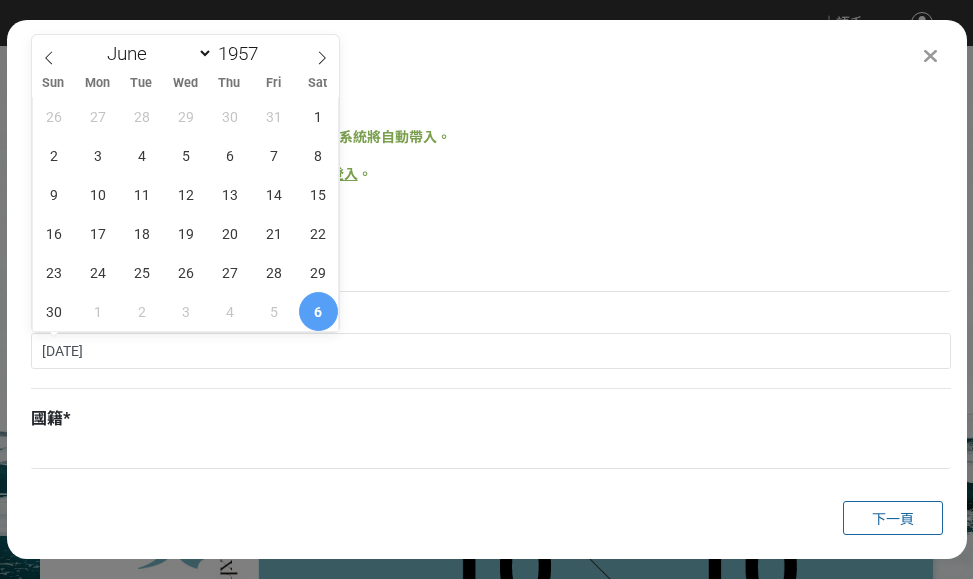 click on "6" at bounding box center (318, 311) 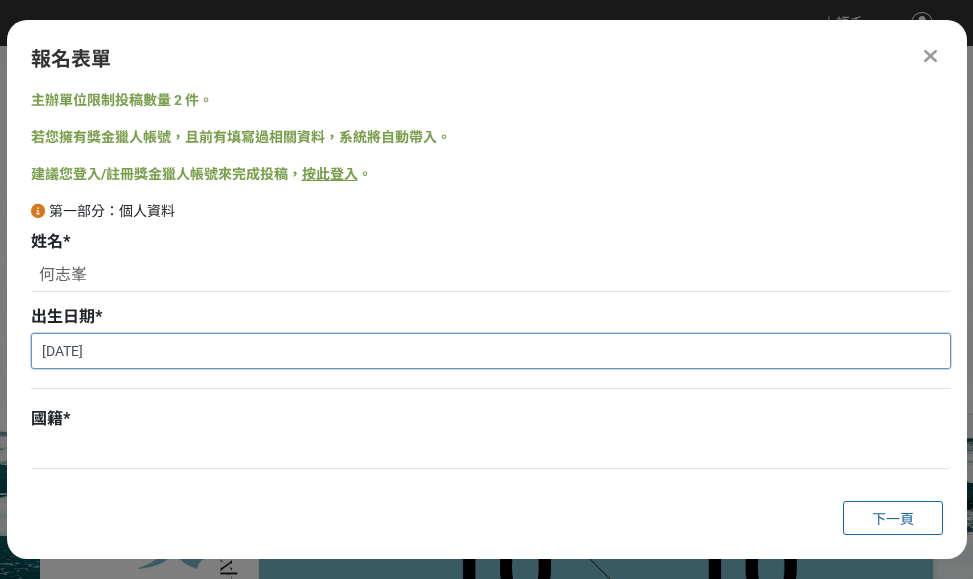 click on "1957-07-06" at bounding box center [491, 351] 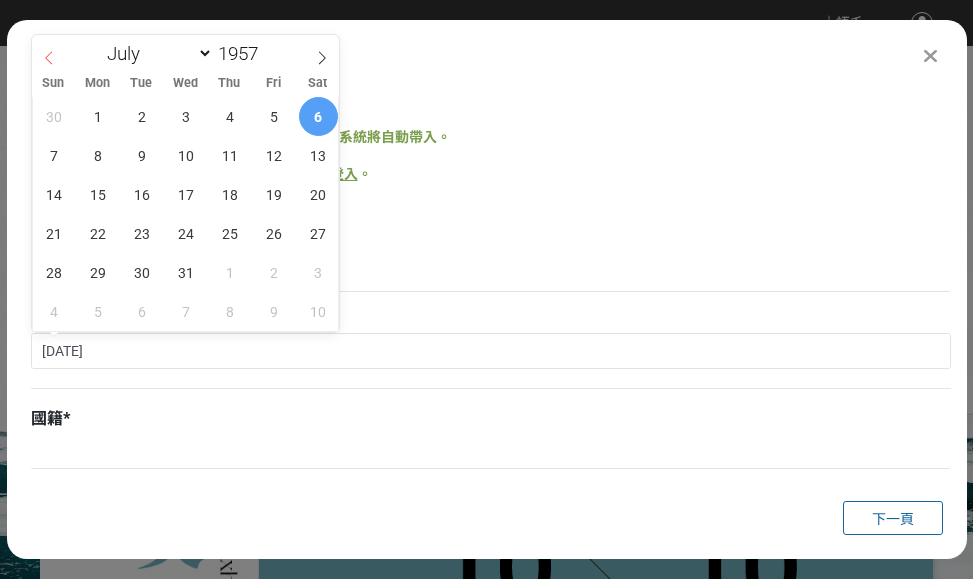 click 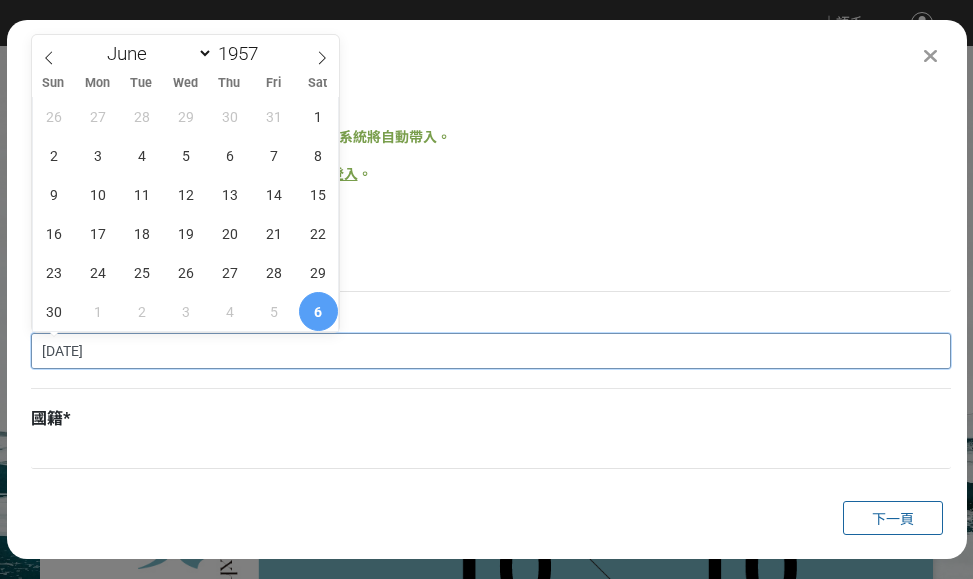 click on "1957-07-06" at bounding box center (491, 351) 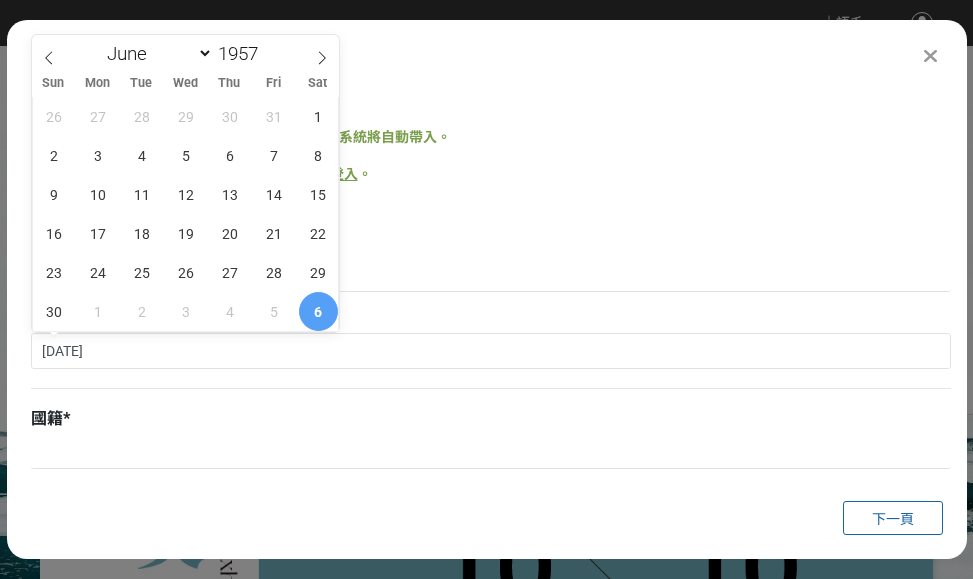 click on "6" at bounding box center [318, 311] 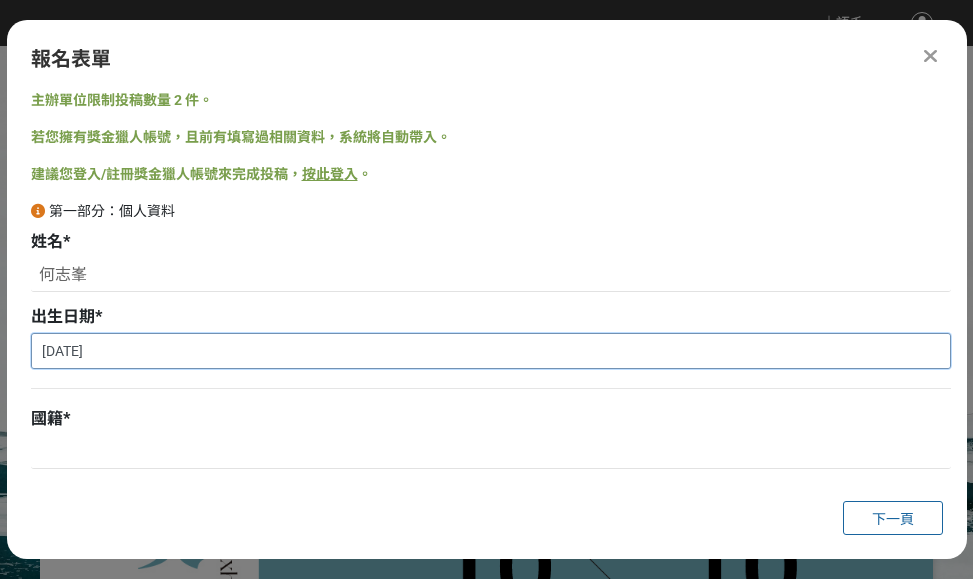 click on "1957-07-06" at bounding box center (491, 351) 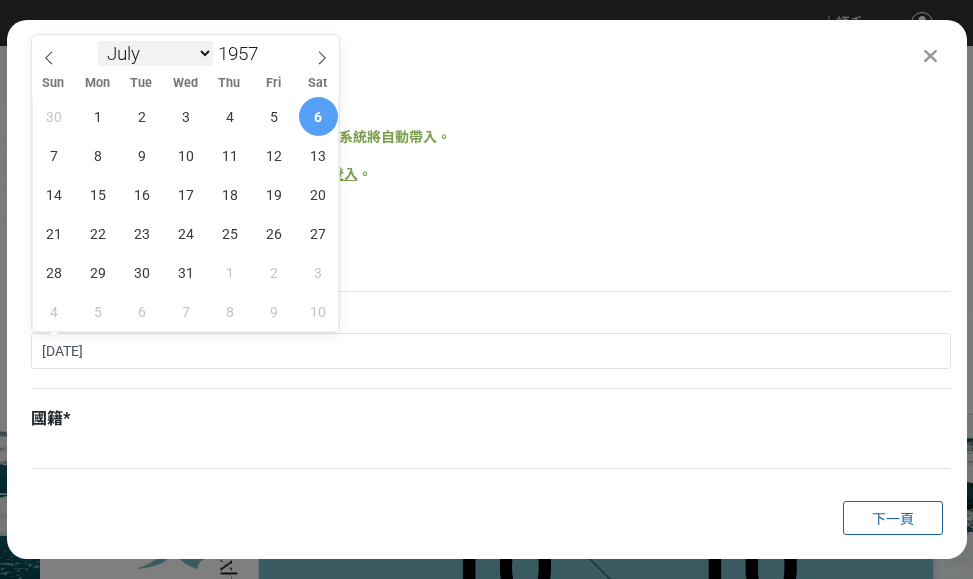 click on "January February March April May June July August September October November December" at bounding box center (155, 53) 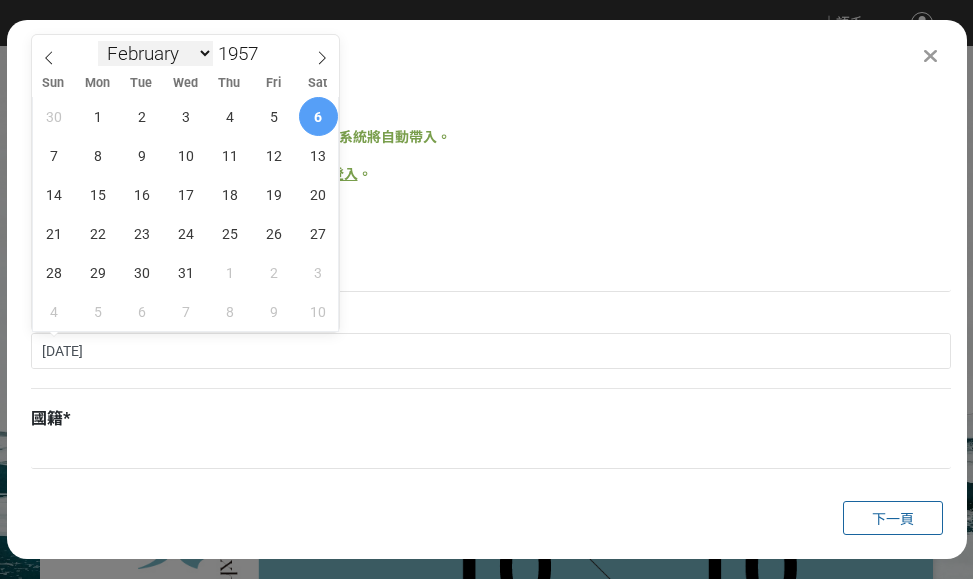 click on "January February March April May June July August September October November December" at bounding box center (155, 53) 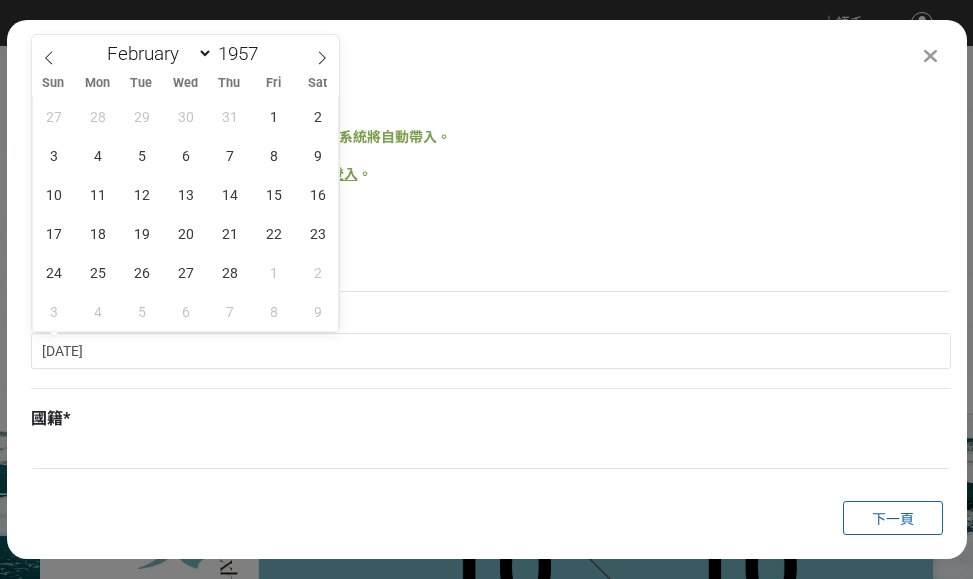 click at bounding box center (491, 388) 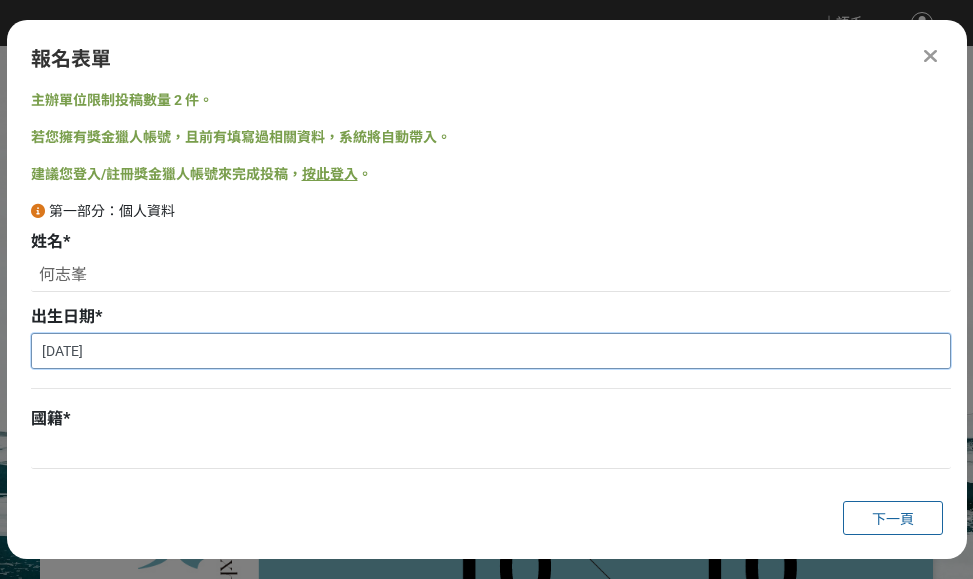 click on "1957-07-06" at bounding box center [491, 351] 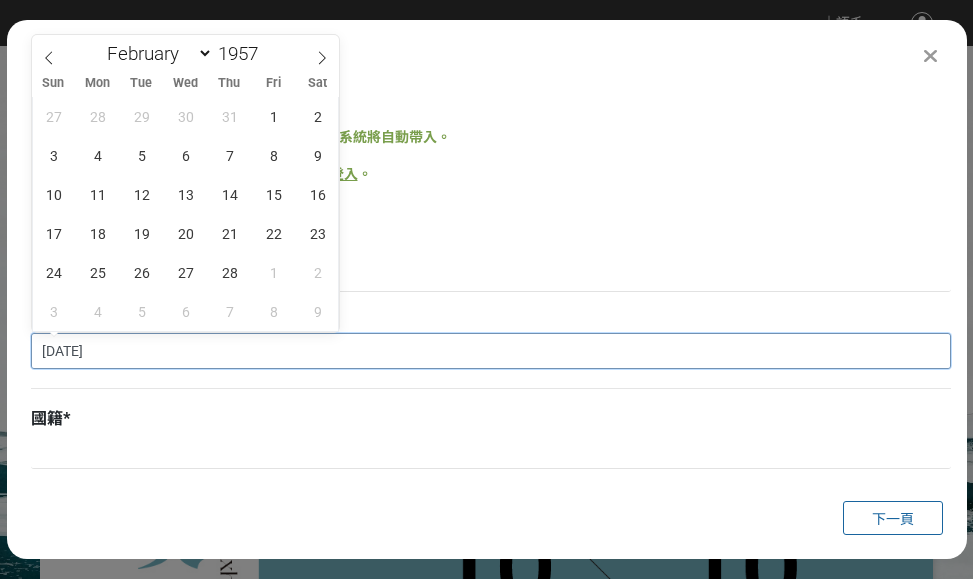 click on "1957-07-06" at bounding box center [491, 351] 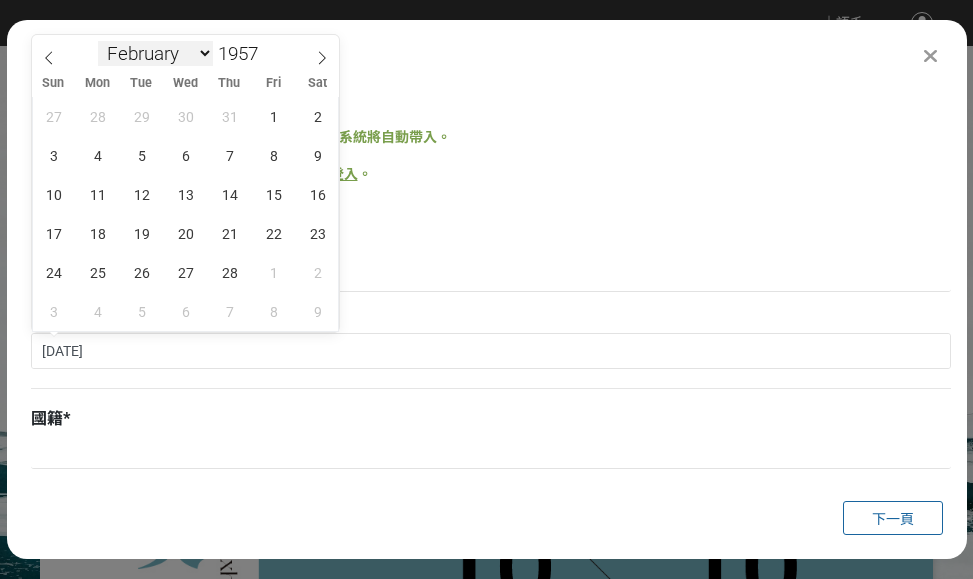 click on "January February March April May June July August September October November December" at bounding box center (155, 53) 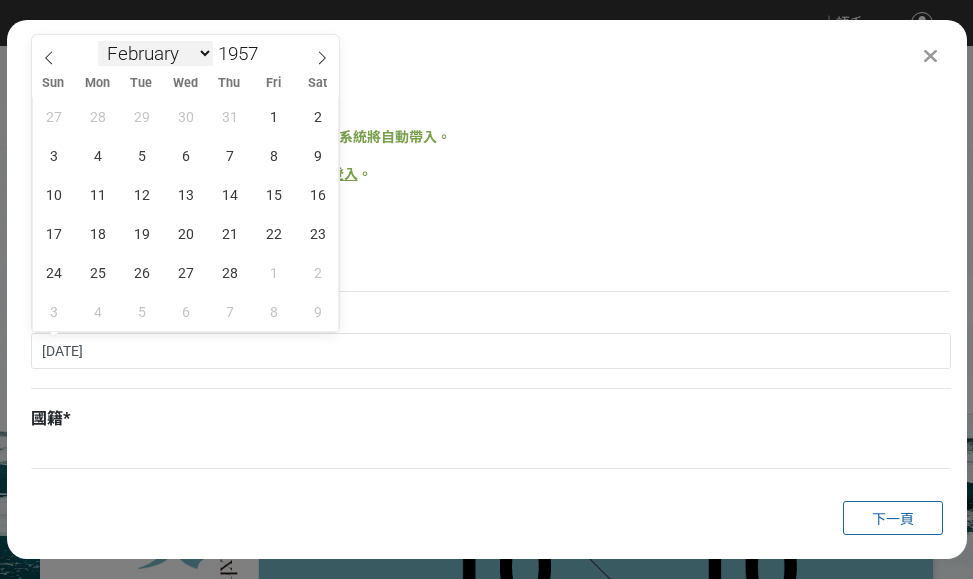 select on "5" 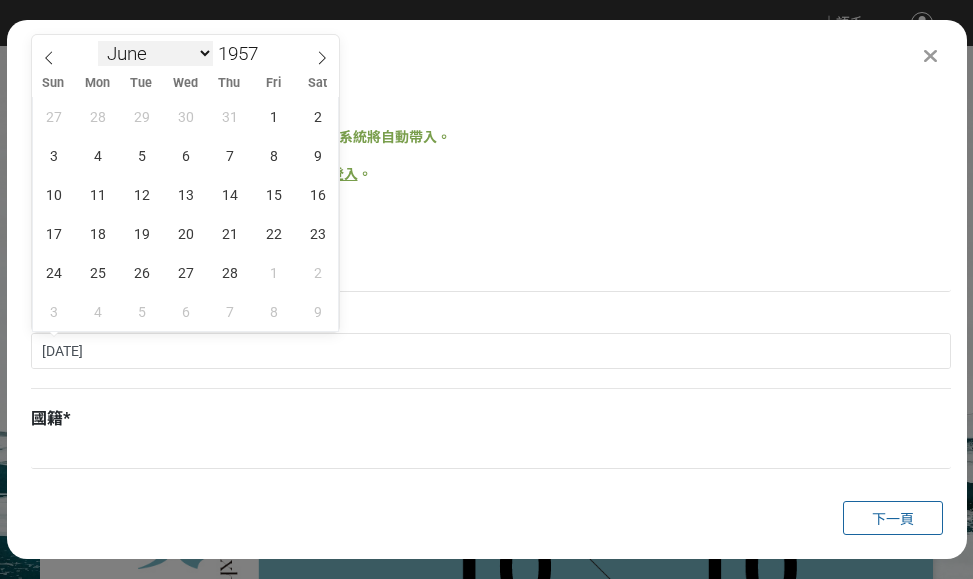 click on "January February March April May June July August September October November December" at bounding box center (155, 53) 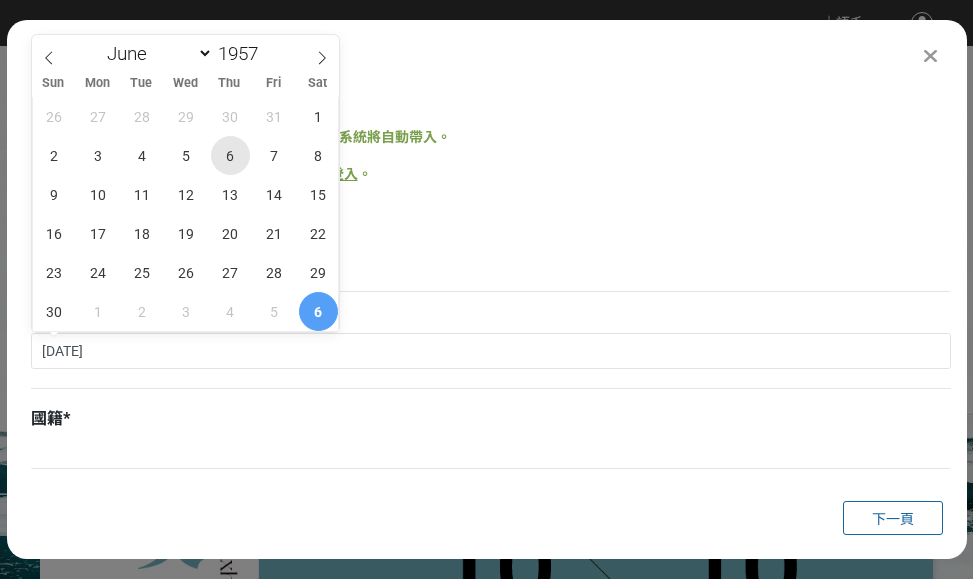 click on "6" at bounding box center [230, 155] 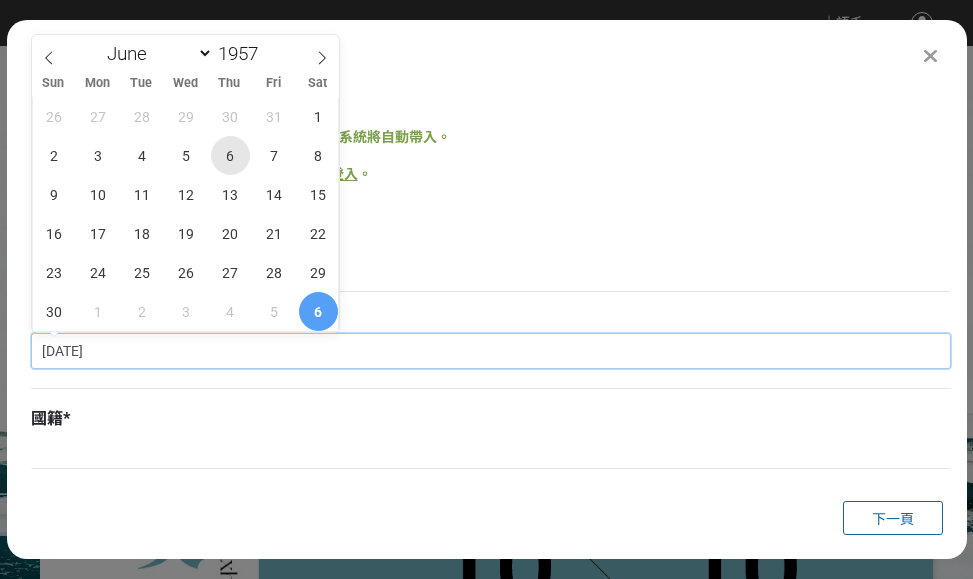 type on "[DATE]" 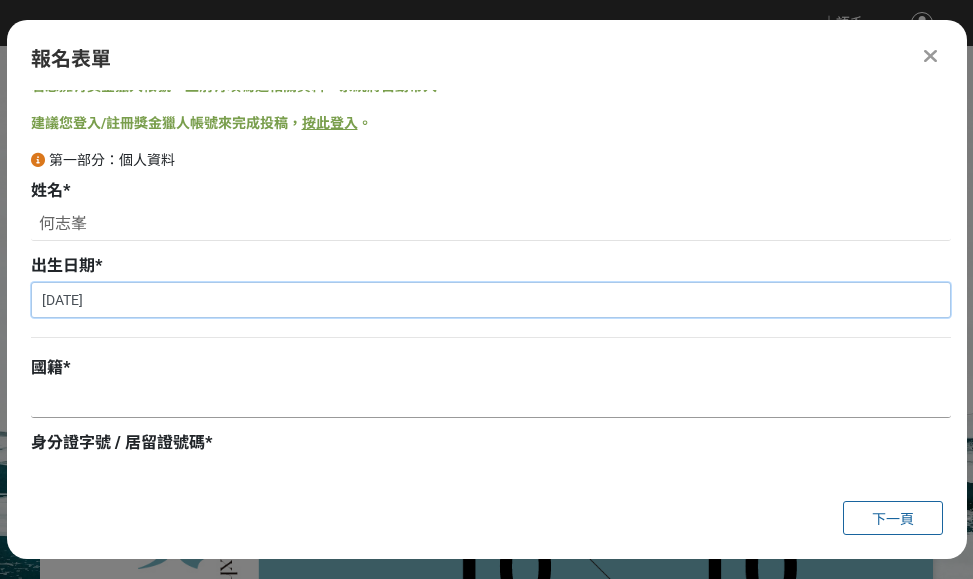 scroll, scrollTop: 100, scrollLeft: 0, axis: vertical 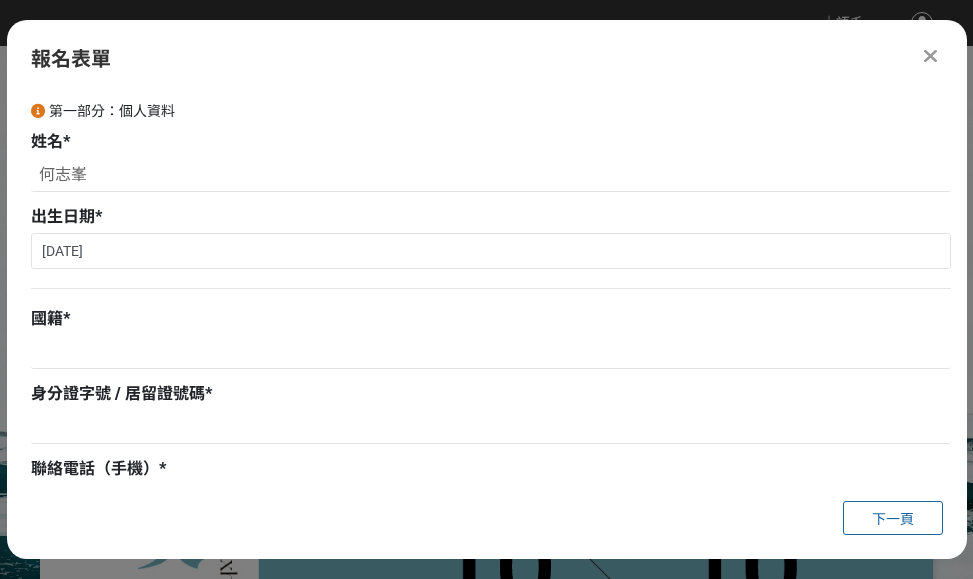 click on "國籍 *" at bounding box center (491, 319) 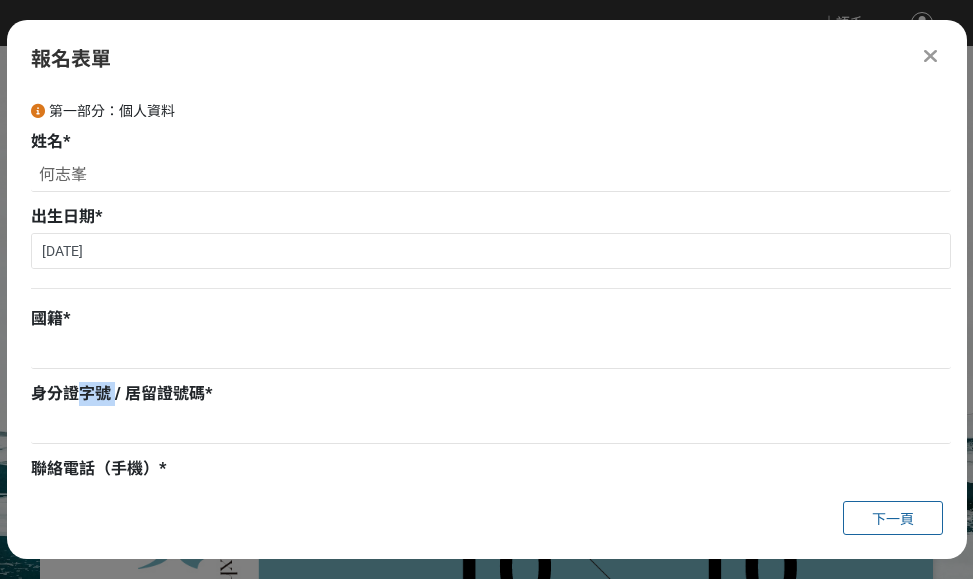 click on "身分證字號 / 居留證號碼" at bounding box center (118, 393) 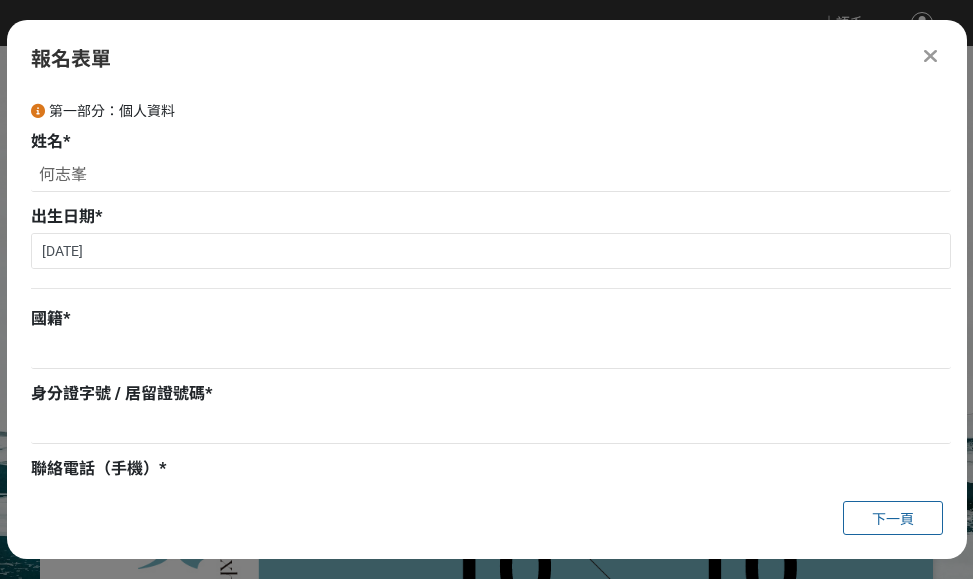 click on "身分證字號 / 居留證號碼 *" at bounding box center (491, 394) 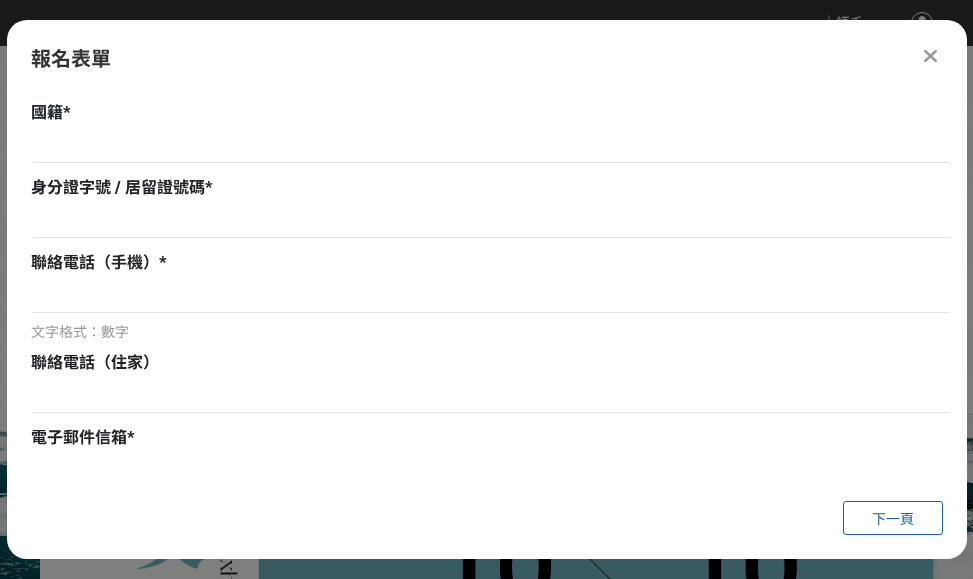 scroll, scrollTop: 200, scrollLeft: 0, axis: vertical 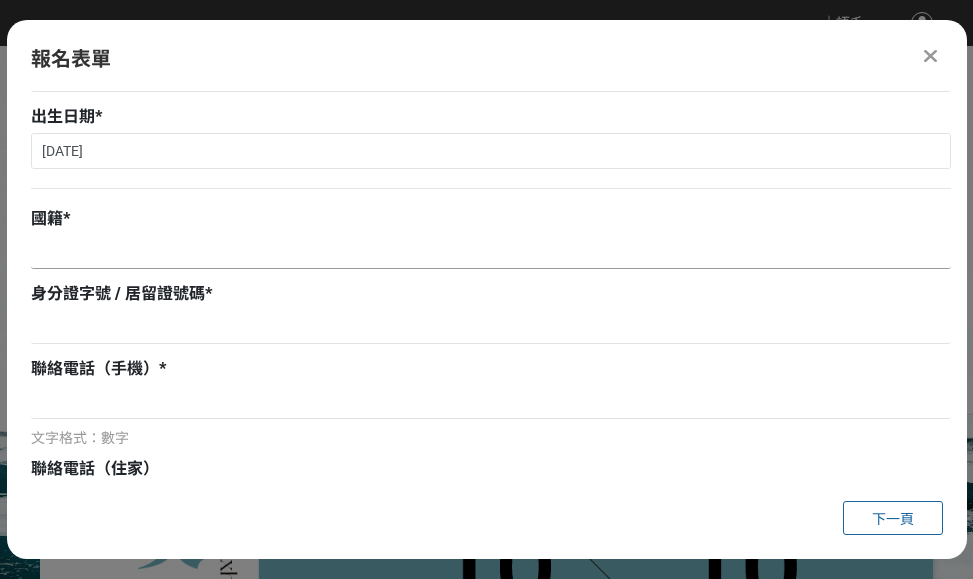 click at bounding box center (491, 252) 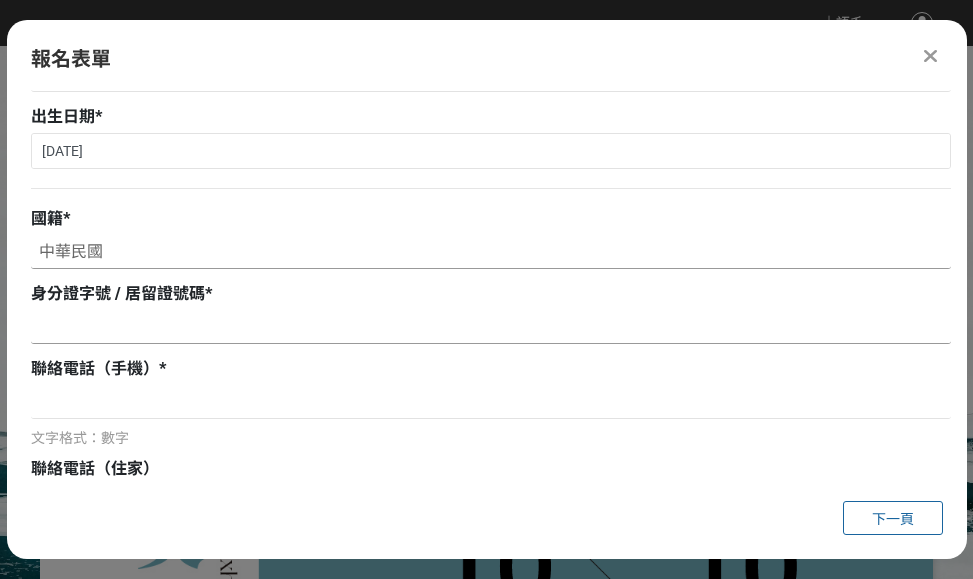 type on "中華民國" 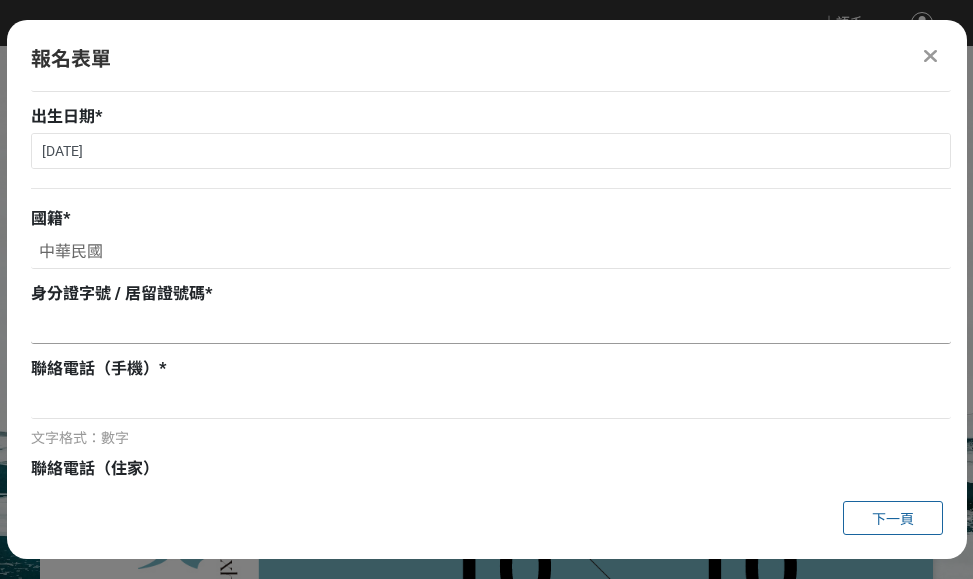 click at bounding box center [491, 327] 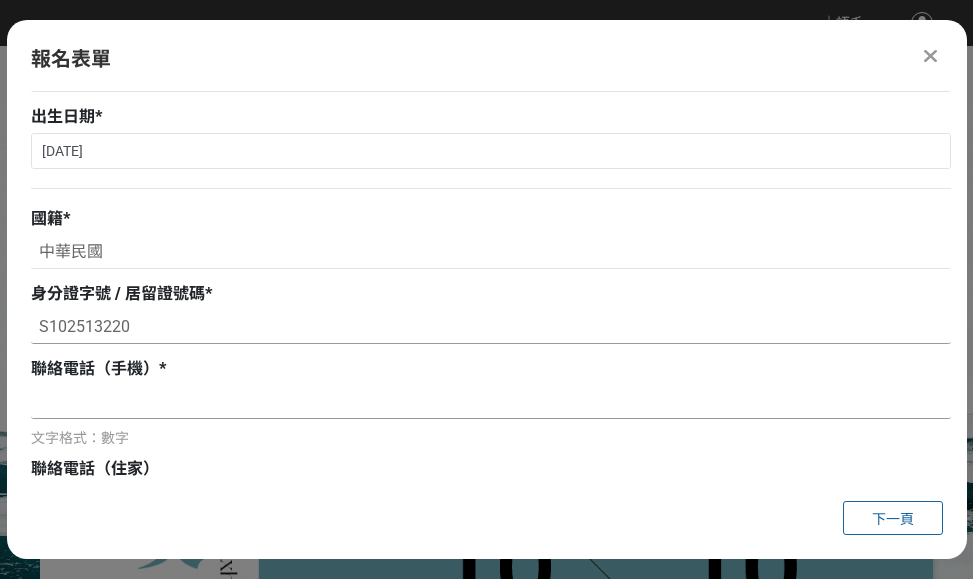 type on "S102513220" 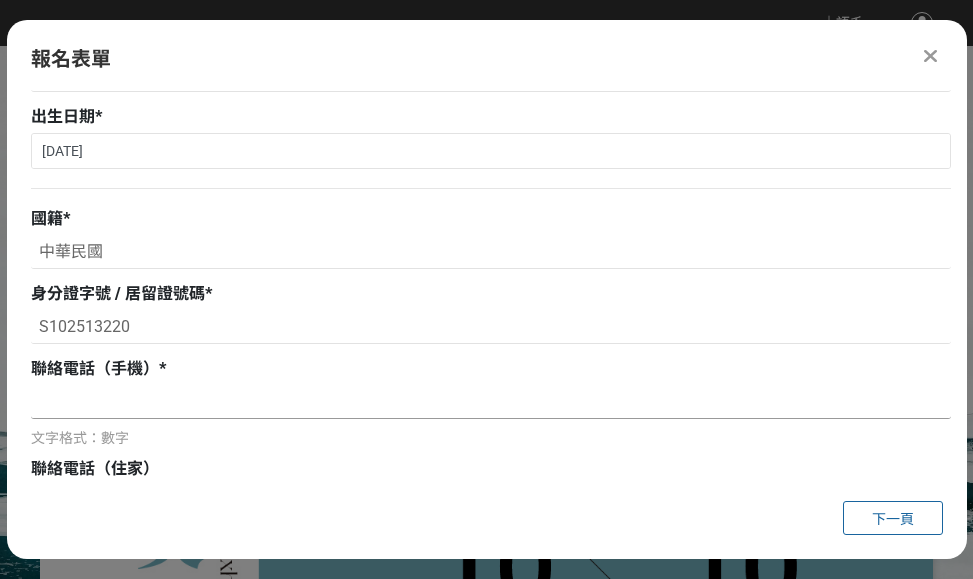 click at bounding box center (491, 402) 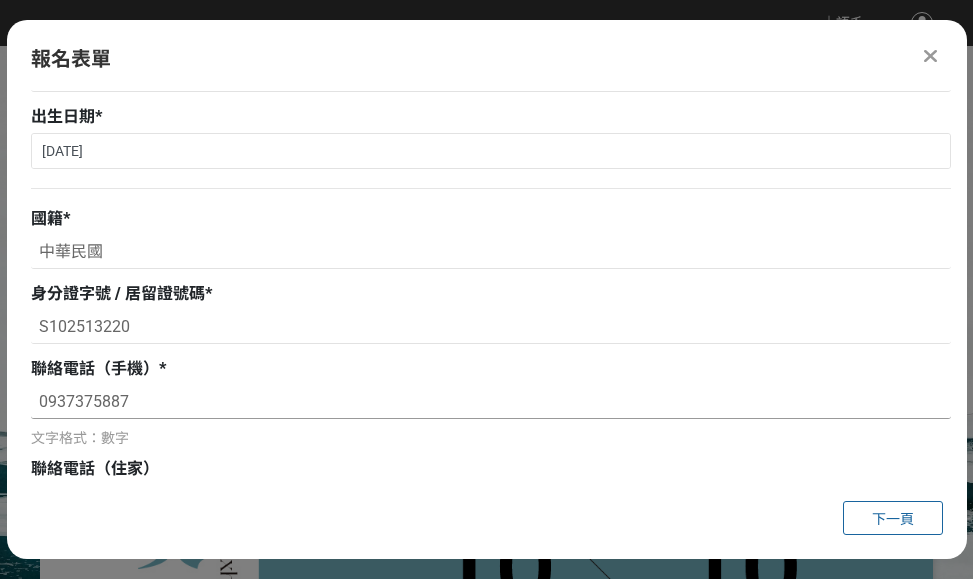 type on "0937375887" 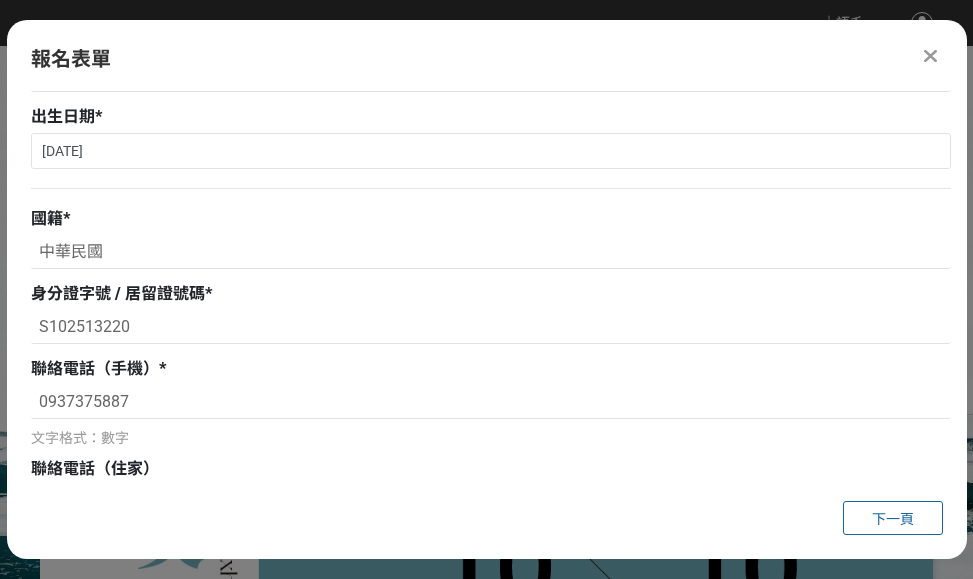 click on "聯絡電話（住家）" at bounding box center [491, 469] 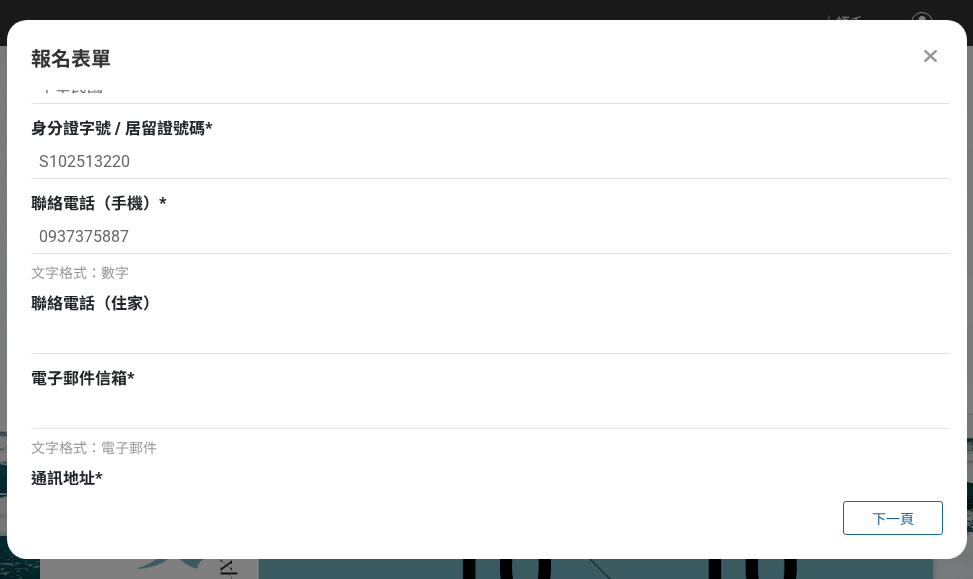 scroll, scrollTop: 400, scrollLeft: 0, axis: vertical 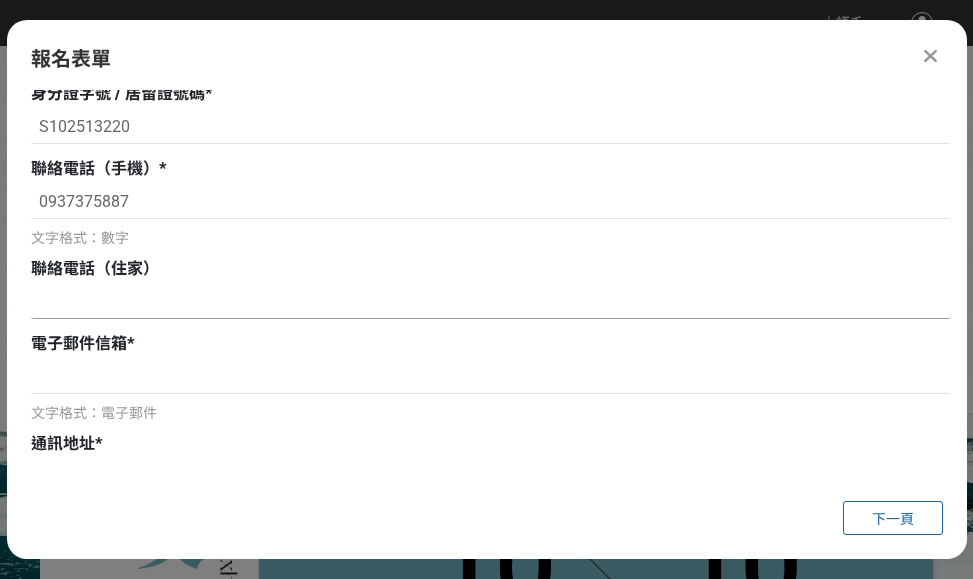 click at bounding box center (491, 302) 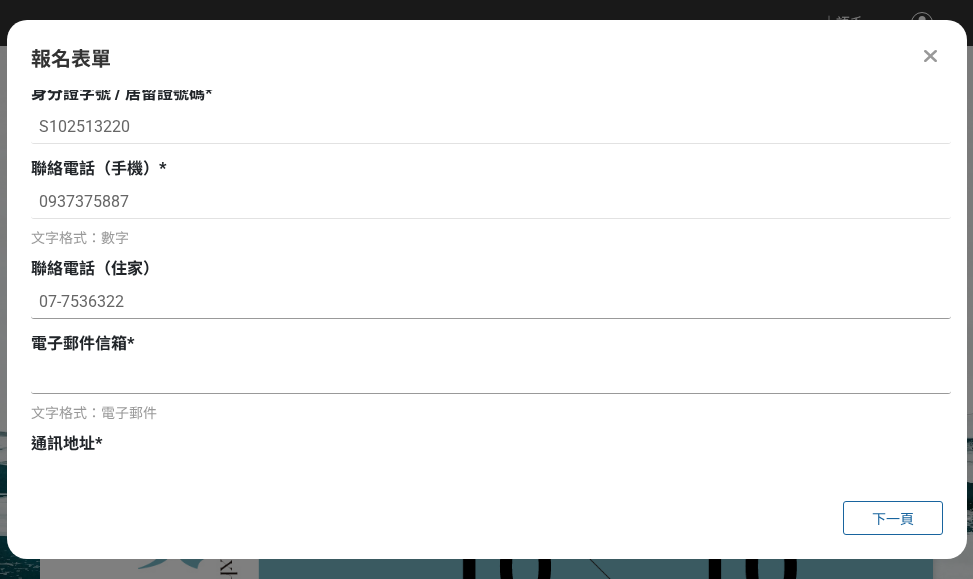 type on "07-7536322" 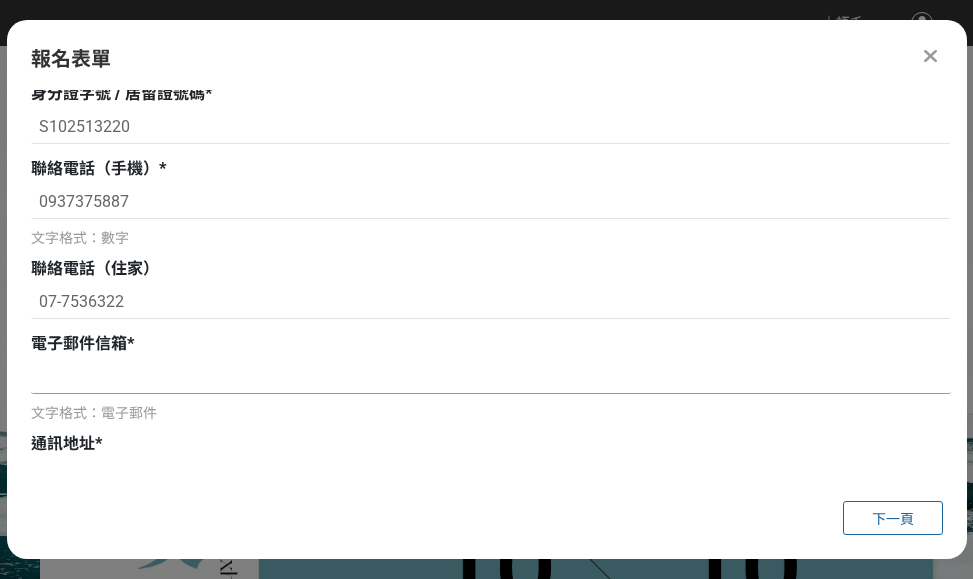 click at bounding box center [491, 377] 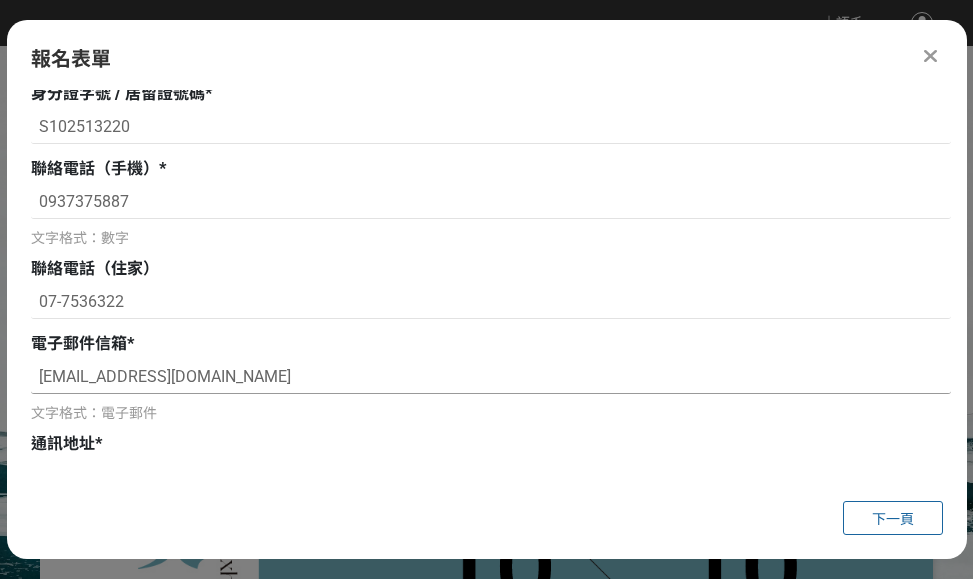 type on "[EMAIL_ADDRESS][DOMAIN_NAME]" 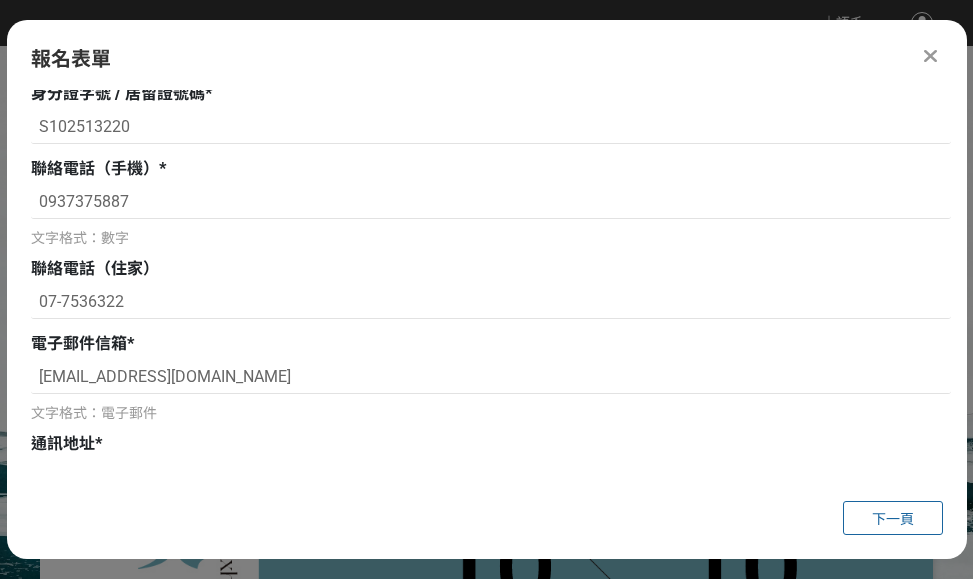 click on "通訊地址 *" at bounding box center [491, 444] 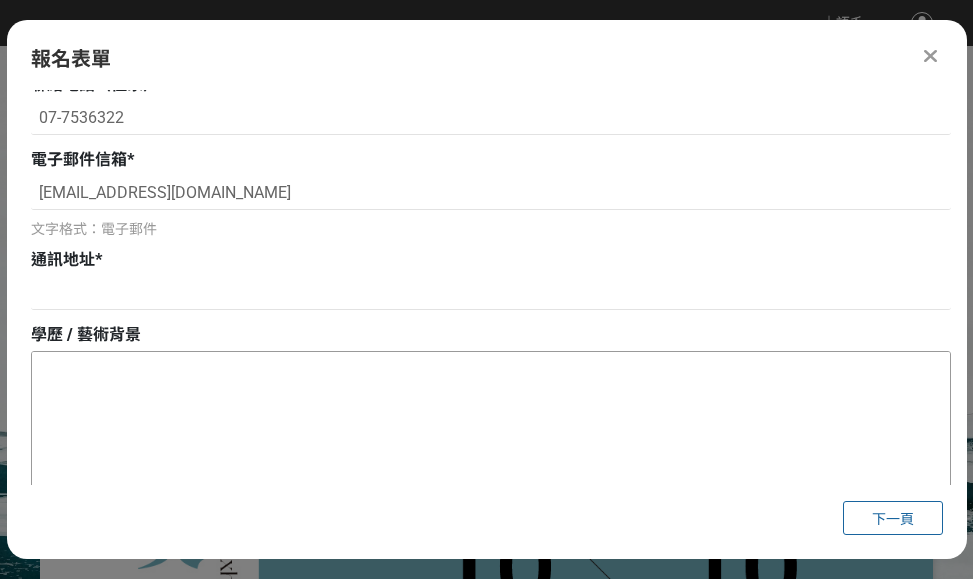 scroll, scrollTop: 600, scrollLeft: 0, axis: vertical 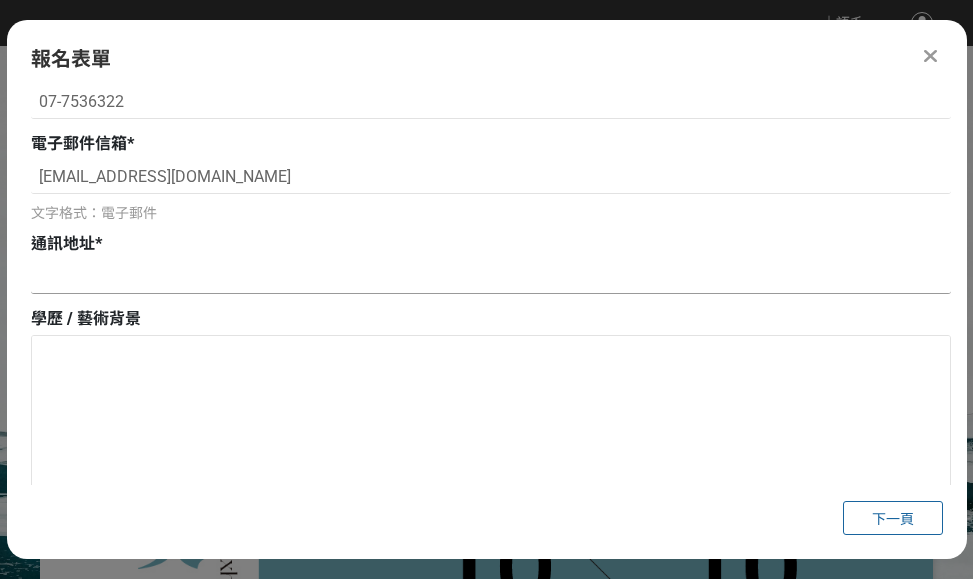 click at bounding box center [491, 277] 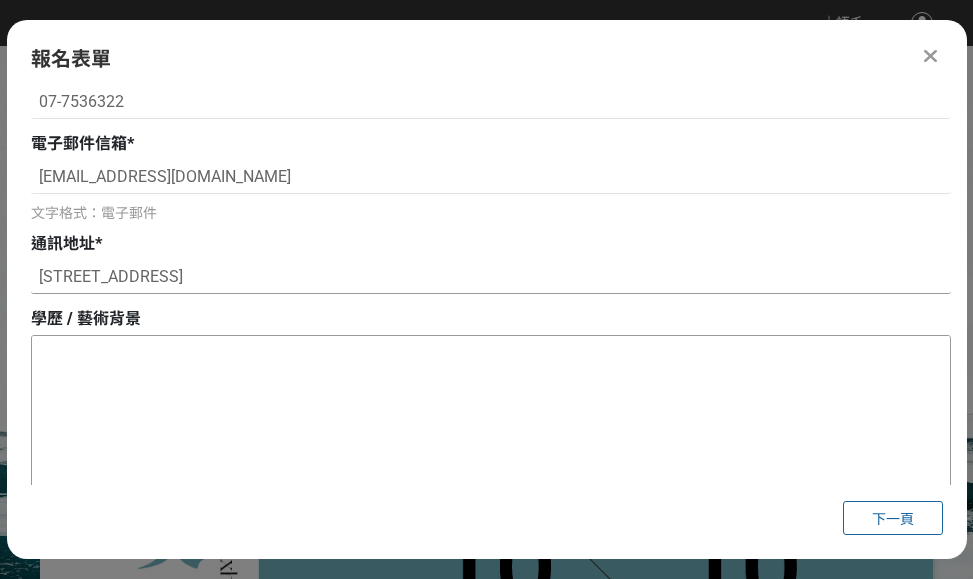 type on "[STREET_ADDRESS]" 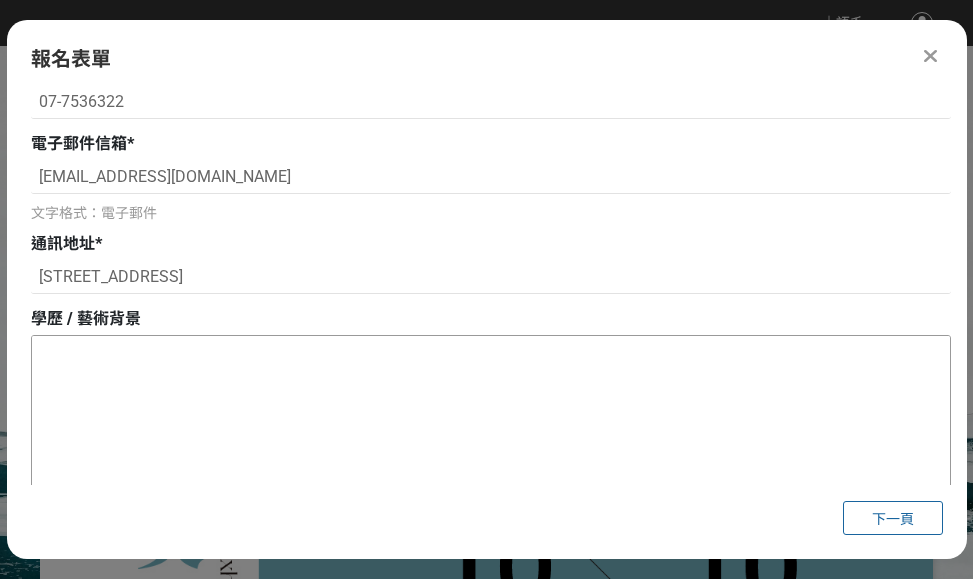 click at bounding box center [491, 436] 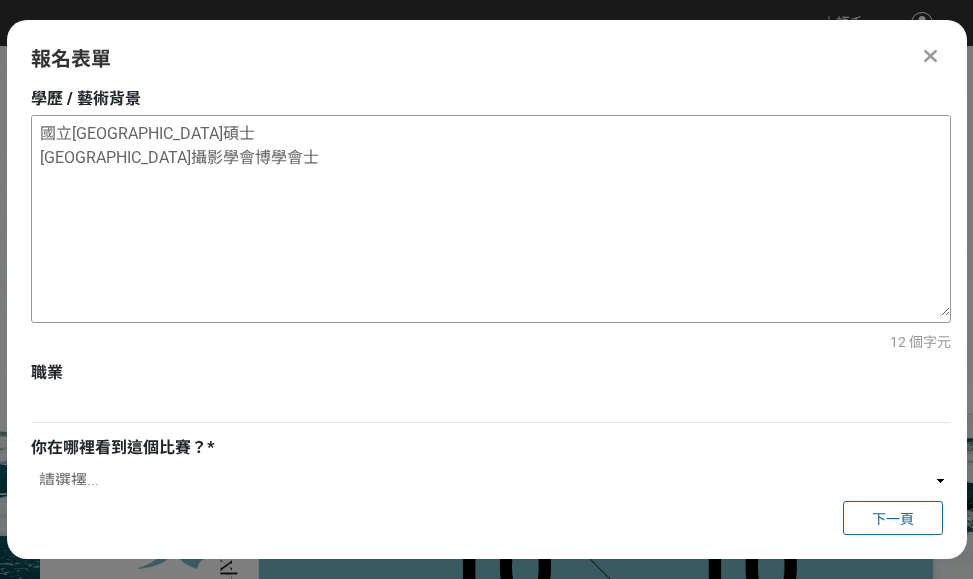 scroll, scrollTop: 838, scrollLeft: 0, axis: vertical 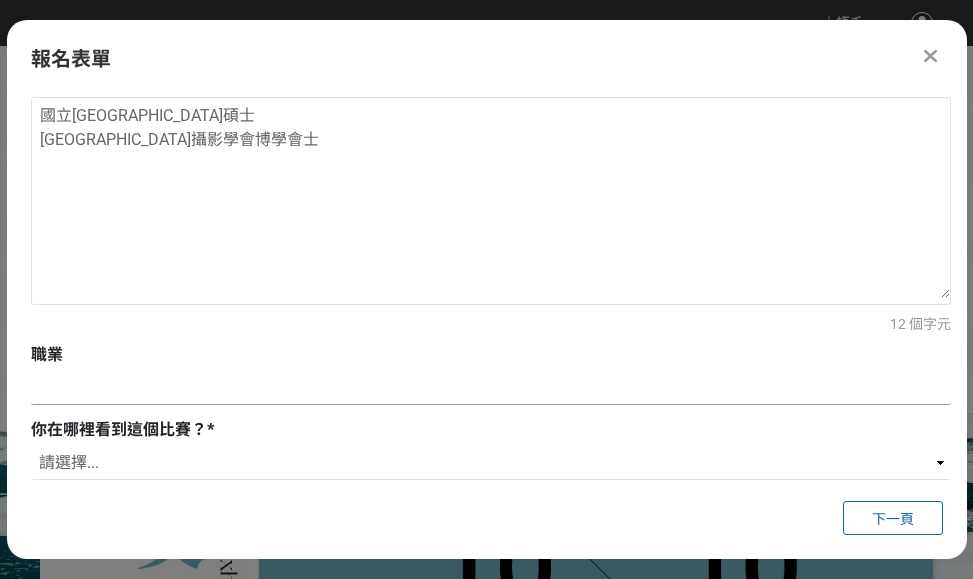 type on "國立[GEOGRAPHIC_DATA]碩士
[GEOGRAPHIC_DATA]攝影學會博學會士" 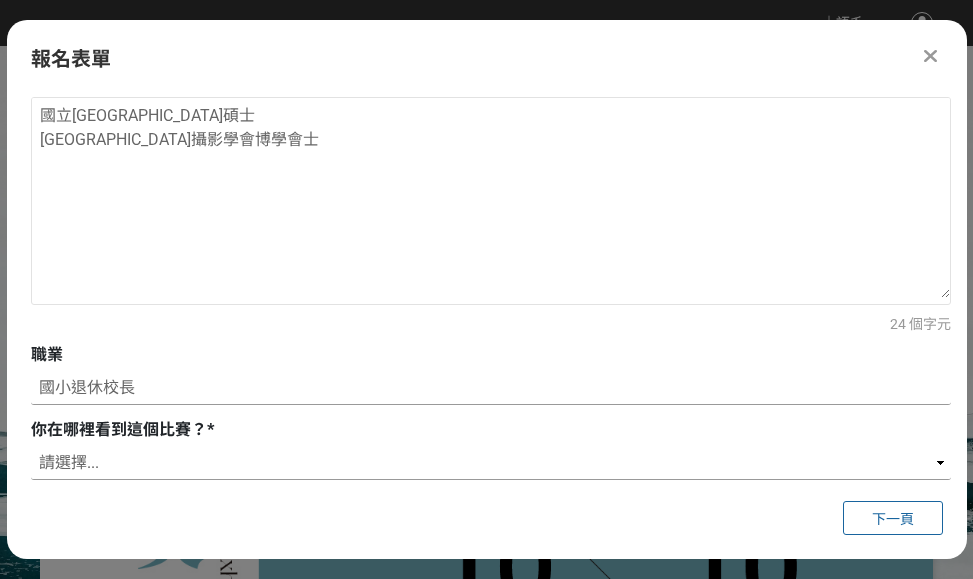 type on "國小退休校長" 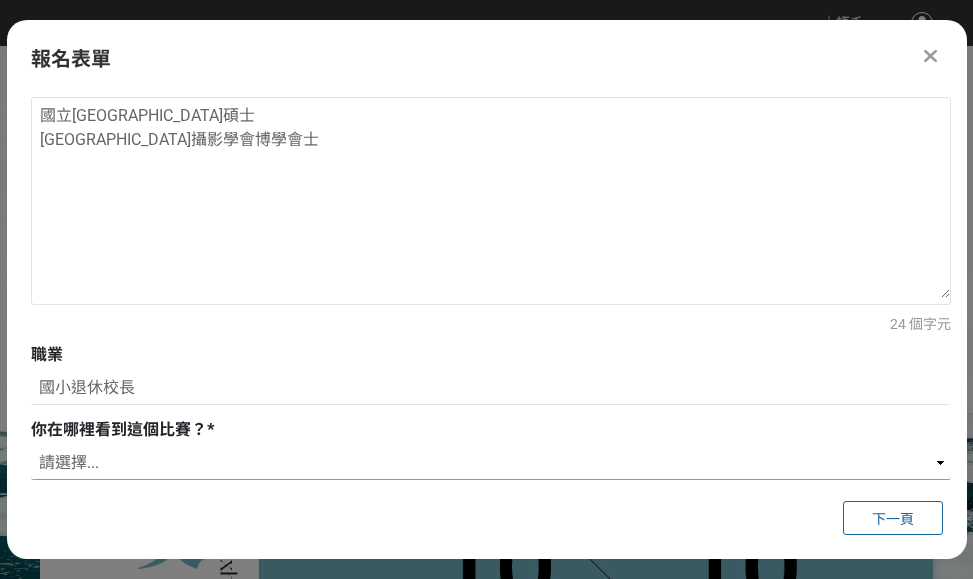 click on "請選擇... 獎金獵人網站 Facebook / Instagram 校園講座 / 老師系上推薦 電子郵件 海報 其他" at bounding box center (491, 463) 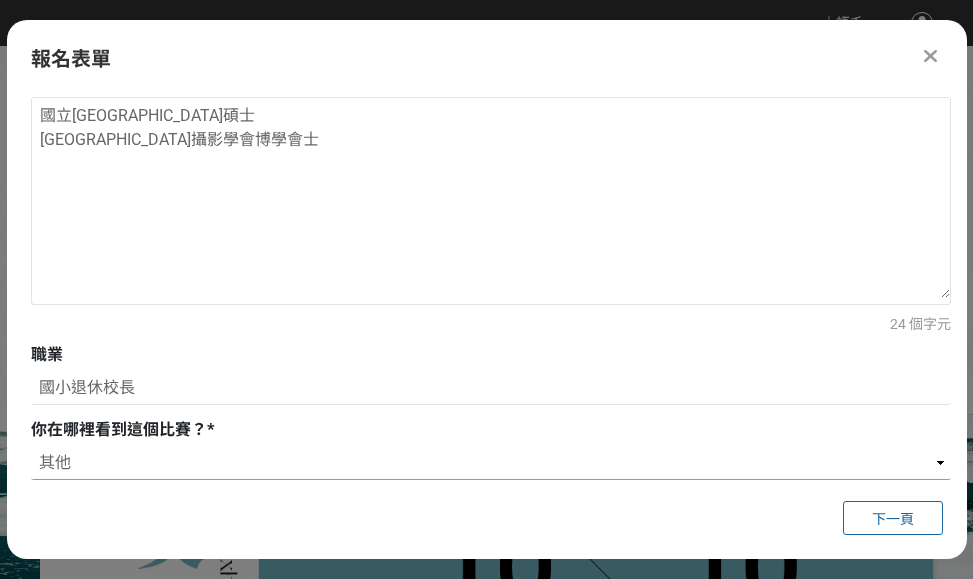 click on "請選擇... 獎金獵人網站 Facebook / Instagram 校園講座 / 老師系上推薦 電子郵件 海報 其他" at bounding box center (491, 463) 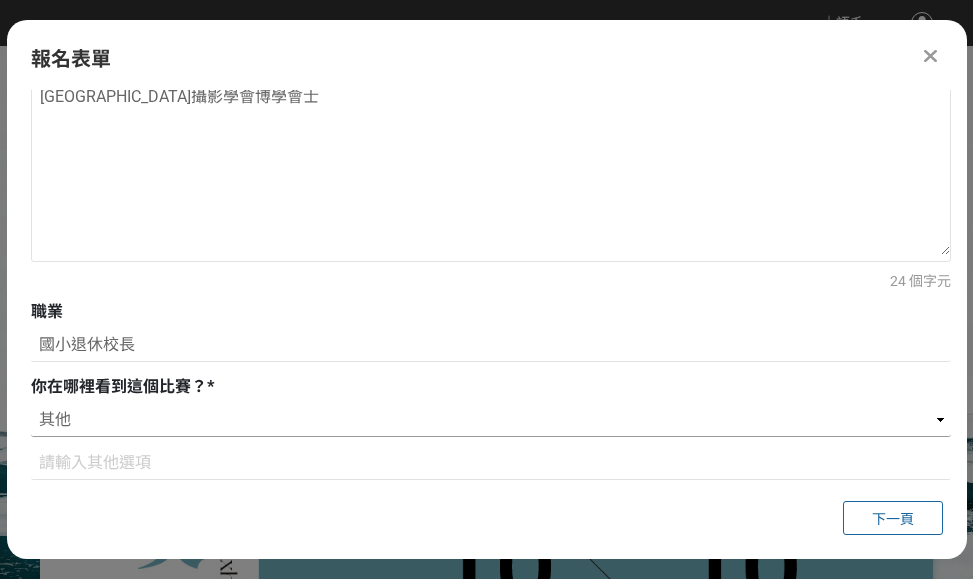 click on "請選擇... 獎金獵人網站 Facebook / Instagram 校園講座 / 老師系上推薦 電子郵件 海報 其他" at bounding box center (491, 420) 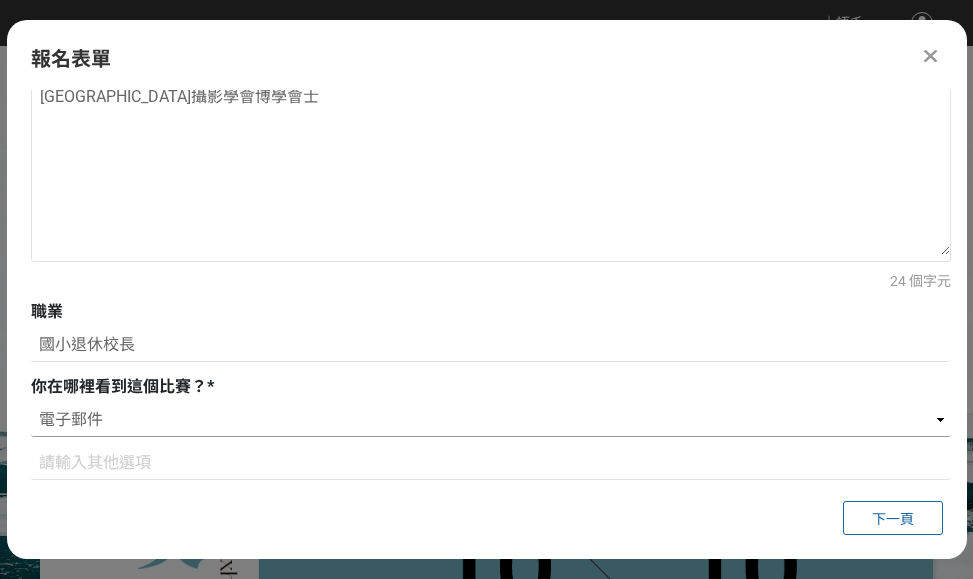 click on "請選擇... 獎金獵人網站 Facebook / Instagram 校園講座 / 老師系上推薦 電子郵件 海報 其他" at bounding box center (491, 420) 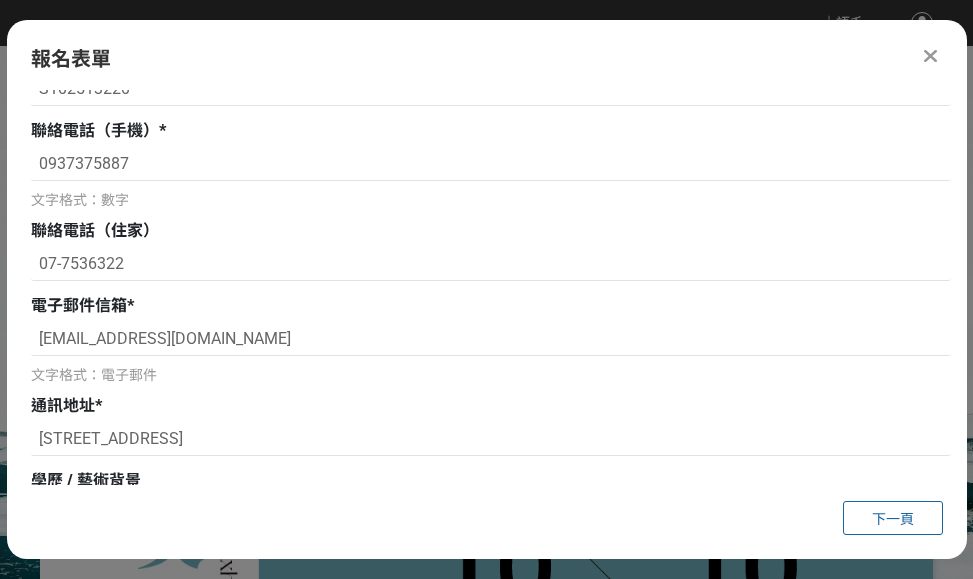 scroll, scrollTop: 0, scrollLeft: 0, axis: both 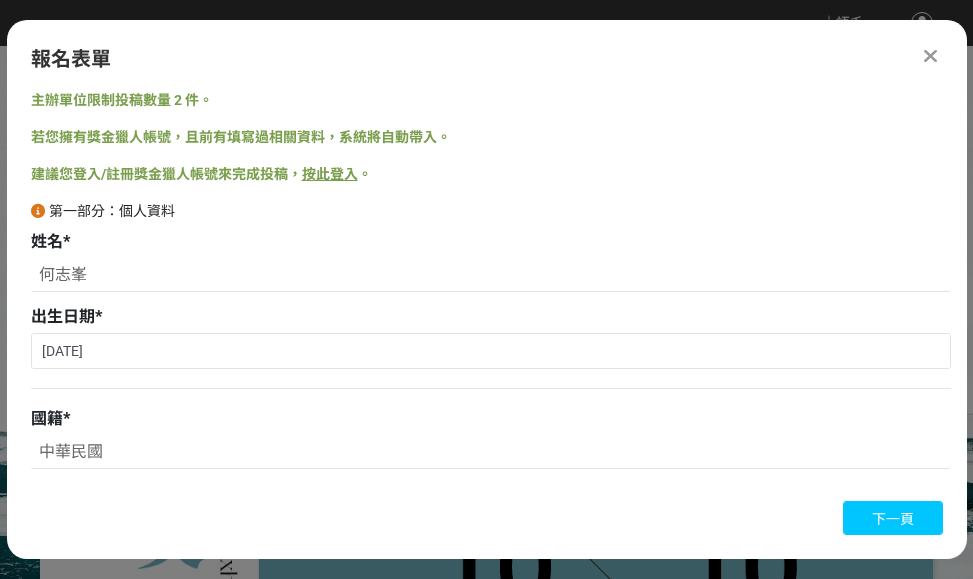 click on "下一頁" at bounding box center (893, 519) 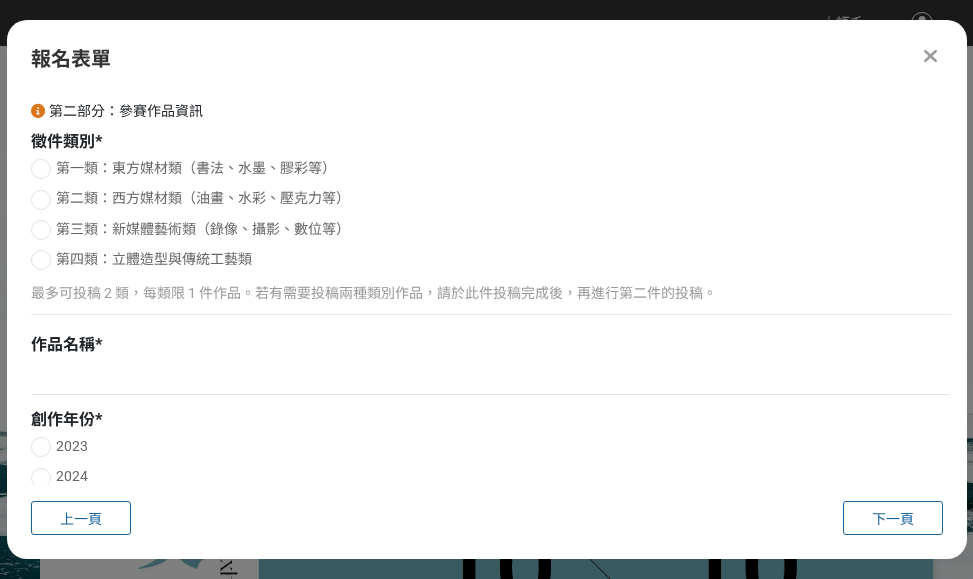 scroll, scrollTop: 200, scrollLeft: 0, axis: vertical 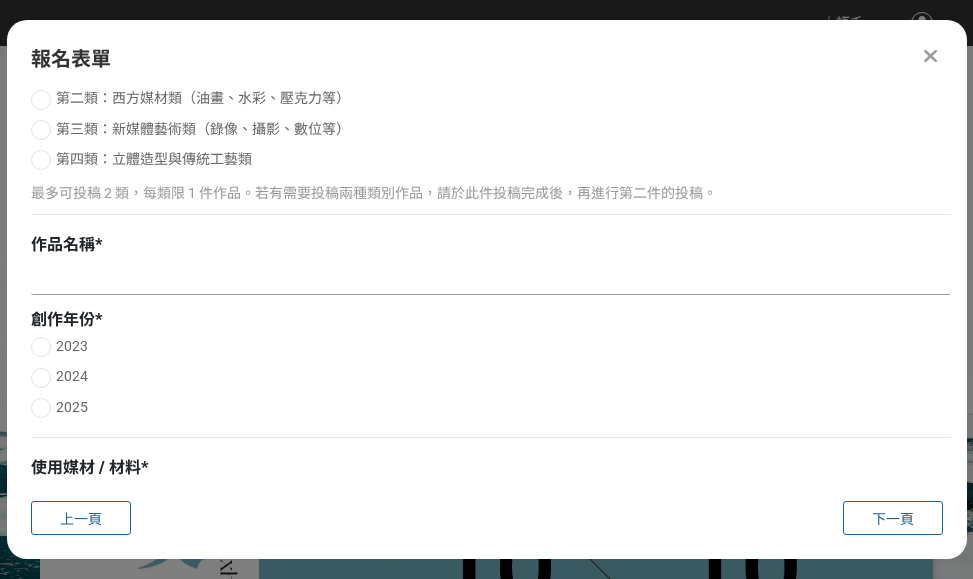 click at bounding box center [491, 278] 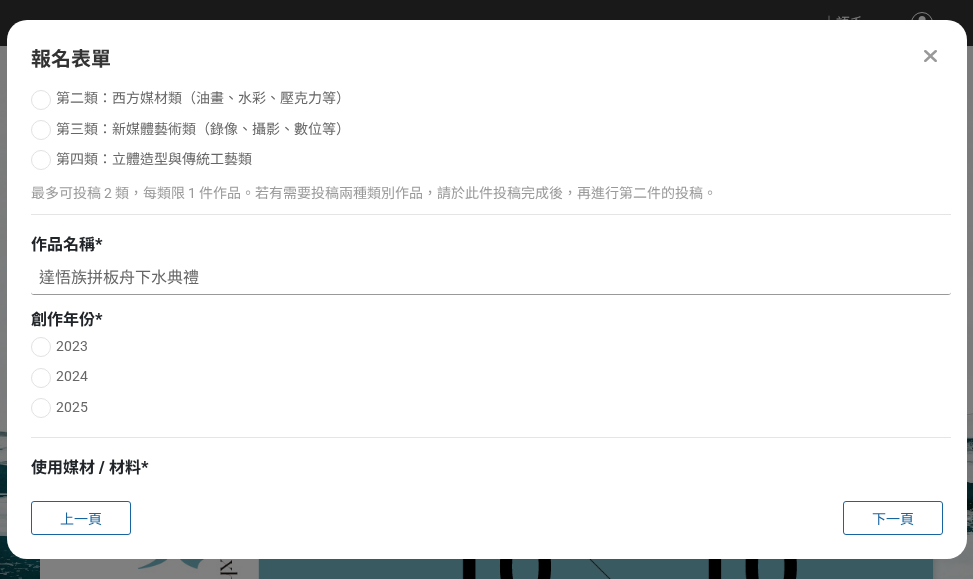 type on "達悟族拼板舟下水典禮" 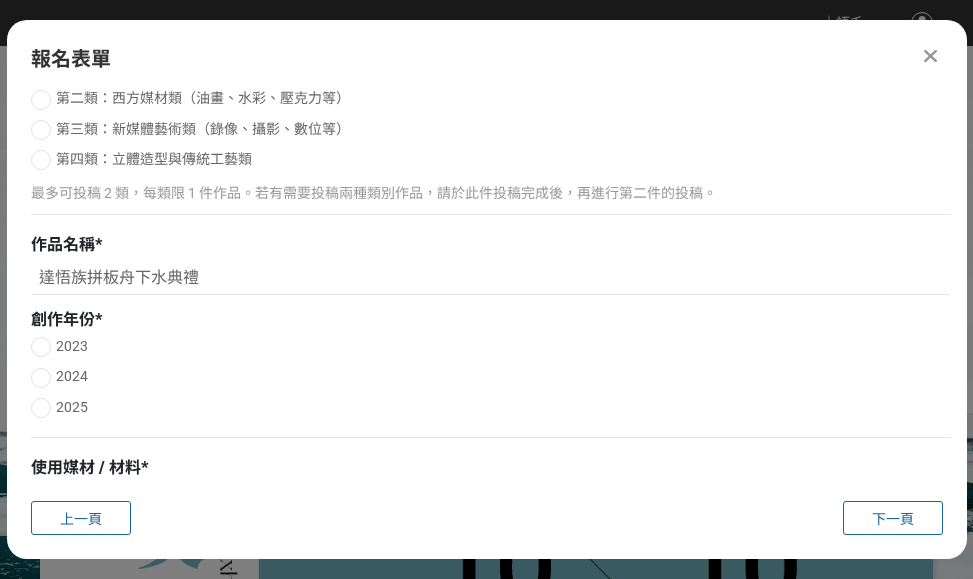 click at bounding box center [41, 378] 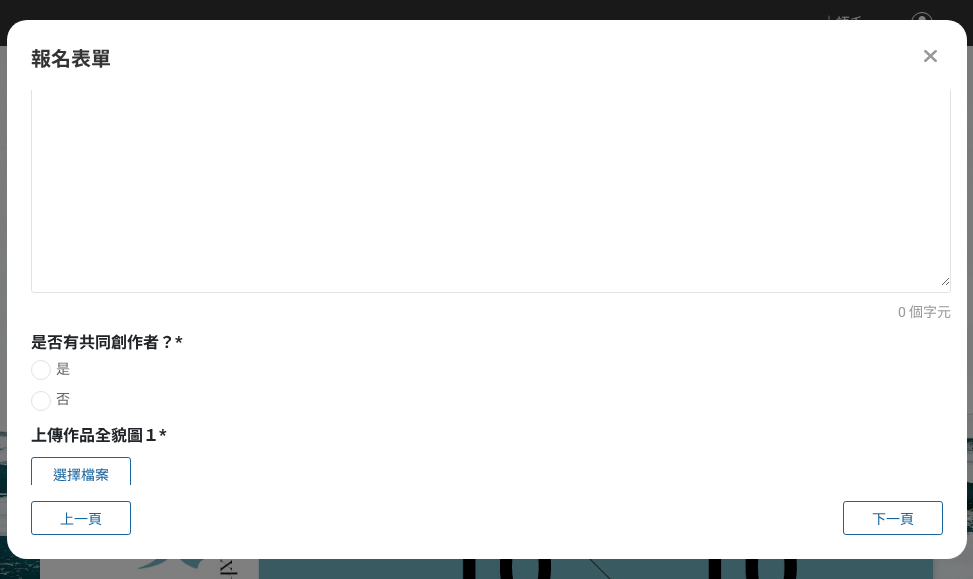scroll, scrollTop: 800, scrollLeft: 0, axis: vertical 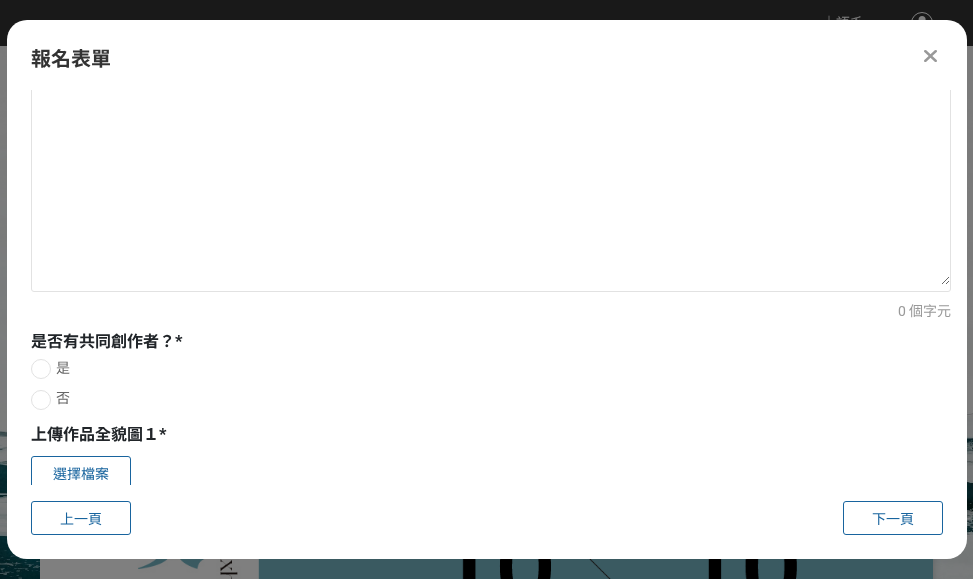 click at bounding box center [41, 400] 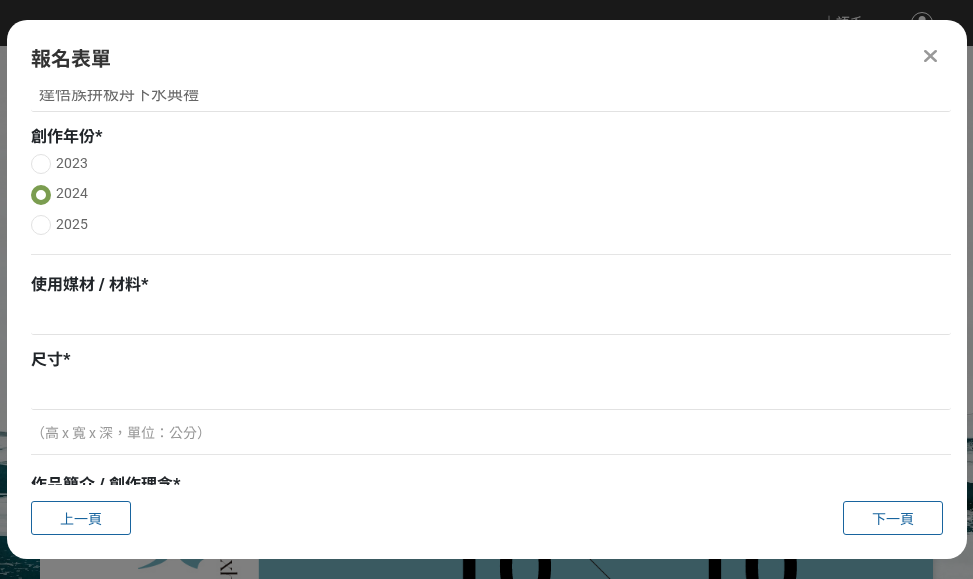 scroll, scrollTop: 483, scrollLeft: 0, axis: vertical 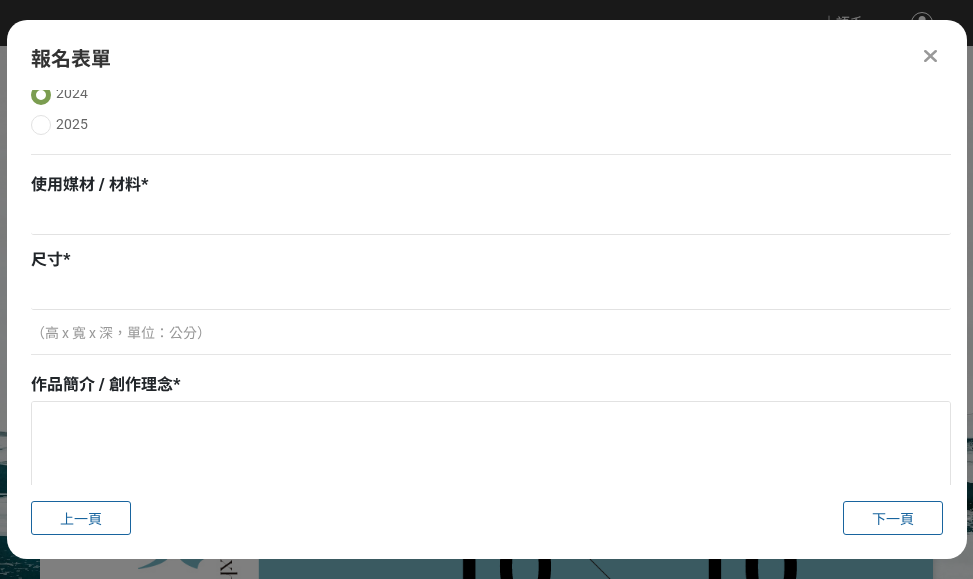click on "（高 x 寬 x 深，單位：公分）" at bounding box center (491, 333) 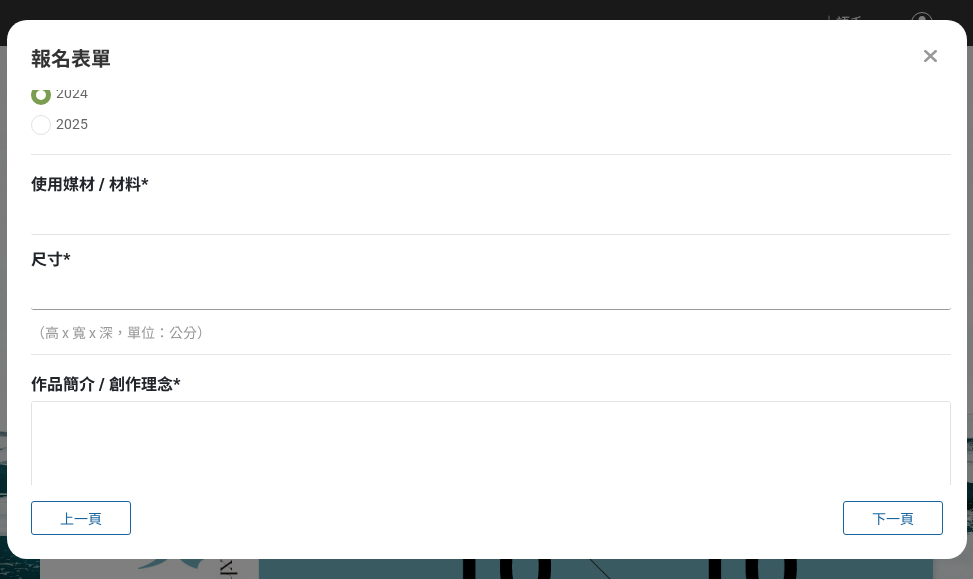 click at bounding box center [491, 293] 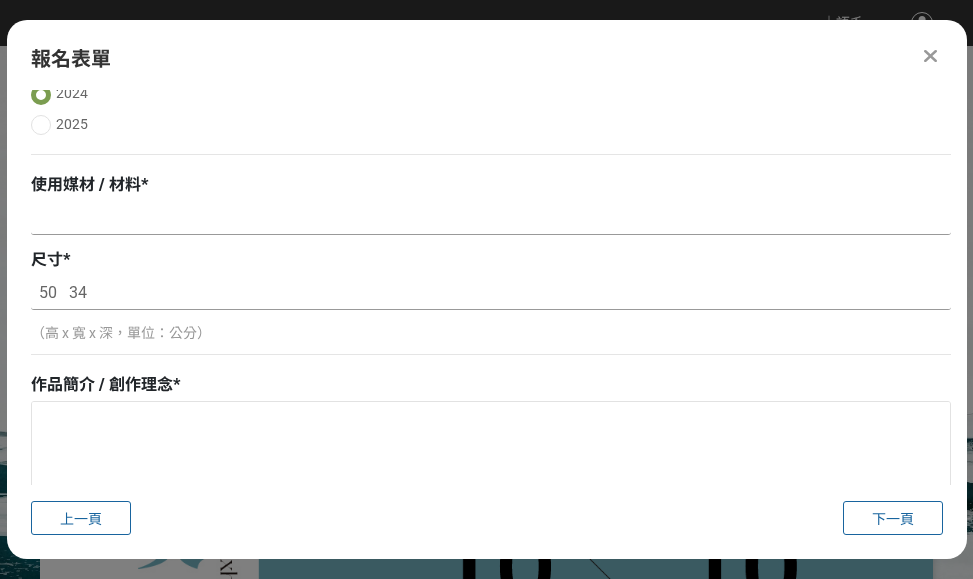 type on "50   34" 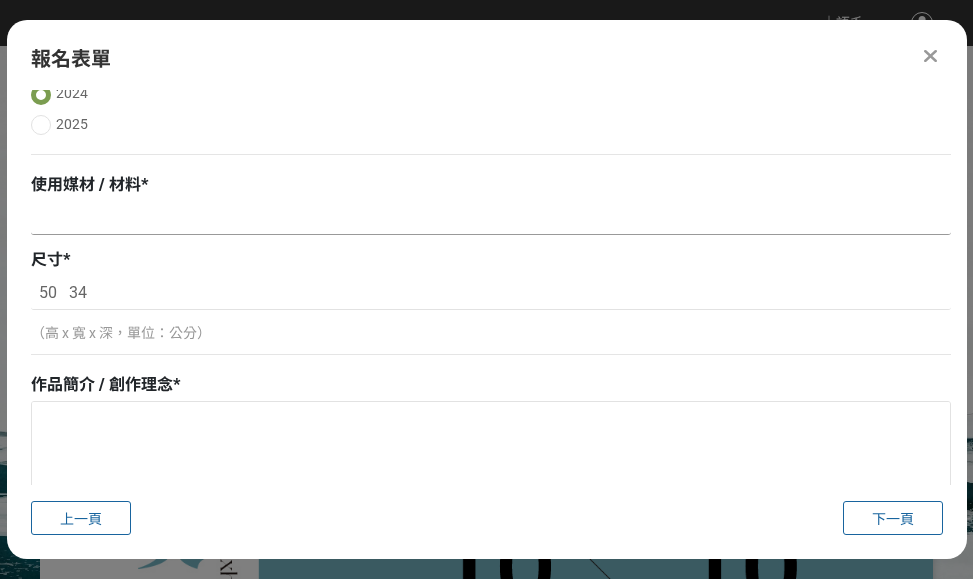 click at bounding box center [491, 218] 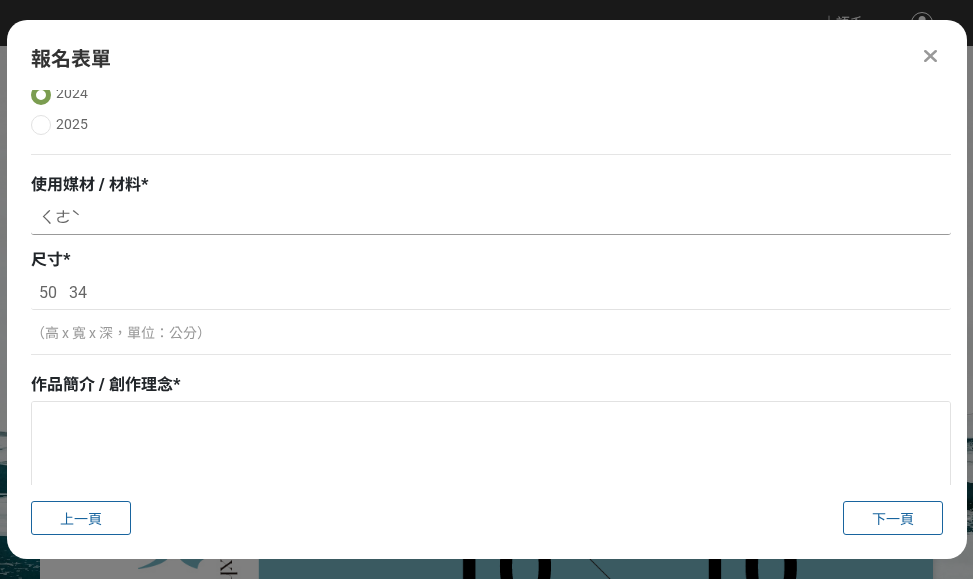 type on "ㄑ" 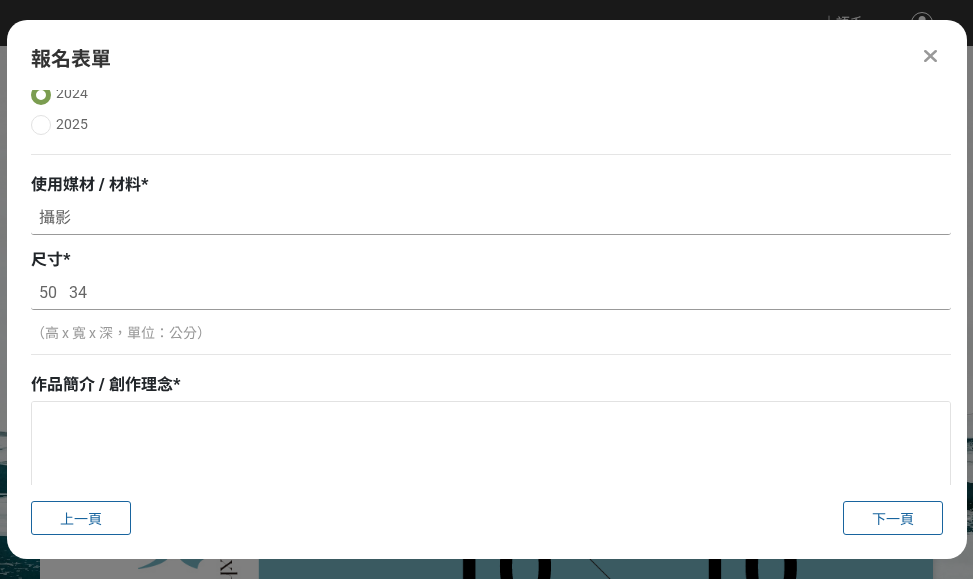 type on "攝影" 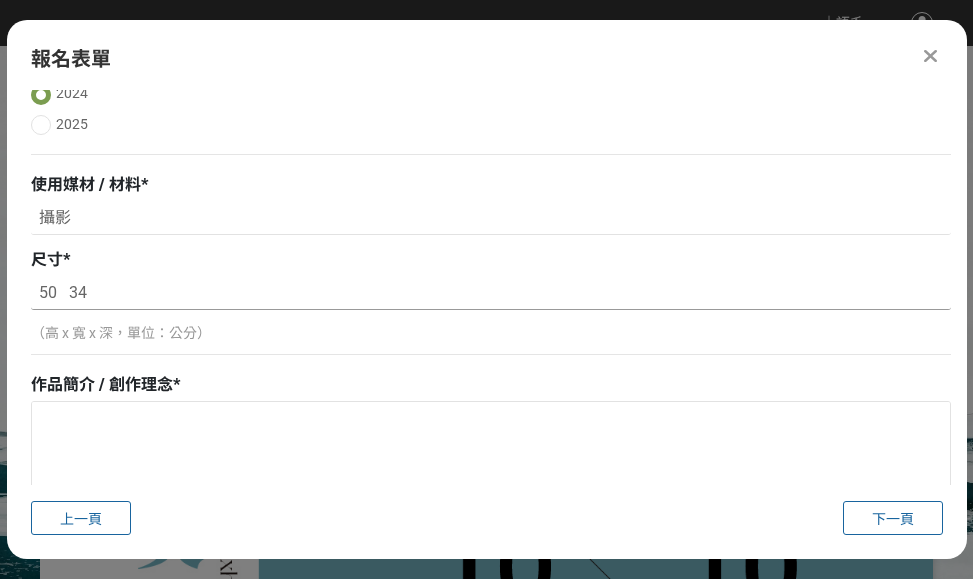 click on "50   34" at bounding box center (491, 293) 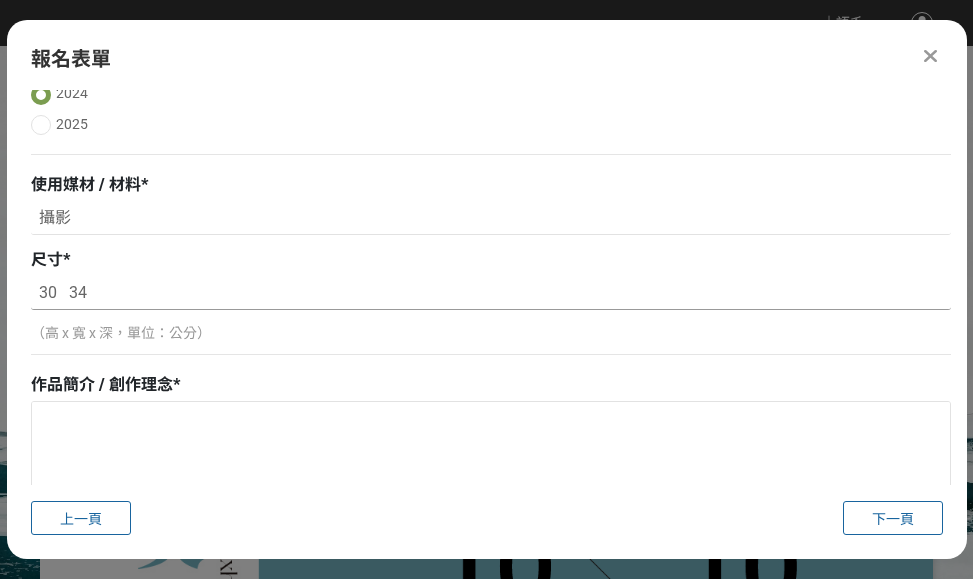 click on "30   34" at bounding box center [491, 293] 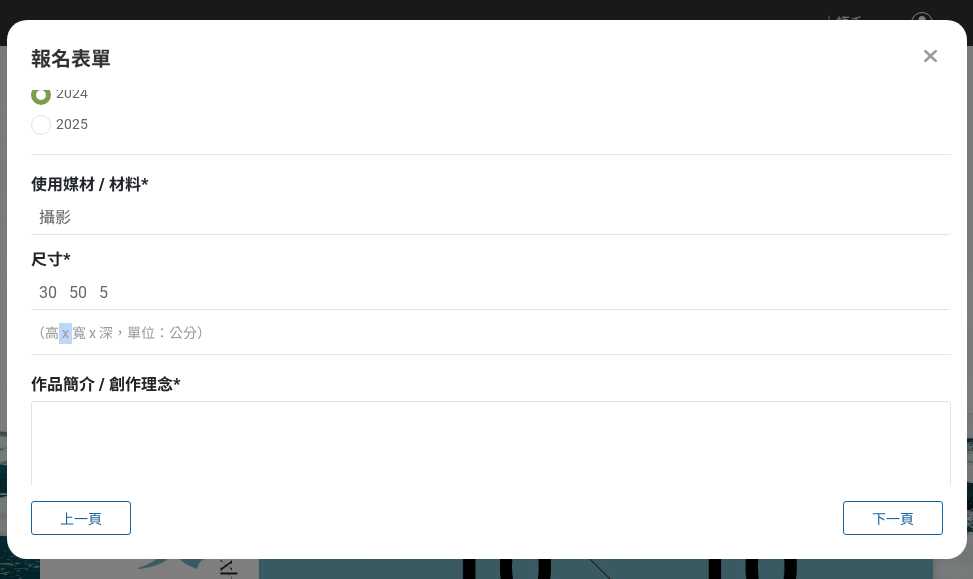 drag, startPoint x: 60, startPoint y: 339, endPoint x: 72, endPoint y: 333, distance: 13.416408 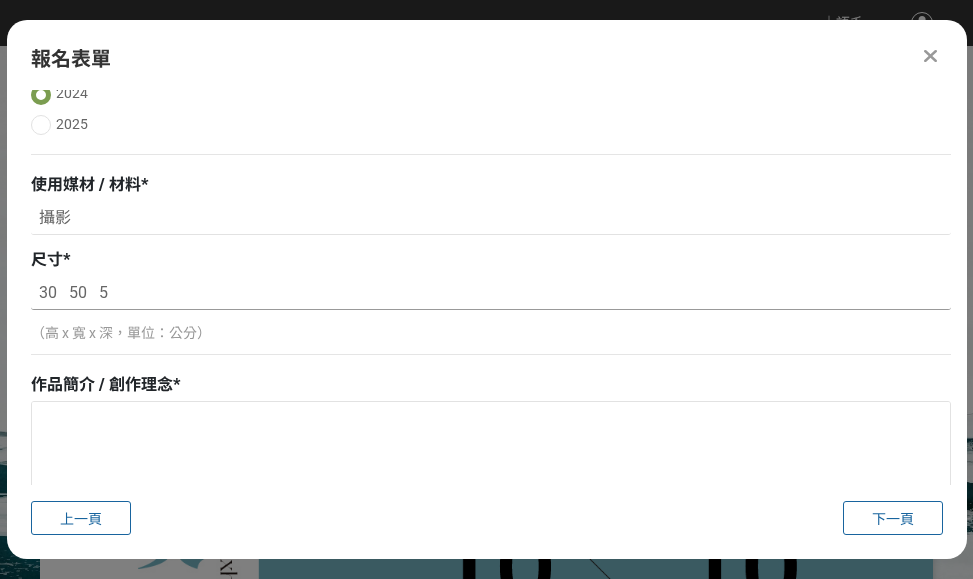 paste on "x" 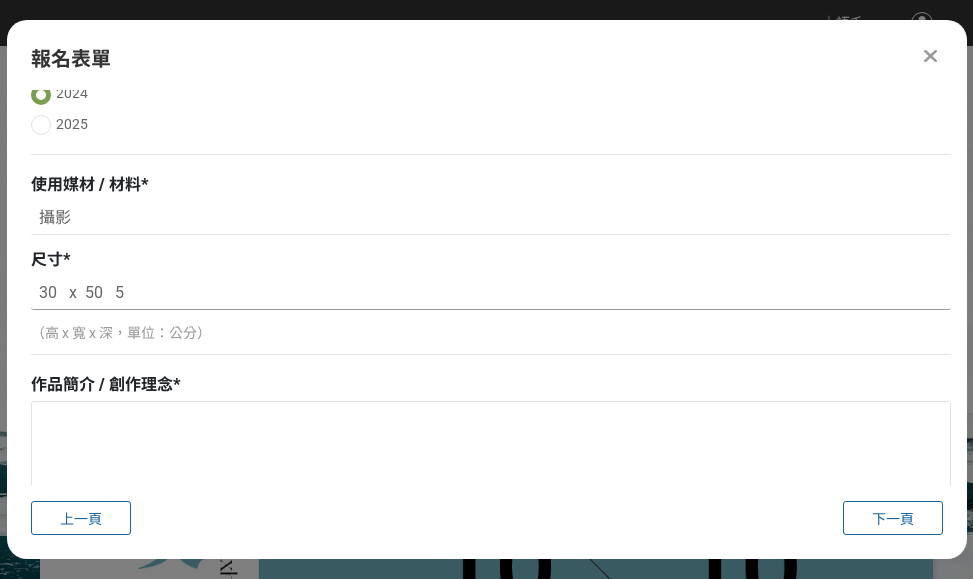 click on "30   x  50   5" at bounding box center (491, 293) 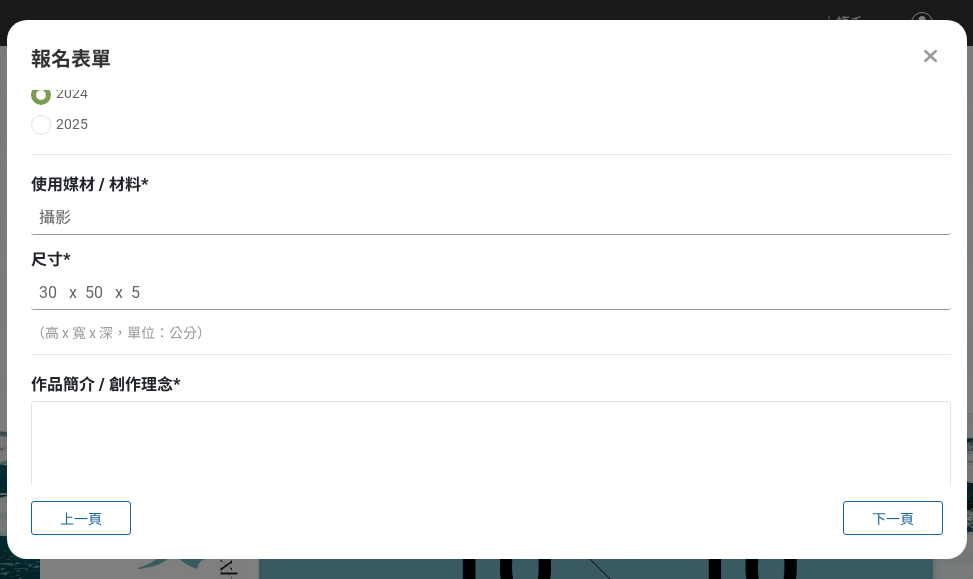 scroll, scrollTop: 583, scrollLeft: 0, axis: vertical 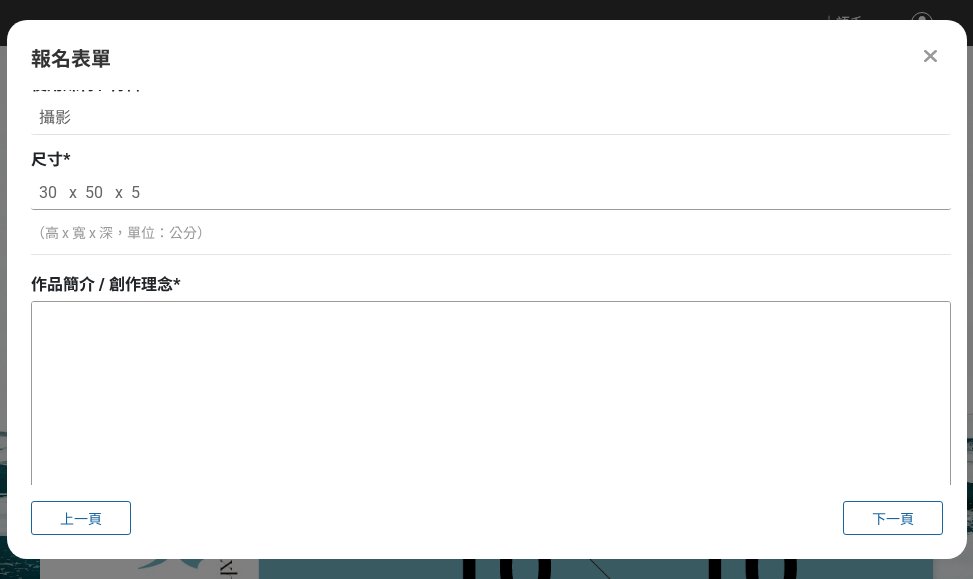 type on "30   x  50   x  5" 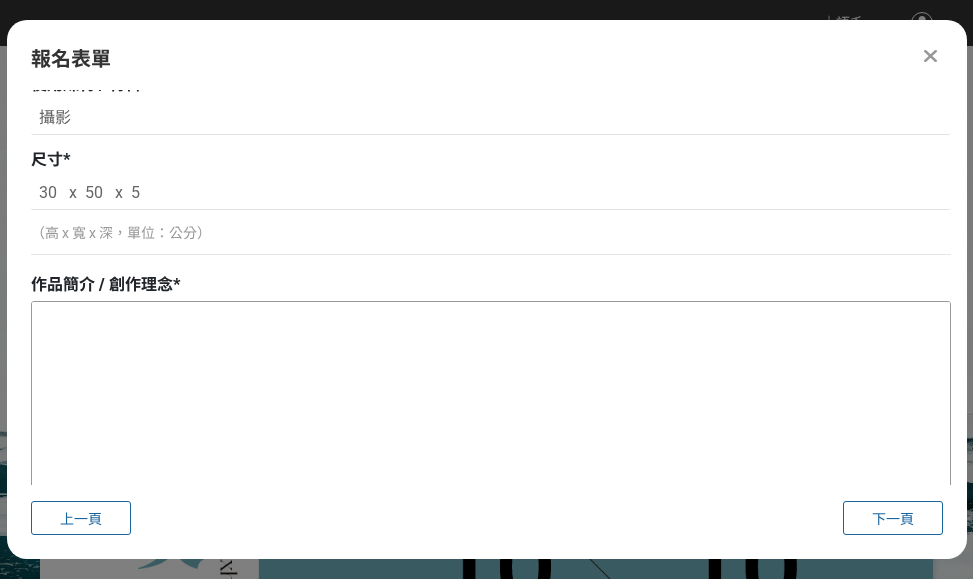 click at bounding box center (491, 402) 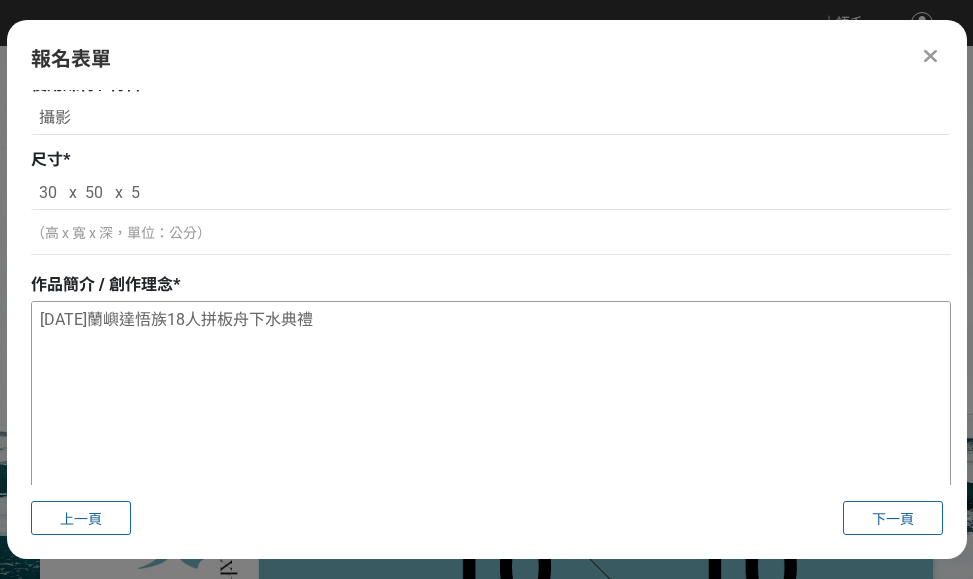 click on "2024年蘭嶼達悟族18人拼板舟下水典禮" at bounding box center (491, 402) 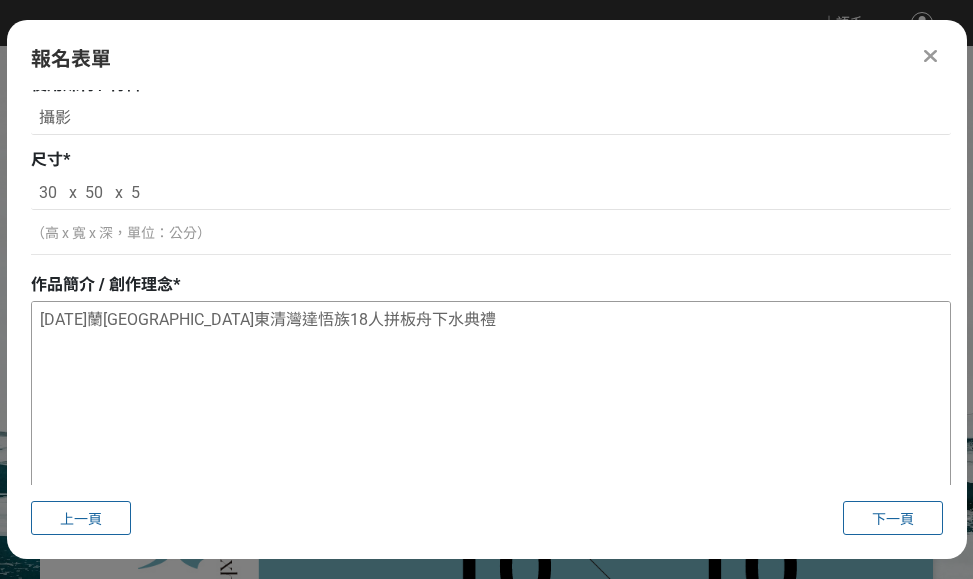 click on "2024年蘭嶼東清灣達悟族18人拼板舟下水典禮" at bounding box center (491, 402) 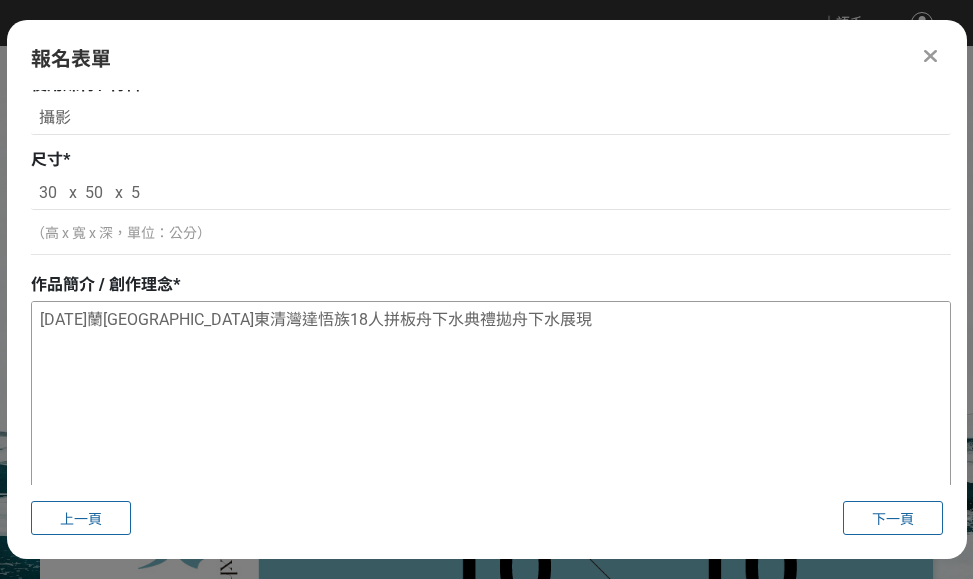 click on "2024年蘭嶼東清灣達悟族18人拼板舟下水典禮拋舟下水展現" at bounding box center [491, 402] 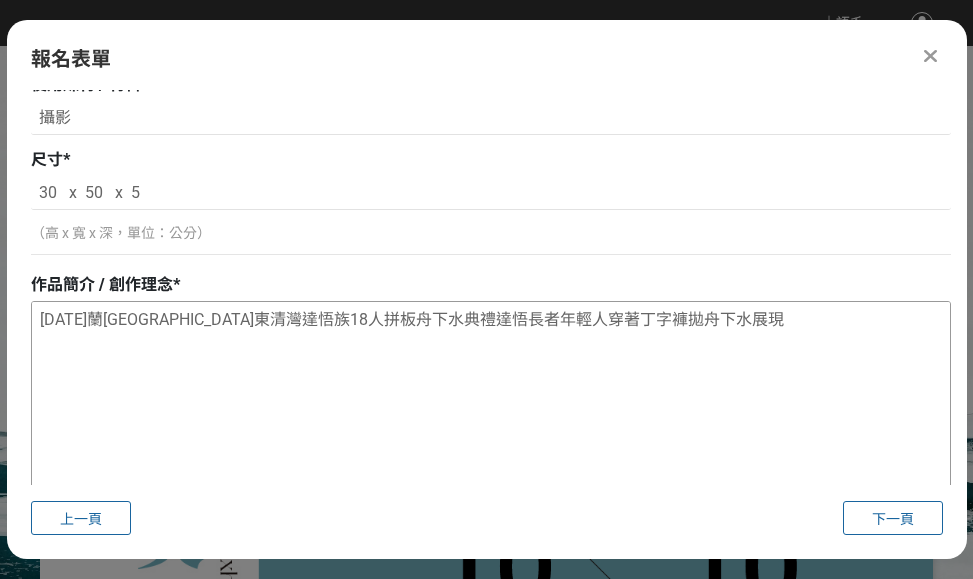 click on "2024年蘭嶼東清灣達悟族18人拼板舟下水典禮達悟長者年輕人穿著丁字褲拋舟下水展現" at bounding box center (491, 402) 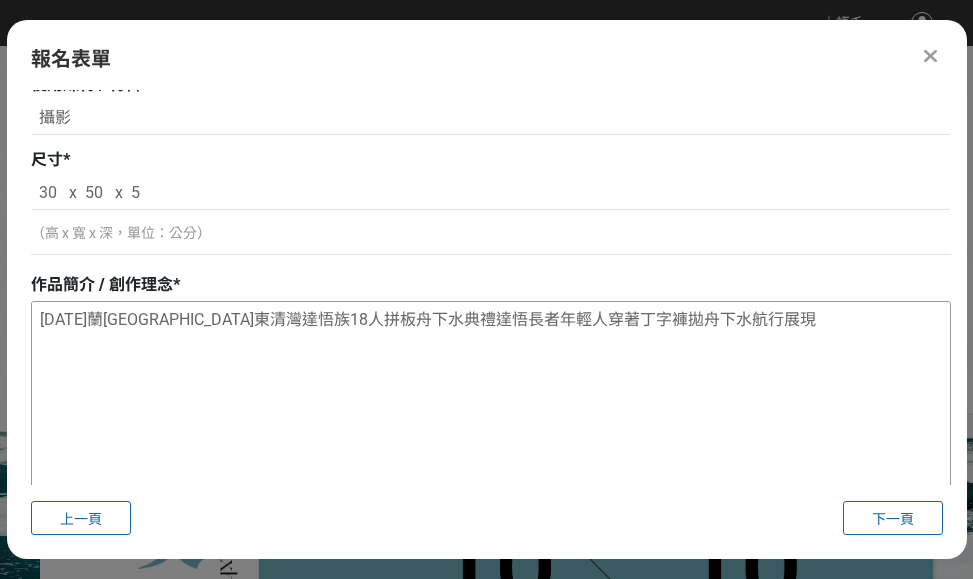click on "2024年蘭嶼東清灣達悟族18人拼板舟下水典禮達悟長者年輕人穿著丁字褲拋舟下水航行展現" at bounding box center (491, 402) 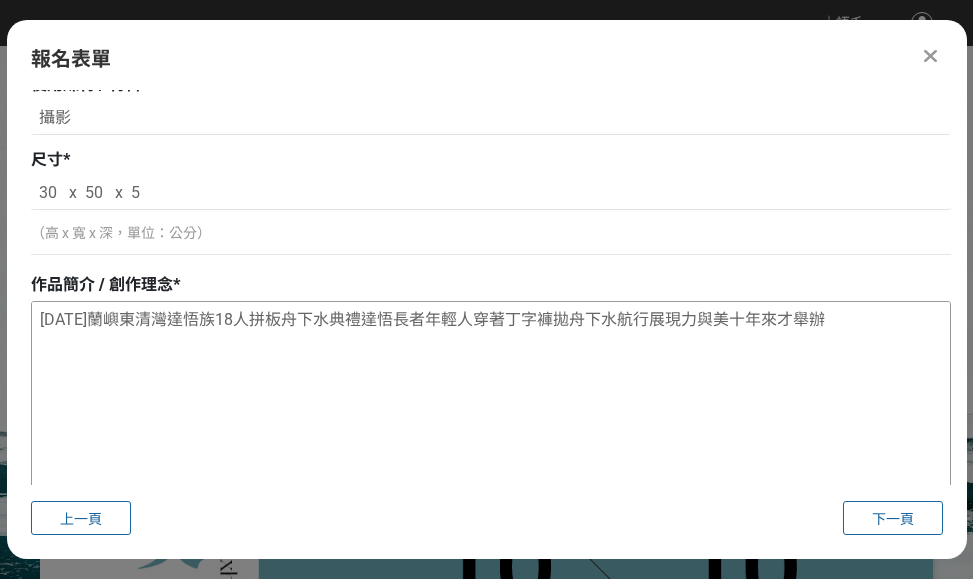 click on "2024年蘭嶼東清灣達悟族18人拼板舟下水典禮達悟長者年輕人穿著丁字褲拋舟下水航行展現力與美十年來才舉辦" at bounding box center (491, 402) 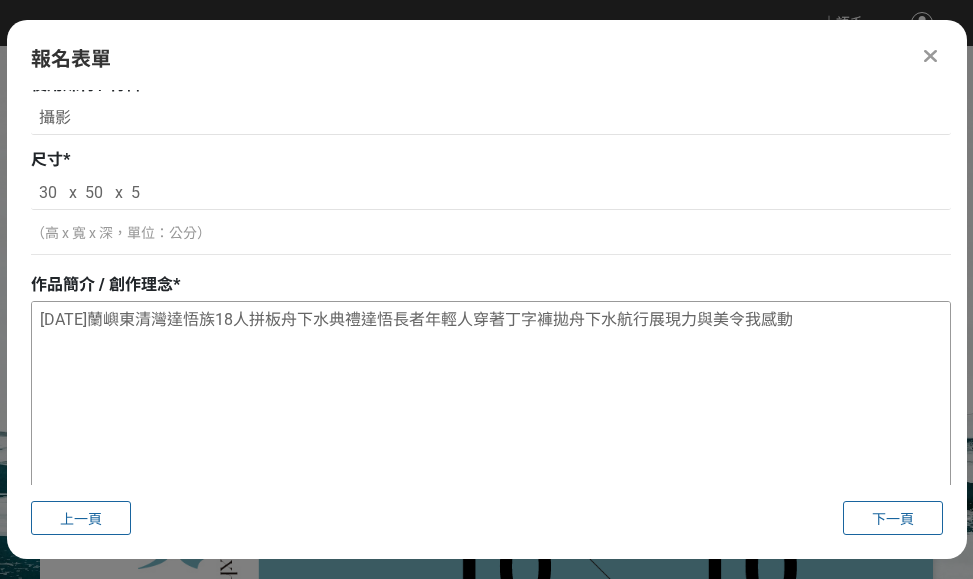 click on "2024年蘭嶼東清灣達悟族18人拼板舟下水典禮達悟長者年輕人穿著丁字褲拋舟下水航行展現力與美令我感動" at bounding box center (491, 402) 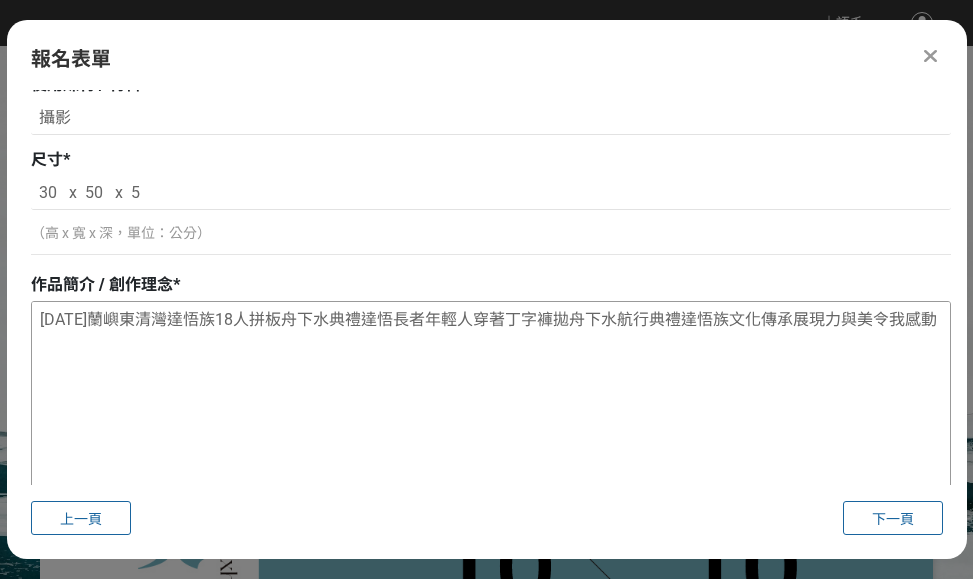 click on "2024年蘭嶼東清灣達悟族18人拼板舟下水典禮達悟長者年輕人穿著丁字褲拋舟下水航行典禮達悟族文化傳承展現力與美令我感動" at bounding box center (491, 402) 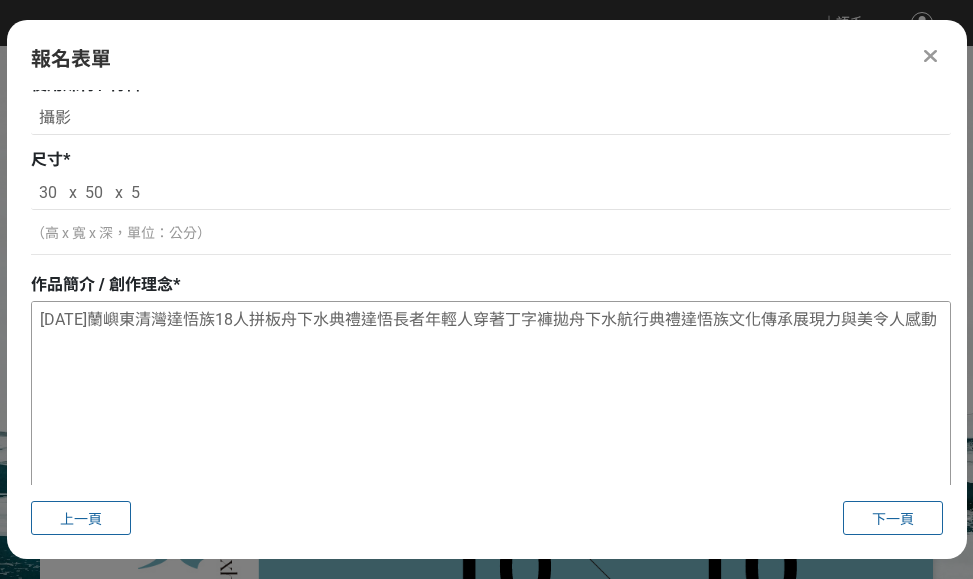 click on "2024年蘭嶼東清灣達悟族18人拼板舟下水典禮達悟長者年輕人穿著丁字褲拋舟下水航行典禮達悟族文化傳承展現力與美令人感動" at bounding box center (491, 402) 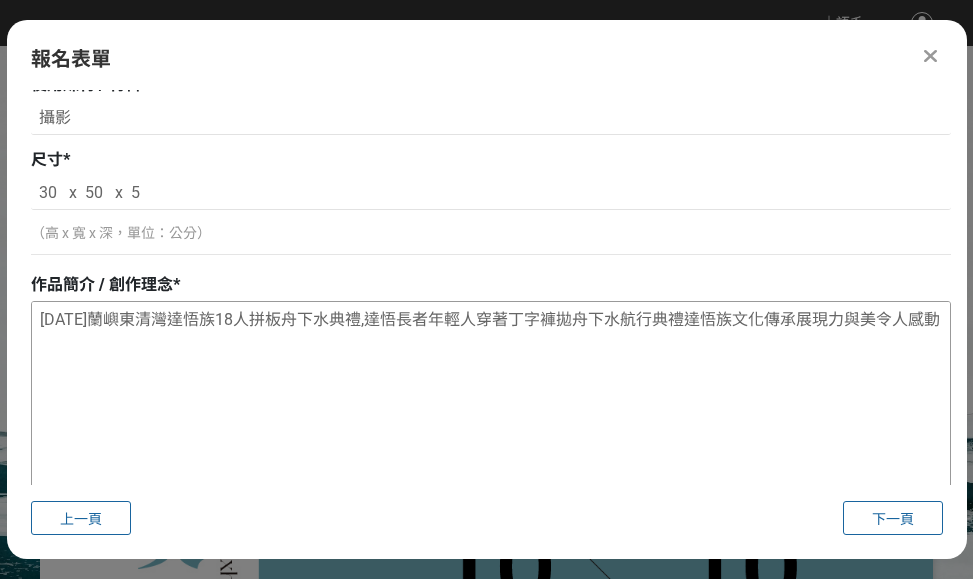 click on "2024年蘭嶼東清灣達悟族18人拼板舟下水典禮,達悟長者年輕人穿著丁字褲拋舟下水航行典禮達悟族文化傳承展現力與美令人感動" at bounding box center (491, 402) 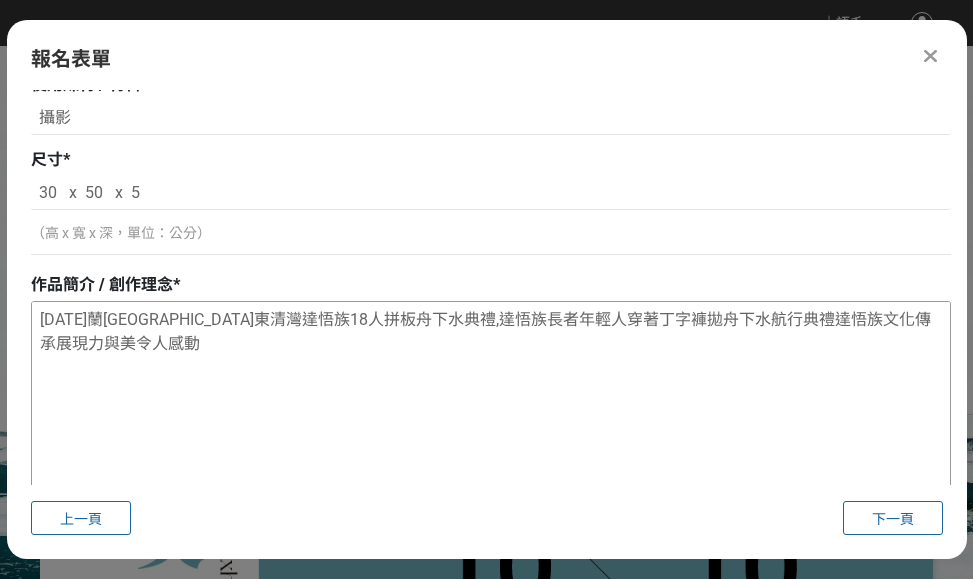 click on "2024年蘭嶼東清灣達悟族18人拼板舟下水典禮,達悟族長者年輕人穿著丁字褲拋舟下水航行典禮達悟族文化傳承展現力與美令人感動" at bounding box center (491, 402) 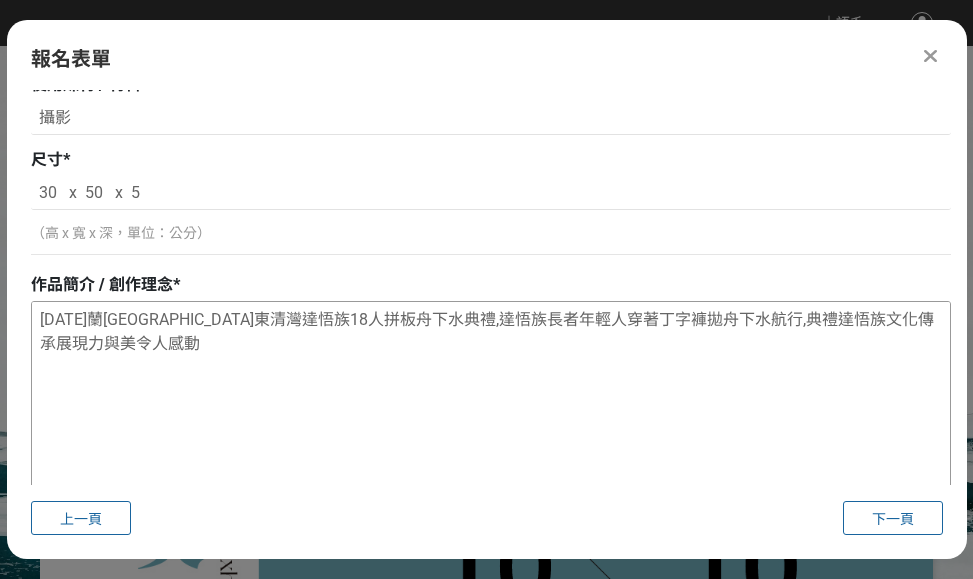 drag, startPoint x: 702, startPoint y: 318, endPoint x: 770, endPoint y: 303, distance: 69.63476 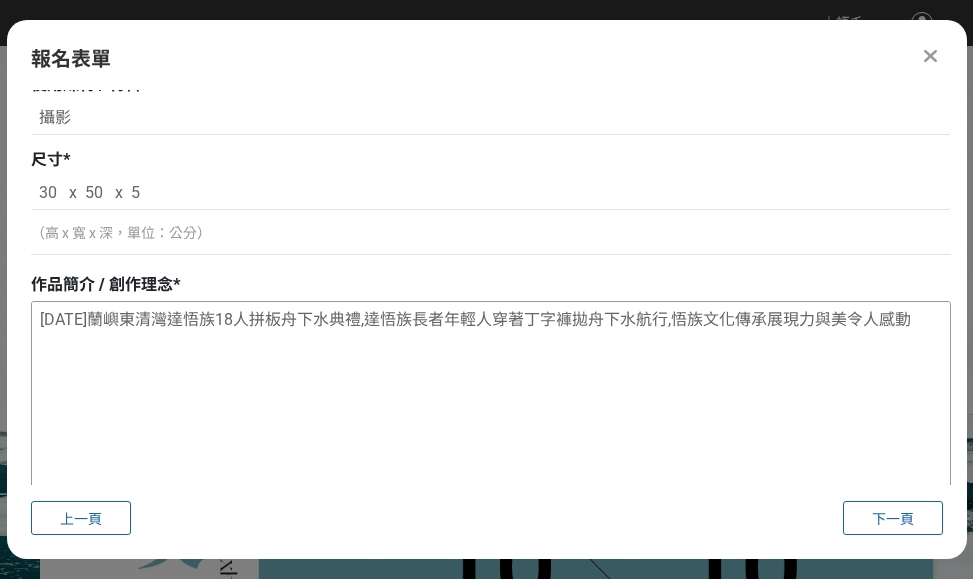 click on "2024年蘭嶼東清灣達悟族18人拼板舟下水典禮,達悟族長者年輕人穿著丁字褲拋舟下水航行,悟族文化傳承展現力與美令人感動" at bounding box center [491, 402] 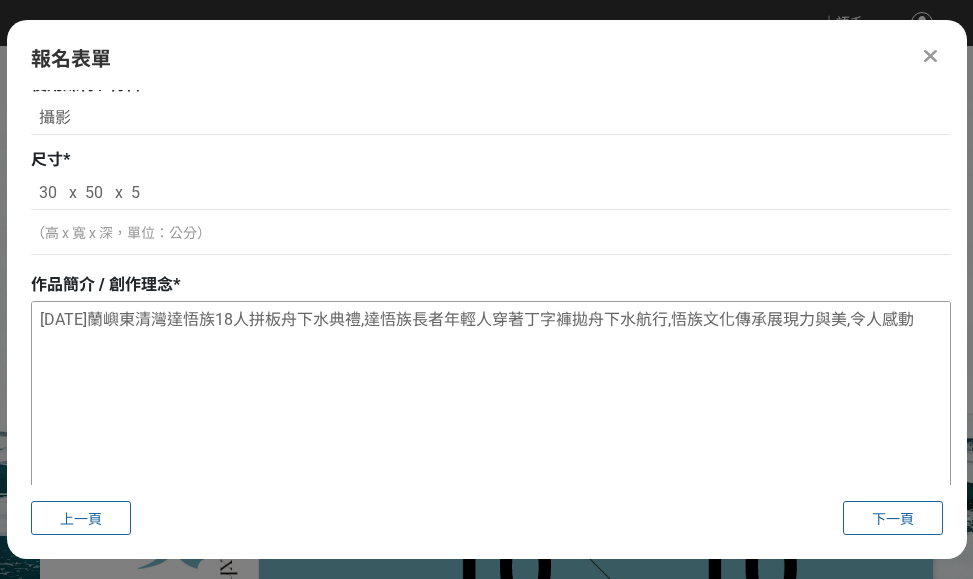 click on "2024年蘭嶼東清灣達悟族18人拼板舟下水典禮,達悟族長者年輕人穿著丁字褲拋舟下水航行,悟族文化傳承展現力與美,令人感動" at bounding box center [491, 402] 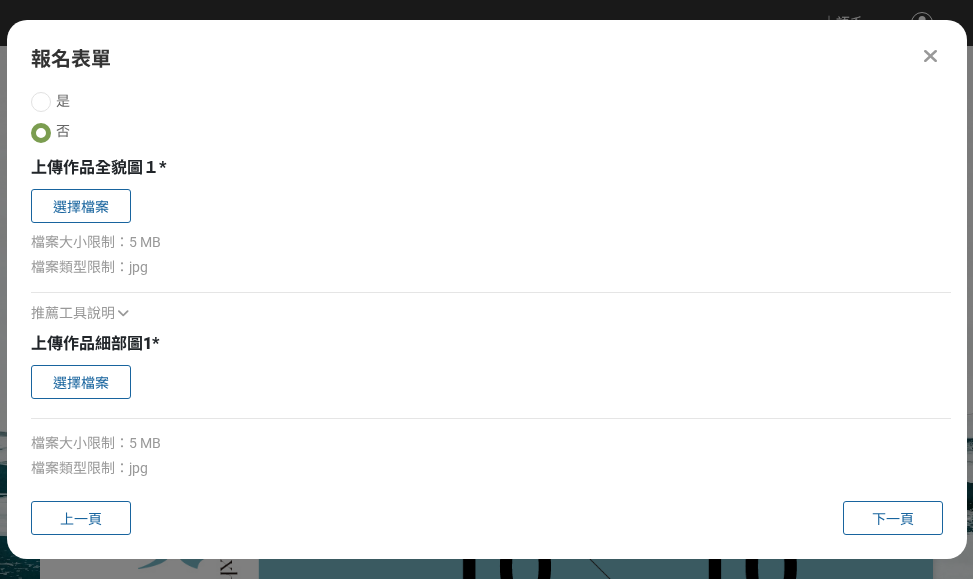 scroll, scrollTop: 1083, scrollLeft: 0, axis: vertical 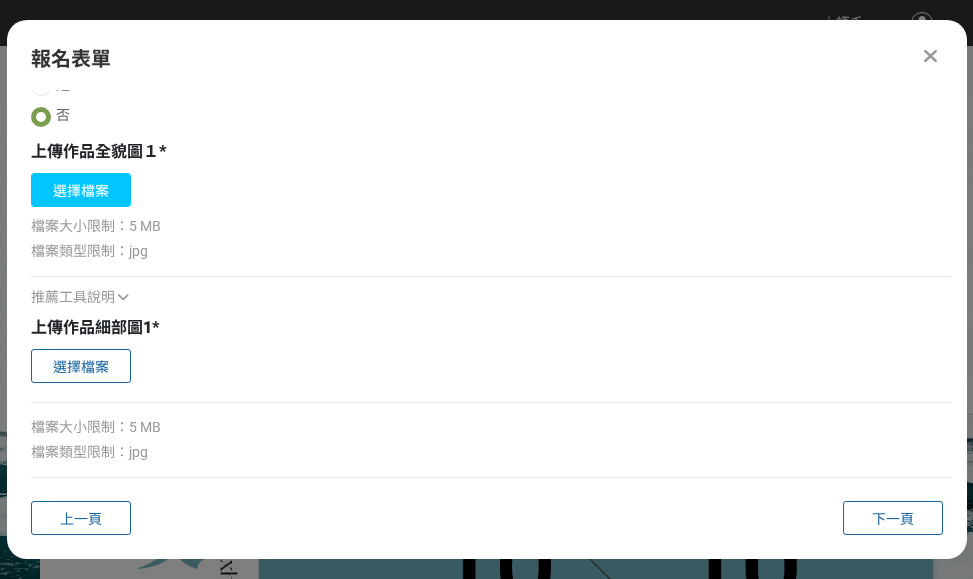 type on "2024年蘭嶼東清灣達悟族18人拼板舟下水典禮,達悟族長者年輕人穿著丁字褲拋舟下水航行,悟族文化傳承展現力與美,令人感動." 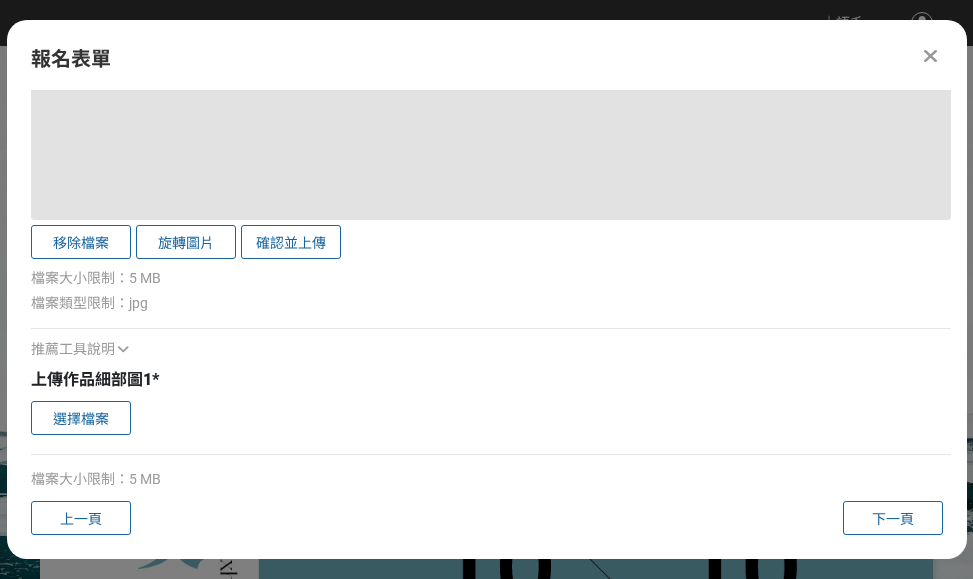 scroll, scrollTop: 1983, scrollLeft: 0, axis: vertical 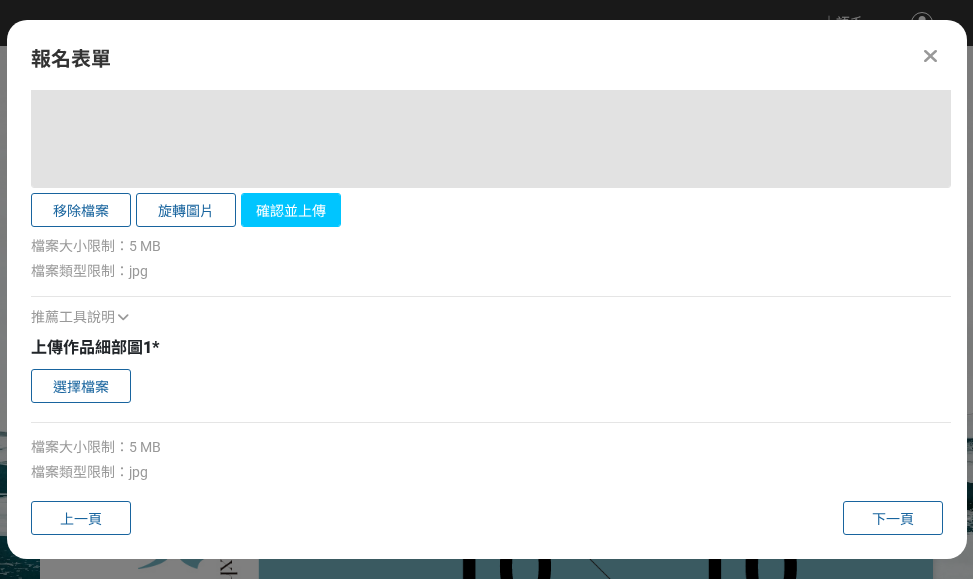 click on "確認並上傳" at bounding box center [291, 210] 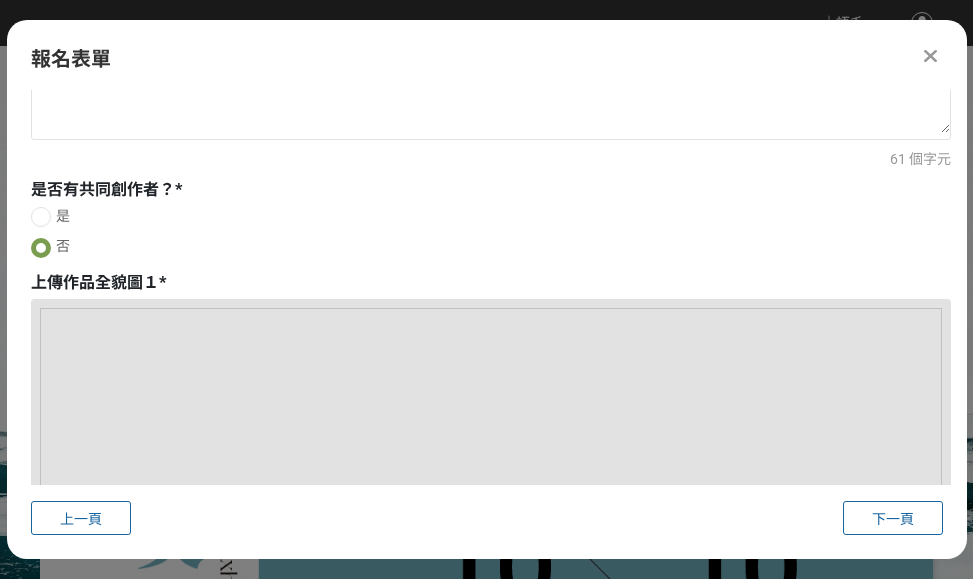 scroll, scrollTop: 983, scrollLeft: 0, axis: vertical 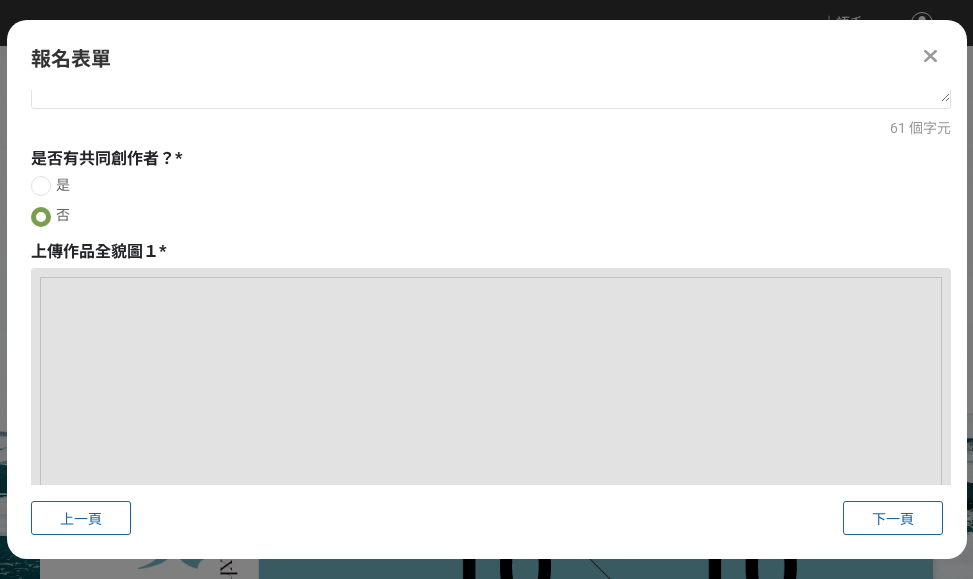 click at bounding box center (491, 728) 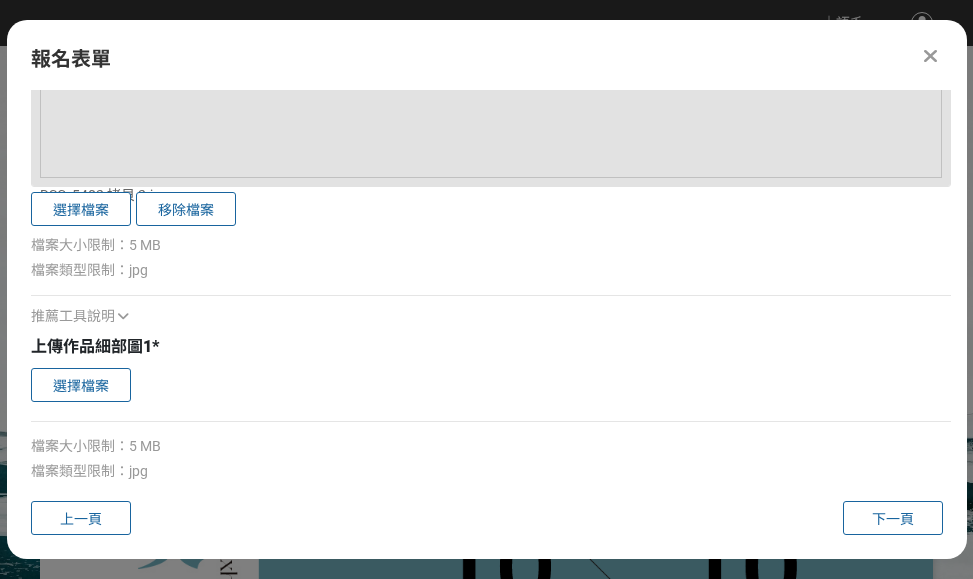 scroll, scrollTop: 1983, scrollLeft: 0, axis: vertical 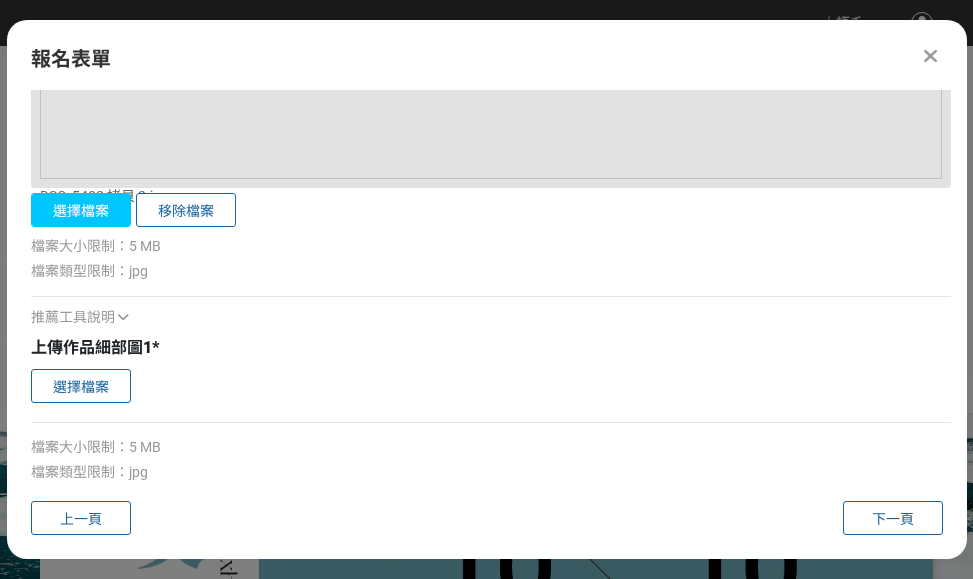 click on "選擇檔案" at bounding box center [81, 210] 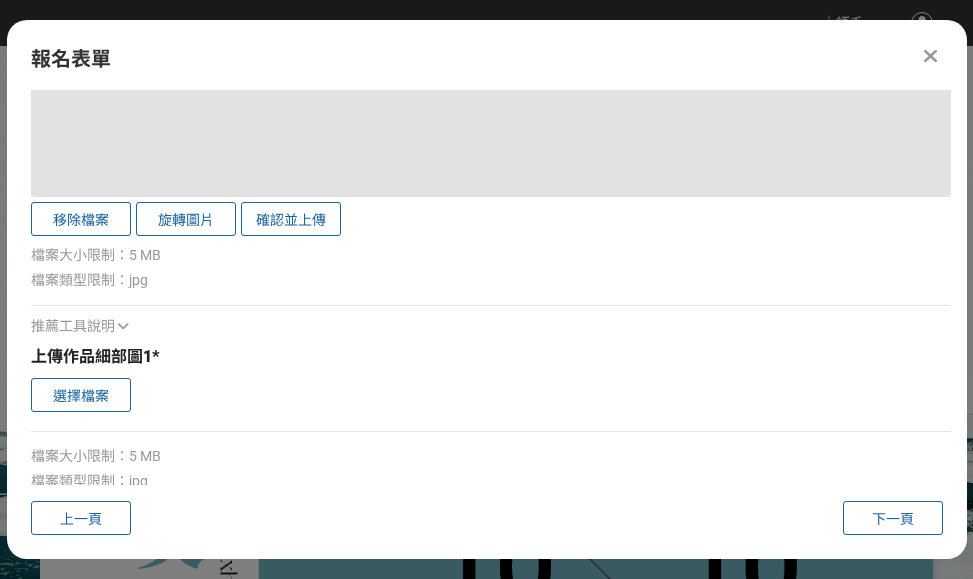scroll, scrollTop: 1983, scrollLeft: 0, axis: vertical 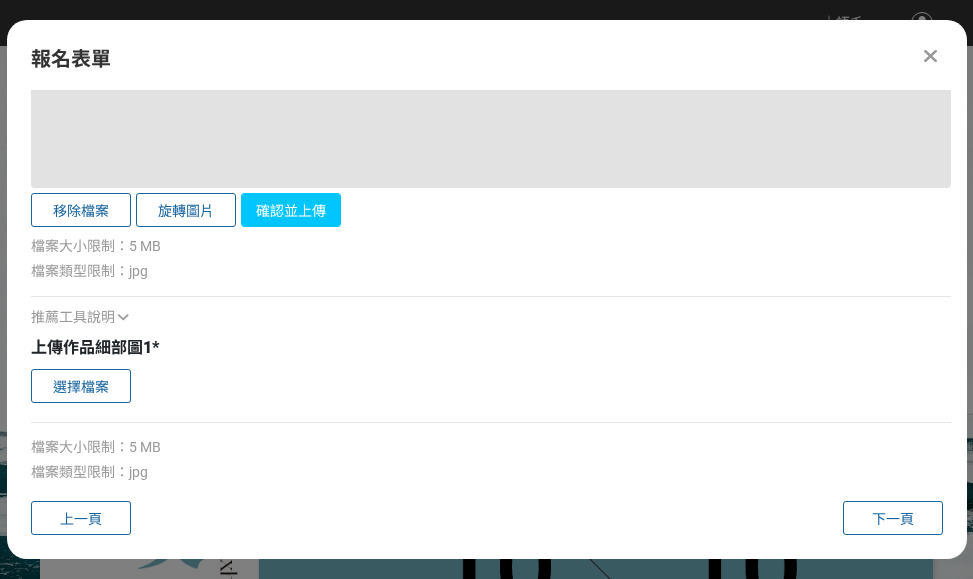 click on "確認並上傳" at bounding box center [291, 210] 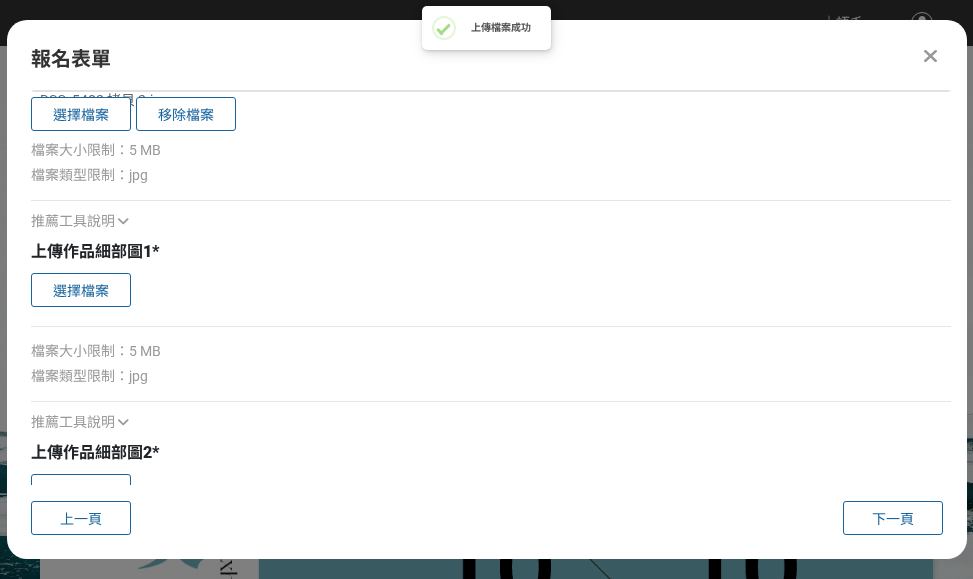 scroll, scrollTop: 2083, scrollLeft: 0, axis: vertical 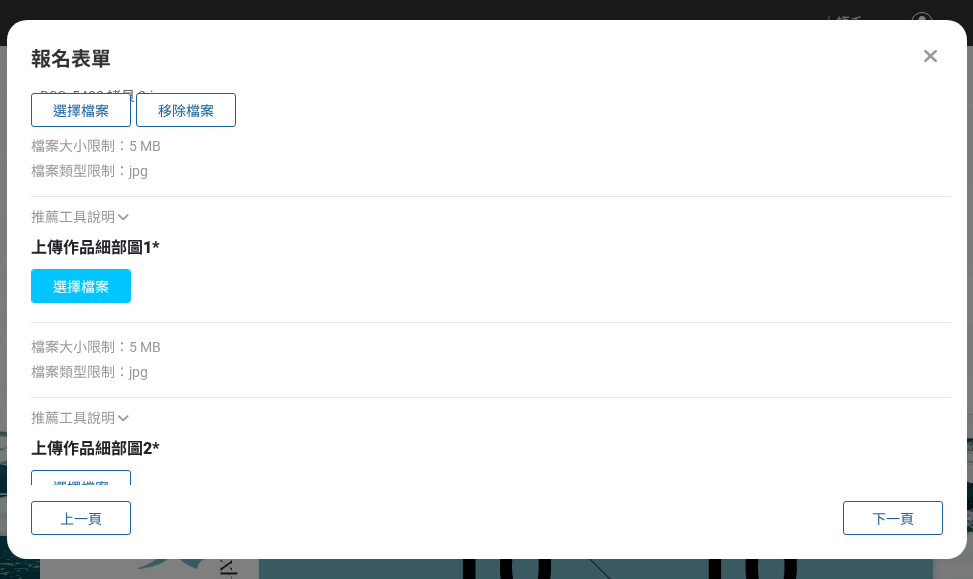 click on "選擇檔案" at bounding box center [81, 286] 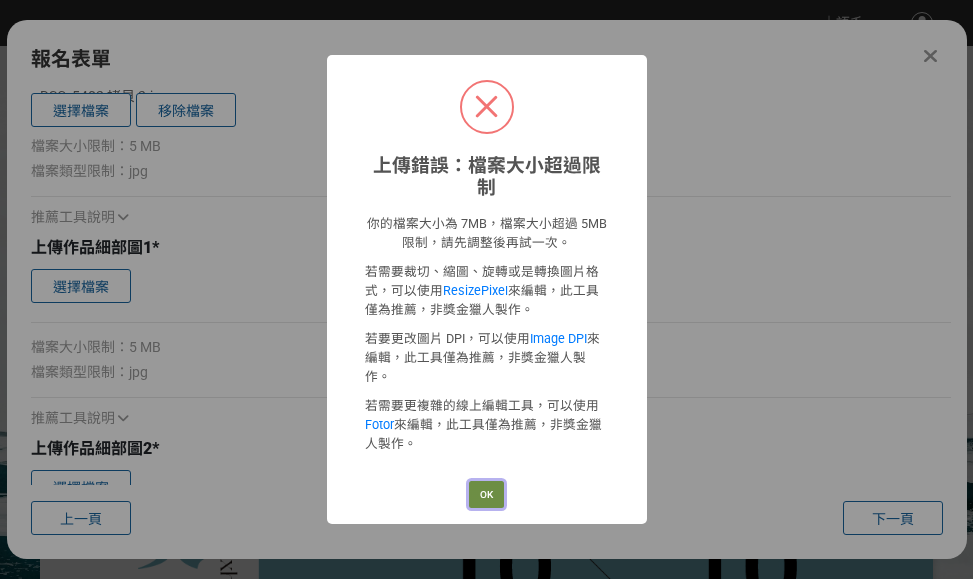 click on "OK" at bounding box center [486, 495] 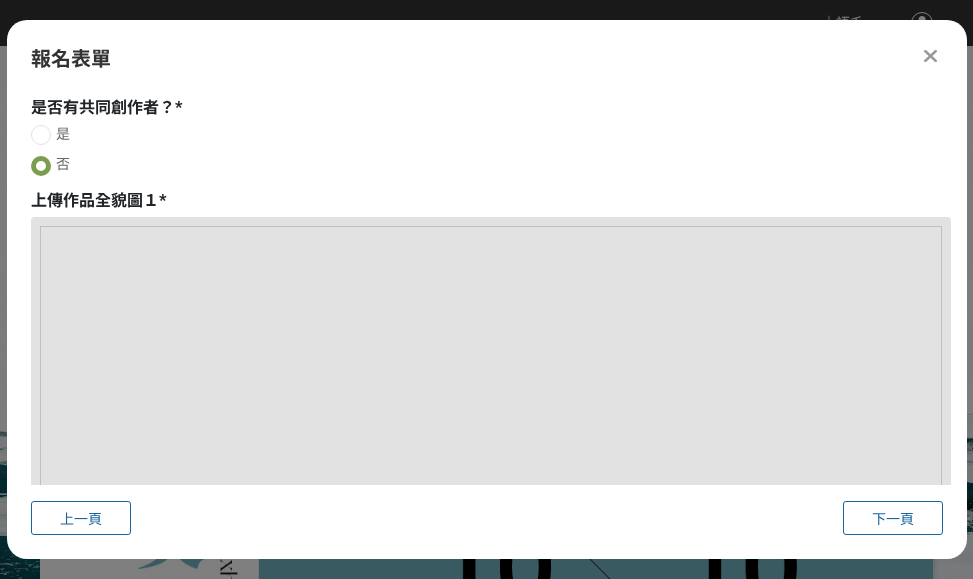 scroll, scrollTop: 983, scrollLeft: 0, axis: vertical 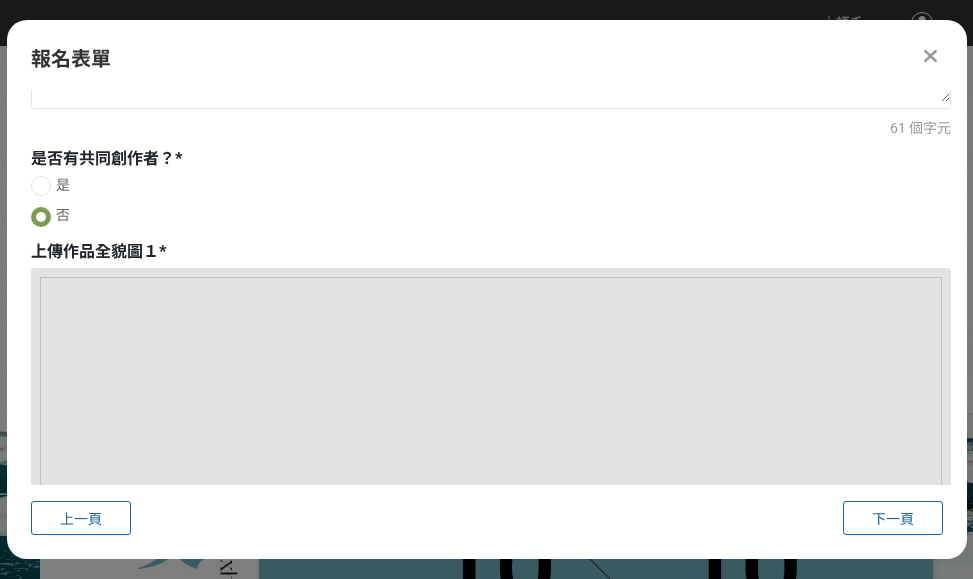 click at bounding box center [491, 728] 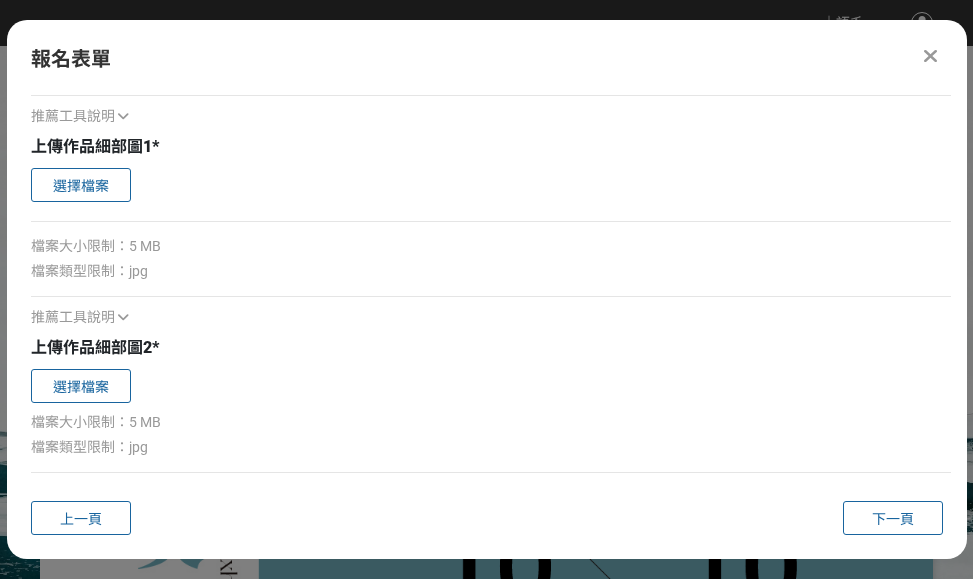 scroll, scrollTop: 2198, scrollLeft: 0, axis: vertical 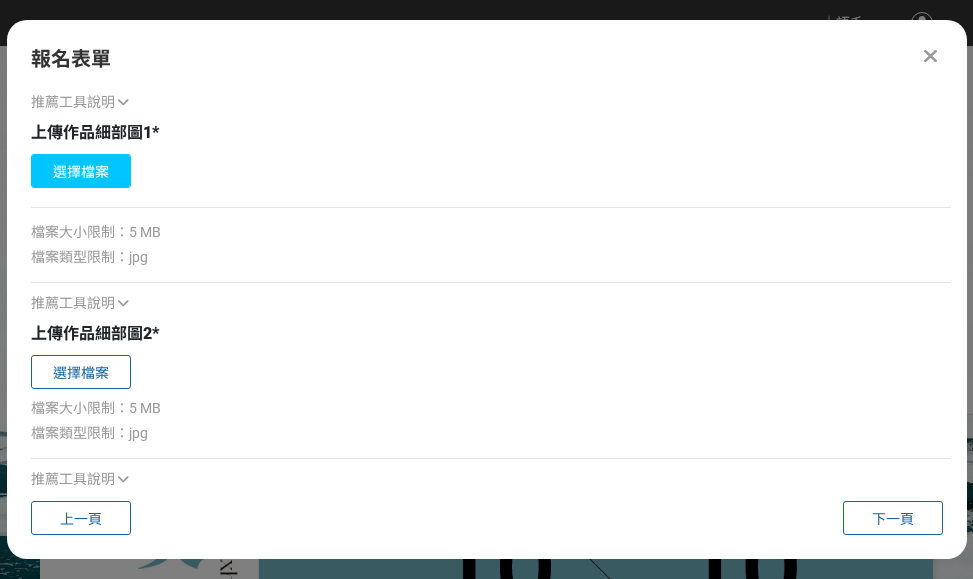 click on "選擇檔案" at bounding box center [81, 171] 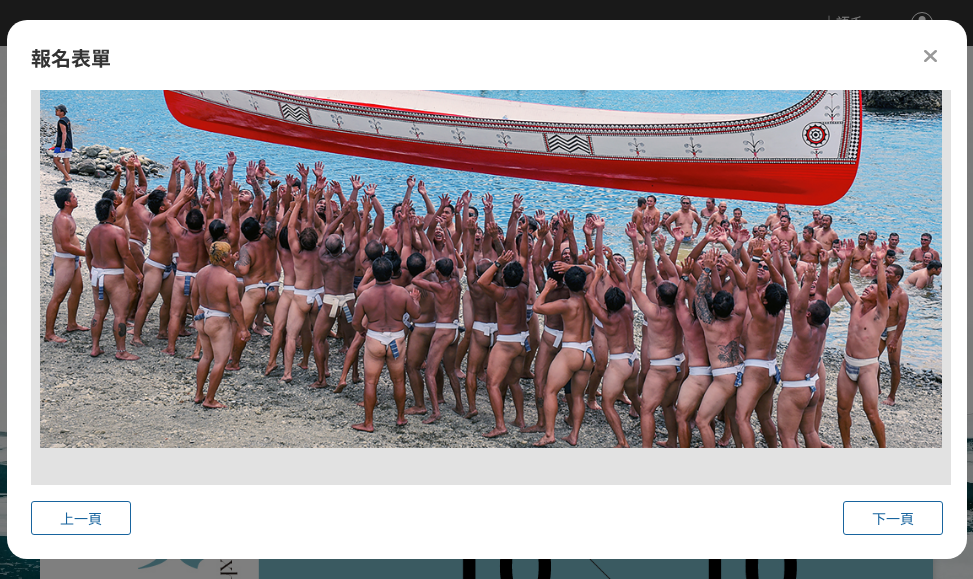 scroll, scrollTop: 3113, scrollLeft: 0, axis: vertical 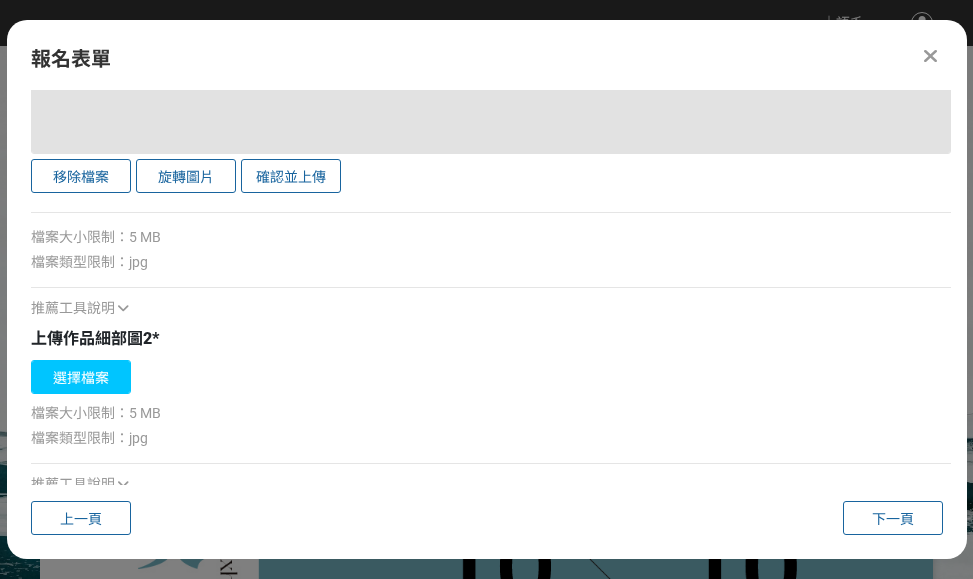 click on "選擇檔案" at bounding box center [81, 377] 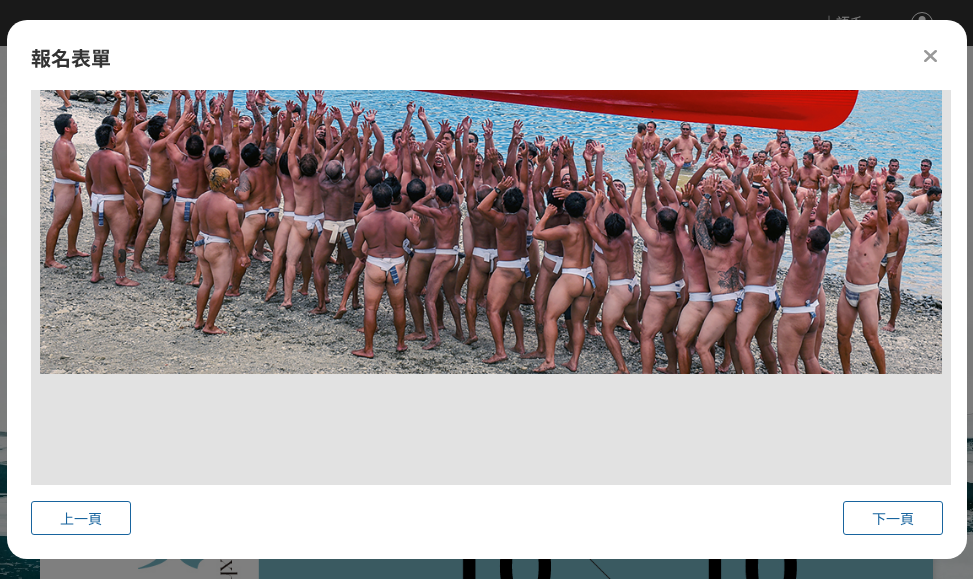 scroll, scrollTop: 2713, scrollLeft: 0, axis: vertical 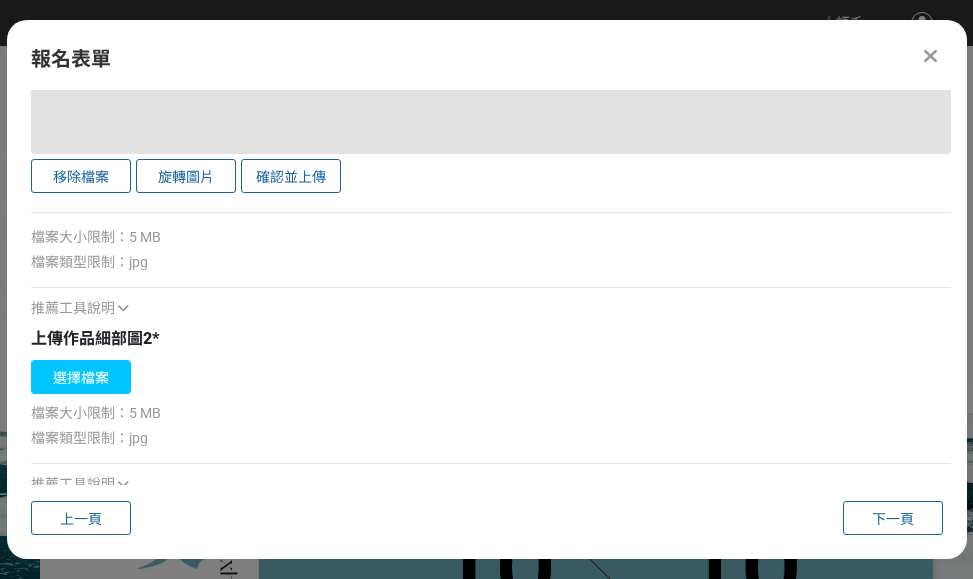 click on "選擇檔案" at bounding box center [81, 377] 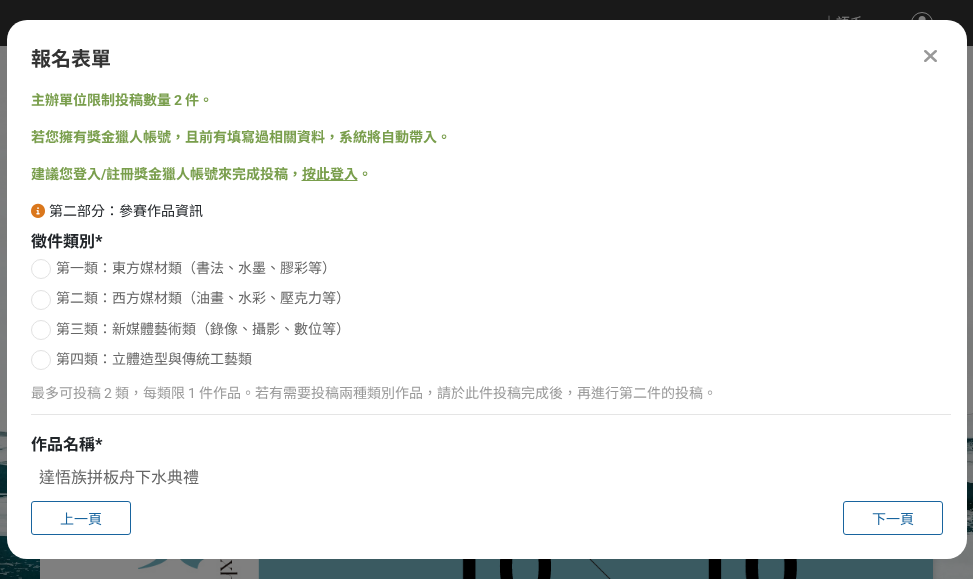 scroll, scrollTop: 0, scrollLeft: 0, axis: both 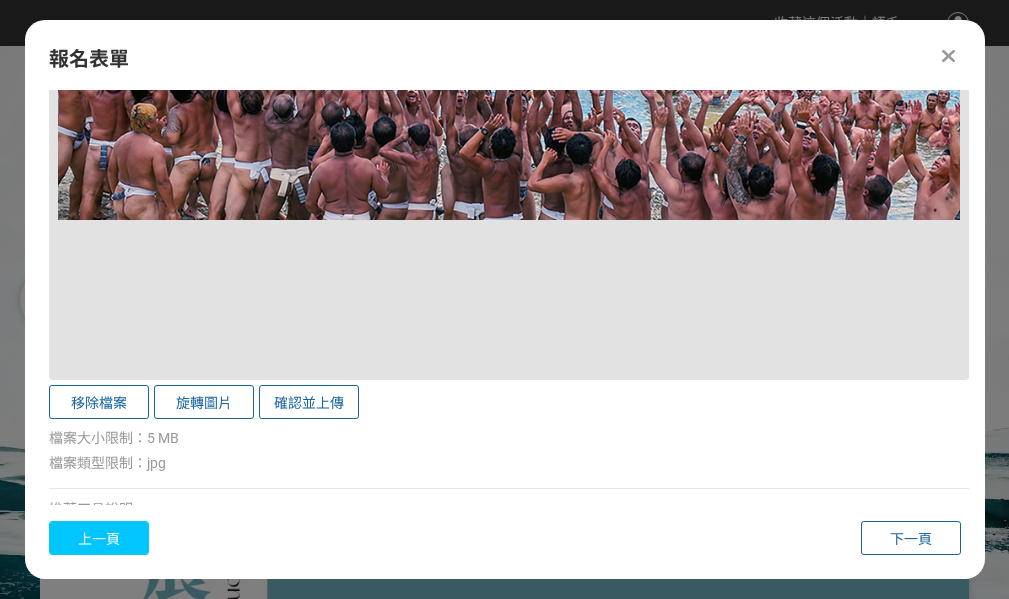 click on "上一頁" at bounding box center [99, 539] 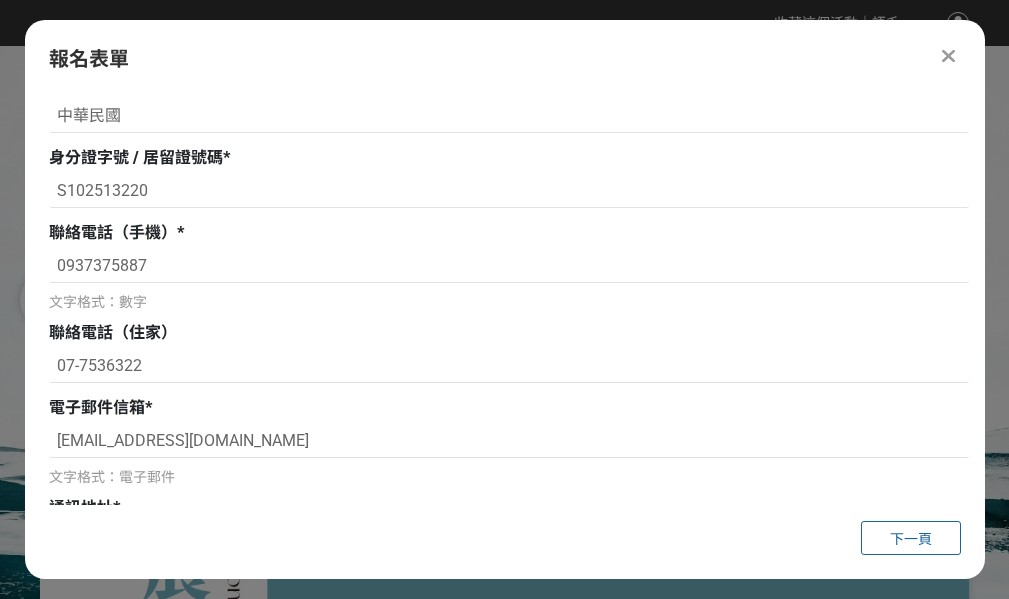 scroll, scrollTop: 818, scrollLeft: 0, axis: vertical 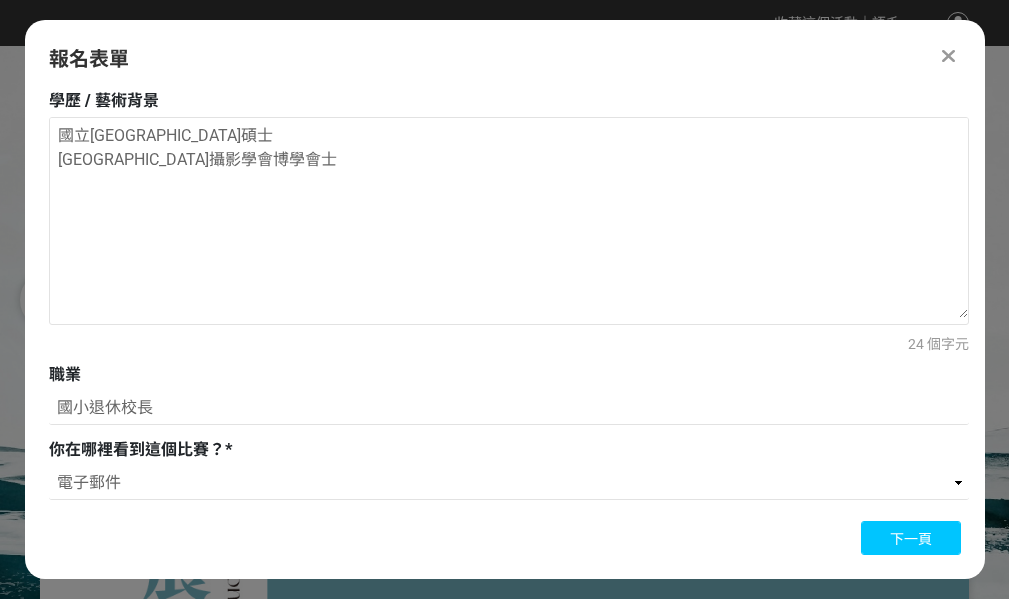 click on "下一頁" at bounding box center [911, 538] 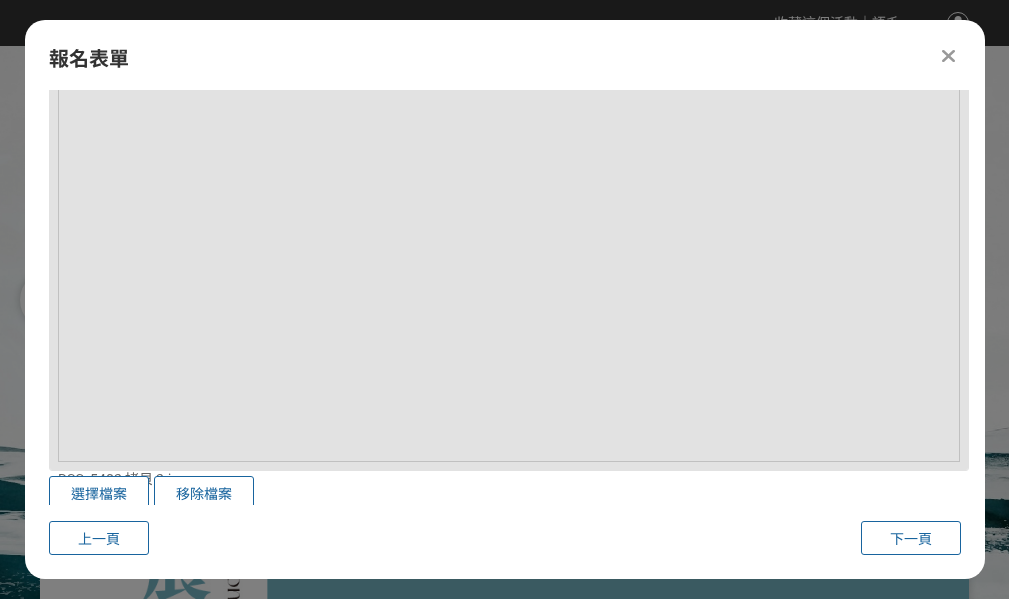 scroll, scrollTop: 2178, scrollLeft: 0, axis: vertical 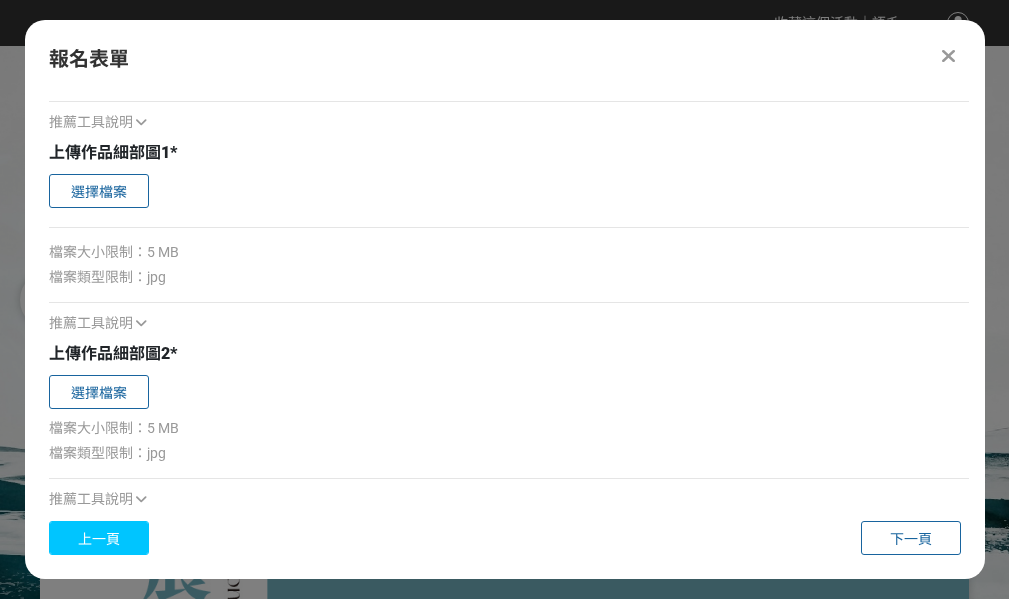 click on "上一頁" at bounding box center [99, 538] 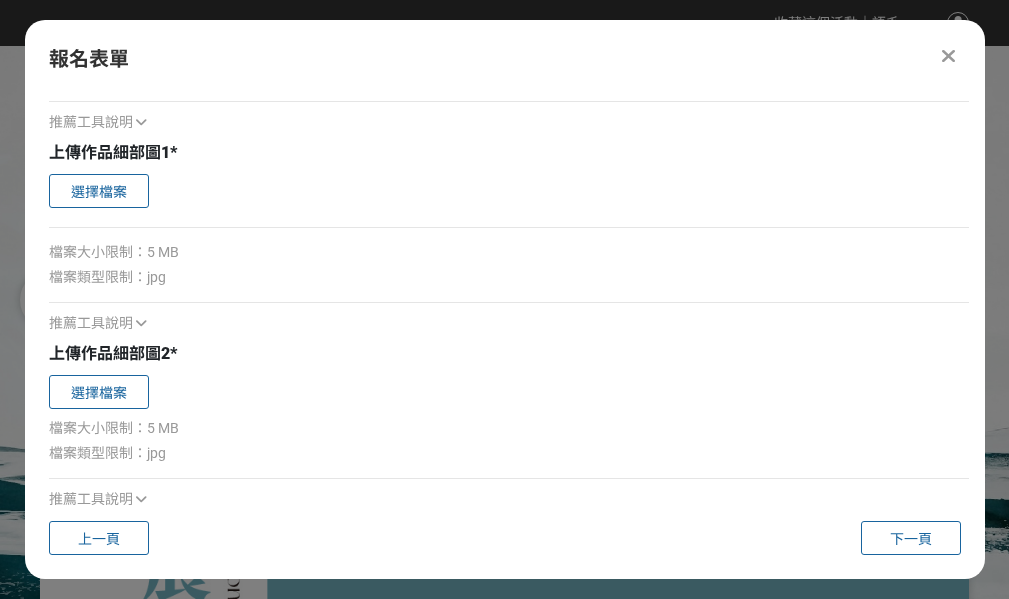 scroll, scrollTop: 818, scrollLeft: 0, axis: vertical 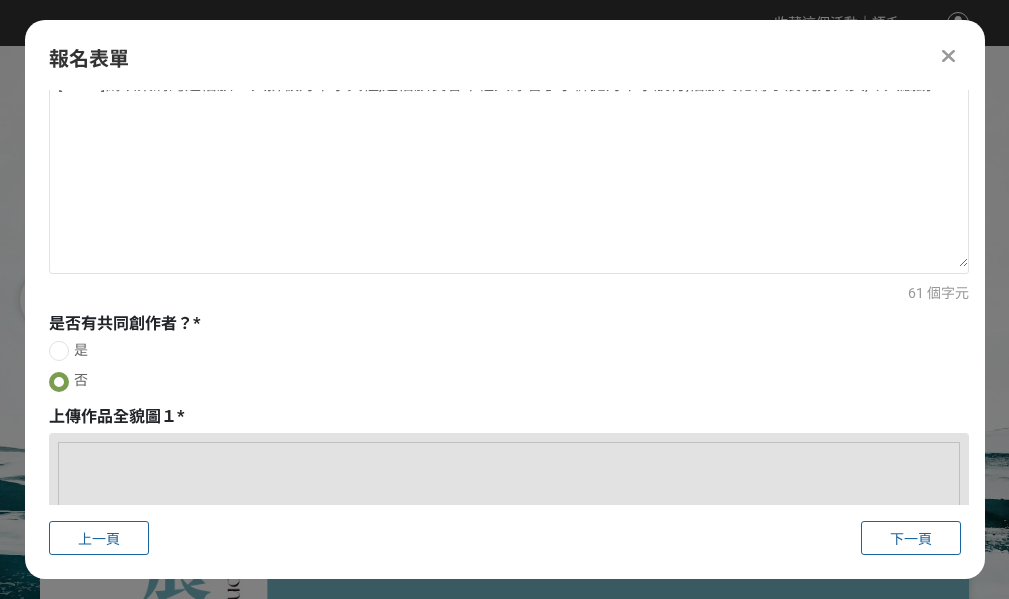 select on "電子郵件" 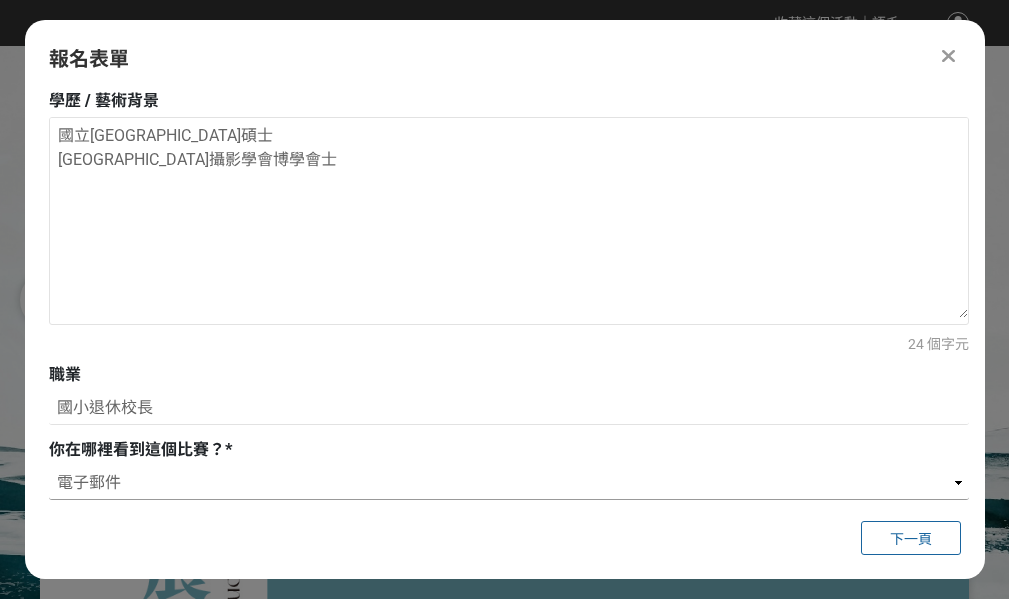 click on "請選擇... 獎金獵人網站 Facebook / Instagram 校園講座 / 老師系上推薦 電子郵件 海報 其他" at bounding box center (509, 483) 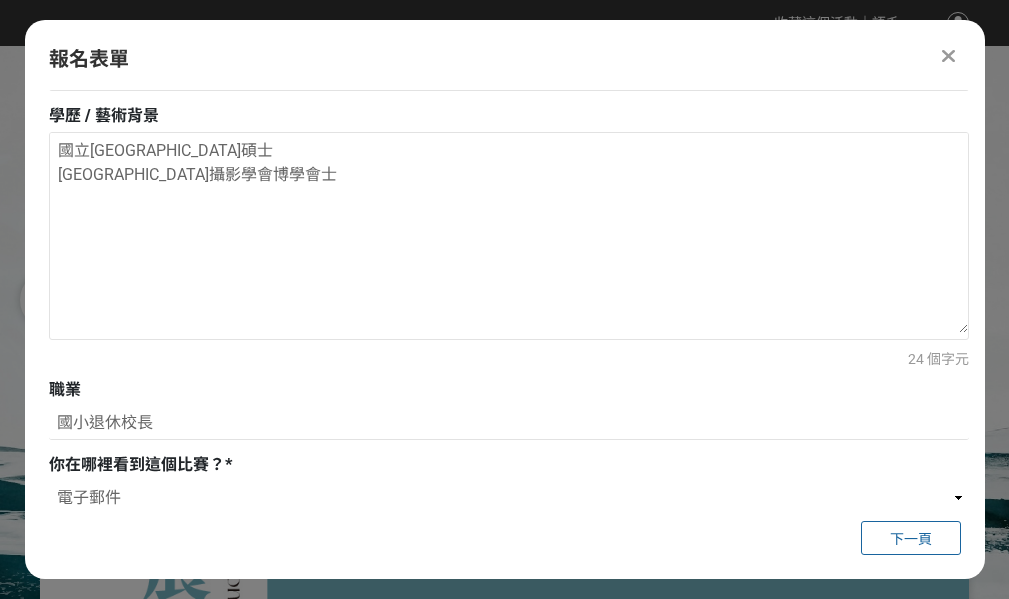 scroll, scrollTop: 818, scrollLeft: 0, axis: vertical 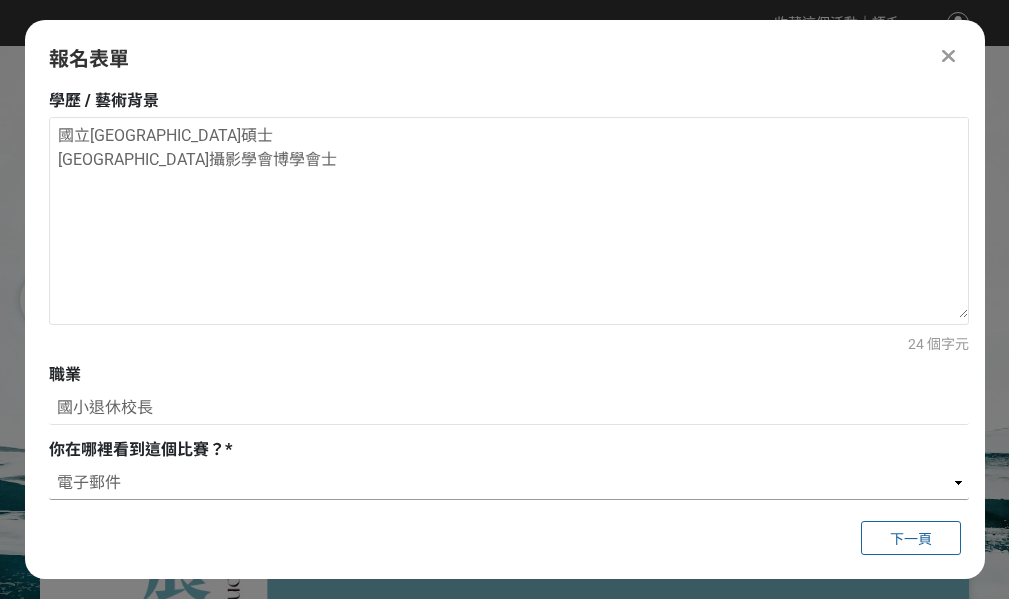 click on "請選擇... 獎金獵人網站 Facebook / Instagram 校園講座 / 老師系上推薦 電子郵件 海報 其他" at bounding box center (509, 483) 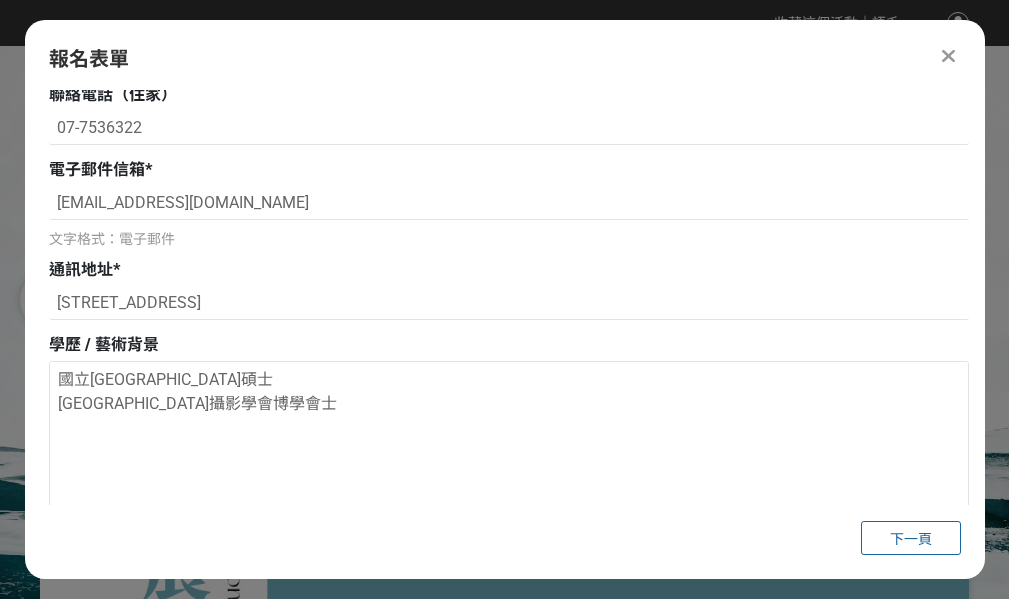 scroll, scrollTop: 818, scrollLeft: 0, axis: vertical 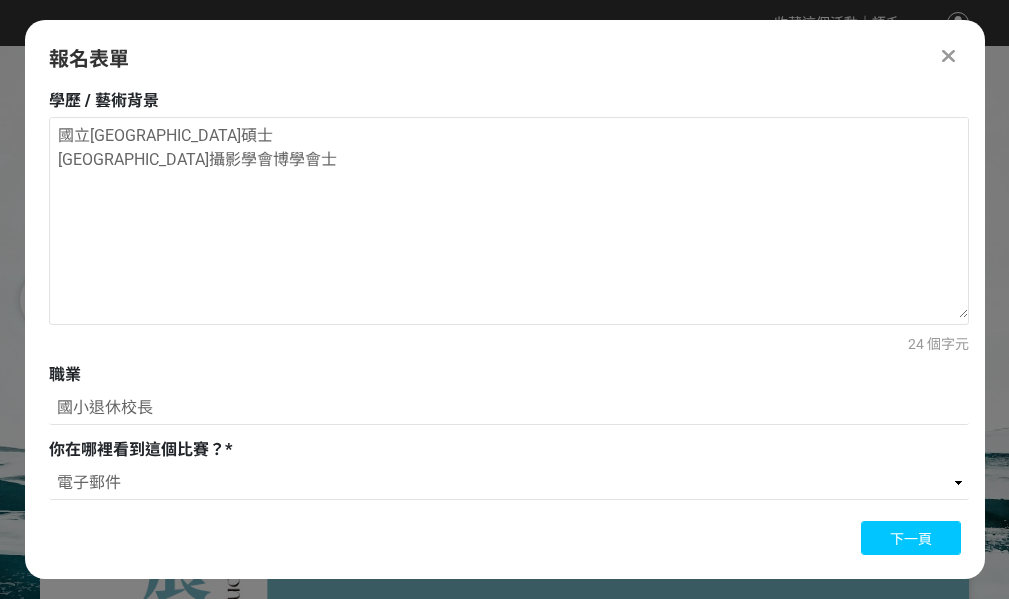 click on "下一頁" at bounding box center [911, 539] 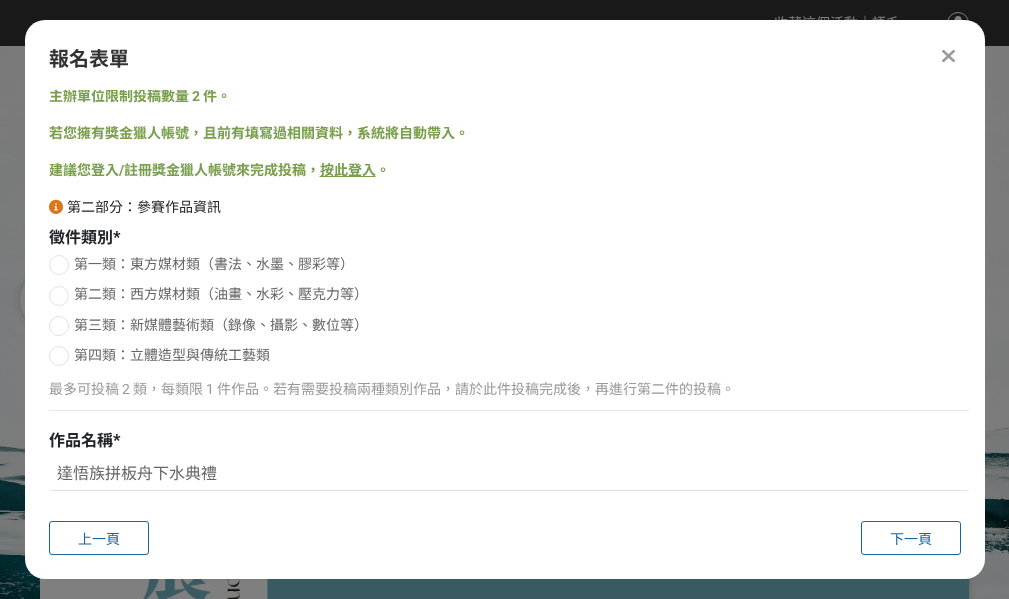 scroll, scrollTop: 0, scrollLeft: 0, axis: both 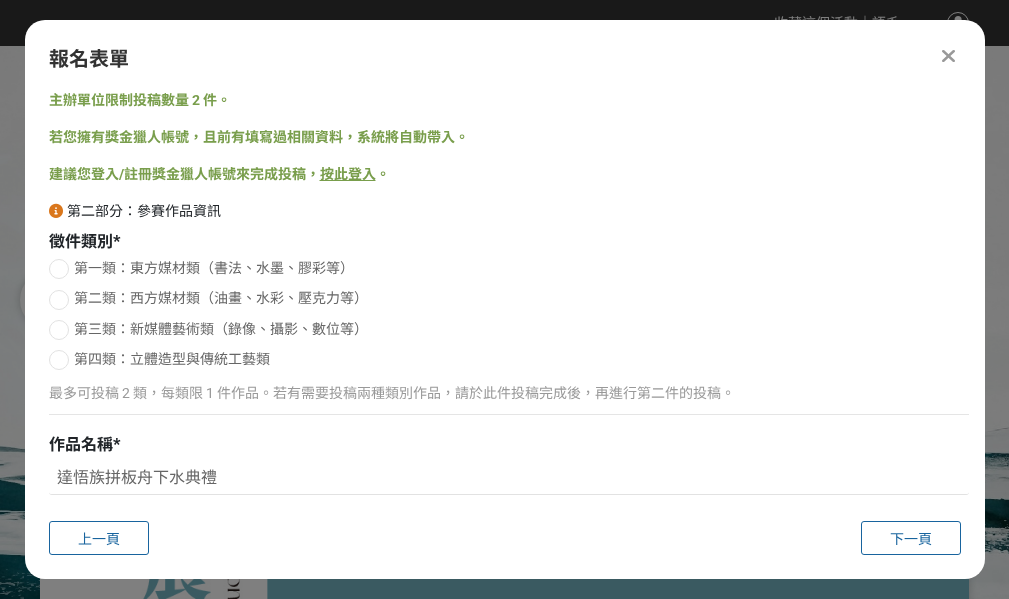 drag, startPoint x: 64, startPoint y: 327, endPoint x: 80, endPoint y: 327, distance: 16 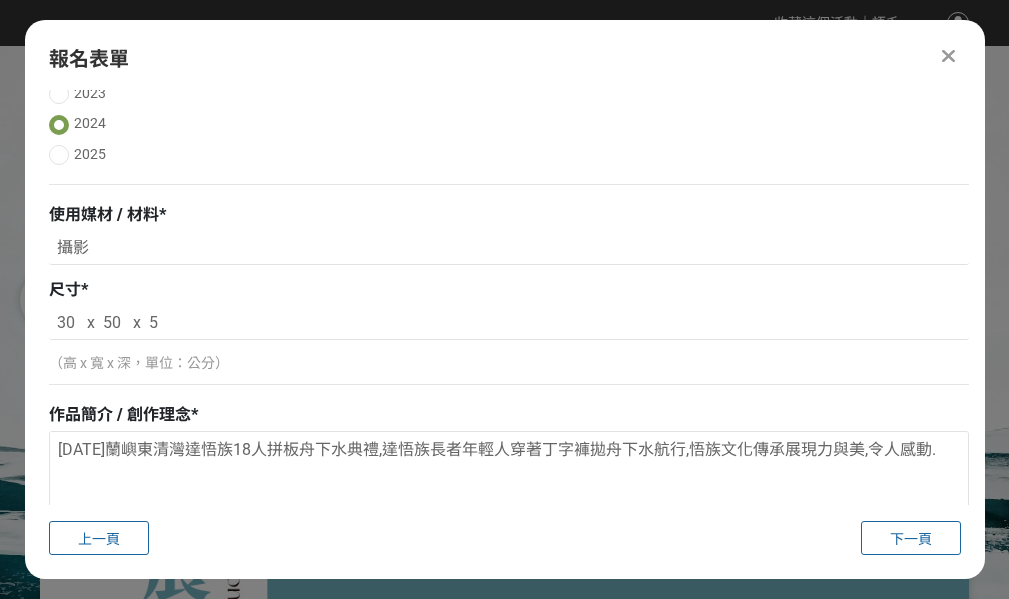 scroll, scrollTop: 0, scrollLeft: 0, axis: both 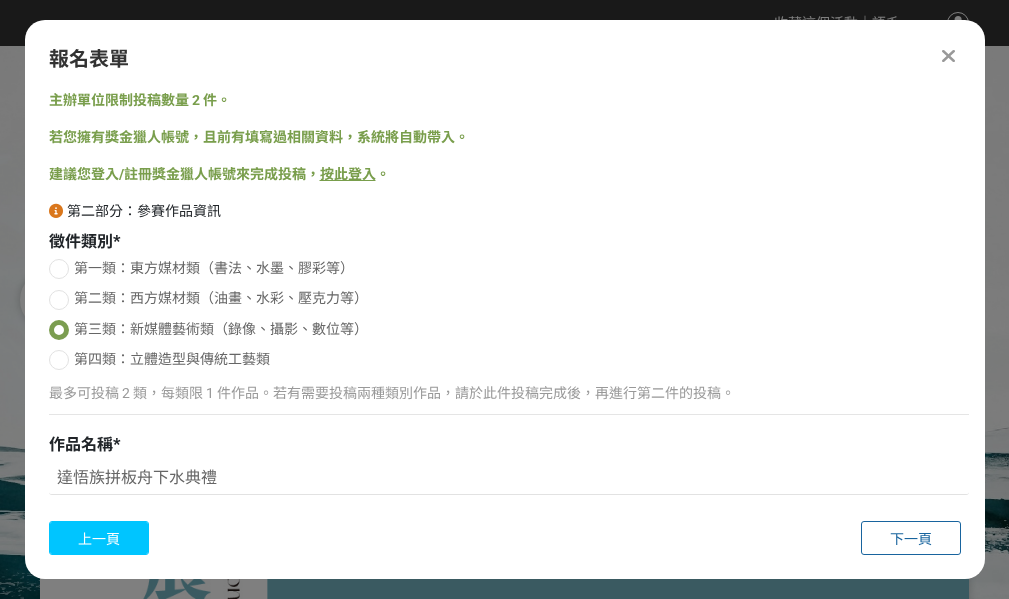 click on "上一頁" at bounding box center [99, 539] 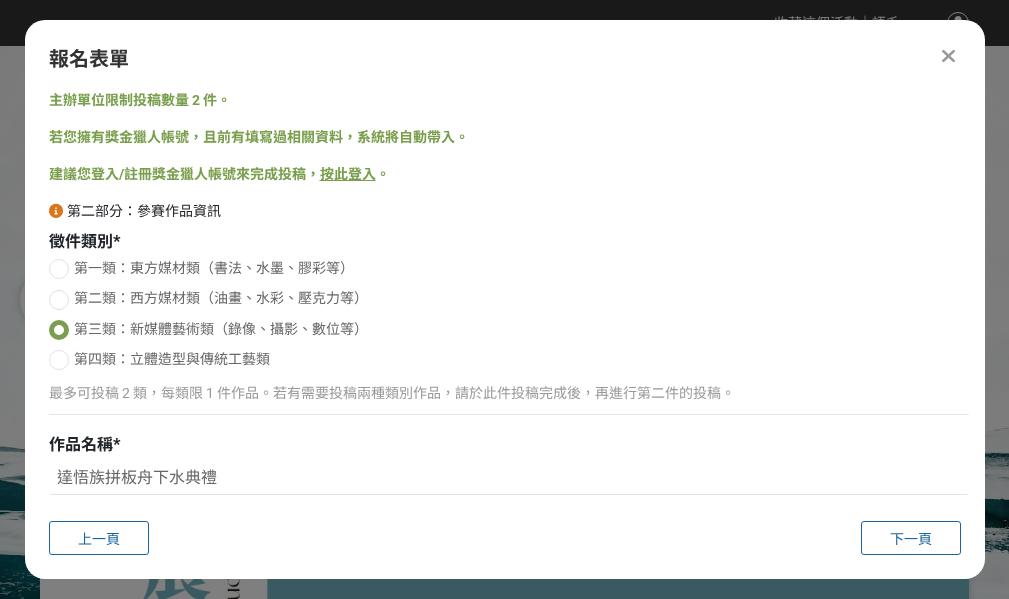 select on "電子郵件" 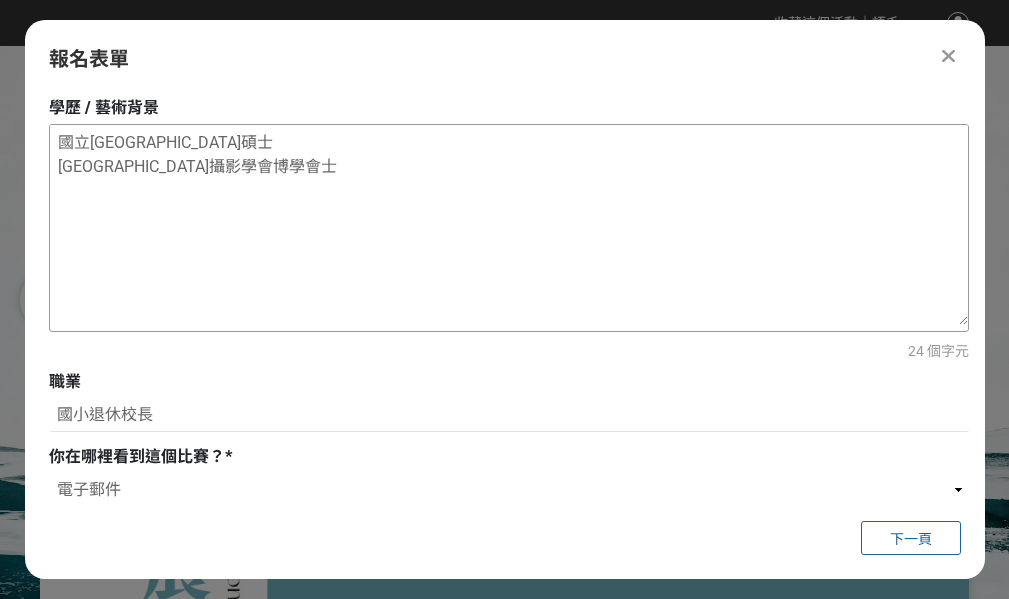 scroll, scrollTop: 818, scrollLeft: 0, axis: vertical 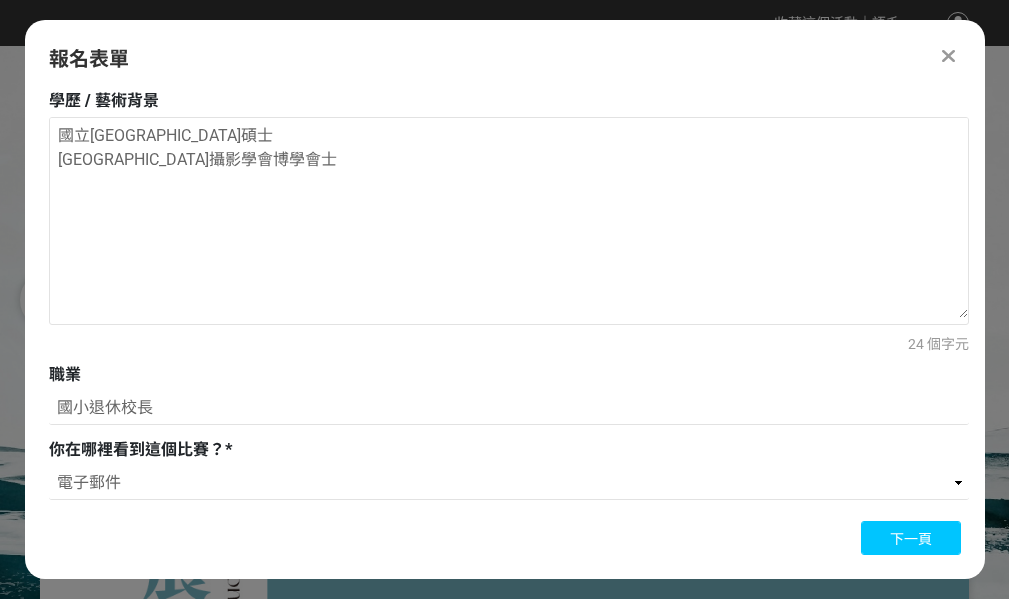 click on "下一頁" at bounding box center (911, 539) 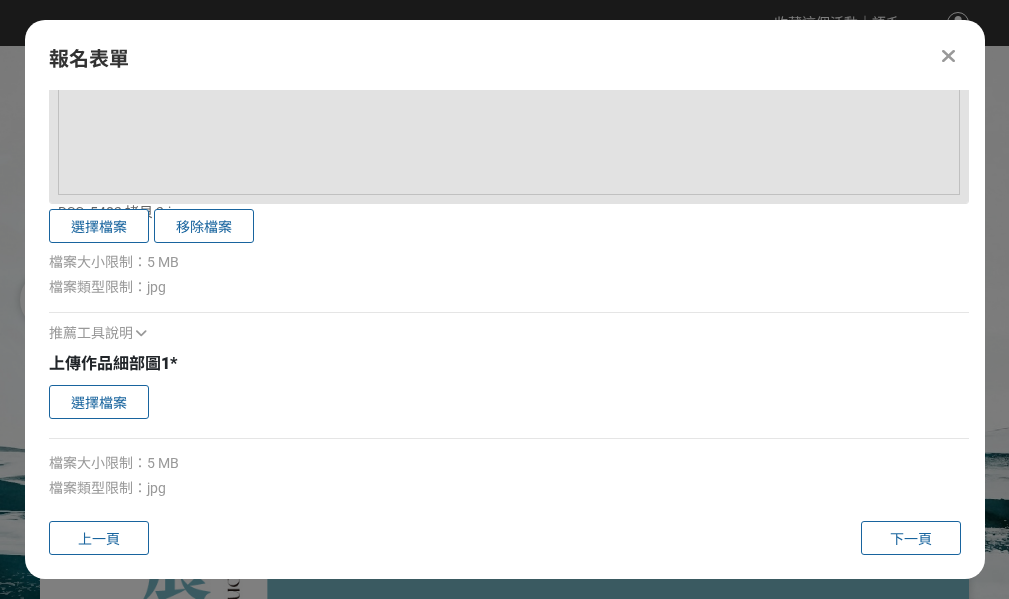 scroll, scrollTop: 2153, scrollLeft: 0, axis: vertical 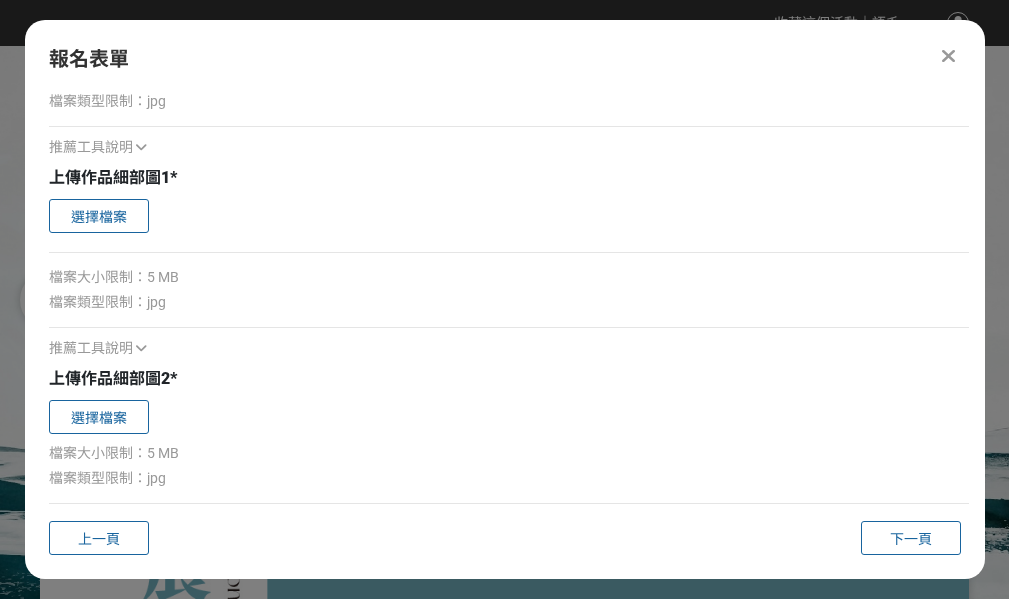 click on "推薦工具說明" at bounding box center (509, 348) 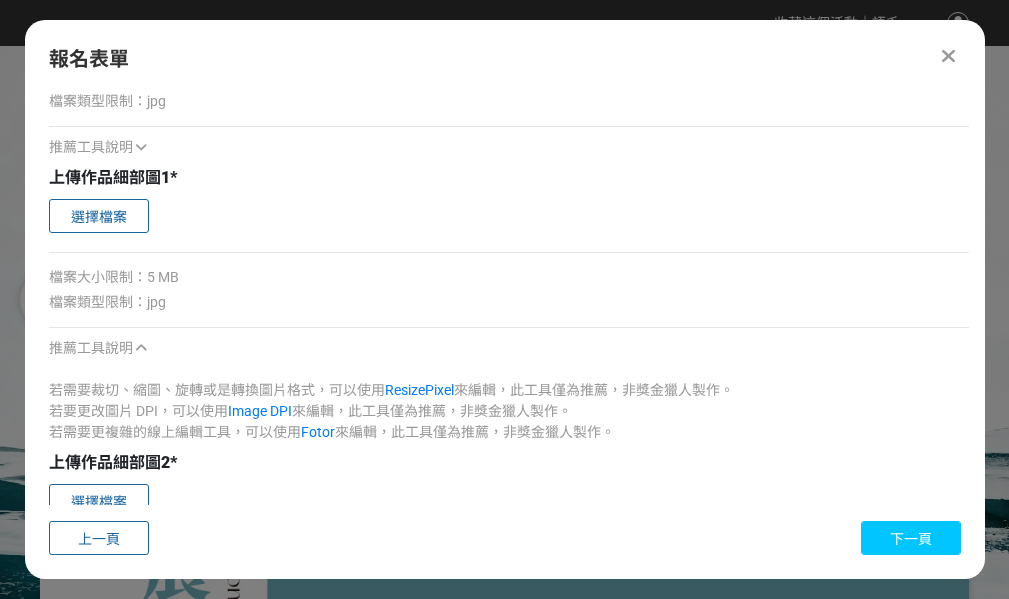 click on "下一頁" at bounding box center [911, 538] 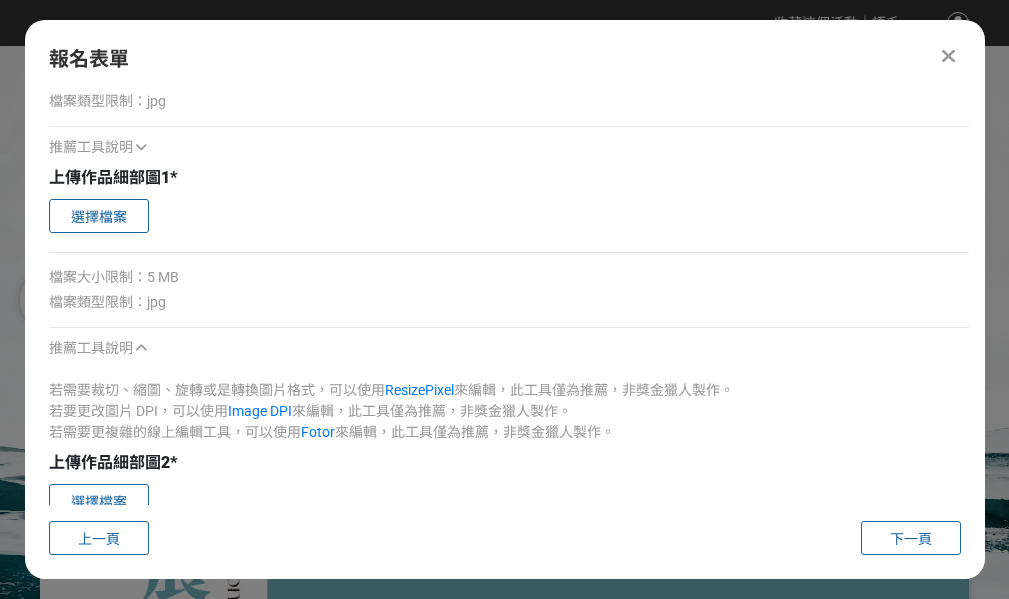 scroll, scrollTop: 114, scrollLeft: 0, axis: vertical 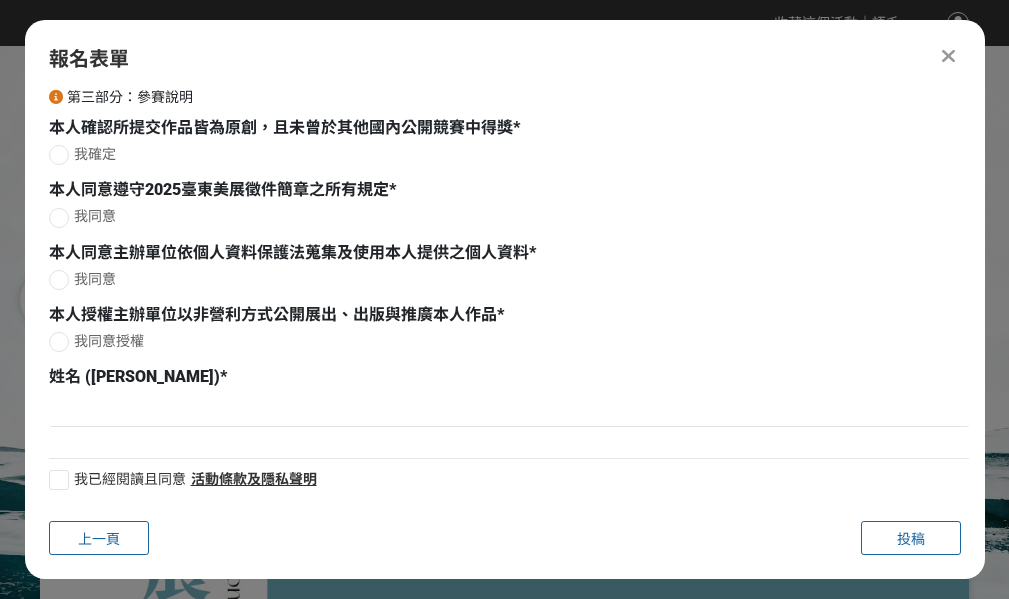 click at bounding box center [59, 155] 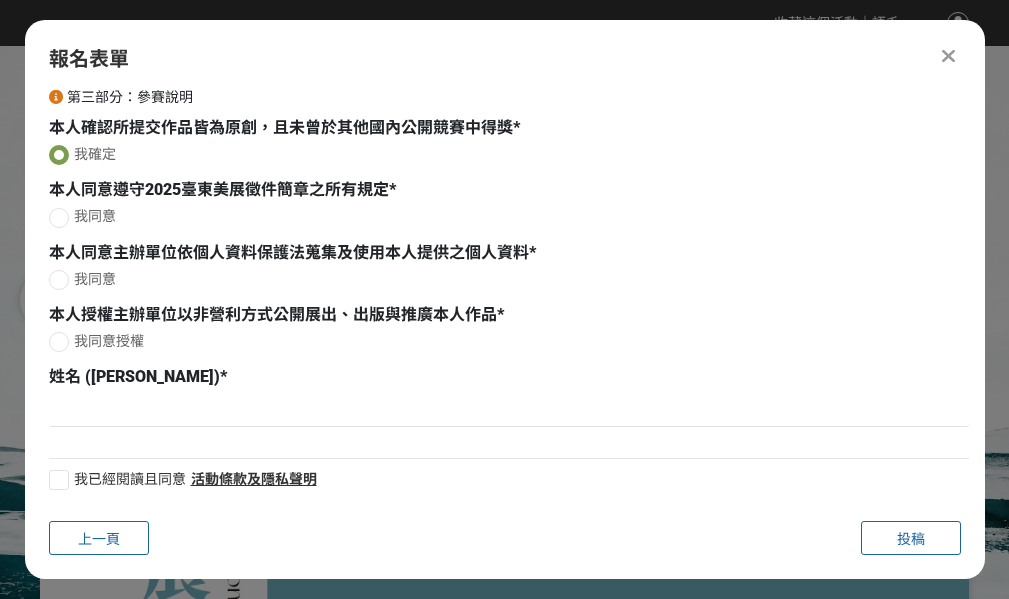 click at bounding box center (59, 218) 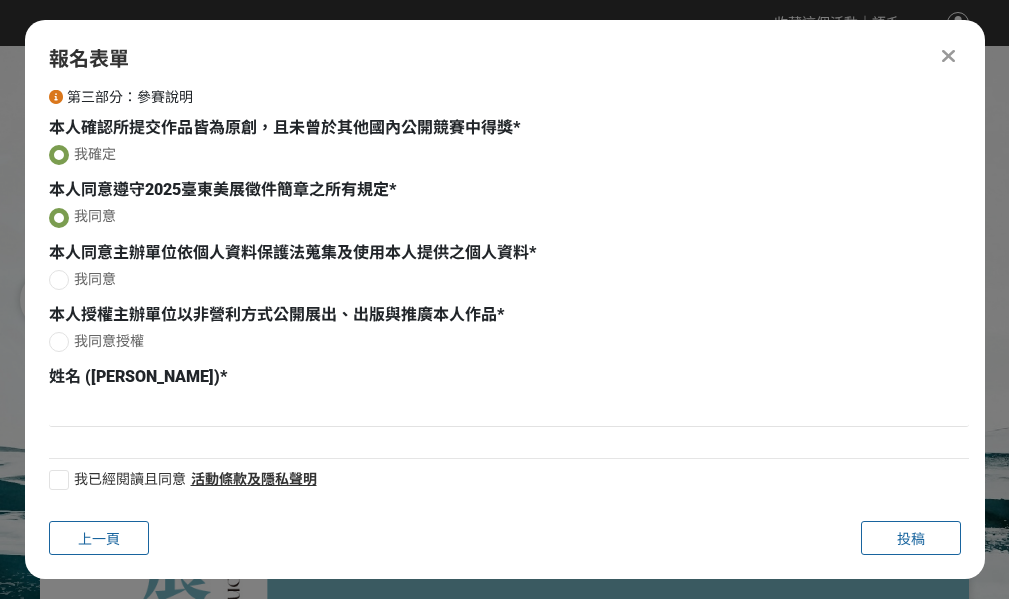click at bounding box center (59, 280) 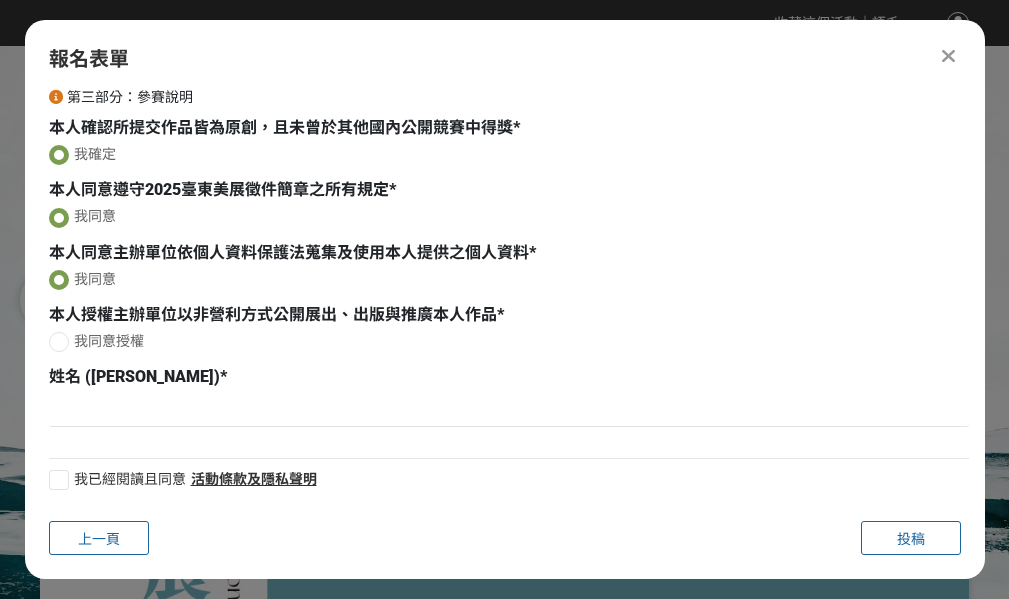 click at bounding box center [59, 342] 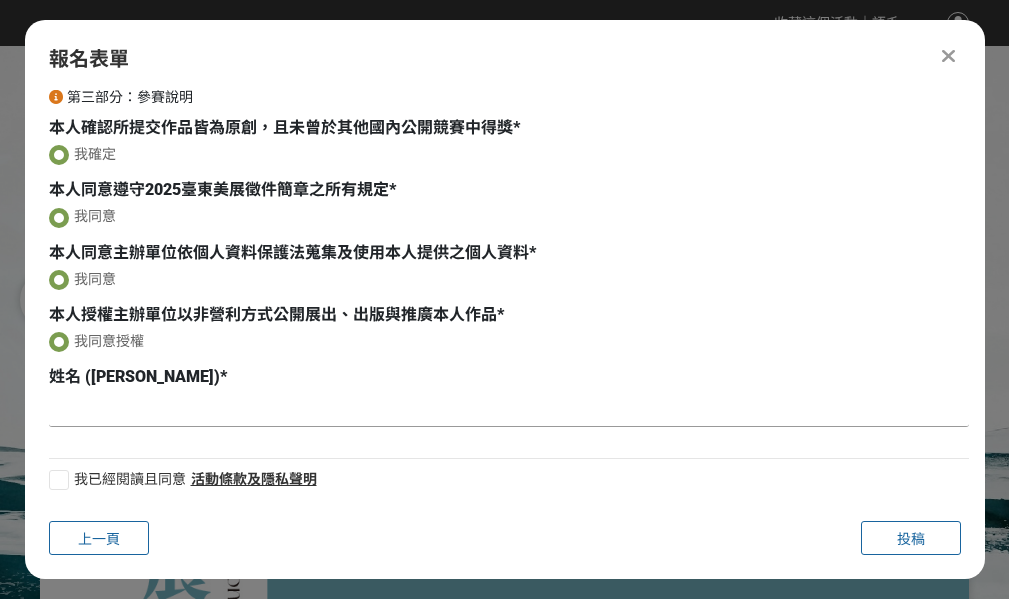 click at bounding box center [509, 410] 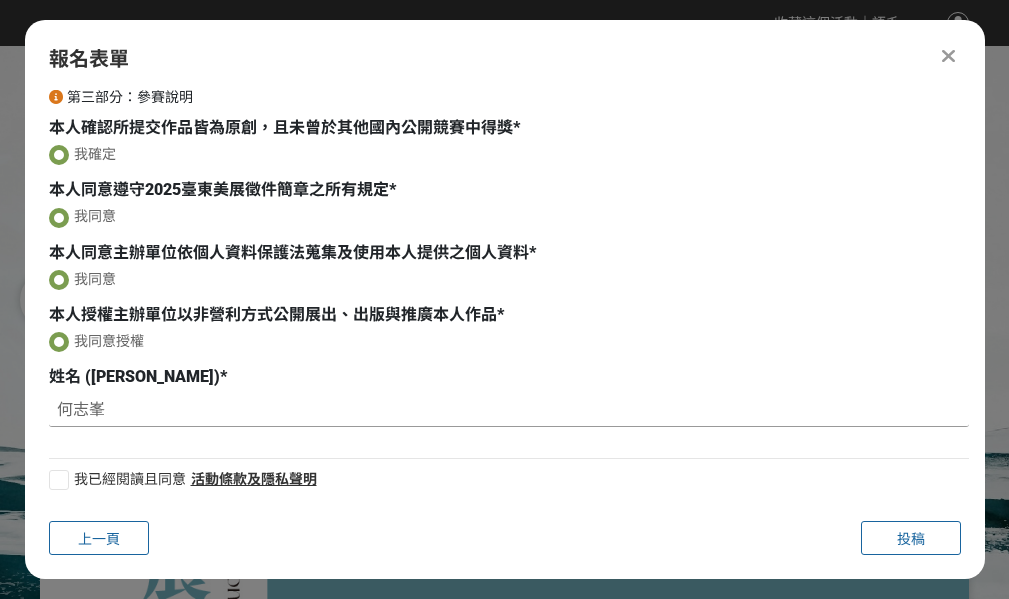 type on "何志峯" 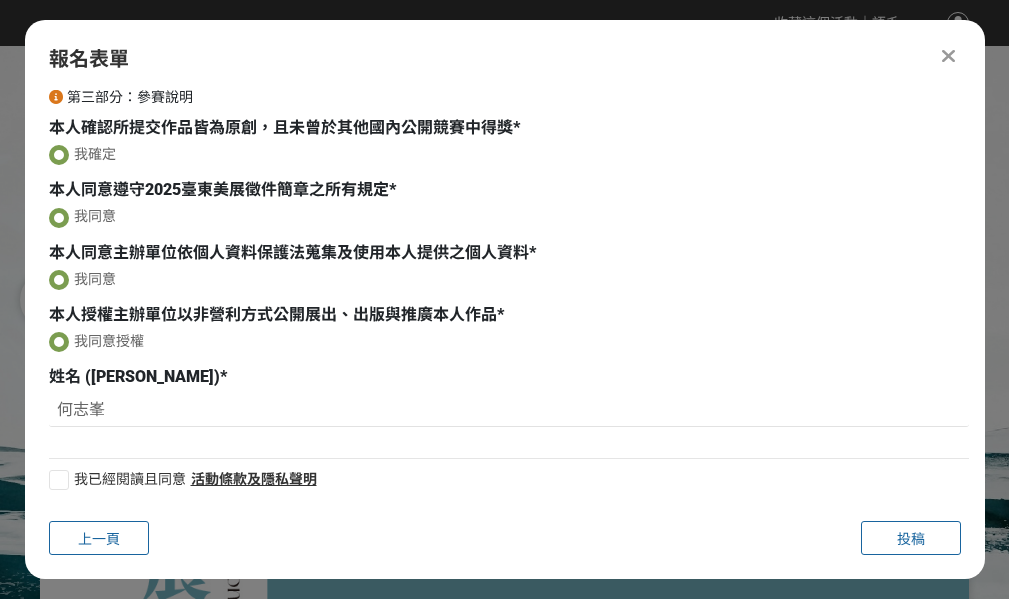 click at bounding box center (59, 480) 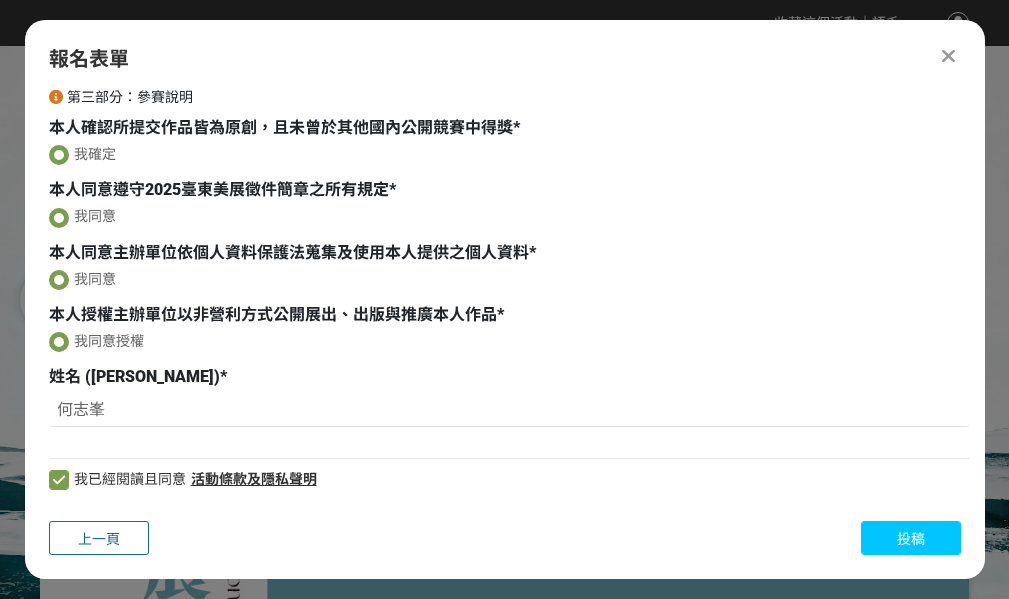 click on "投稿" at bounding box center (911, 538) 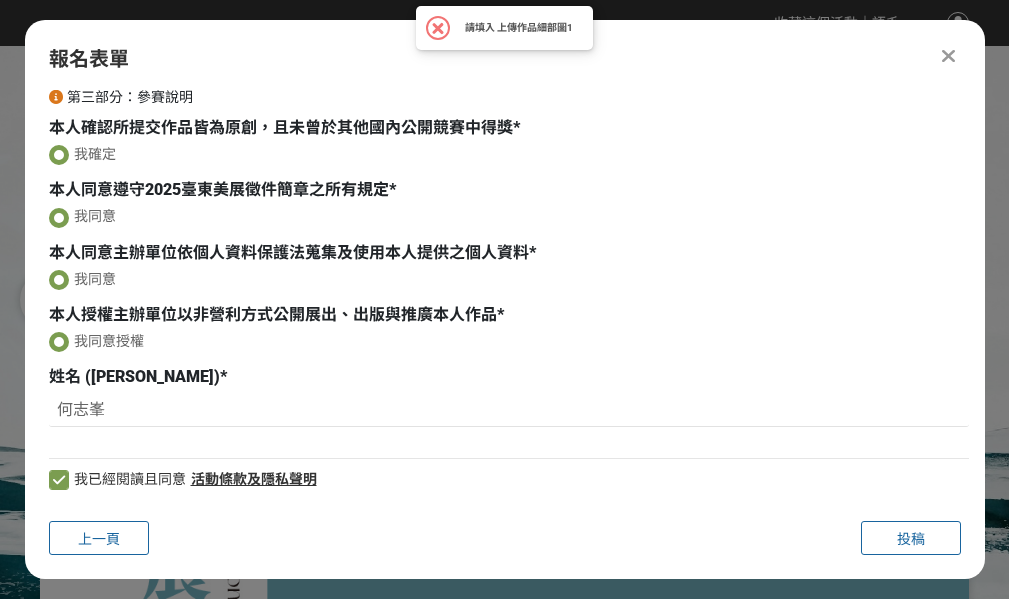 click at bounding box center (438, 29) 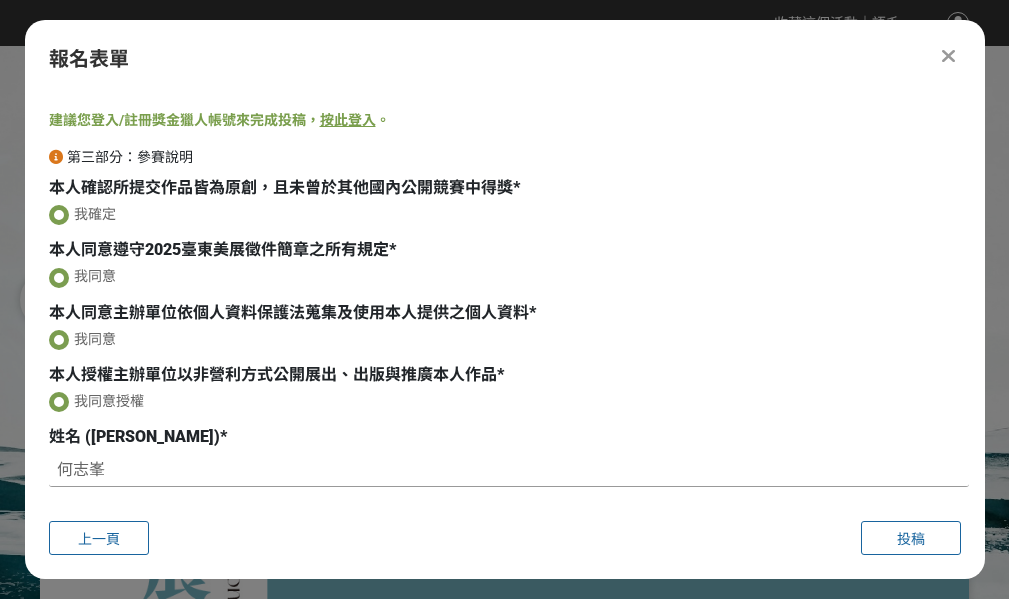 scroll, scrollTop: 0, scrollLeft: 0, axis: both 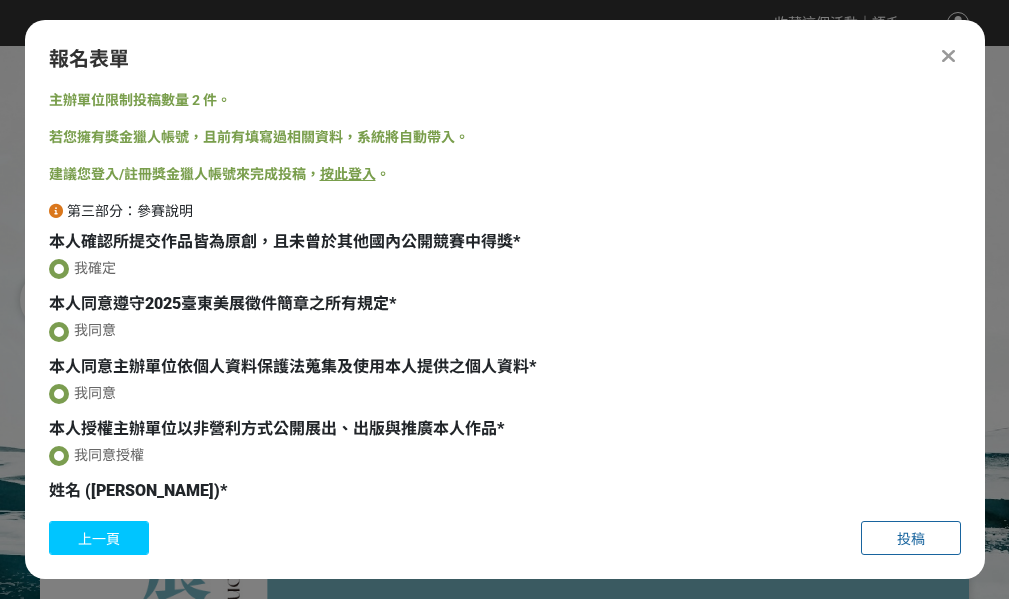 click on "上一頁" at bounding box center [99, 538] 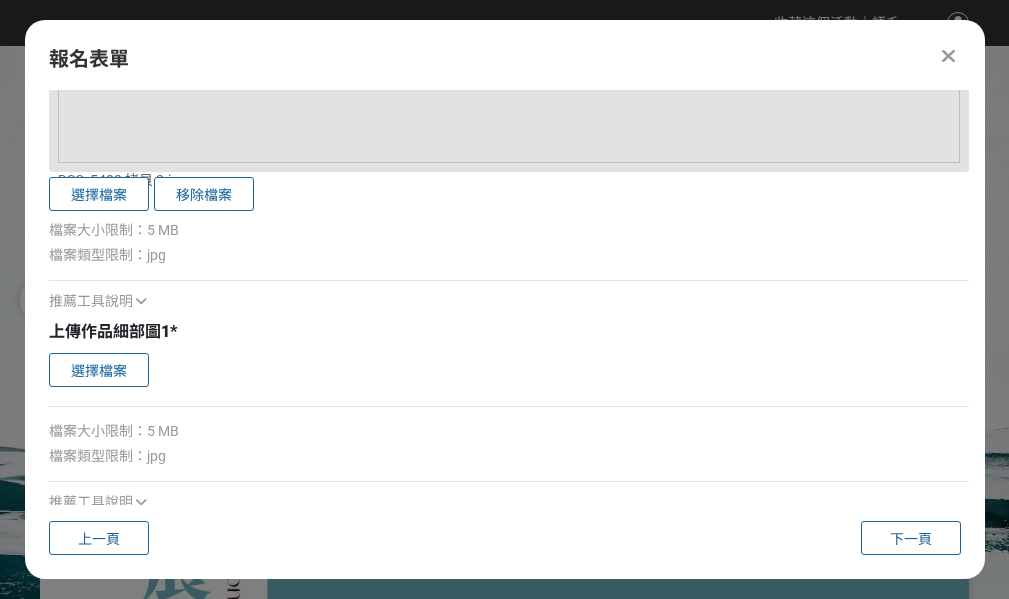 scroll, scrollTop: 2000, scrollLeft: 0, axis: vertical 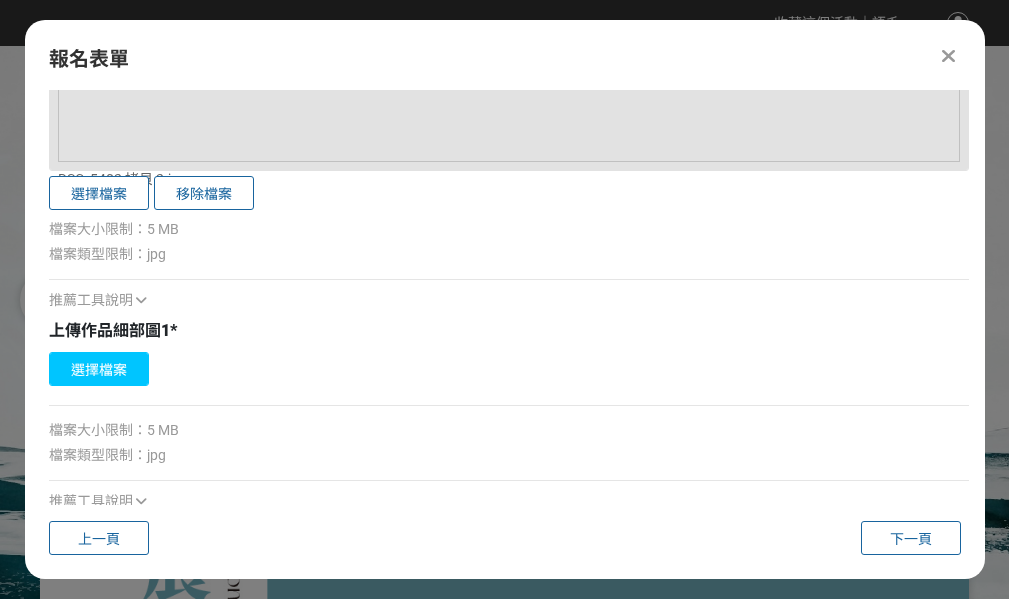 click on "選擇檔案" at bounding box center [99, 369] 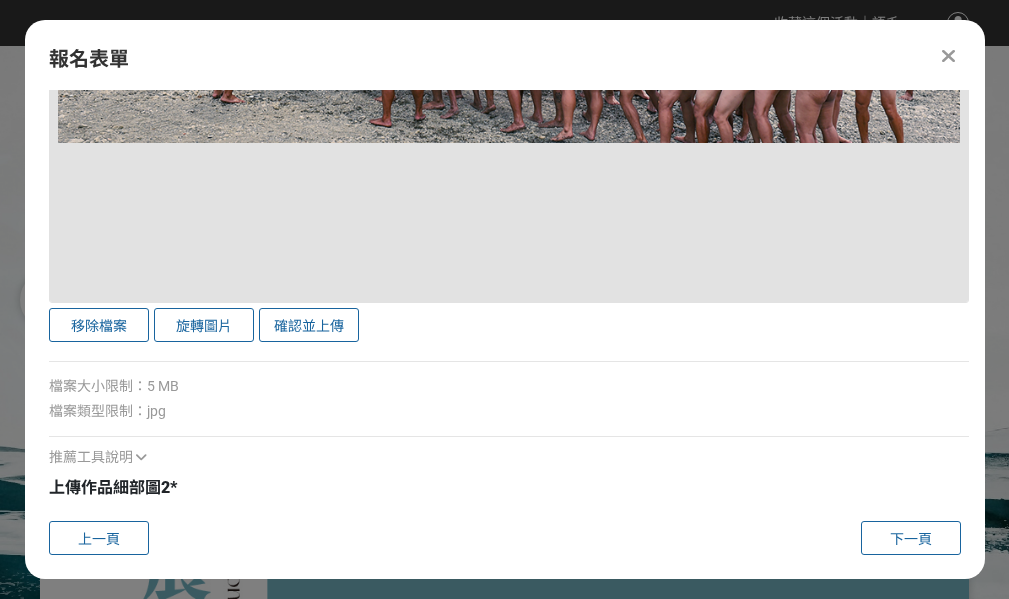 scroll, scrollTop: 3168, scrollLeft: 0, axis: vertical 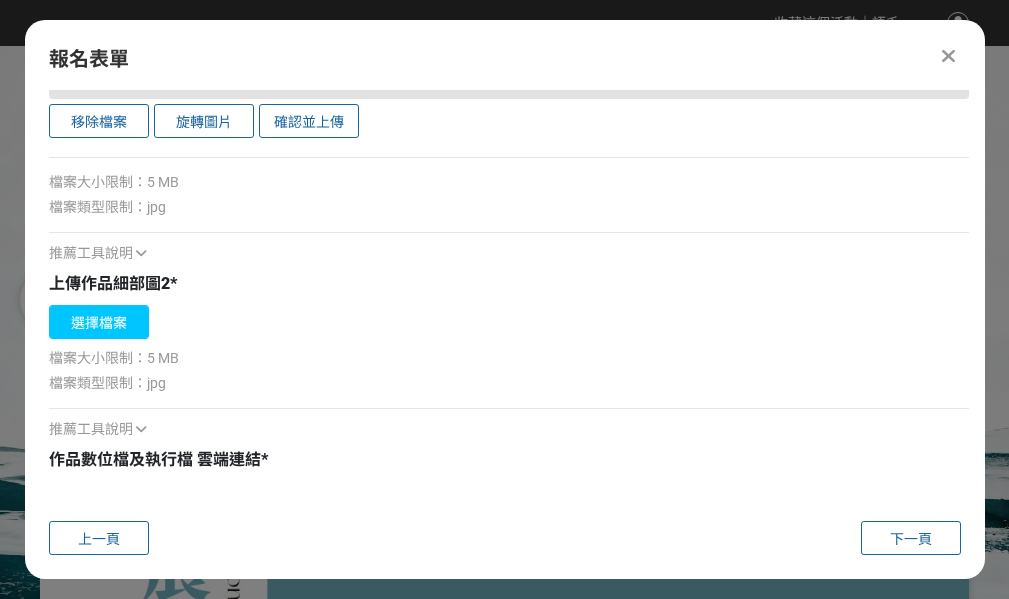 click on "選擇檔案" at bounding box center (99, 322) 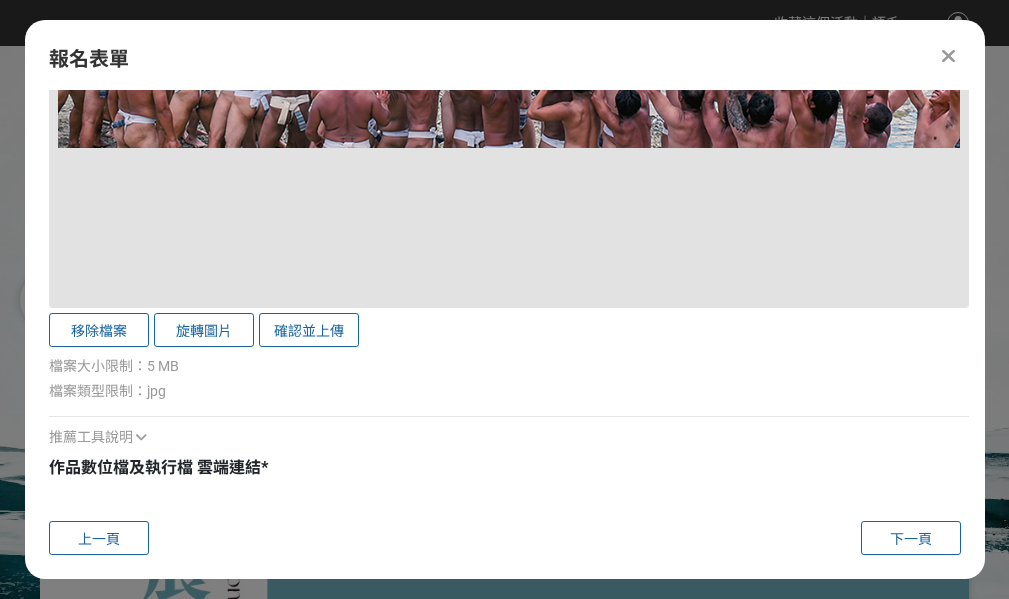 scroll, scrollTop: 4083, scrollLeft: 0, axis: vertical 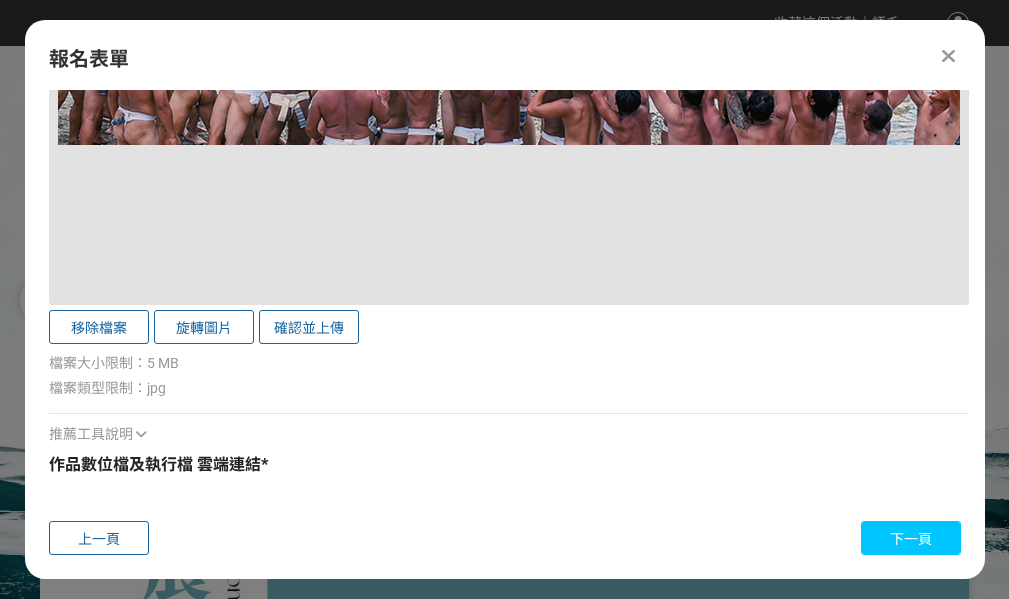 click on "下一頁" at bounding box center [911, 539] 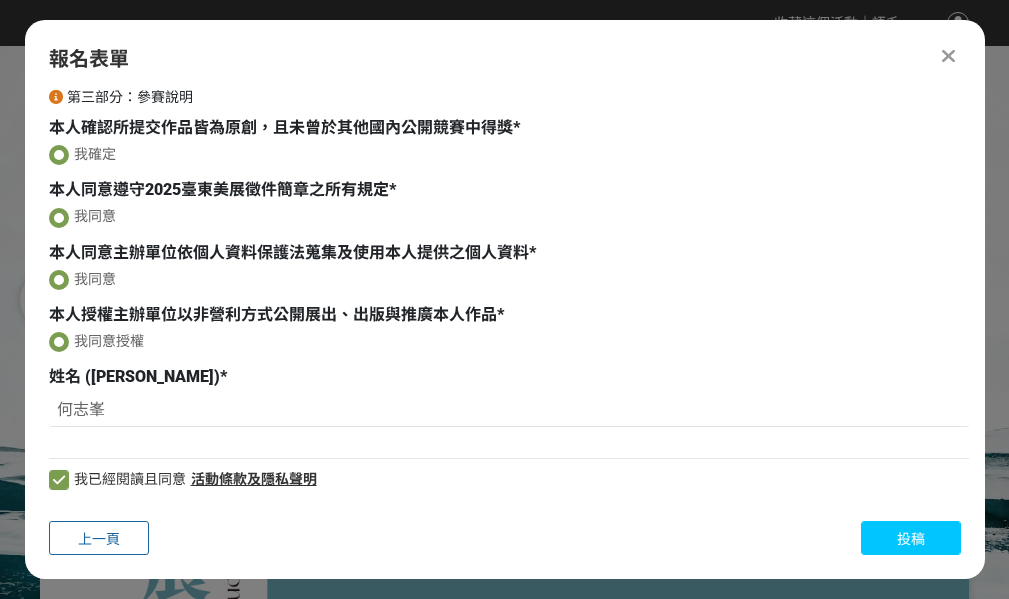 click on "投稿" at bounding box center (911, 539) 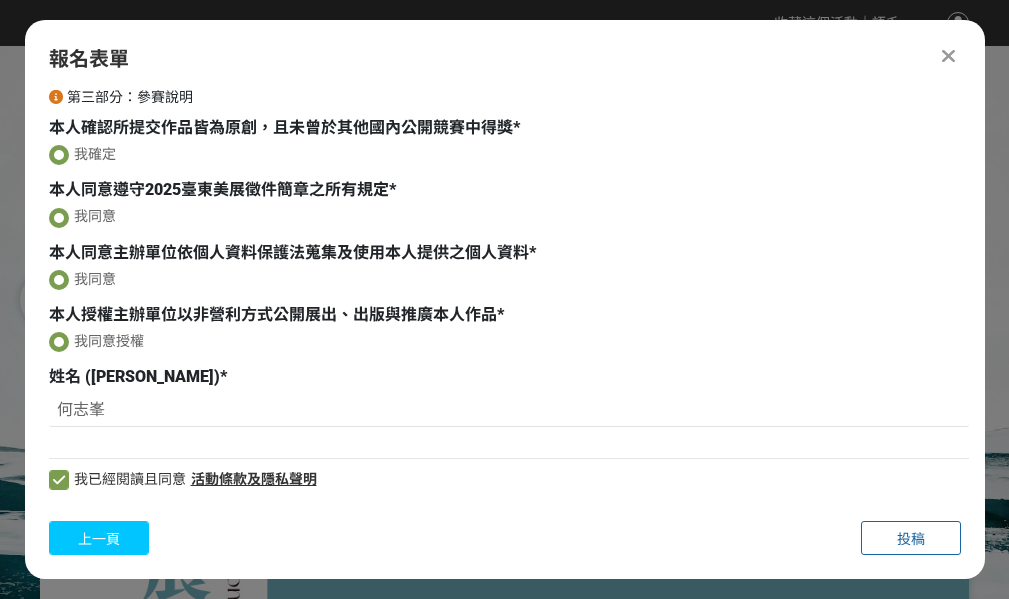 click on "上一頁" at bounding box center (99, 538) 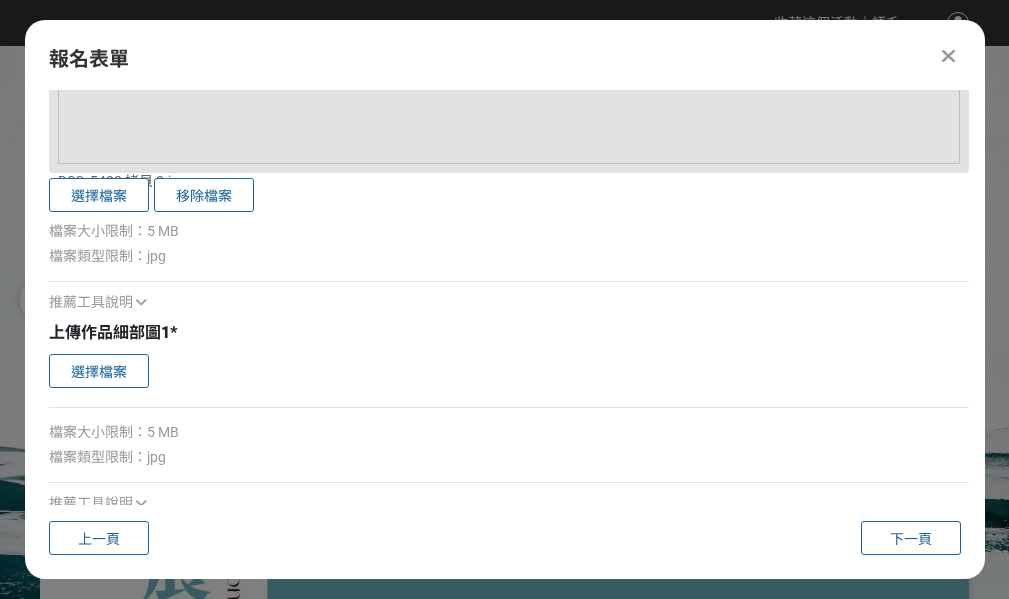 scroll, scrollTop: 2053, scrollLeft: 0, axis: vertical 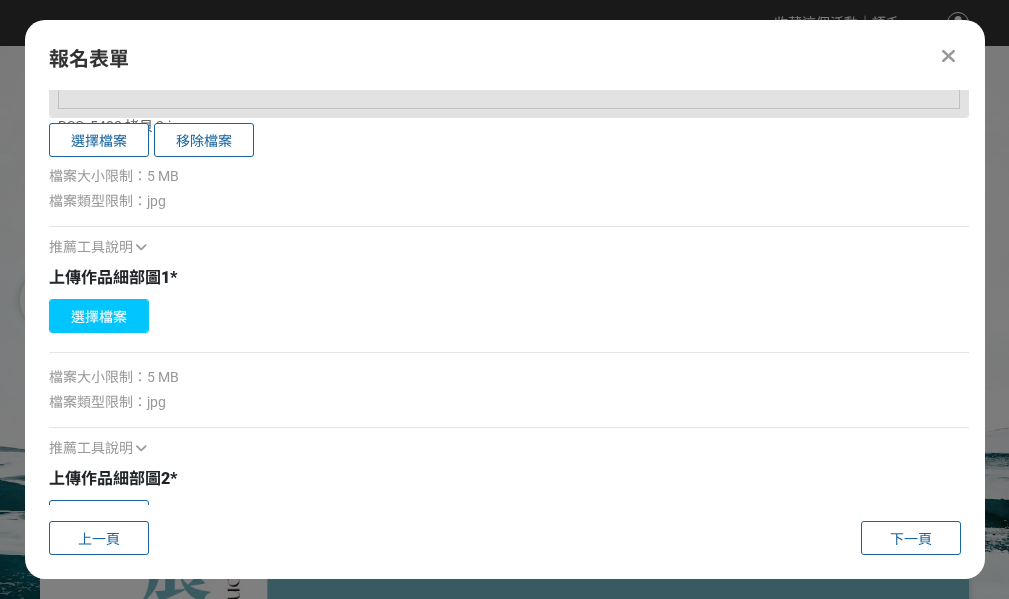 click on "選擇檔案" at bounding box center [99, 316] 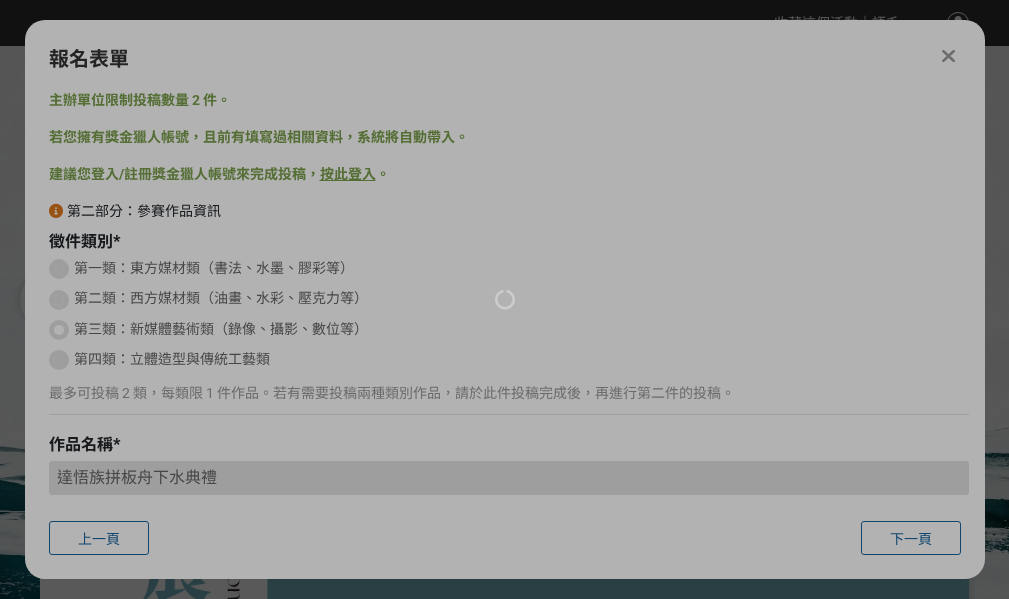 scroll, scrollTop: 0, scrollLeft: 0, axis: both 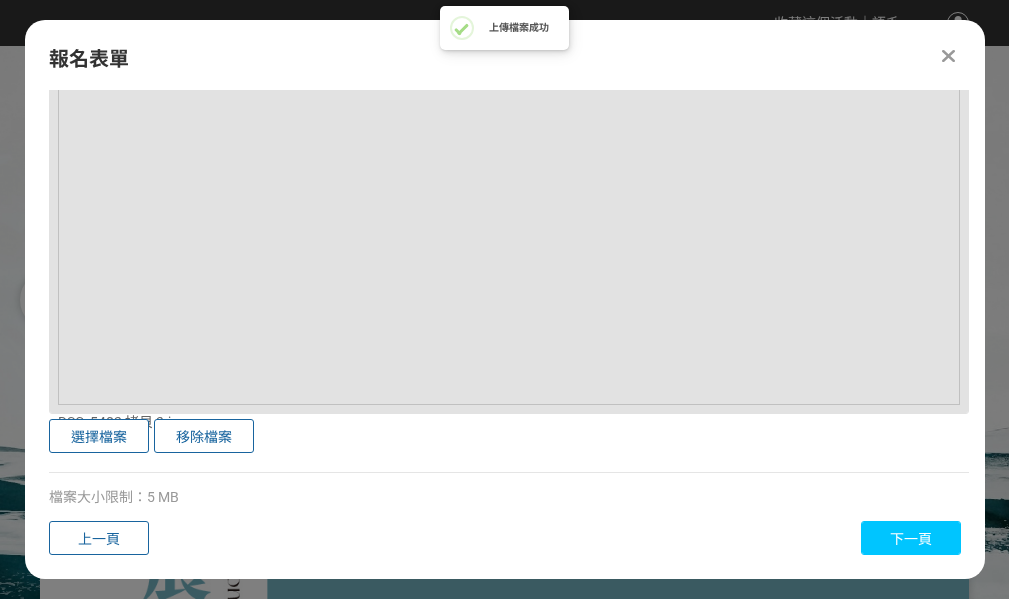 click on "下一頁" at bounding box center [911, 539] 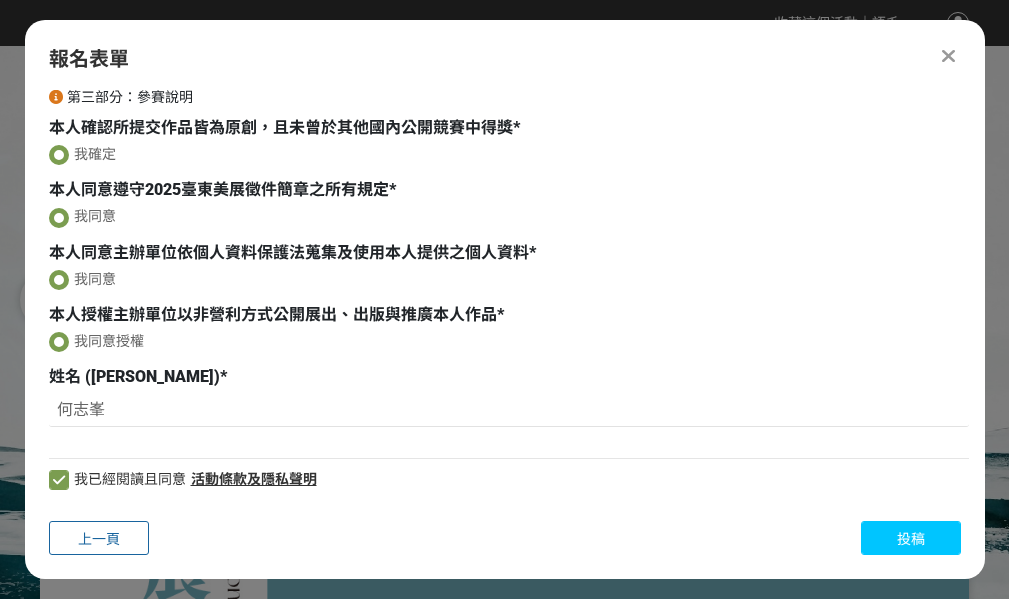 click on "投稿" at bounding box center (911, 539) 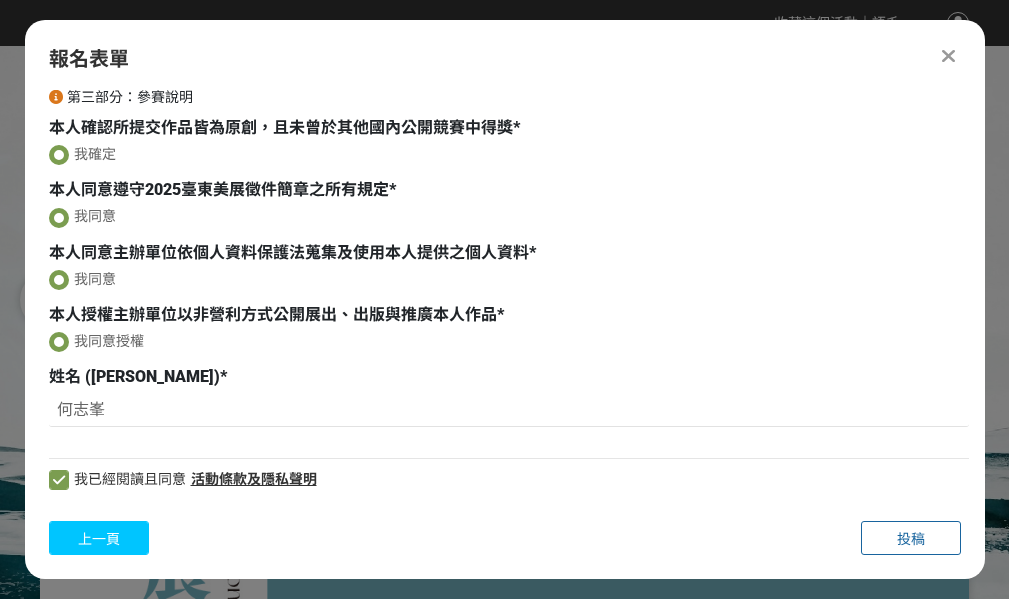 click on "上一頁" at bounding box center [99, 538] 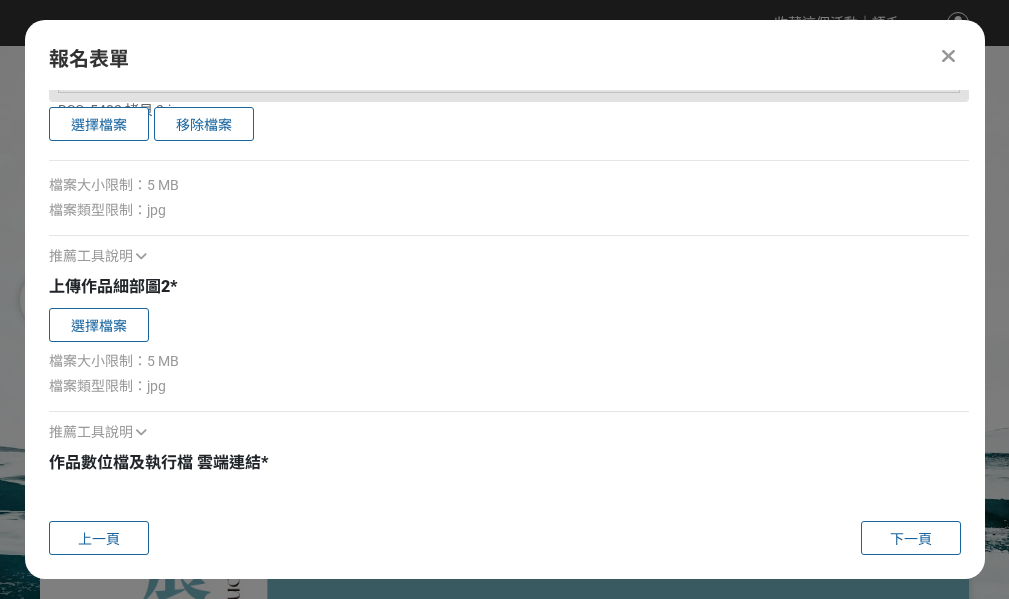 scroll, scrollTop: 3168, scrollLeft: 0, axis: vertical 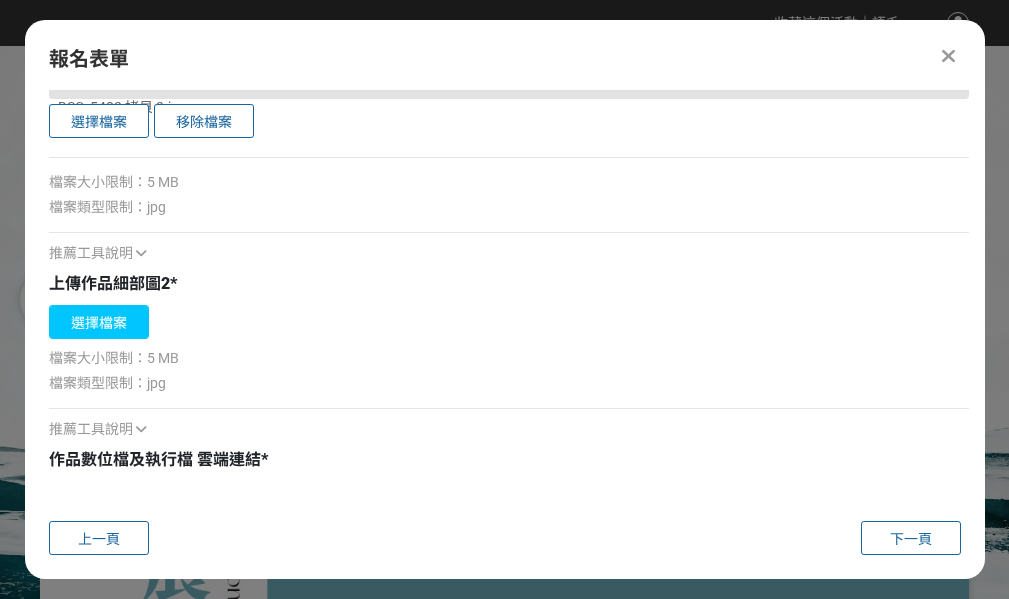 click on "選擇檔案" at bounding box center [99, 322] 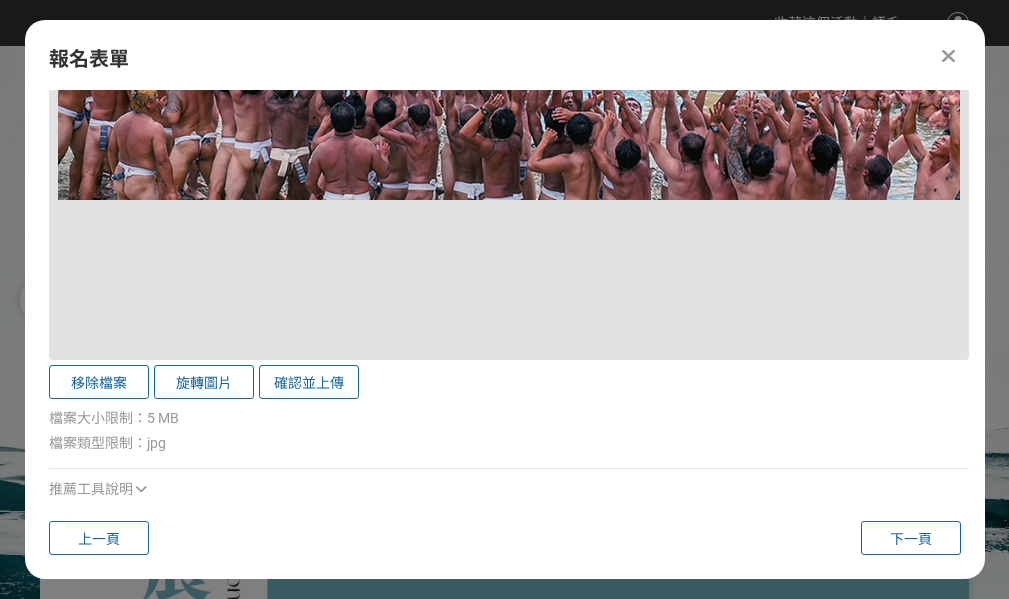 scroll, scrollTop: 4068, scrollLeft: 0, axis: vertical 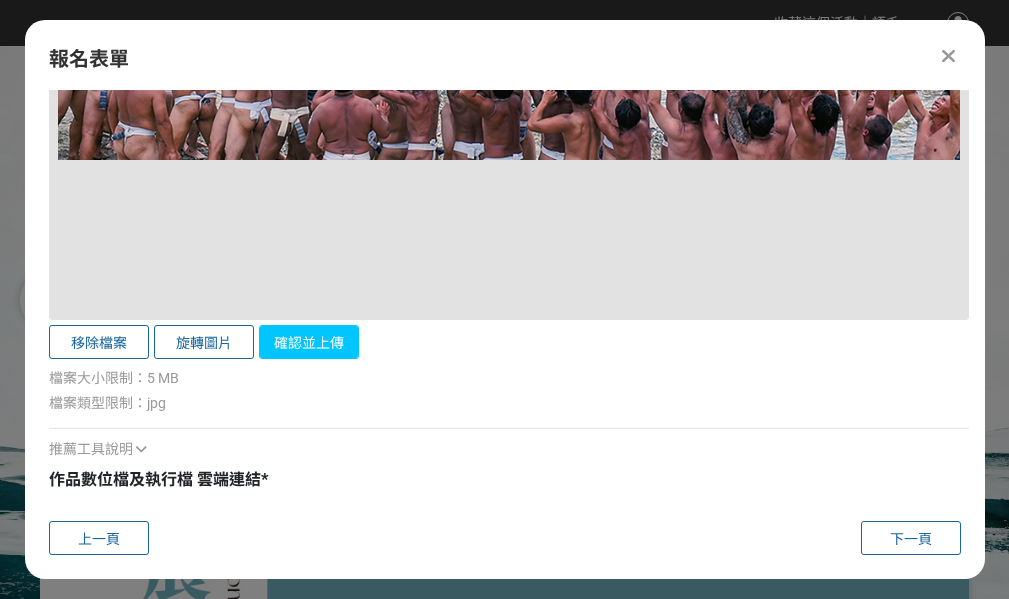 click on "確認並上傳" at bounding box center (309, 342) 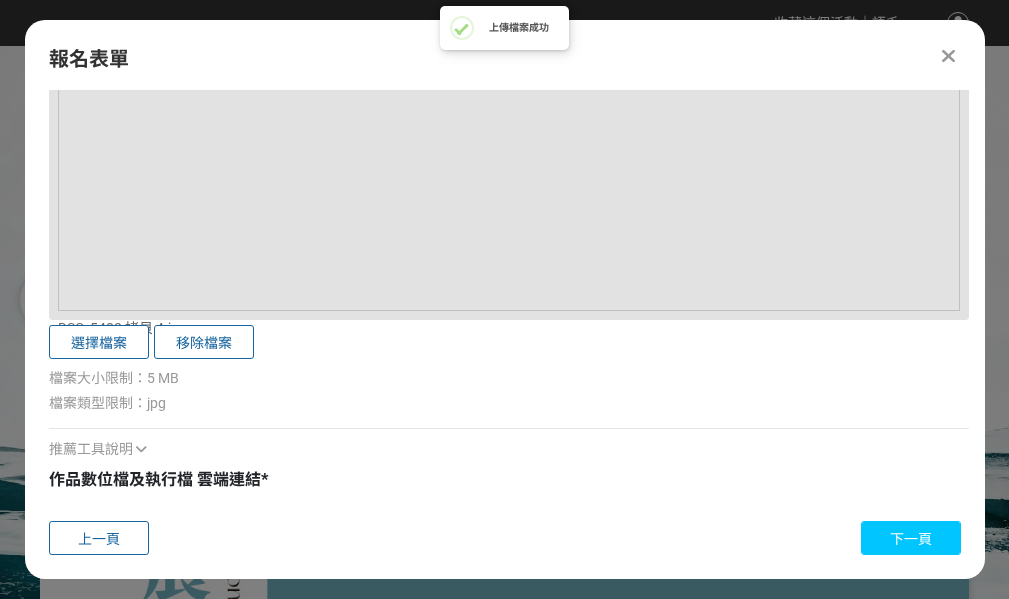 click on "下一頁" at bounding box center (911, 539) 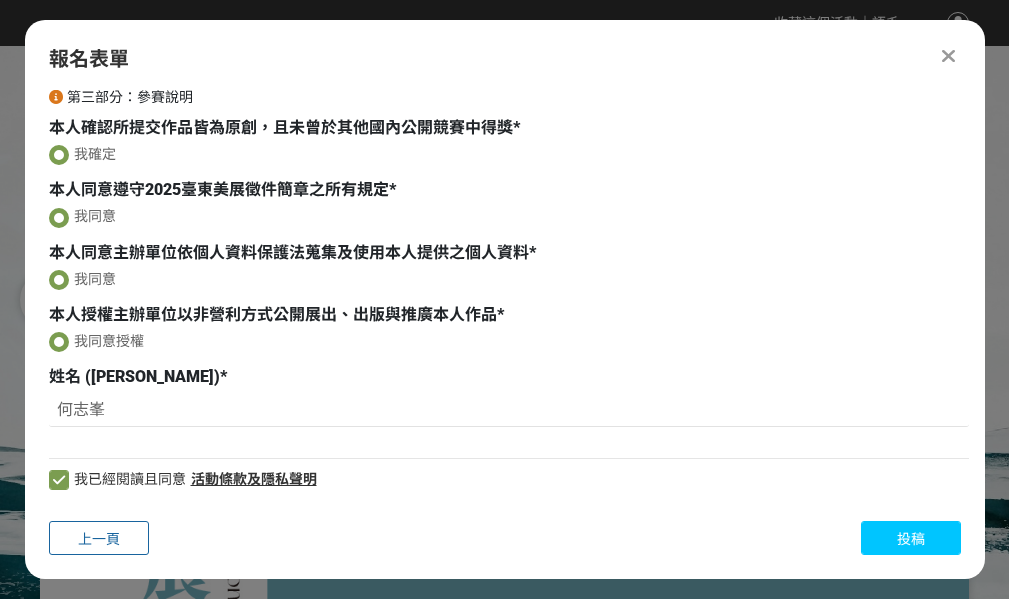 click on "投稿" at bounding box center [911, 539] 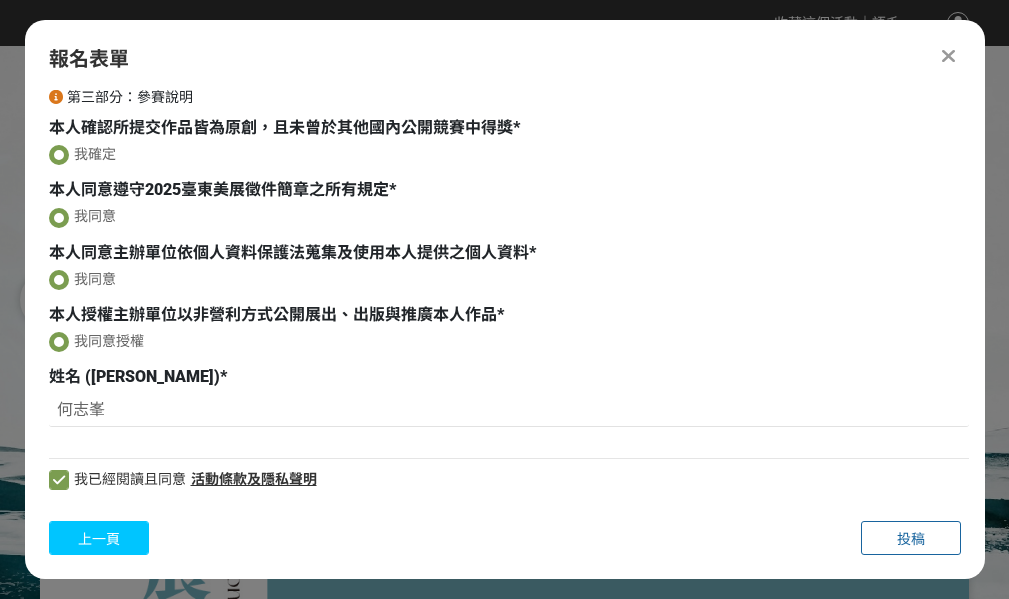 click on "上一頁" at bounding box center (99, 539) 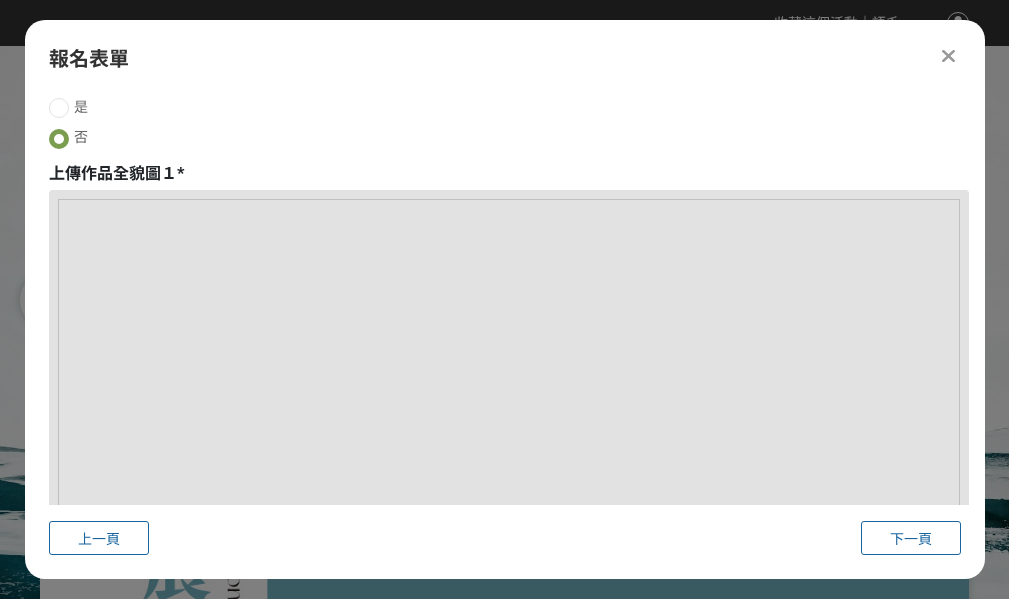 scroll, scrollTop: 968, scrollLeft: 0, axis: vertical 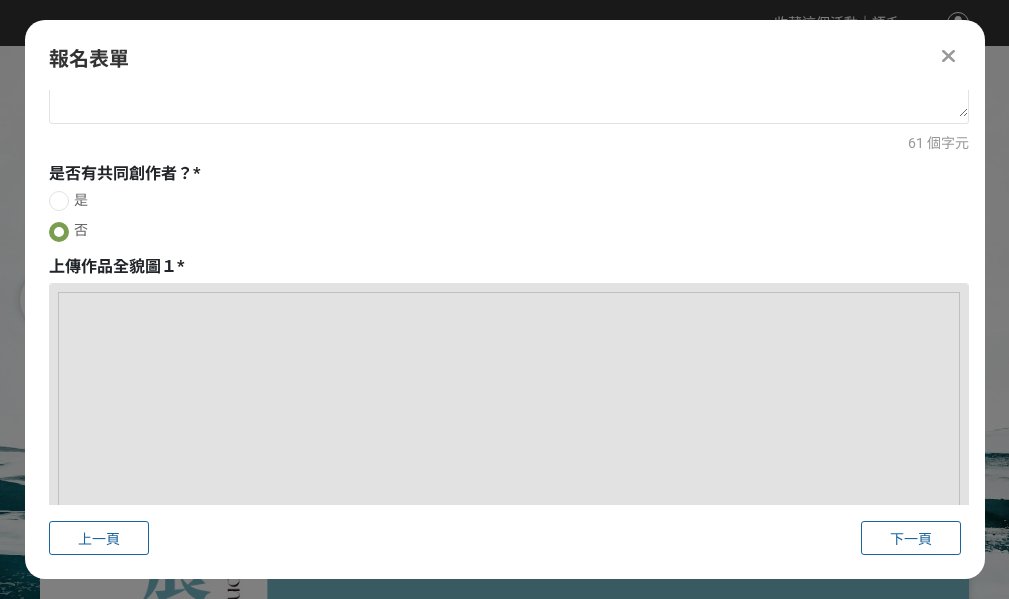 click at bounding box center [509, 743] 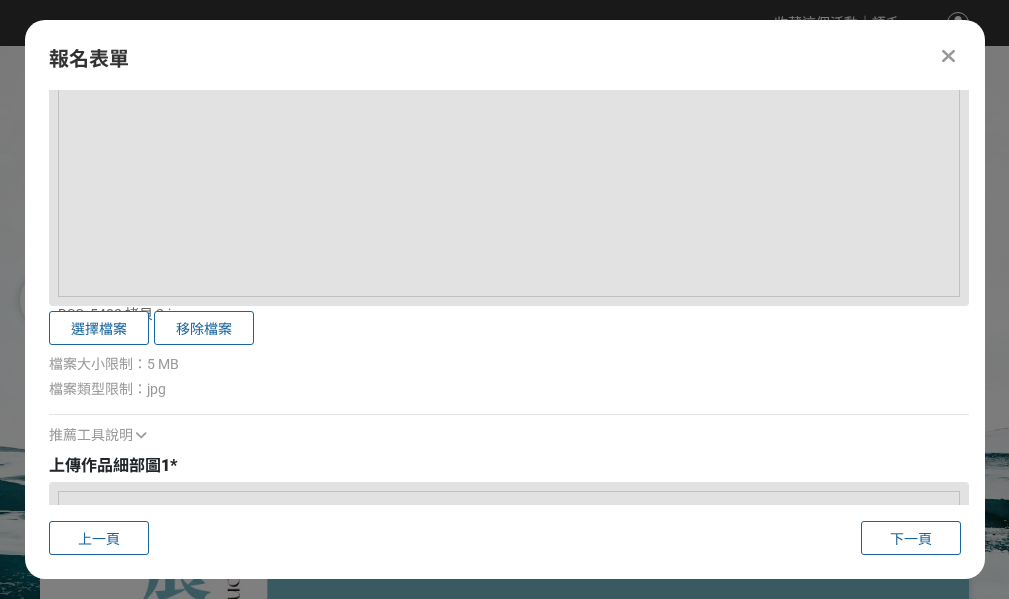 scroll, scrollTop: 1868, scrollLeft: 0, axis: vertical 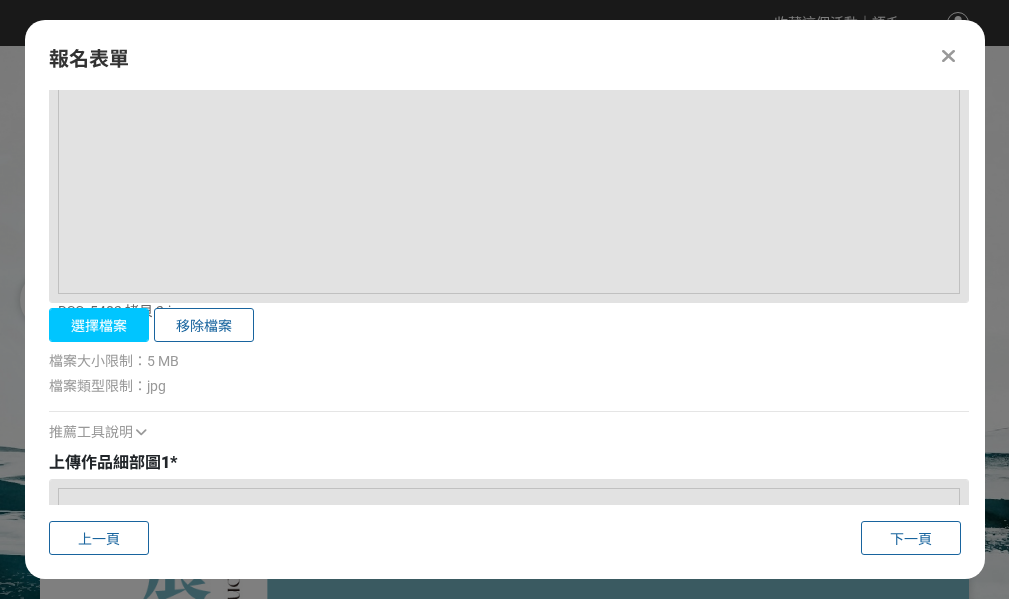 click on "選擇檔案" at bounding box center (99, 325) 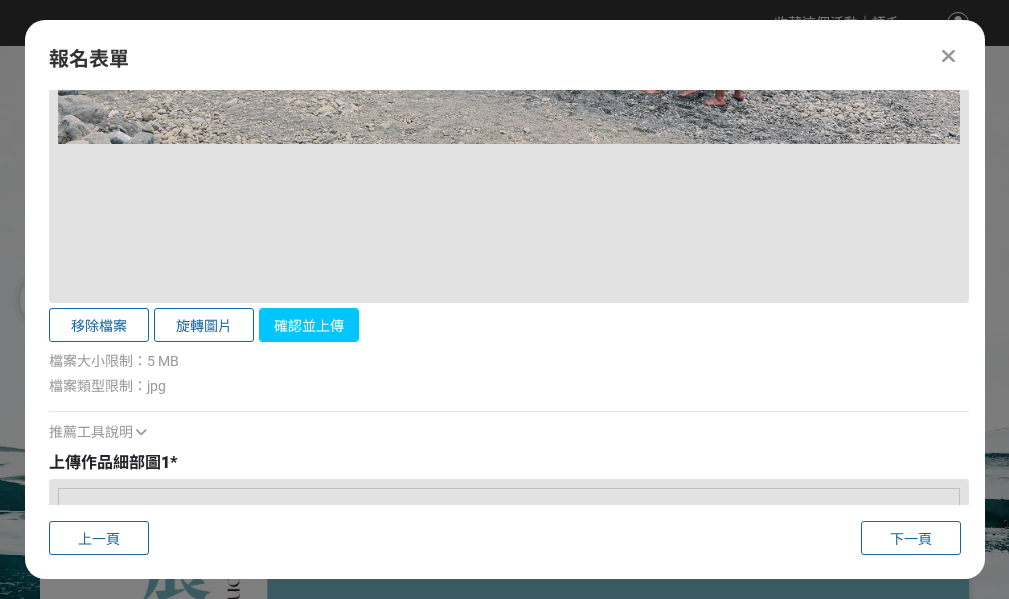 click on "確認並上傳" at bounding box center (309, 325) 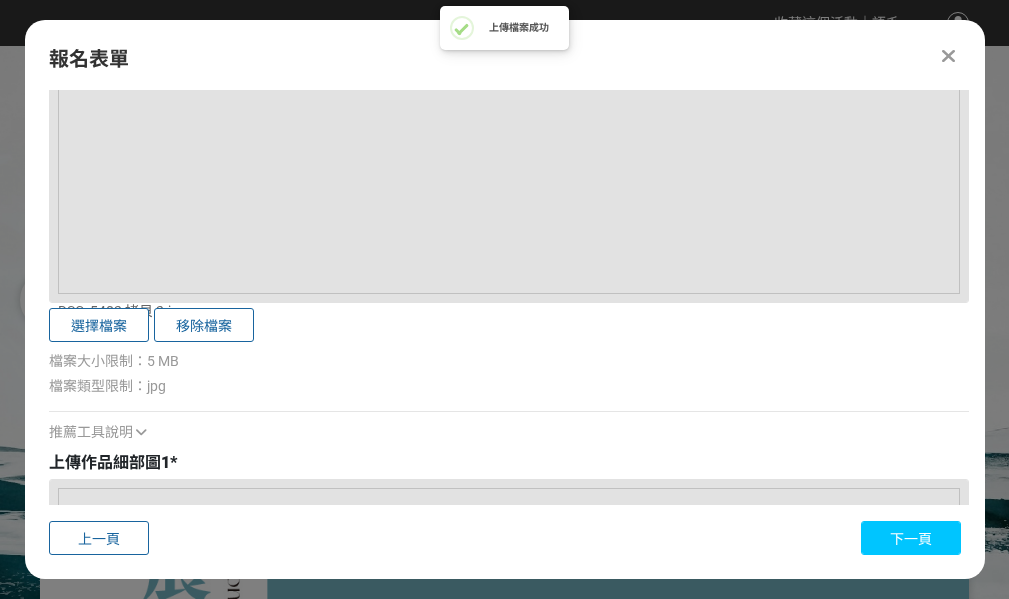 click on "下一頁" at bounding box center (911, 539) 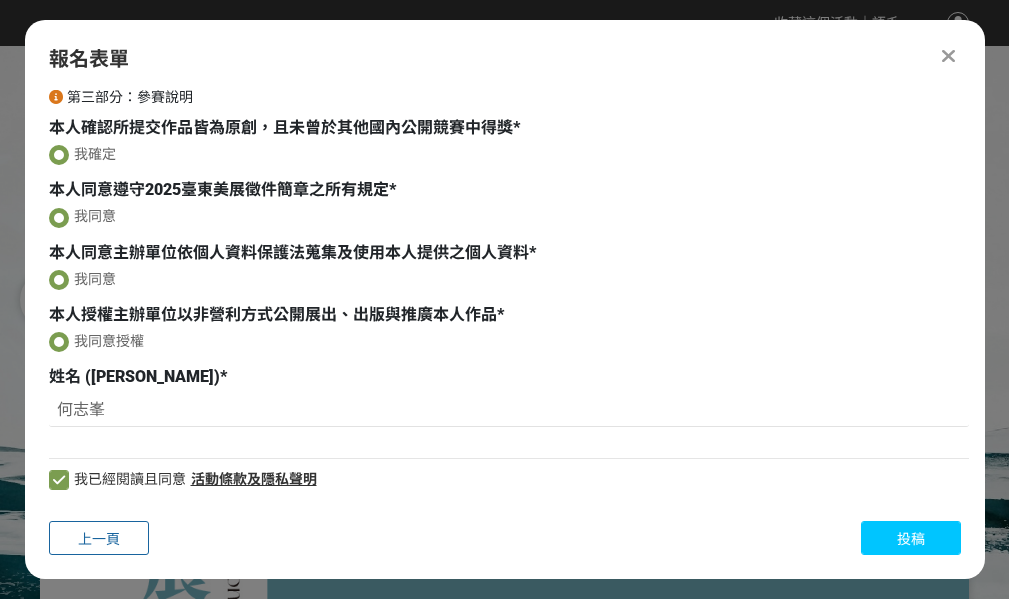 click on "投稿" at bounding box center (911, 539) 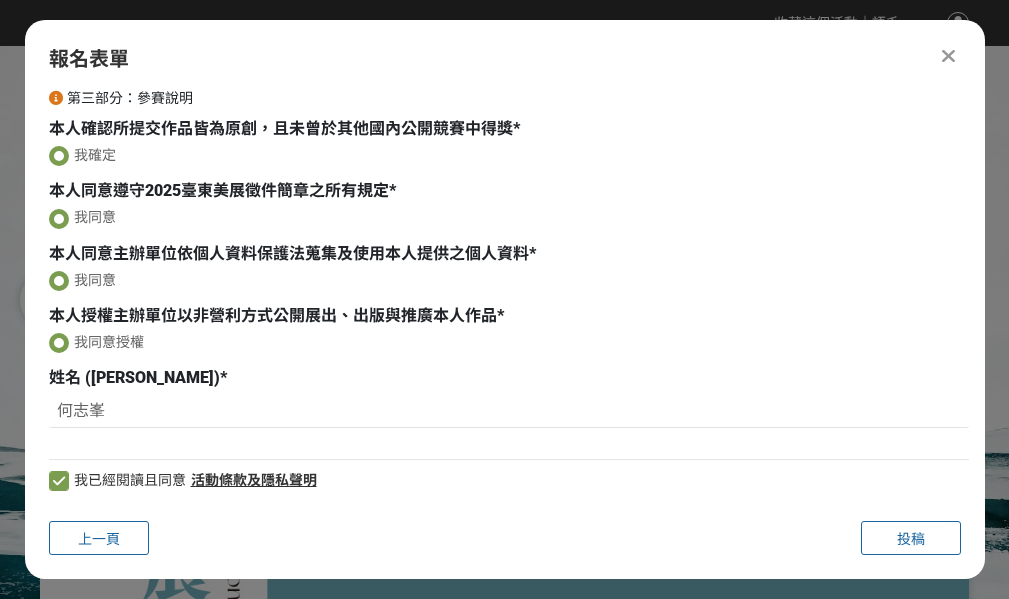 scroll, scrollTop: 114, scrollLeft: 0, axis: vertical 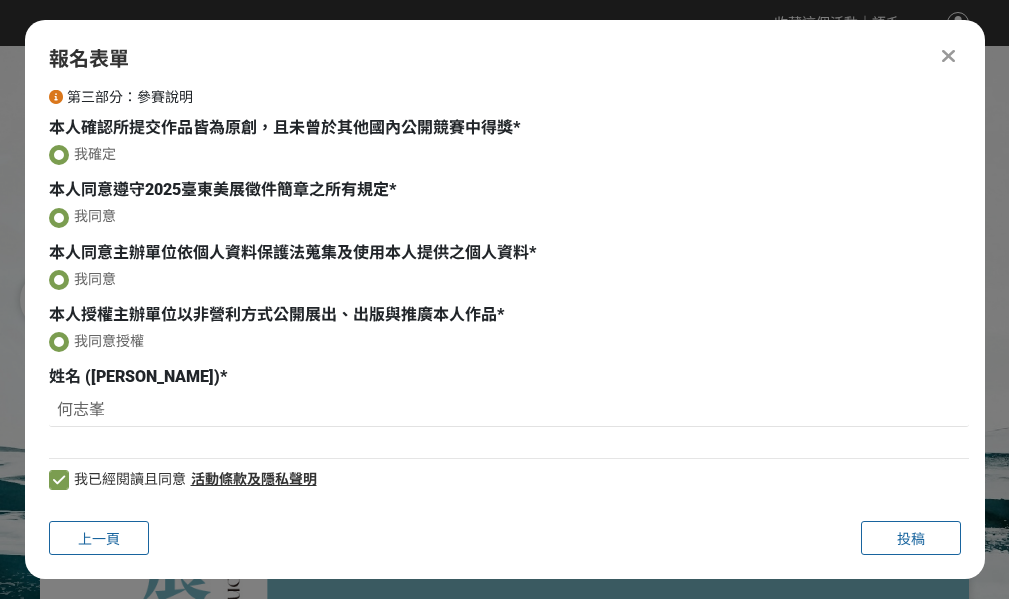 click at bounding box center [59, 480] 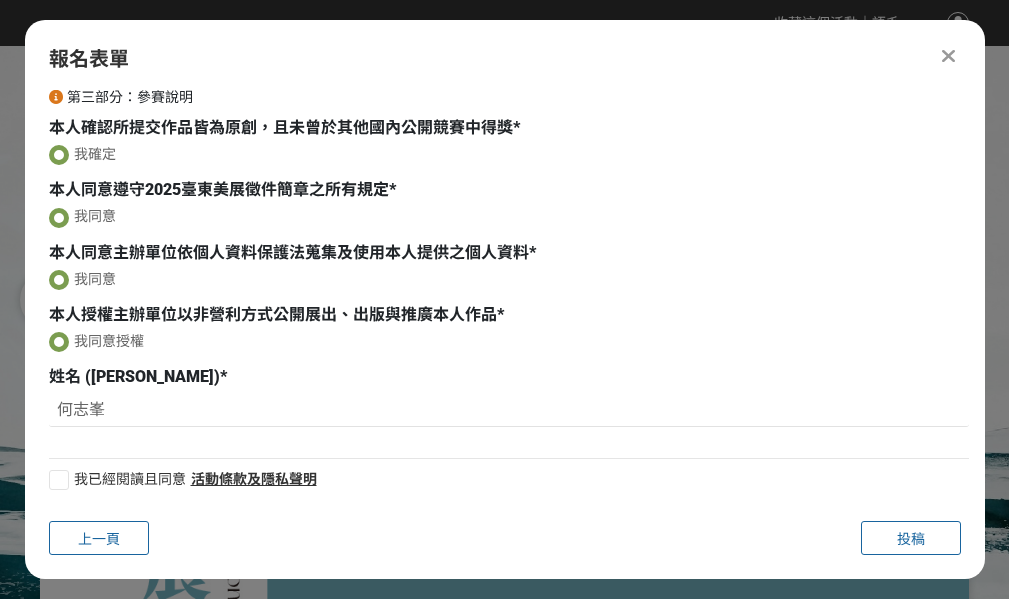 click at bounding box center [59, 480] 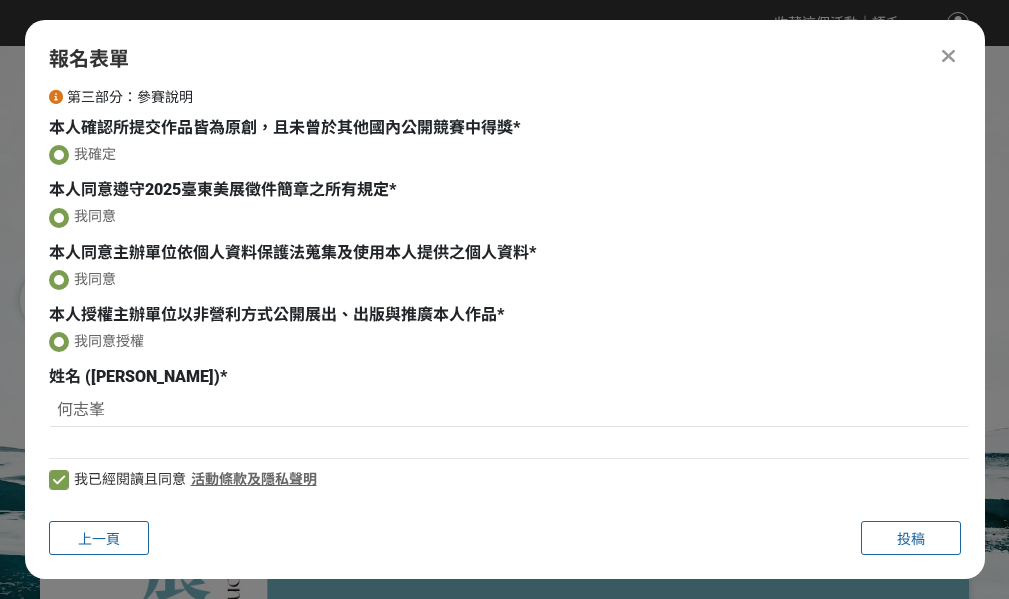 click on "活動條款及隱私聲明" at bounding box center (254, 479) 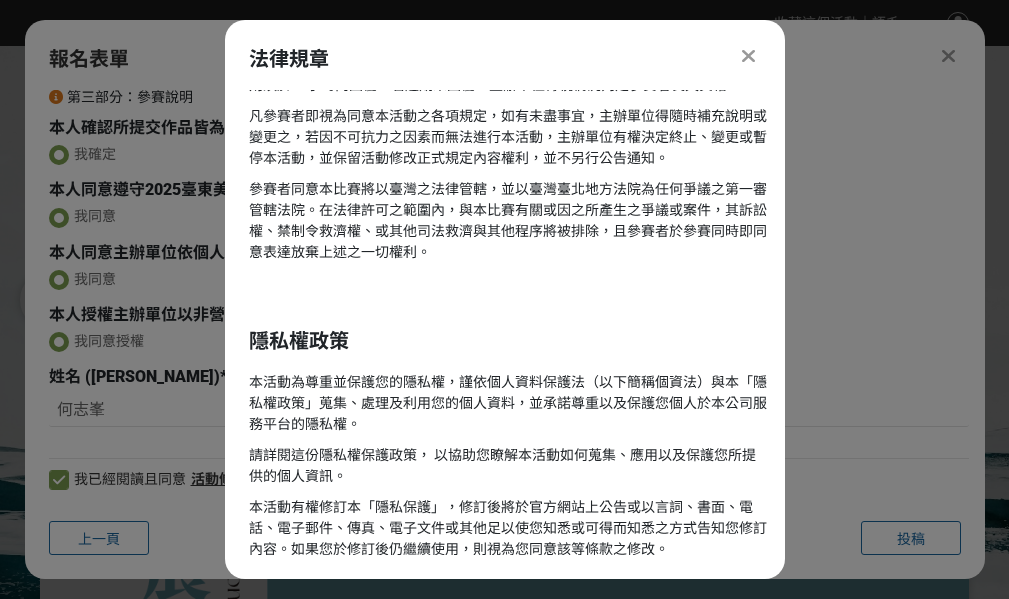 scroll, scrollTop: 2072, scrollLeft: 0, axis: vertical 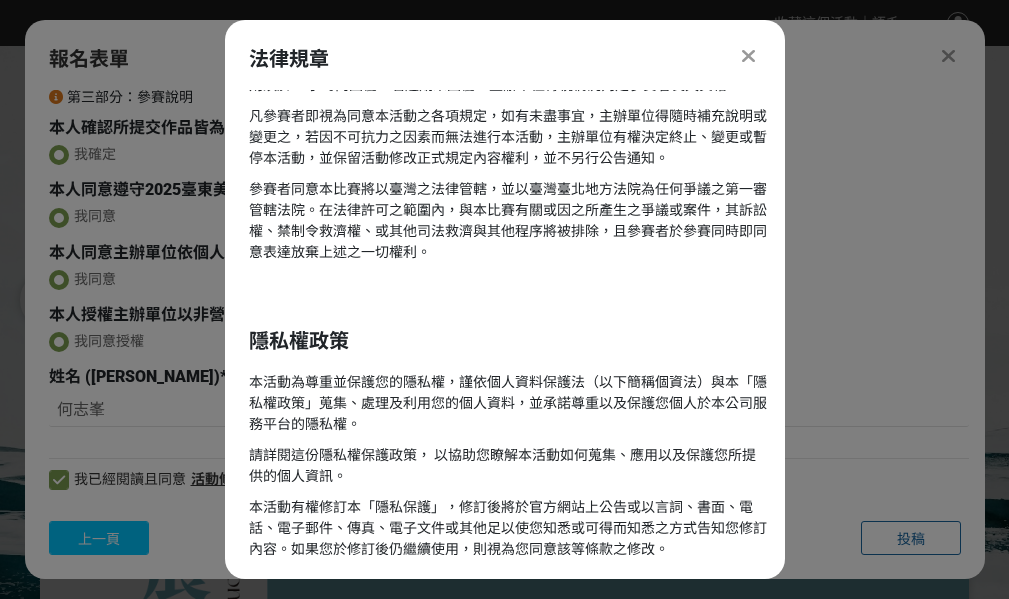 click on "上一頁" at bounding box center [99, 539] 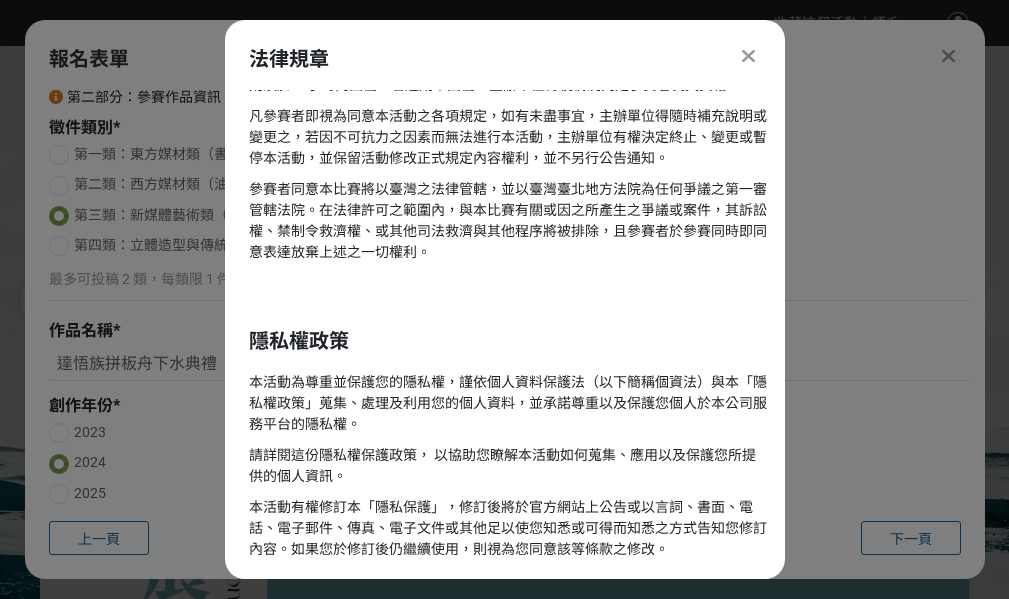click at bounding box center (749, 56) 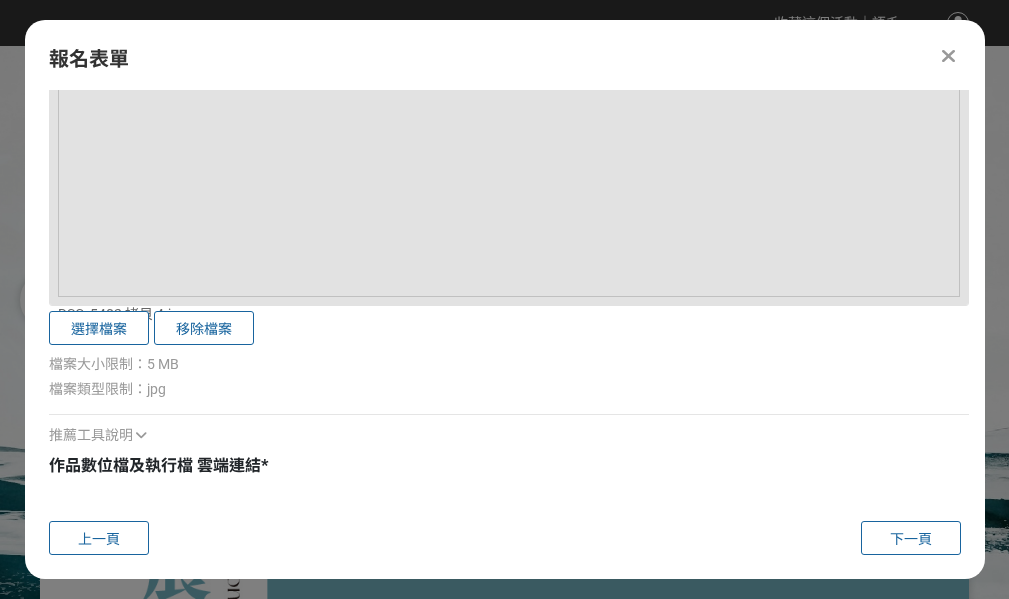 scroll, scrollTop: 4083, scrollLeft: 0, axis: vertical 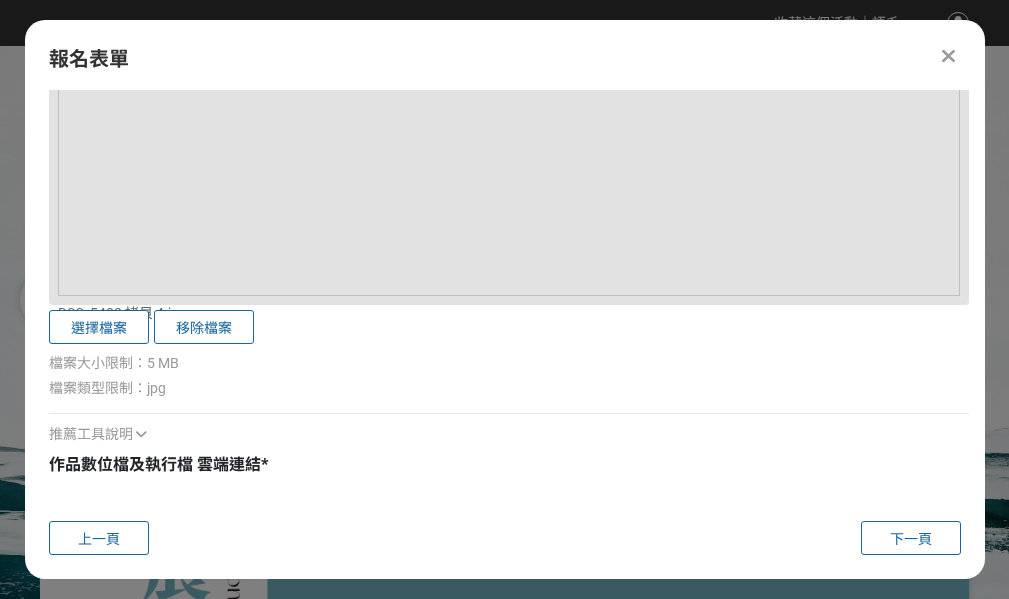 click on "作品數位檔及執行檔 雲端連結" at bounding box center (155, 464) 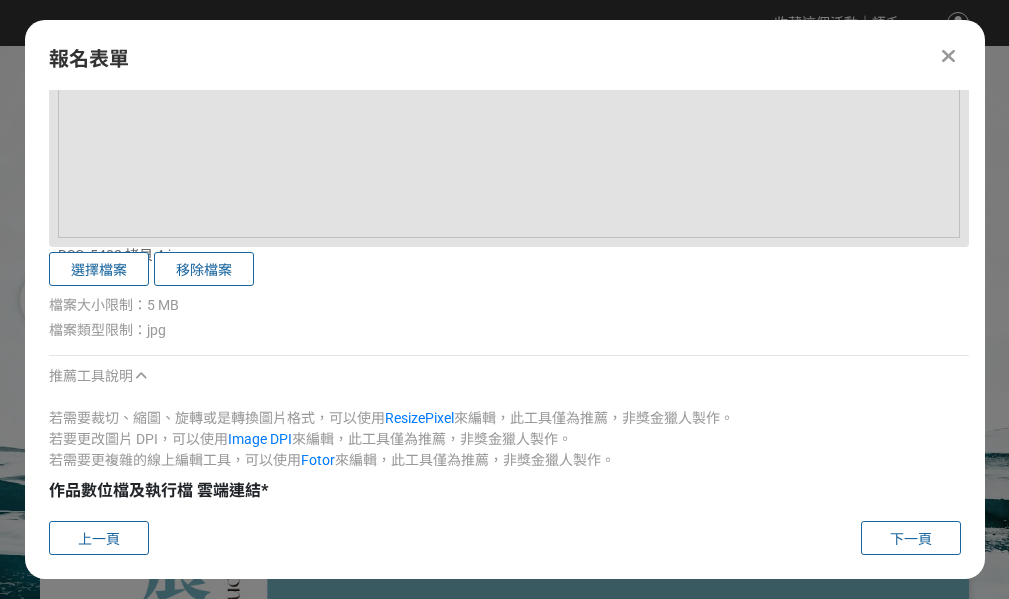 scroll, scrollTop: 4167, scrollLeft: 0, axis: vertical 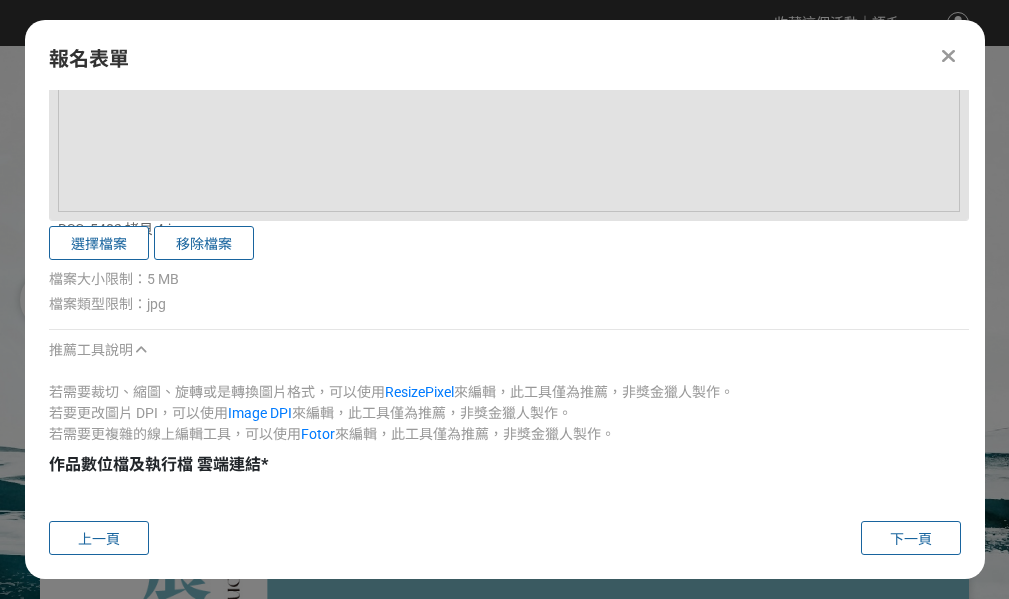 click on "作品數位檔及執行檔 雲端連結" at bounding box center [155, 464] 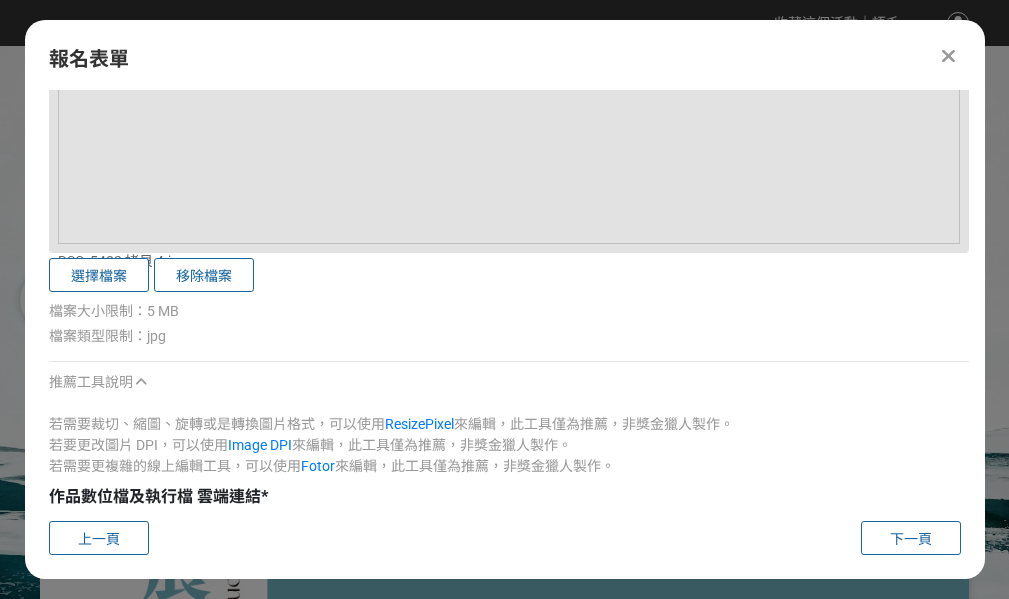 scroll, scrollTop: 4167, scrollLeft: 0, axis: vertical 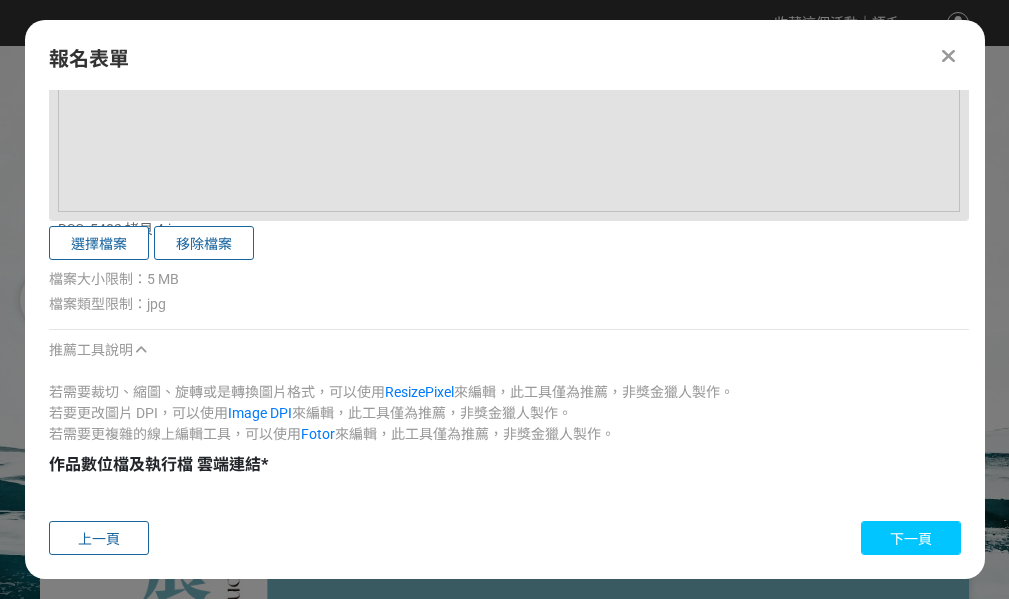 click on "下一頁" at bounding box center (911, 539) 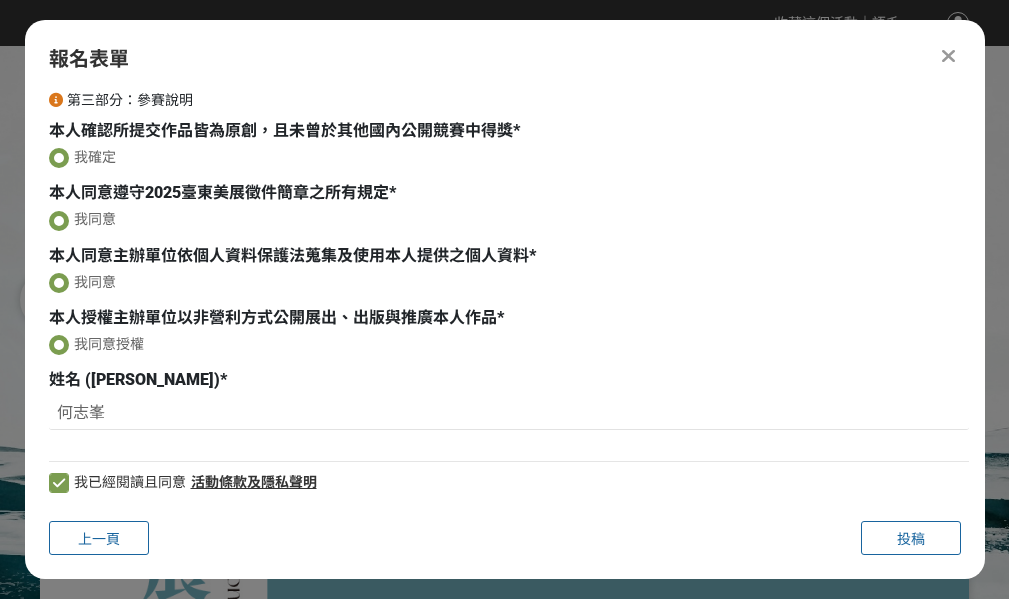 scroll, scrollTop: 114, scrollLeft: 0, axis: vertical 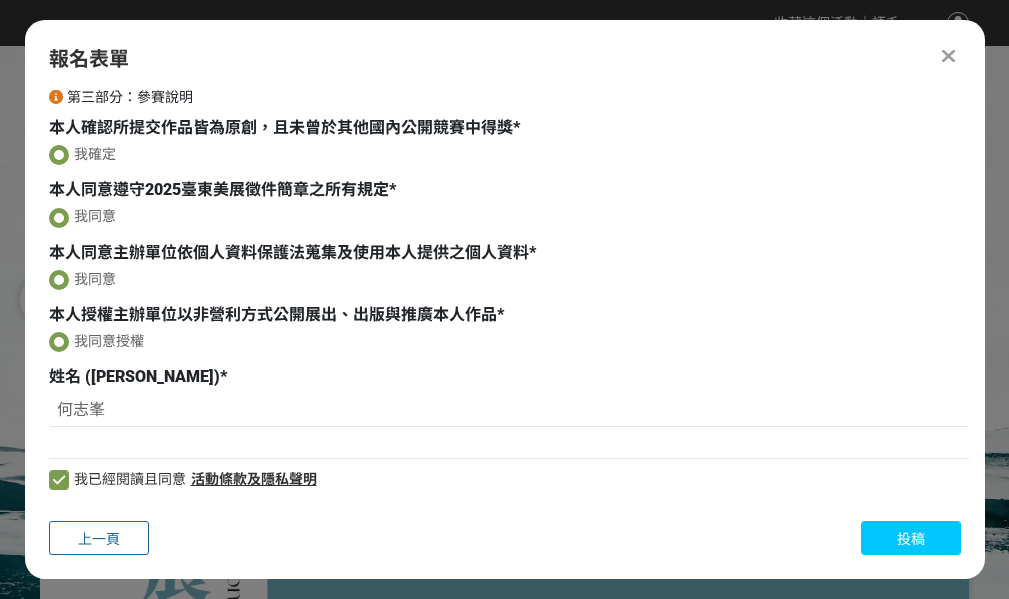 click on "投稿" at bounding box center [911, 538] 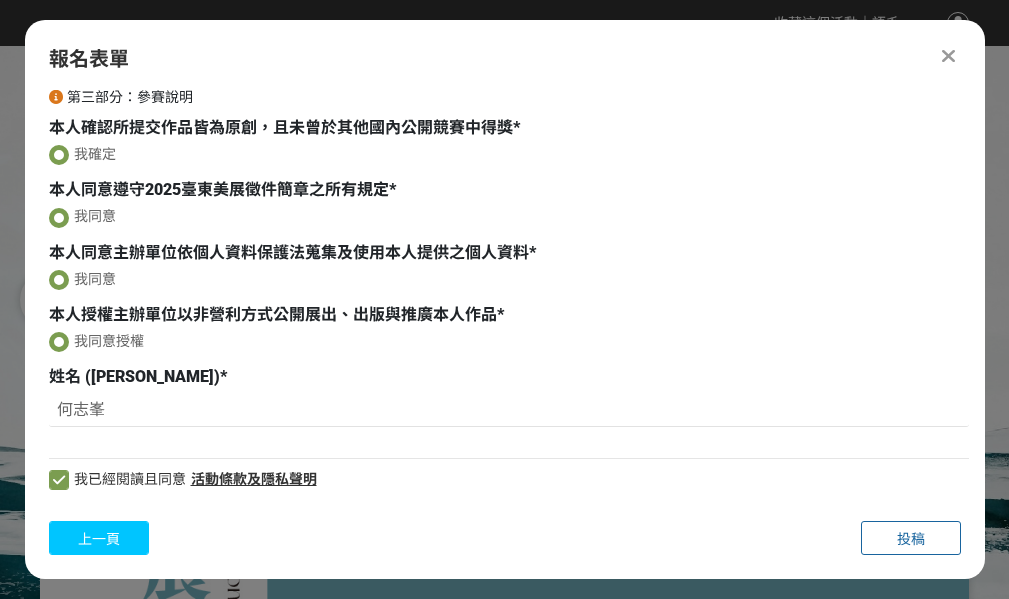 click on "上一頁" at bounding box center [99, 539] 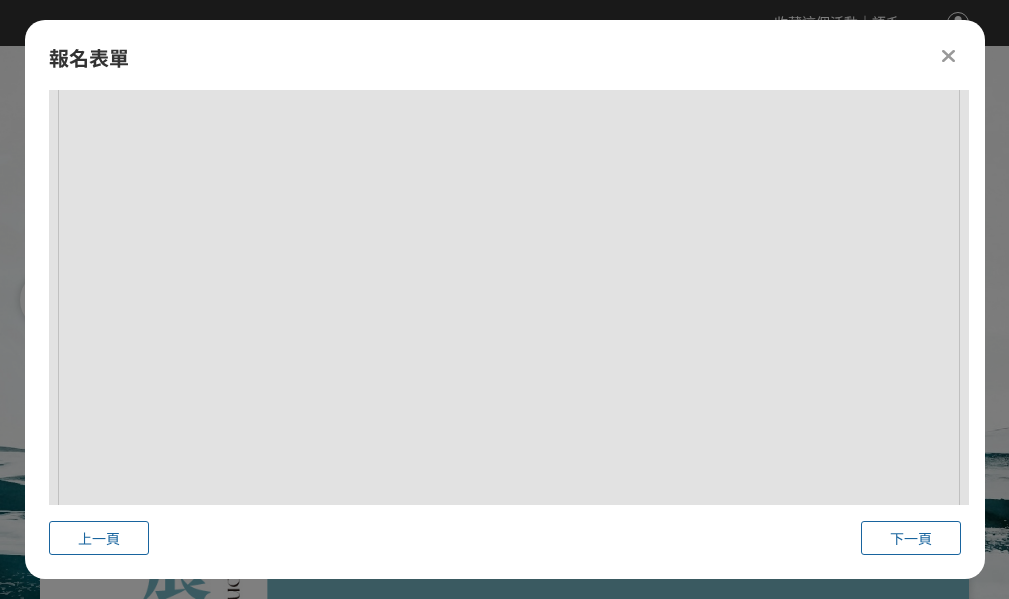 scroll, scrollTop: 4083, scrollLeft: 0, axis: vertical 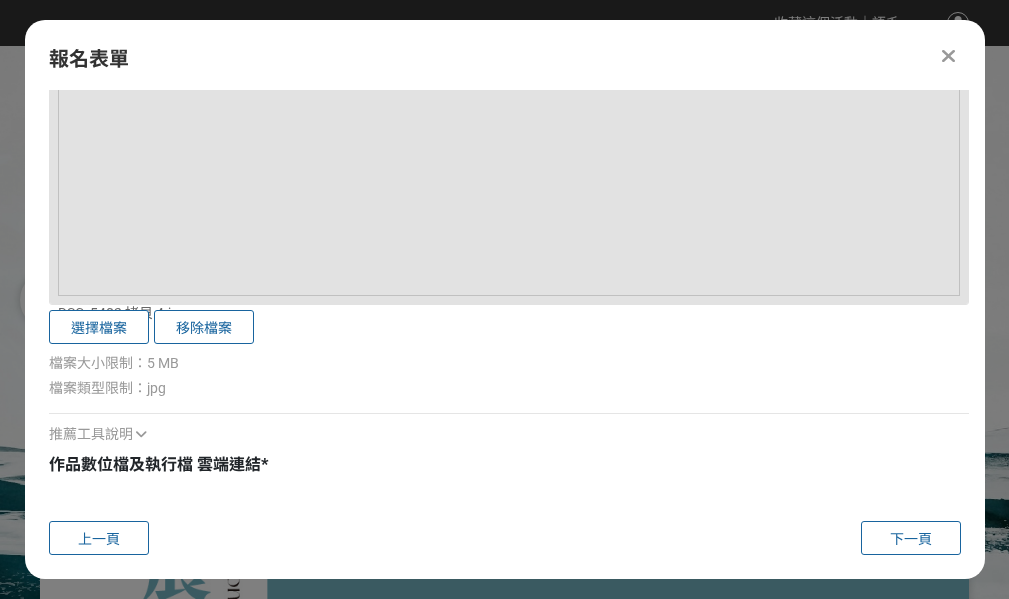 click on "作品數位檔及執行檔 雲端連結" at bounding box center [155, 464] 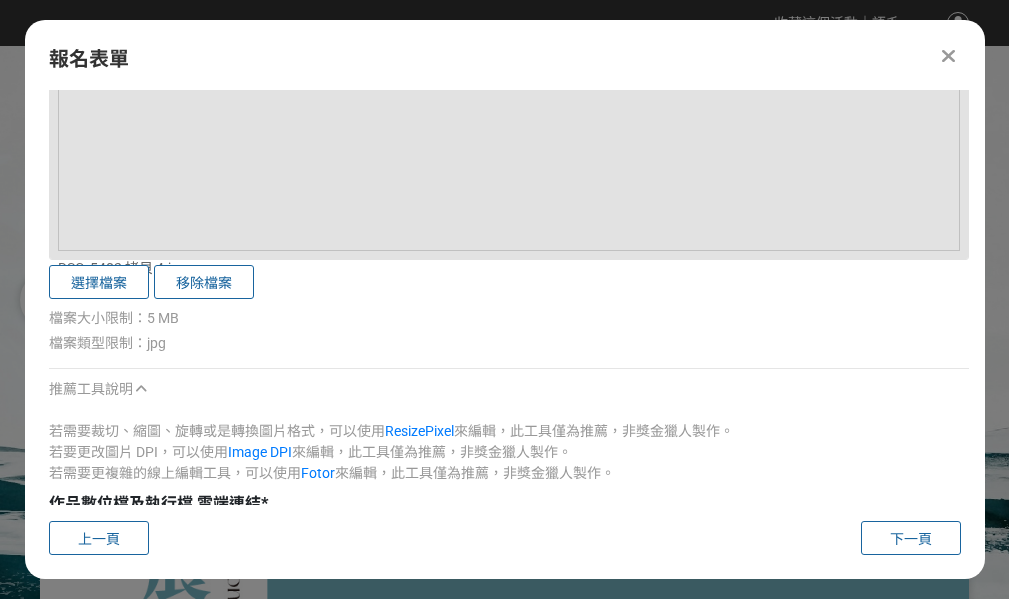 scroll, scrollTop: 4167, scrollLeft: 0, axis: vertical 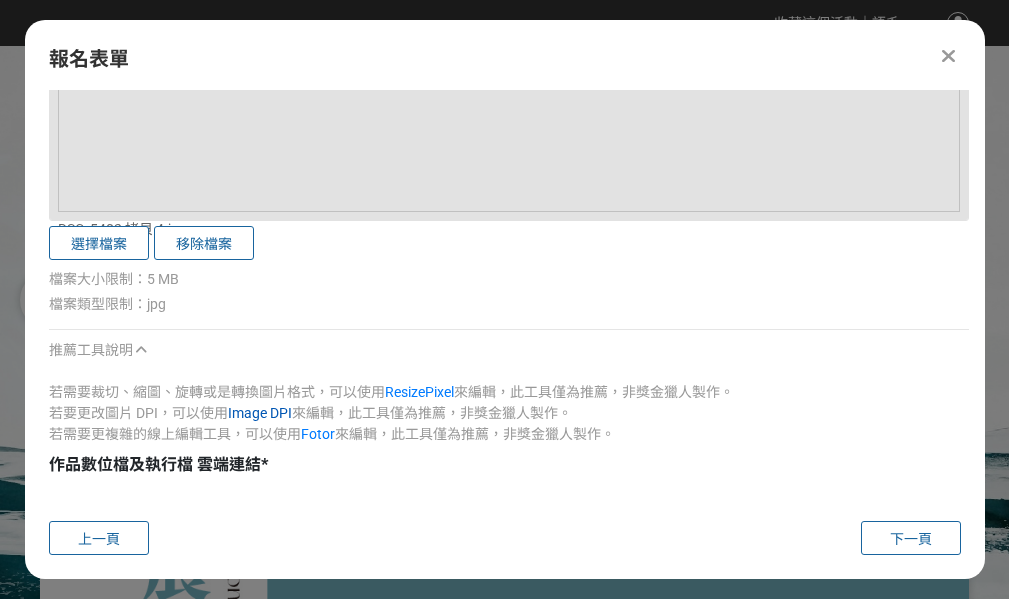 click on "Image DPI" at bounding box center [260, 413] 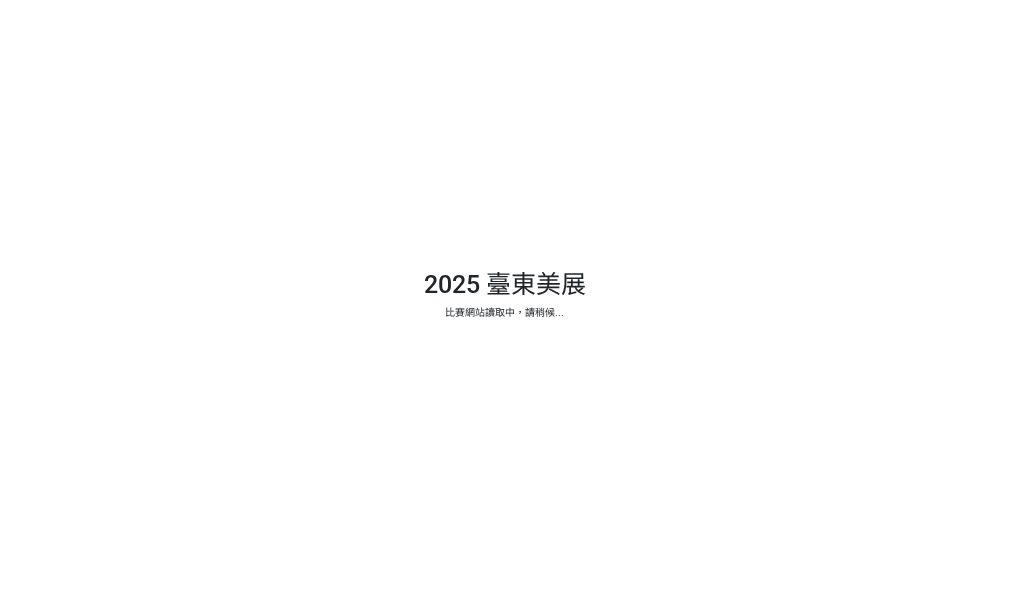 scroll, scrollTop: 0, scrollLeft: 0, axis: both 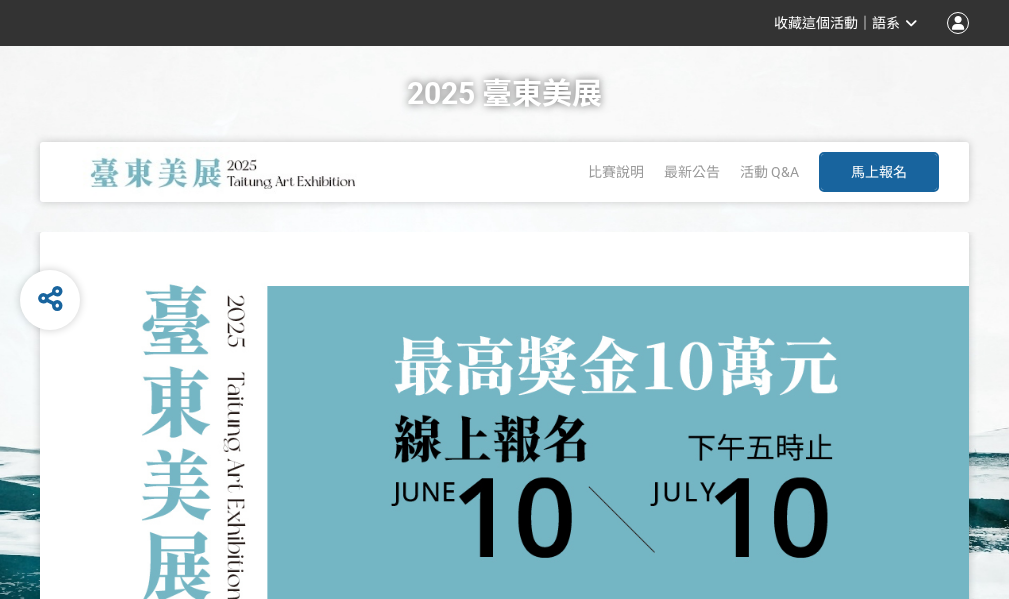 click on "馬上報名" at bounding box center [879, 172] 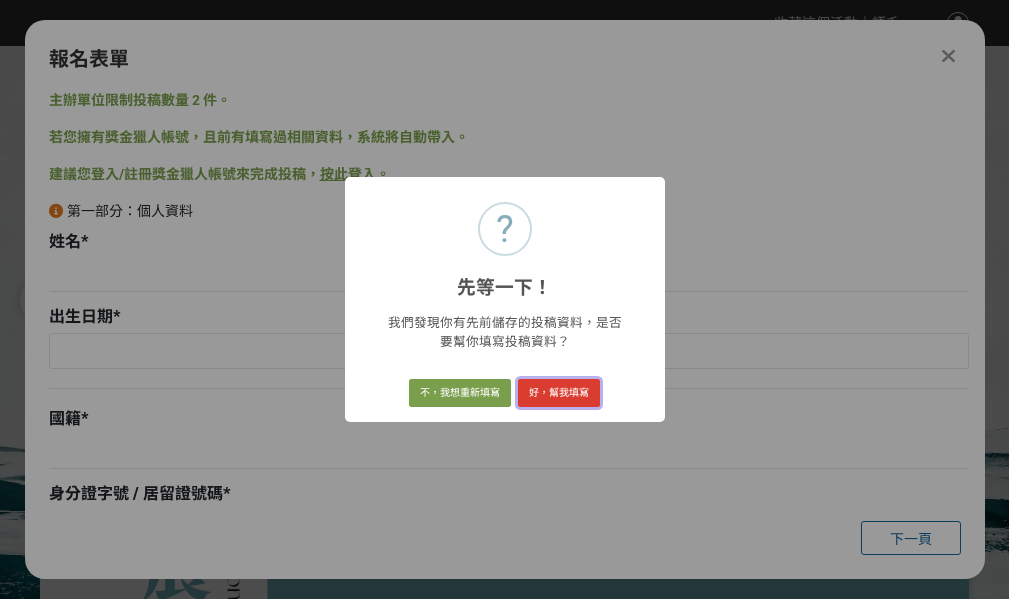 click on "好，幫我填寫" at bounding box center (559, 393) 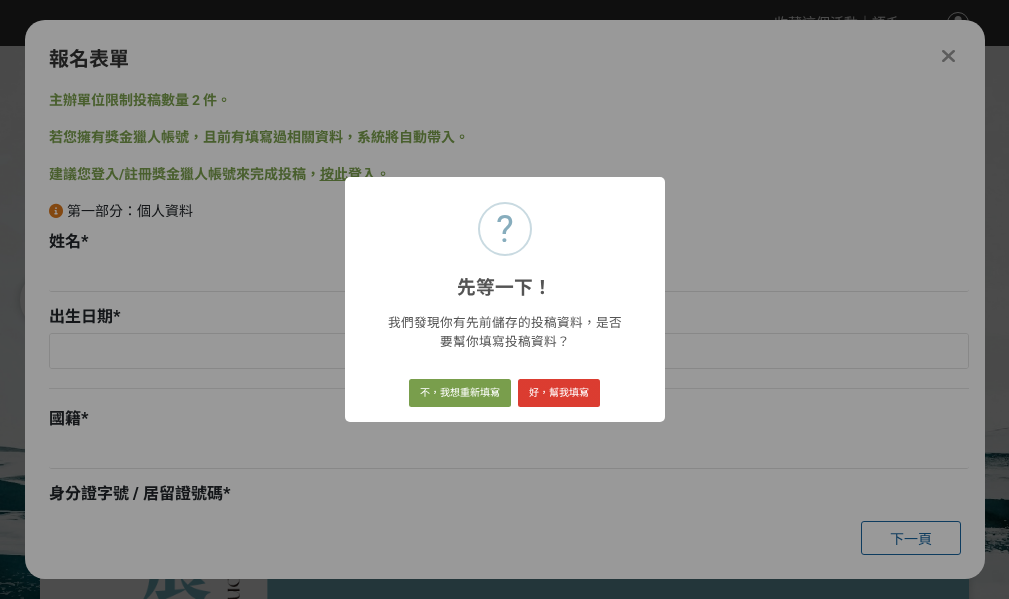 type on "何志峯" 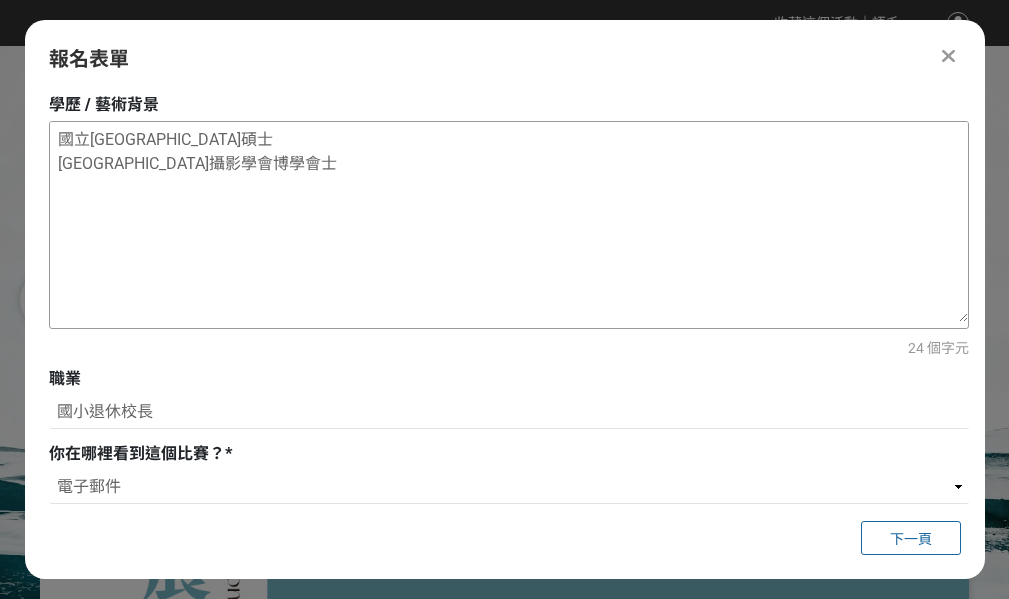 scroll, scrollTop: 818, scrollLeft: 0, axis: vertical 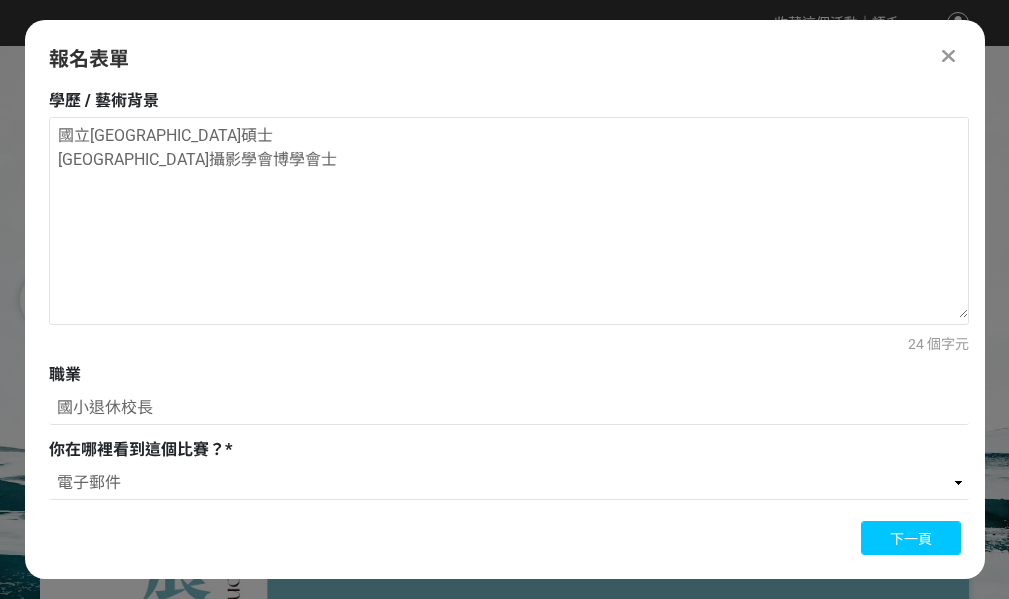 click on "下一頁" at bounding box center (911, 539) 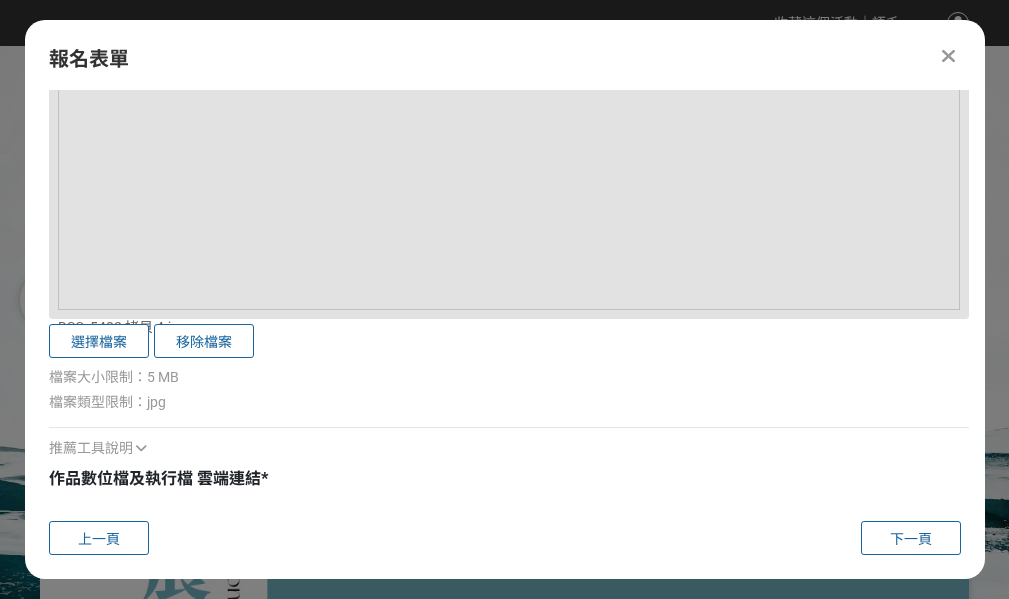 scroll, scrollTop: 4083, scrollLeft: 0, axis: vertical 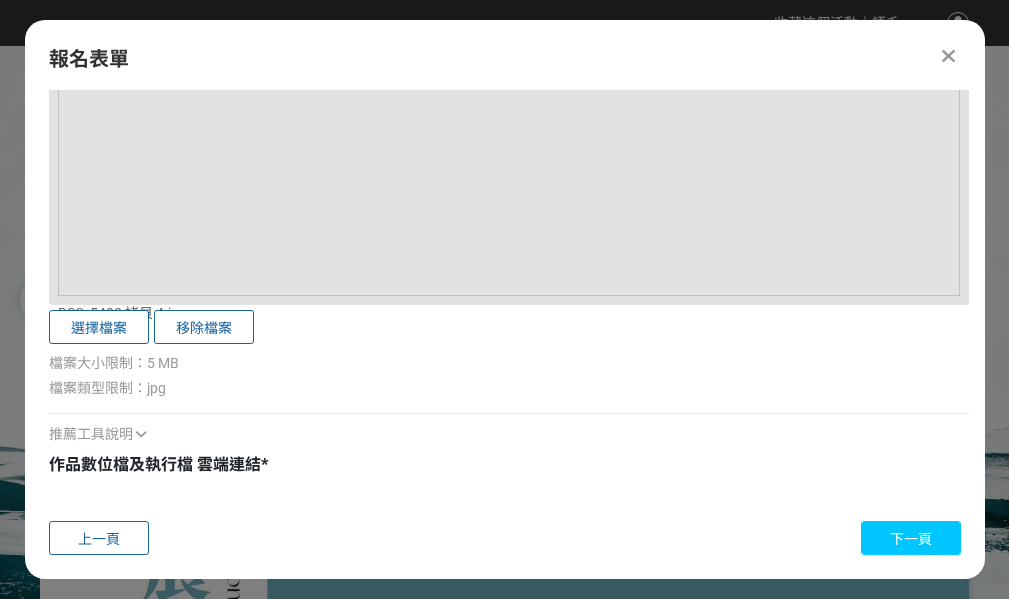 click on "下一頁" at bounding box center [911, 539] 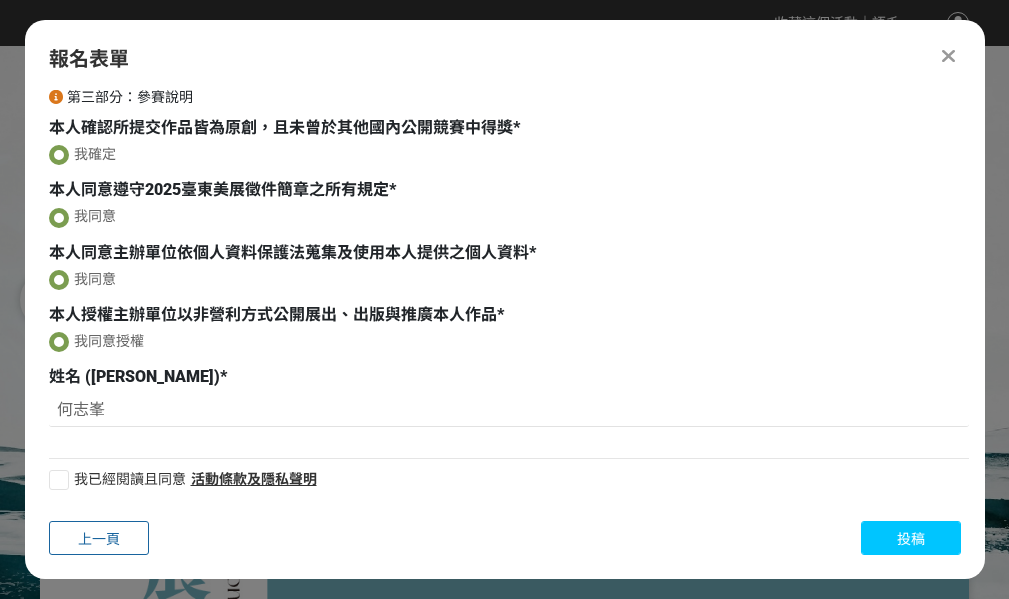 click on "投稿" at bounding box center (911, 538) 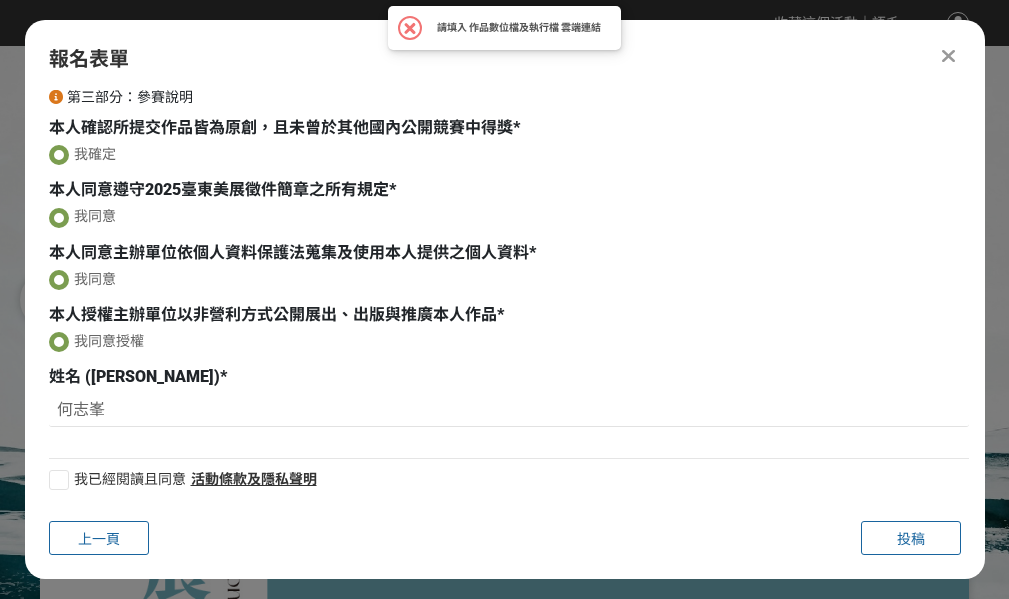 click at bounding box center (59, 480) 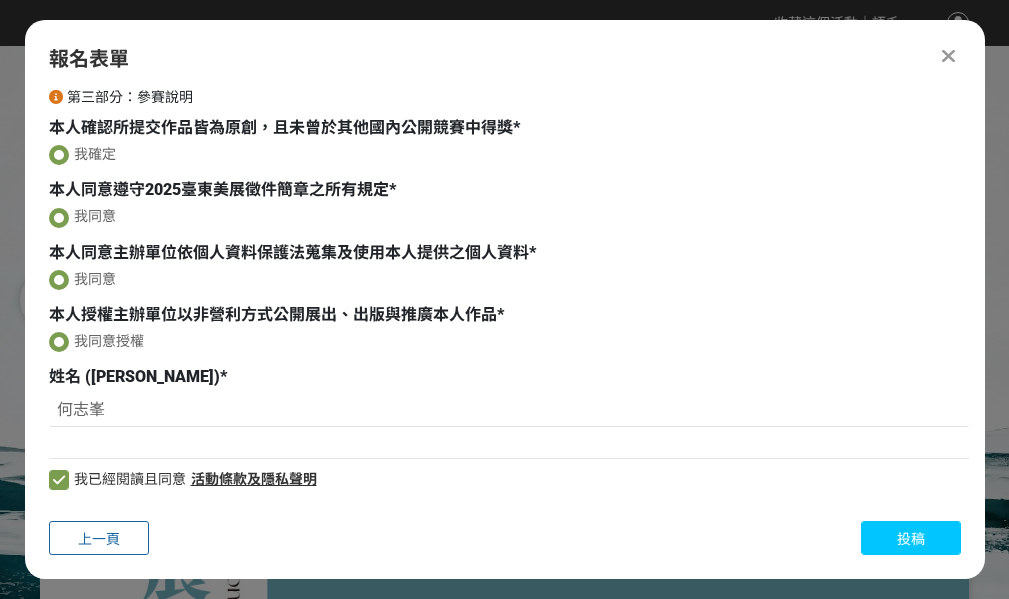 click on "投稿" at bounding box center [911, 539] 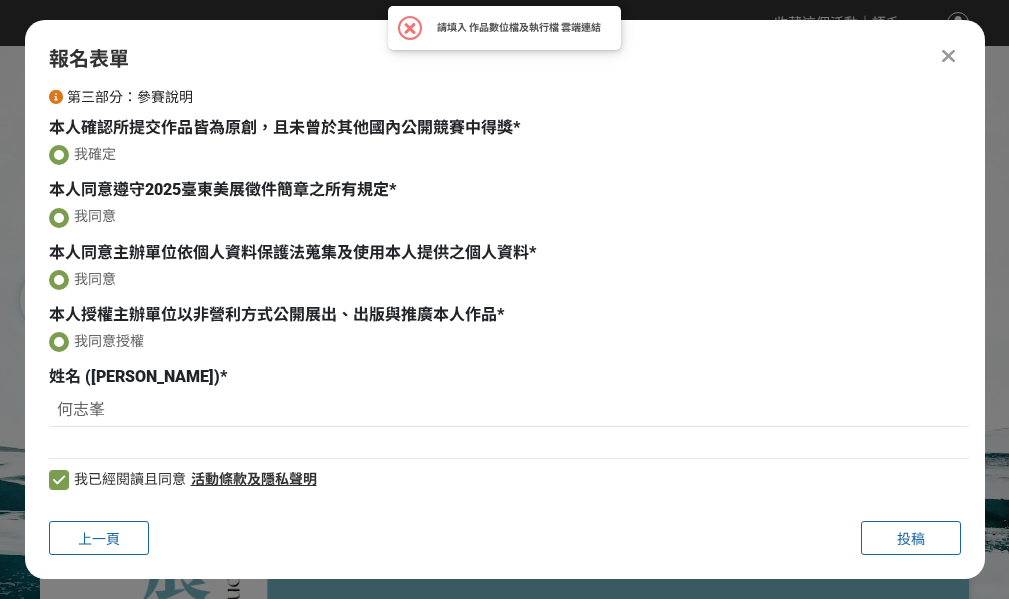 click on "請填入 作品數位檔及執行檔 雲端連結" at bounding box center [519, 28] 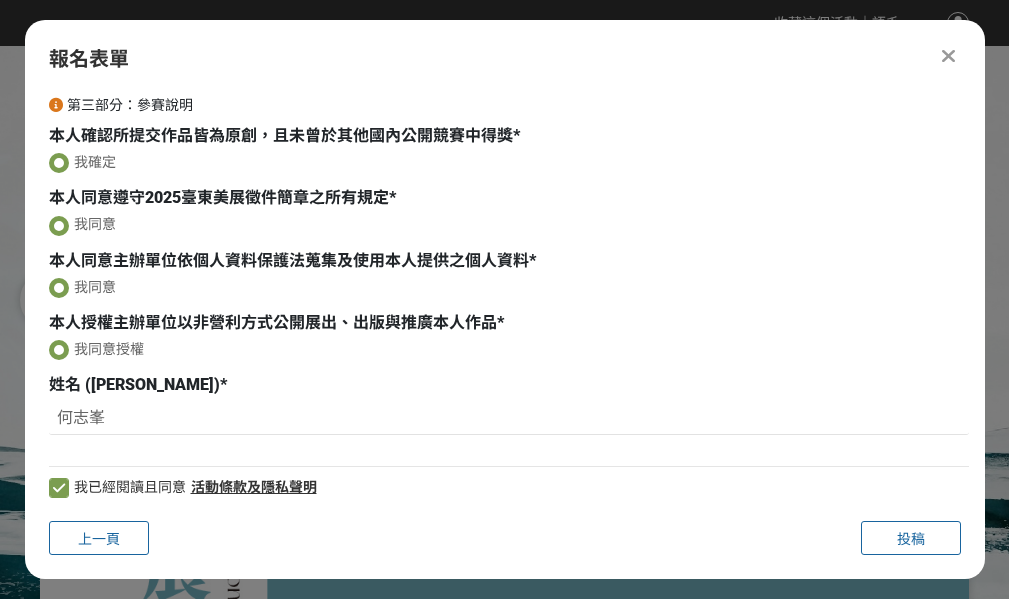 scroll, scrollTop: 114, scrollLeft: 0, axis: vertical 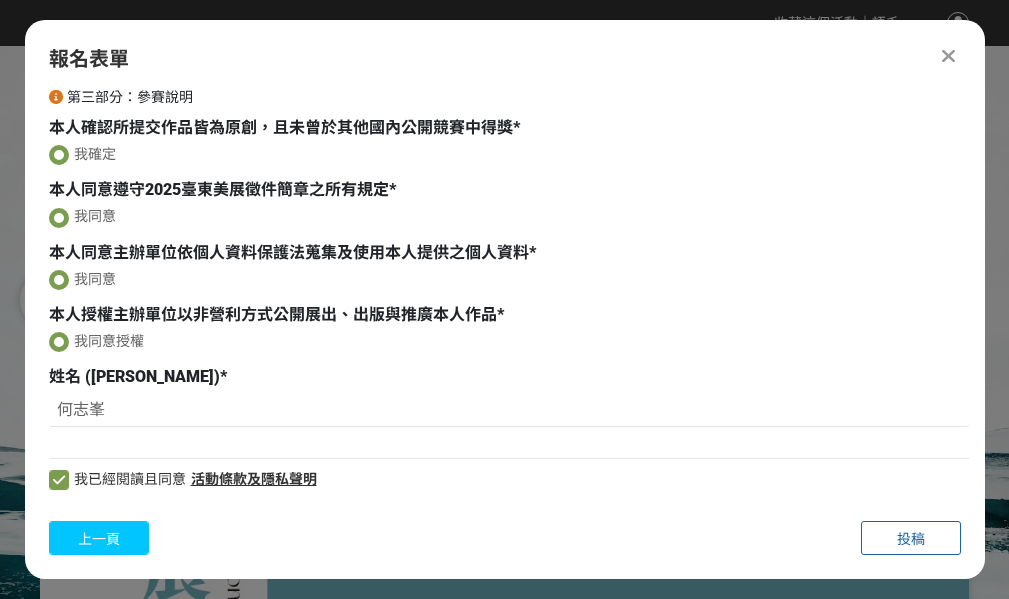 click on "上一頁" at bounding box center [99, 539] 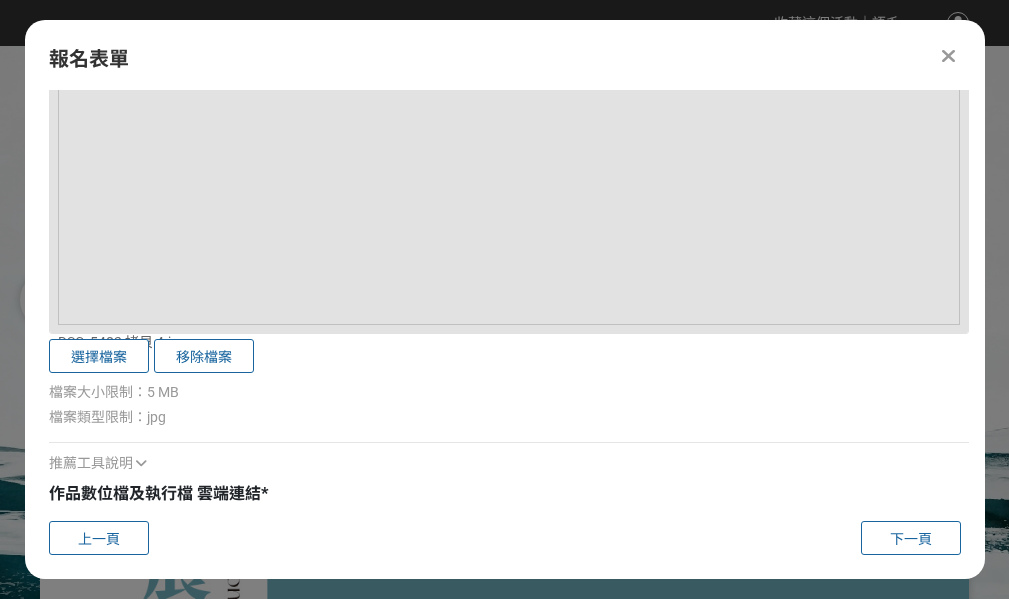 scroll, scrollTop: 4083, scrollLeft: 0, axis: vertical 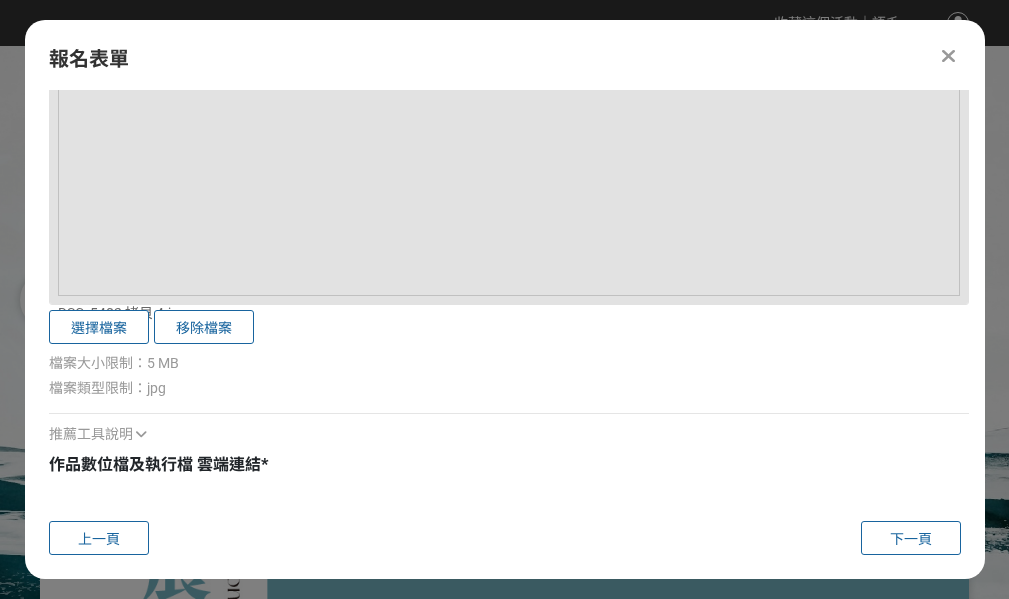 click at bounding box center [141, 434] 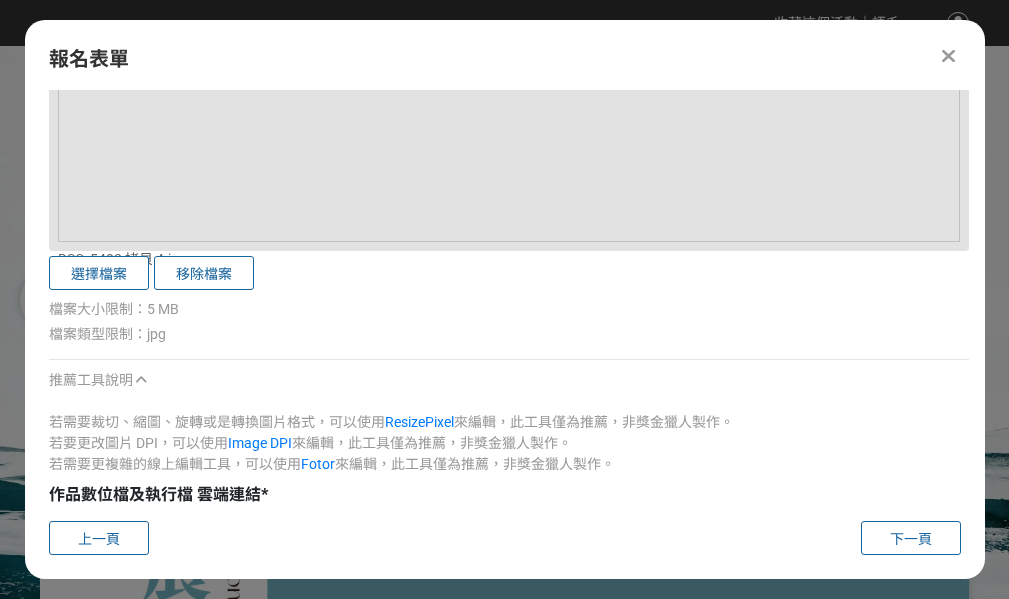 scroll, scrollTop: 4167, scrollLeft: 0, axis: vertical 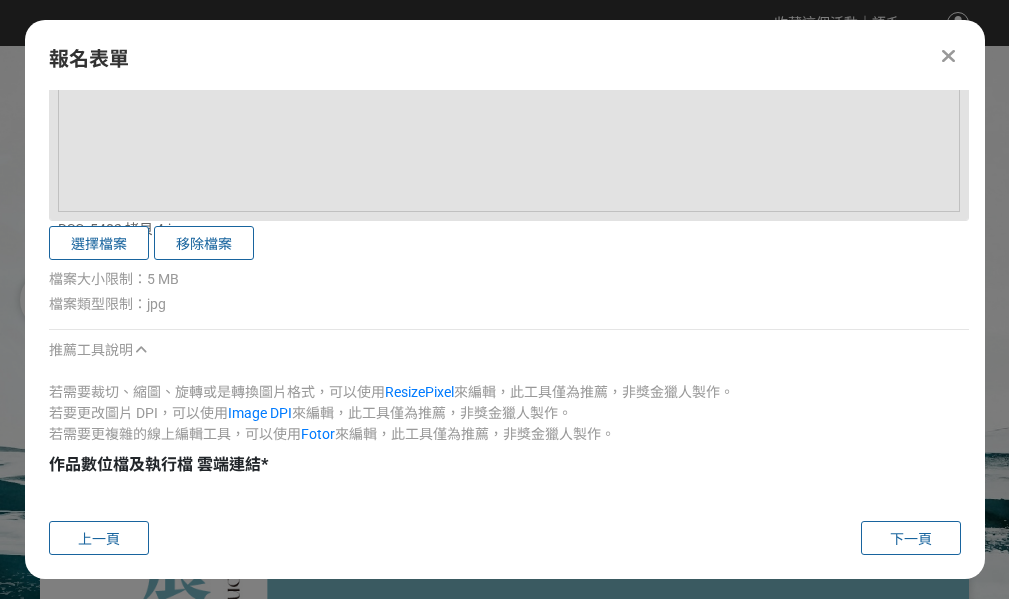 click on "作品數位檔及執行檔 雲端連結" at bounding box center (155, 464) 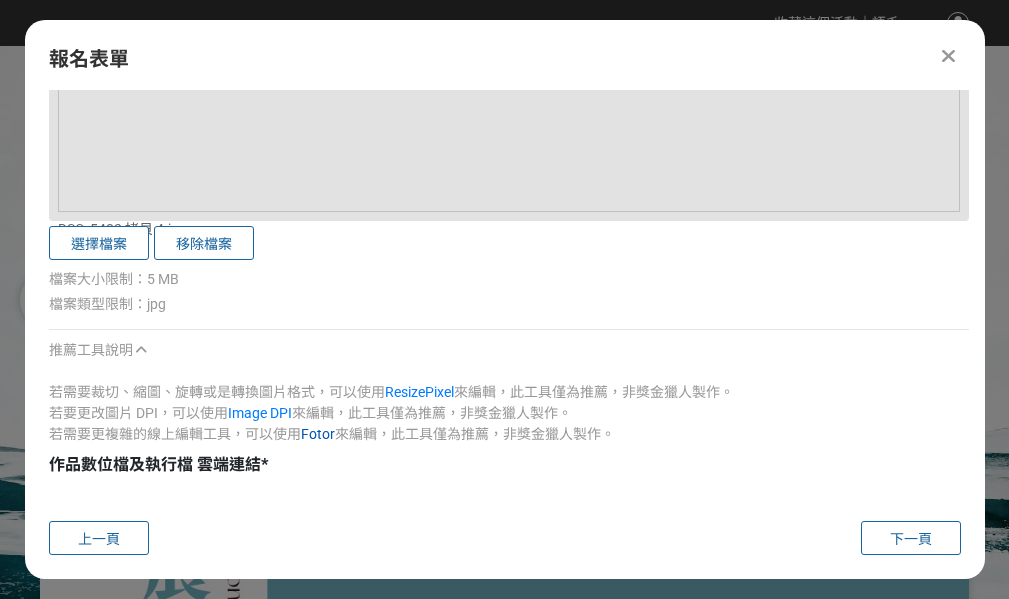 click on "Fotor" at bounding box center (318, 434) 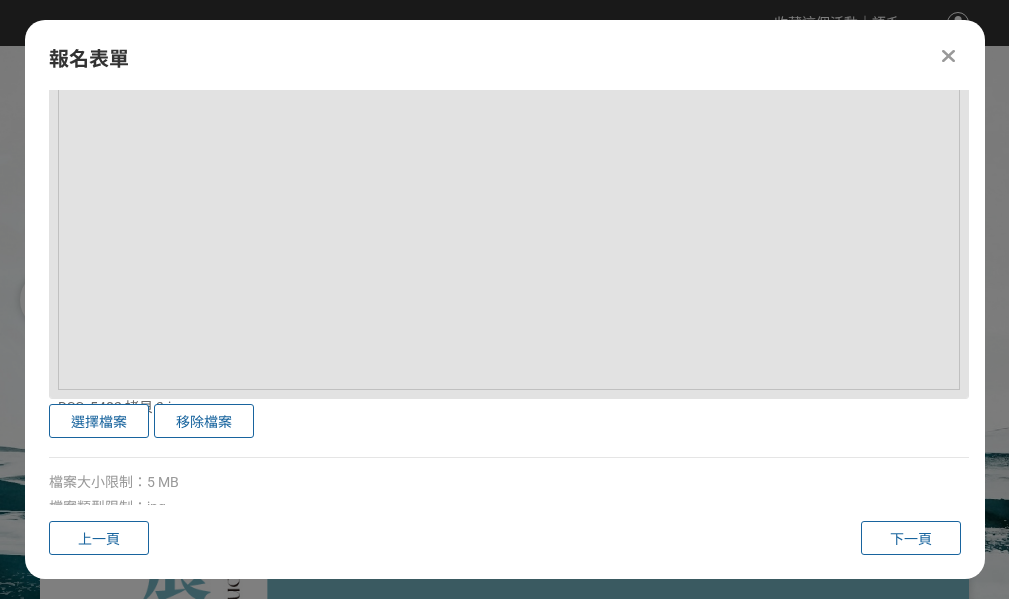 scroll, scrollTop: 2867, scrollLeft: 0, axis: vertical 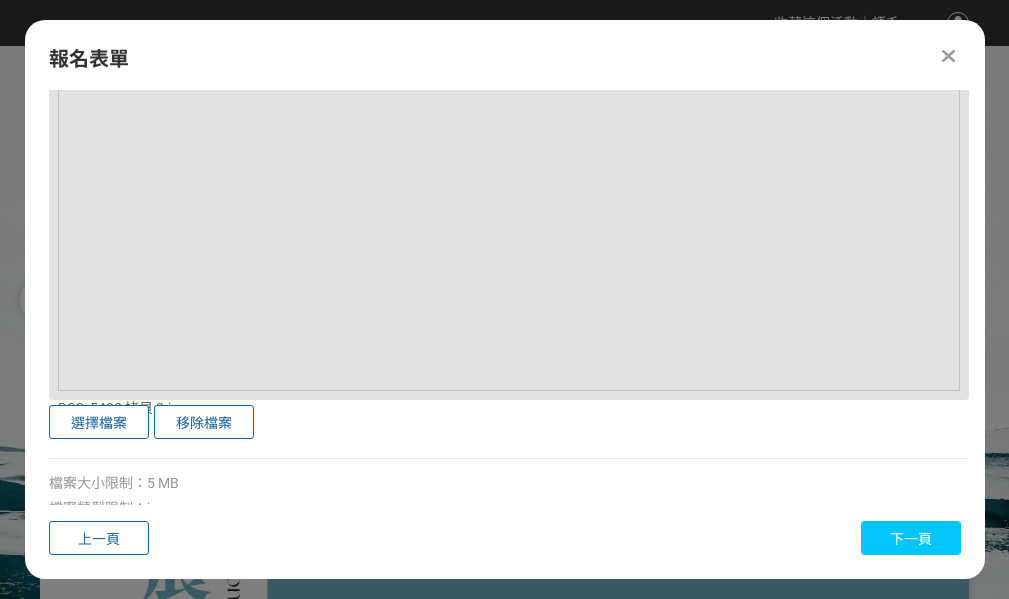 click on "下一頁" at bounding box center (911, 539) 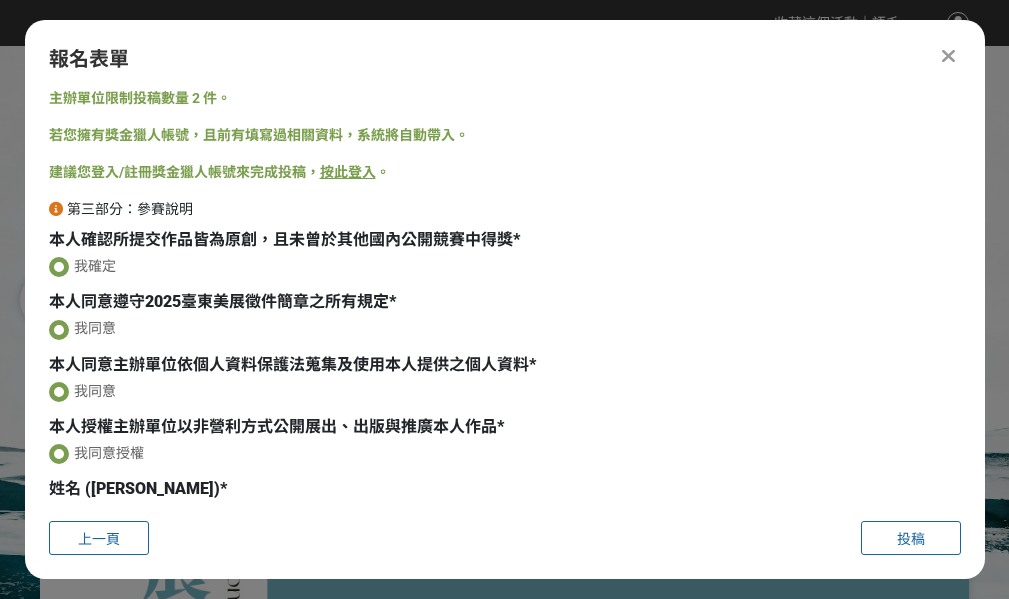 scroll, scrollTop: 0, scrollLeft: 0, axis: both 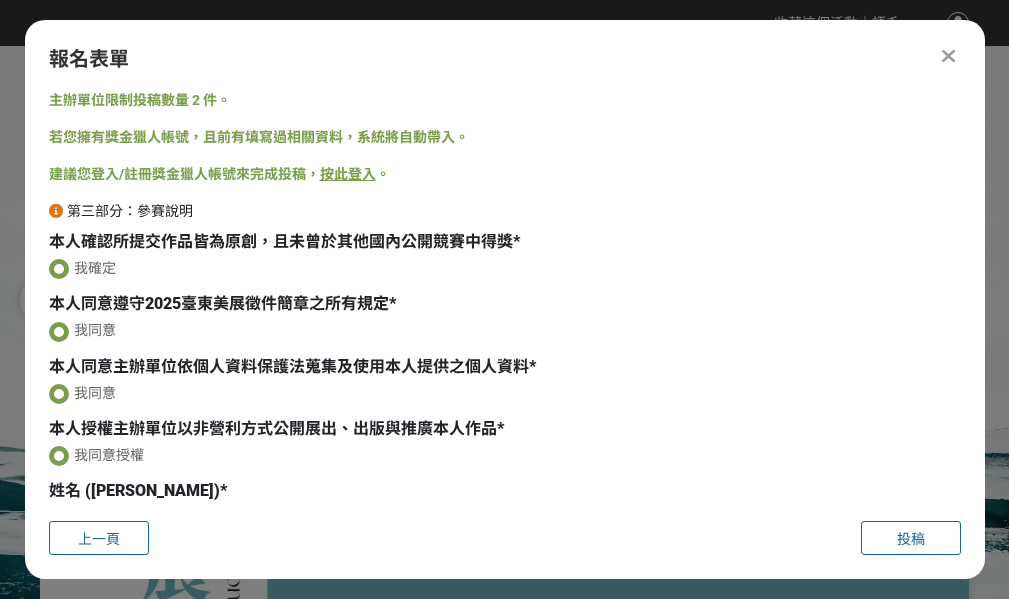 click on "按此登入" at bounding box center [348, 174] 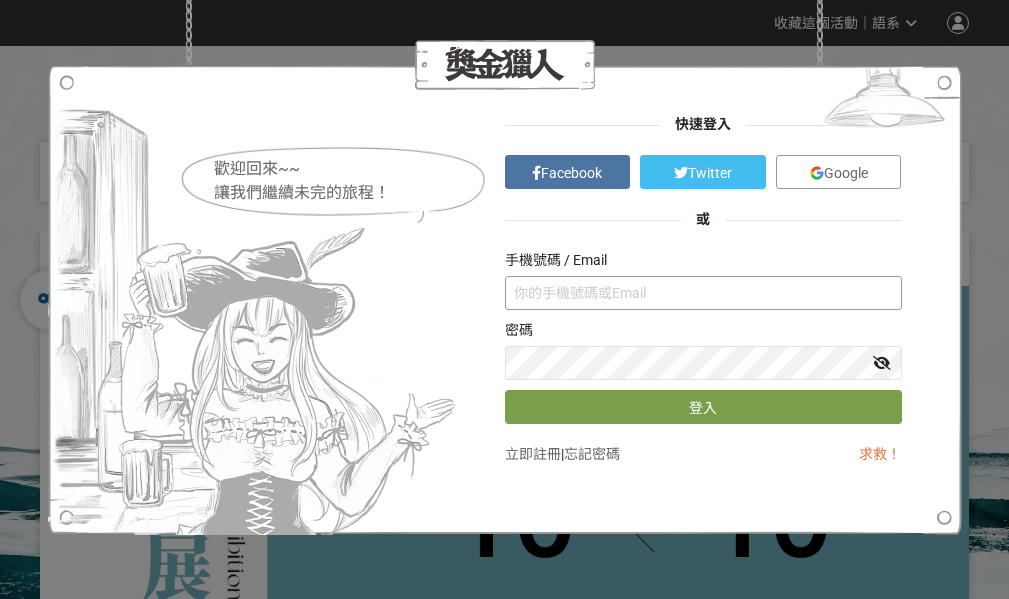 click at bounding box center (703, 293) 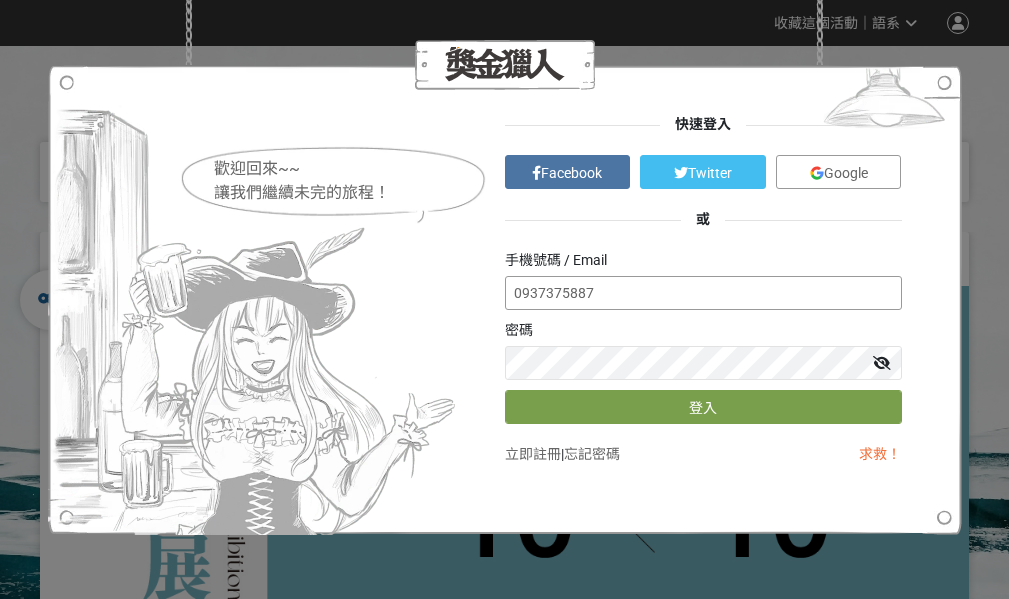 type on "0937375887" 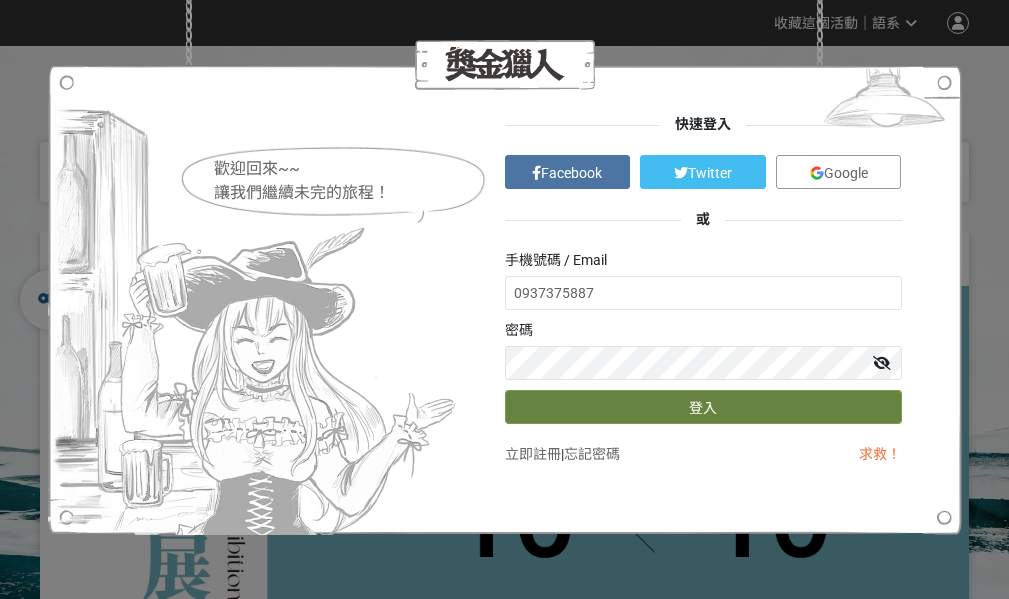 click on "登入" at bounding box center (703, 407) 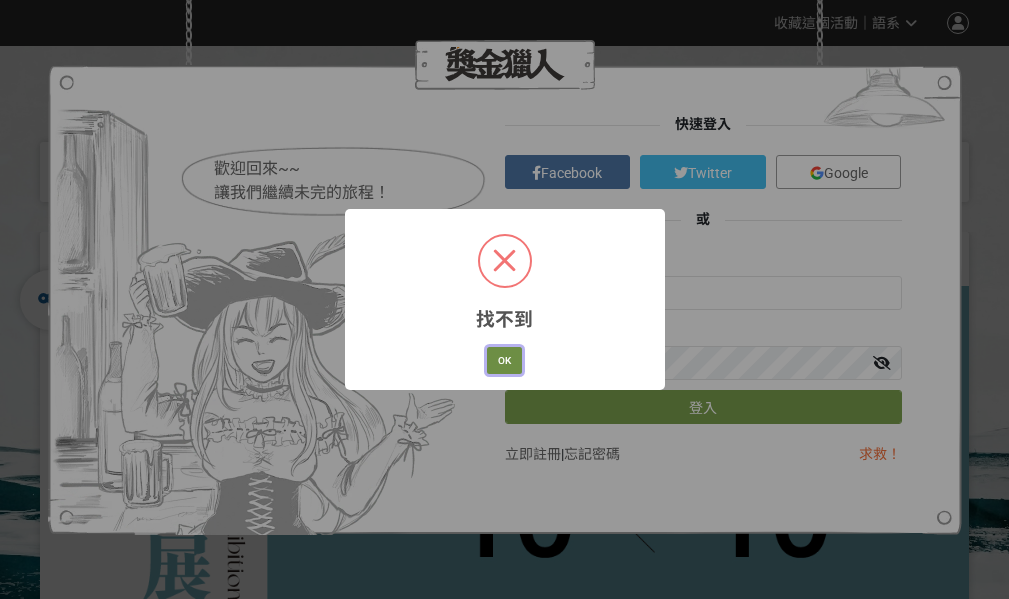click on "OK" at bounding box center [504, 361] 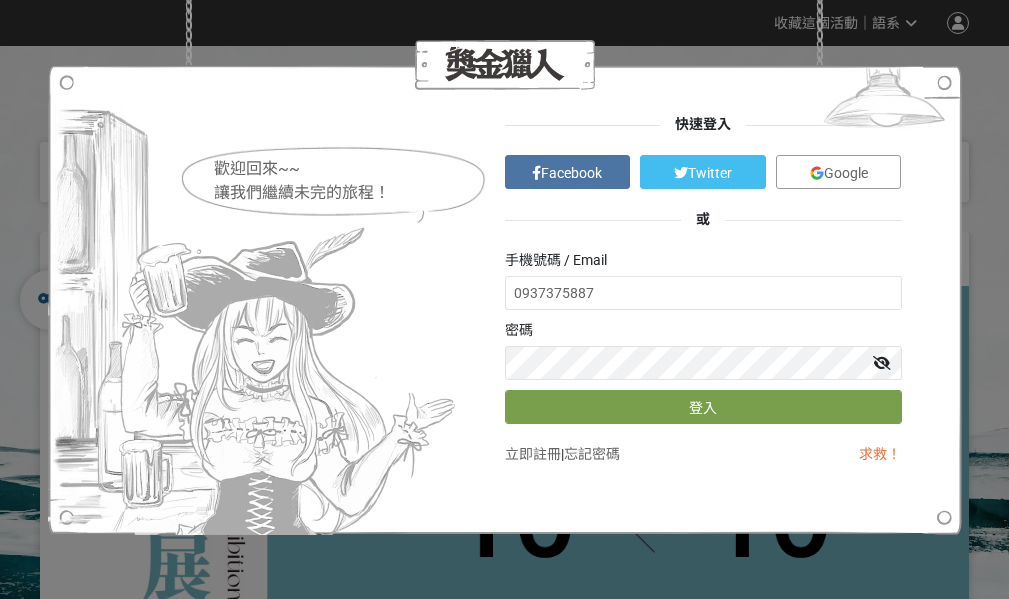 click on "求救！" at bounding box center [880, 454] 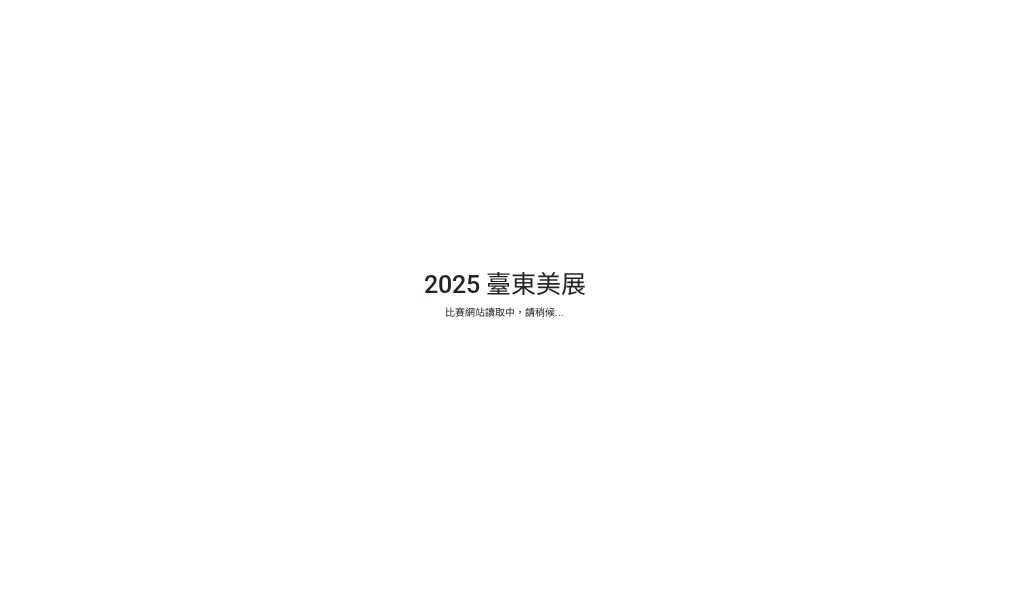 scroll, scrollTop: 0, scrollLeft: 0, axis: both 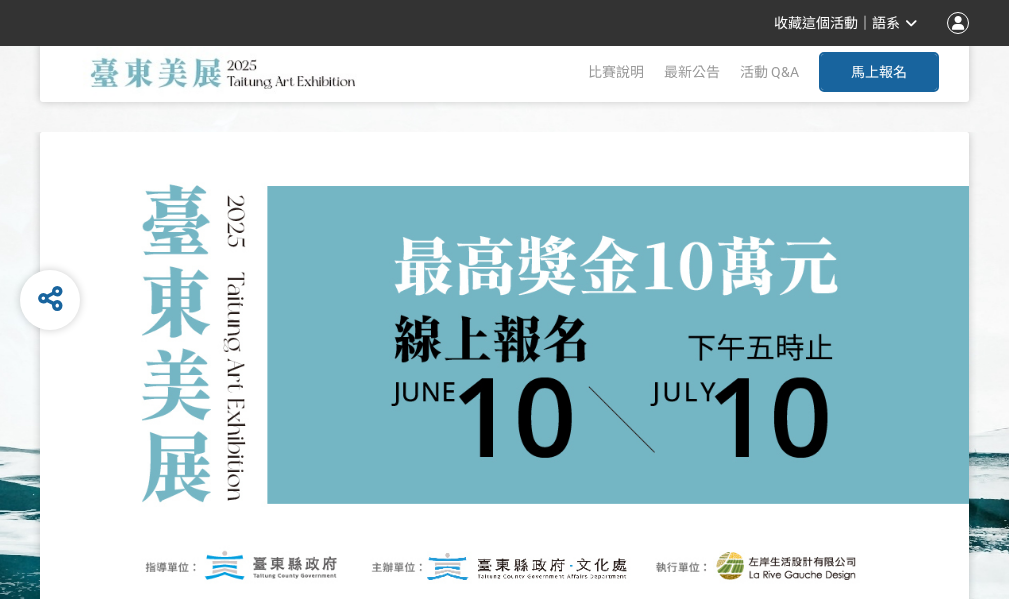 click on "馬上報名" at bounding box center [879, 72] 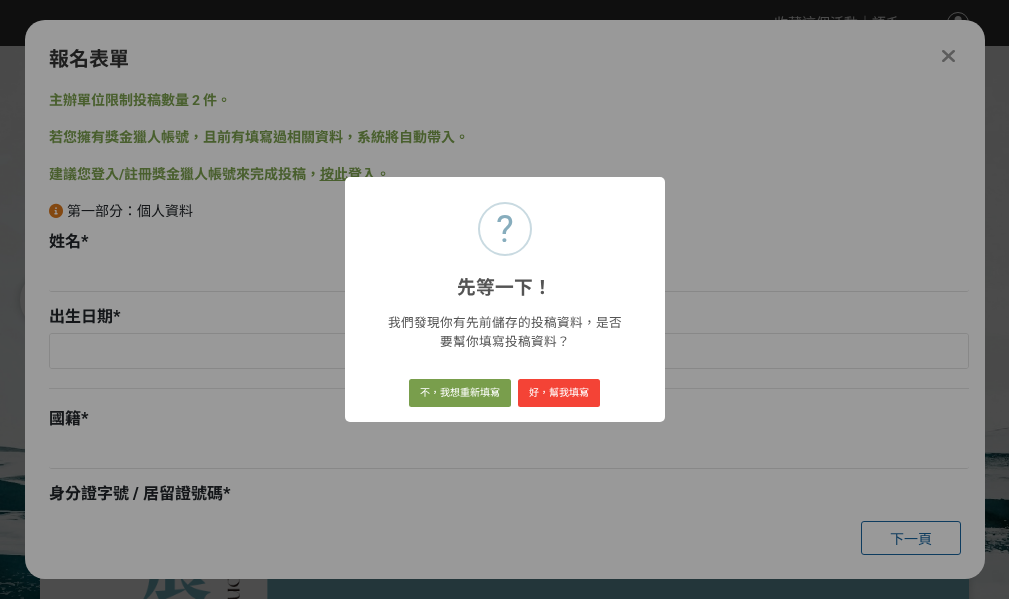 scroll, scrollTop: 0, scrollLeft: 0, axis: both 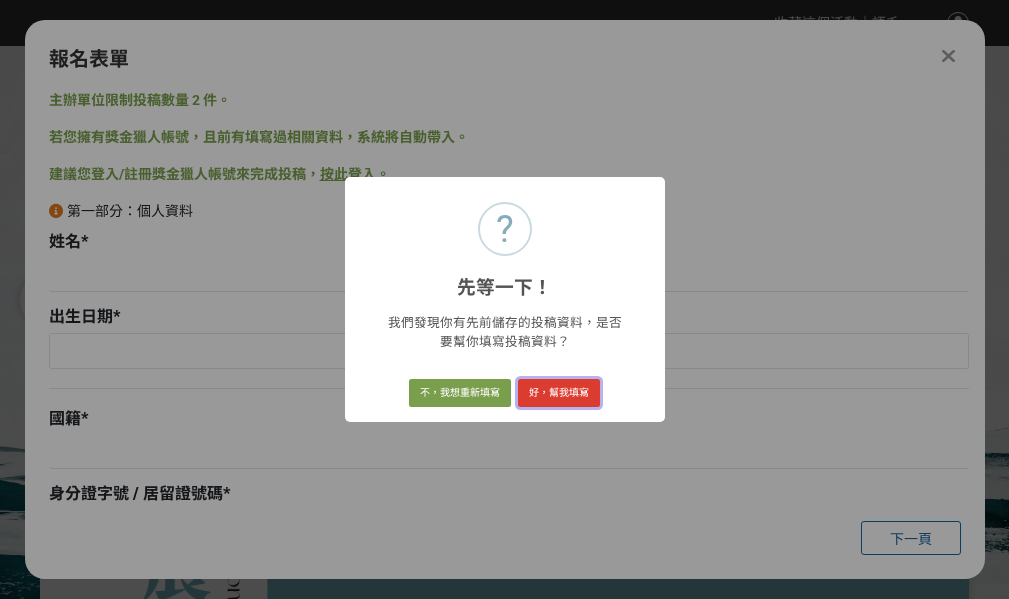 click on "好，幫我填寫" at bounding box center [559, 393] 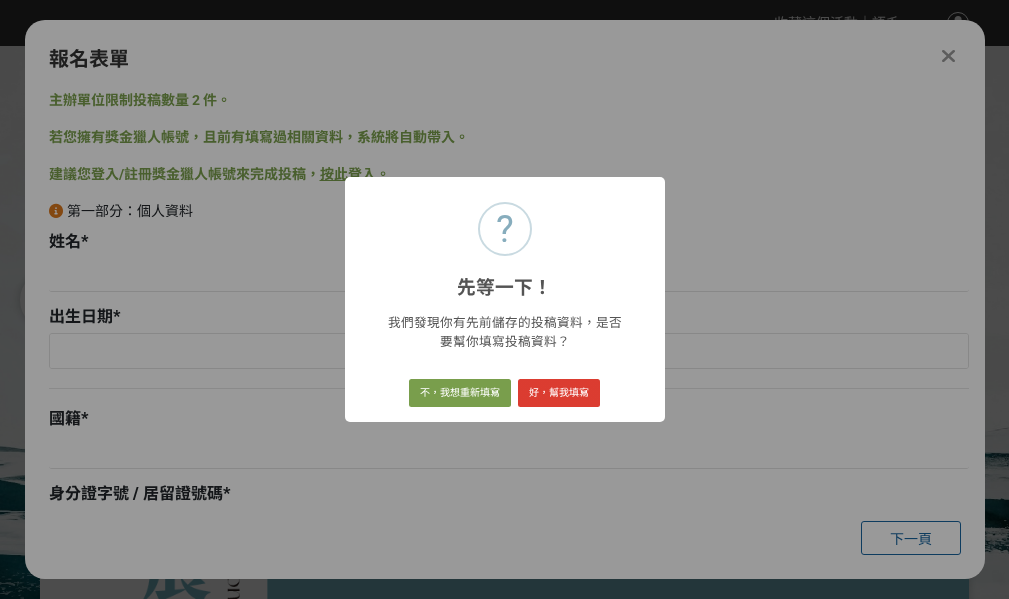 type on "何志峯" 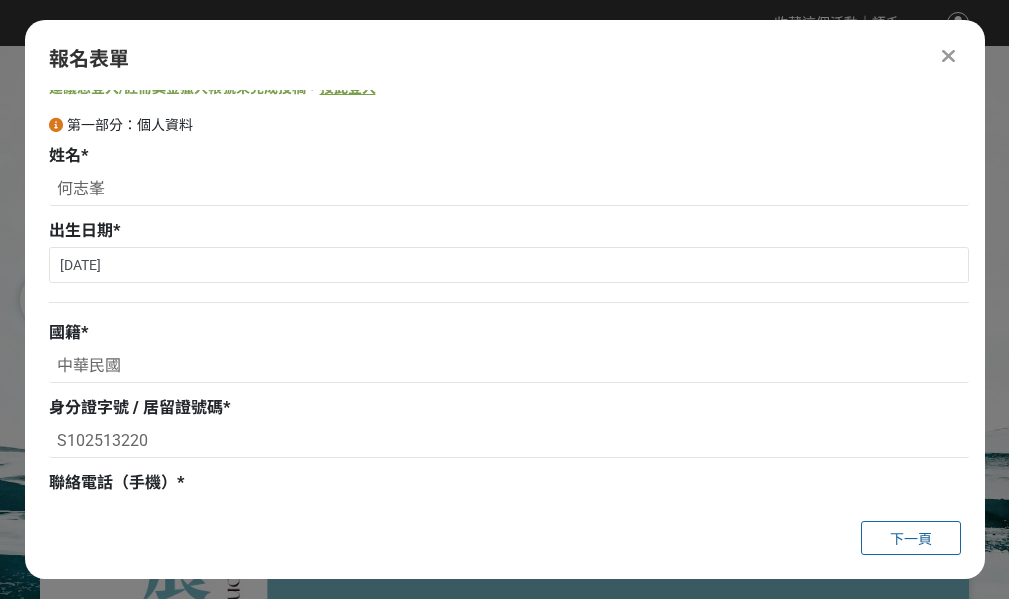scroll, scrollTop: 0, scrollLeft: 0, axis: both 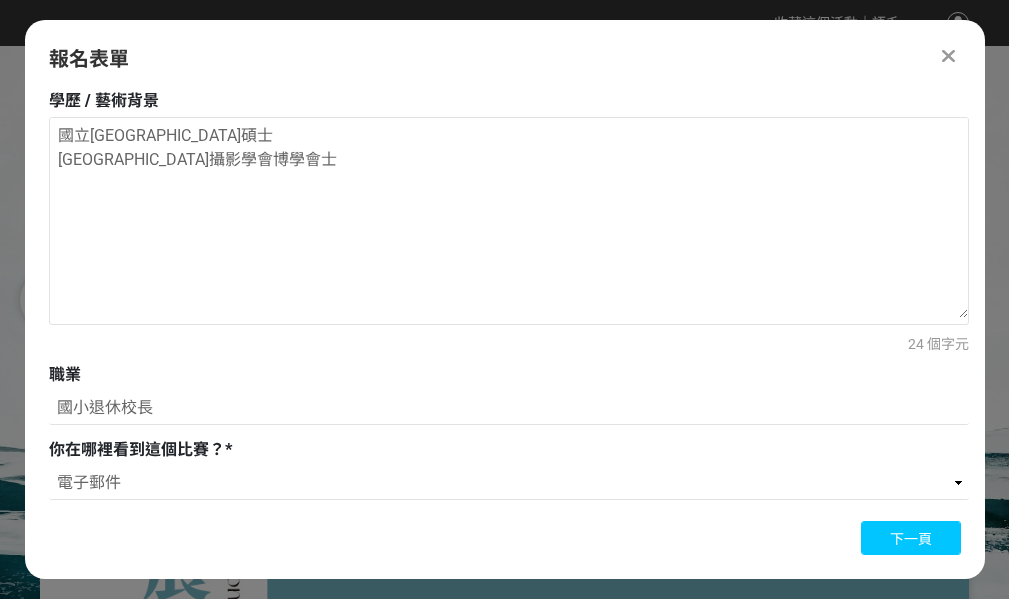 click on "下一頁" at bounding box center (911, 539) 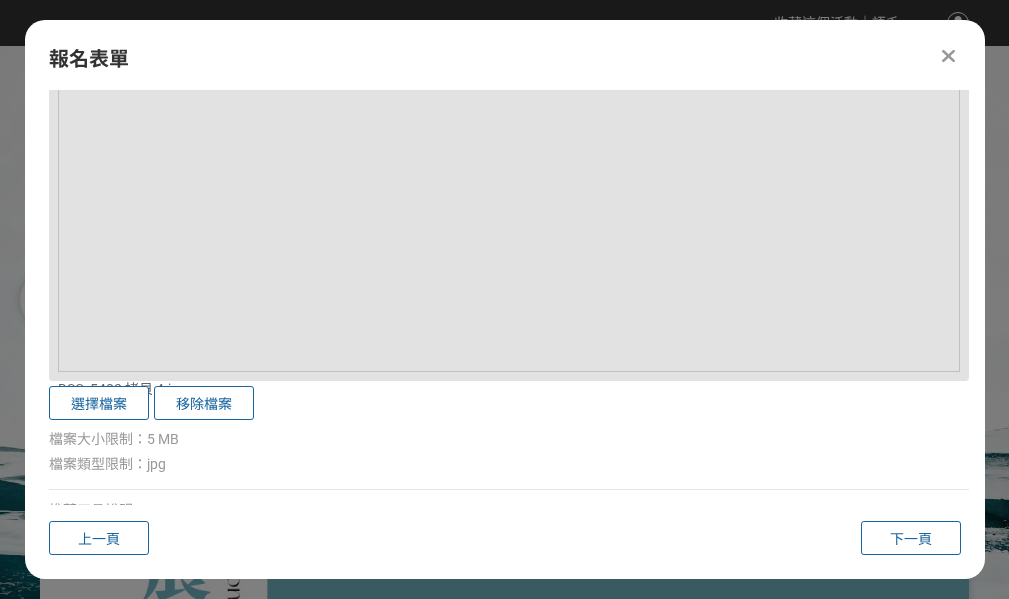 scroll, scrollTop: 4083, scrollLeft: 0, axis: vertical 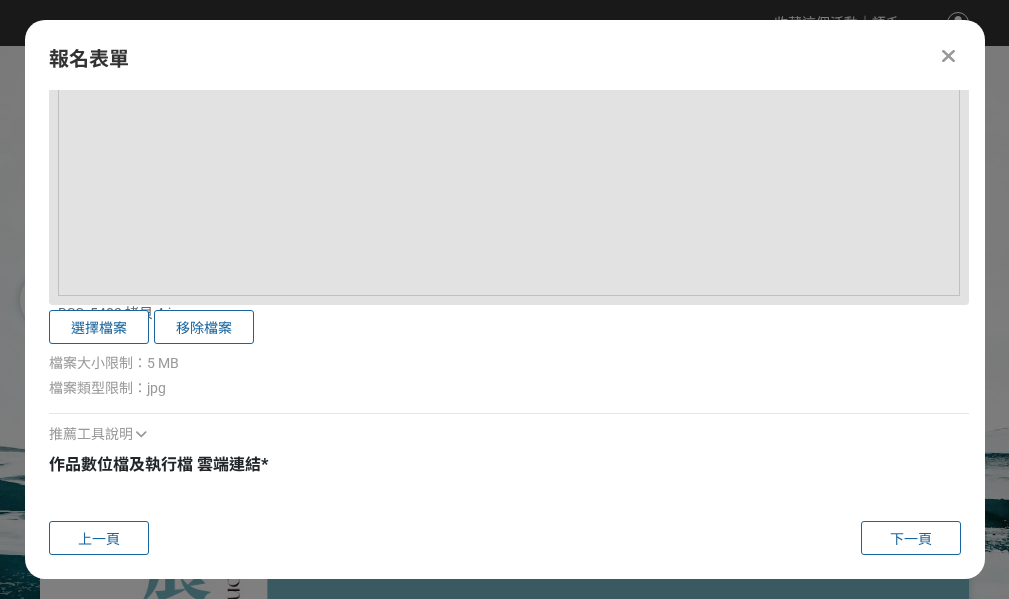 click on "作品數位檔及執行檔 雲端連結 *" at bounding box center (509, 465) 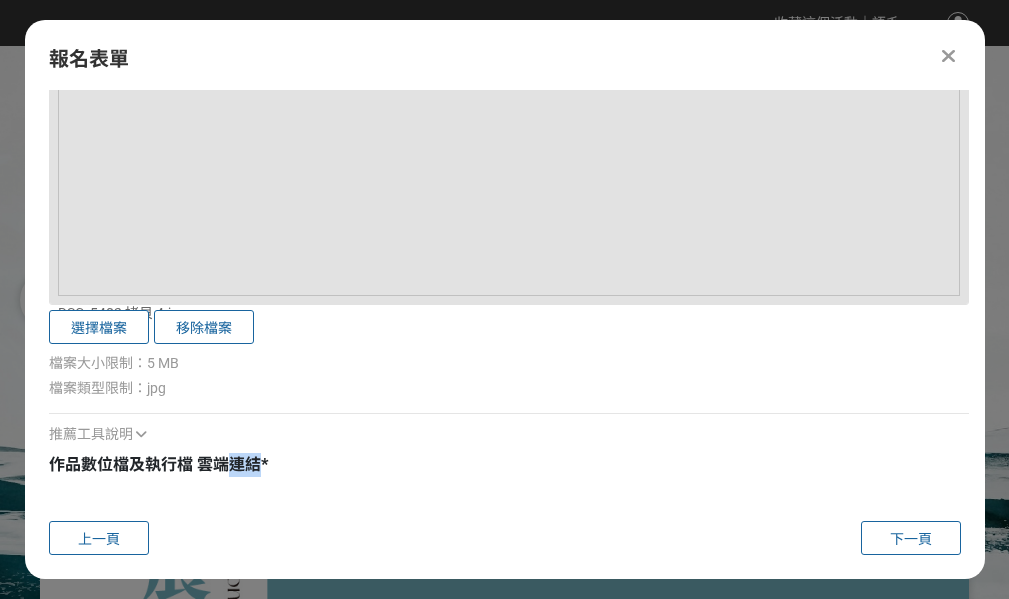 click on "作品數位檔及執行檔 雲端連結" at bounding box center [155, 464] 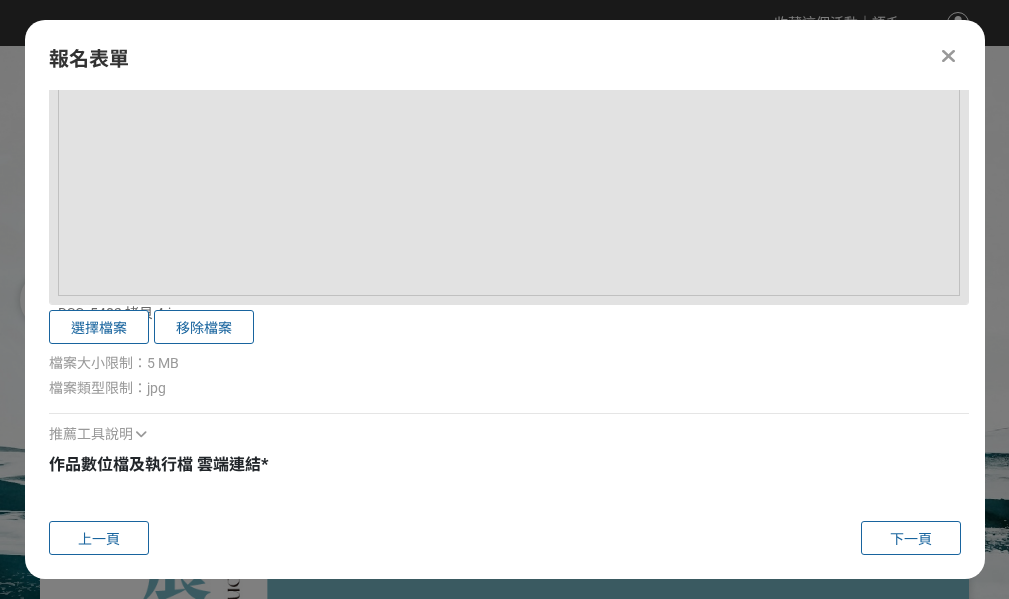 click on "作品數位檔及執行檔 雲端連結" at bounding box center [155, 464] 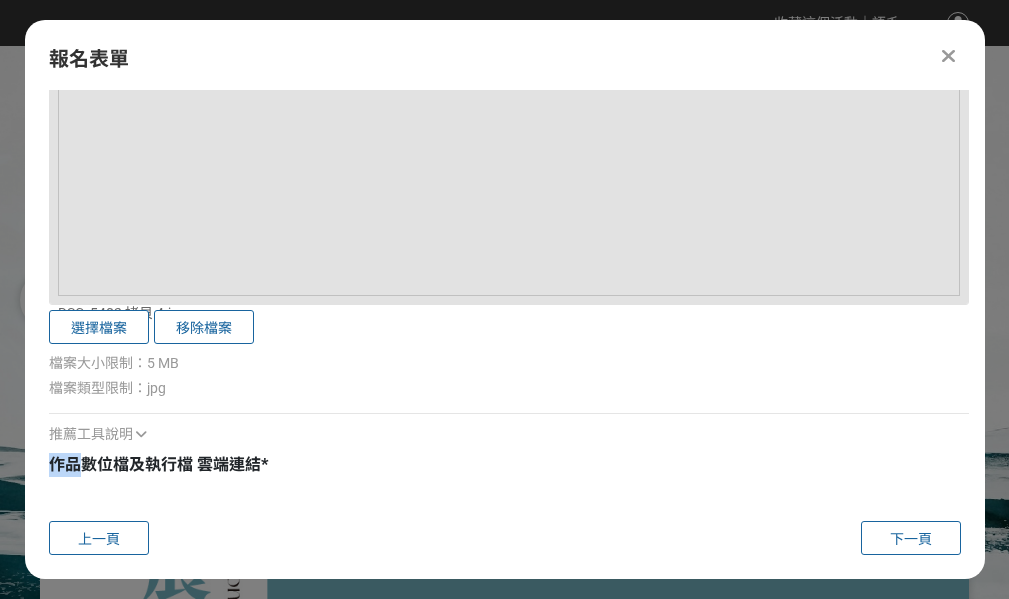 click on "主辦單位限制投稿數量 2 件。 若您擁有獎金獵人帳號，且前有填寫過相關資料，系統將自動帶入。 建議您登入/註冊獎金獵人帳號來完成投稿， 按此登入 。 第二部分：參賽作品資訊 徵件類別 * 第一類：東方媒材類（書法、水墨、膠彩等） 第二類：西方媒材類（油畫、水彩、壓克力等） 第三類：新媒體藝術類（錄像、攝影、數位等） 第四類：立體造型與傳統工藝類 最多可投稿 2 類，每類限 1 件作品。若有需要投稿兩種類別作品，請於此件投稿完成後，再進行第二件的投稿。 作品名稱 * 達悟族拼板舟下水典禮 創作年份 * 2023 2024 2025 使用媒材 / 材料 * 攝影 尺寸 * 30   x  50   x  5 （高 x 寬 x 深，單位：公分） 作品簡介 / 創作理念 * 2024年蘭嶼東清灣達悟族18人拼板舟下水典禮,達悟族長者年輕人穿著丁字褲拋舟下水航行,悟族文化傳承展現力與美,令人感動. 61 個字元 * 是 *" at bounding box center (505, 297) 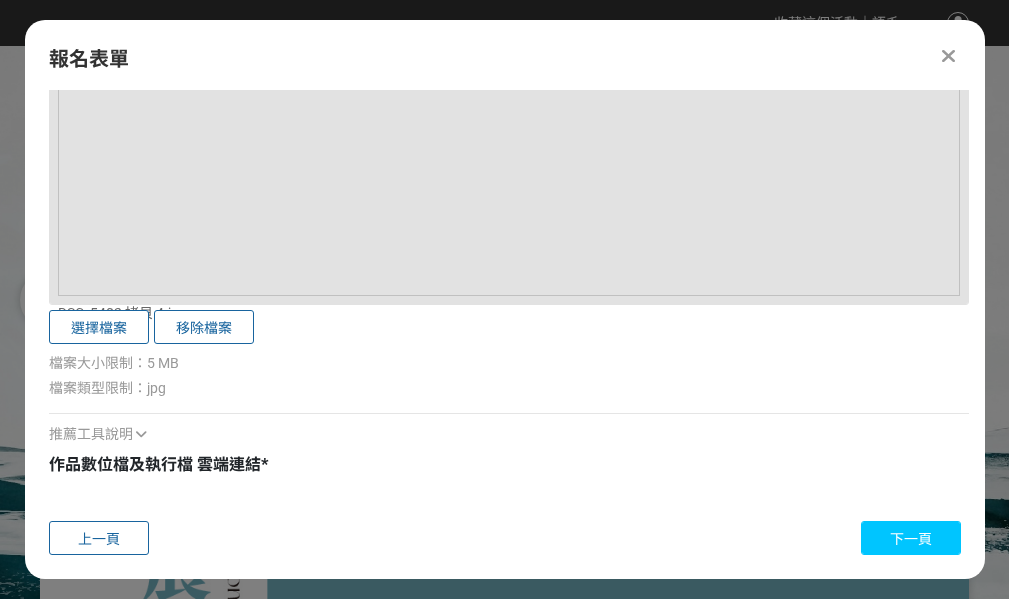 click on "下一頁" at bounding box center (911, 539) 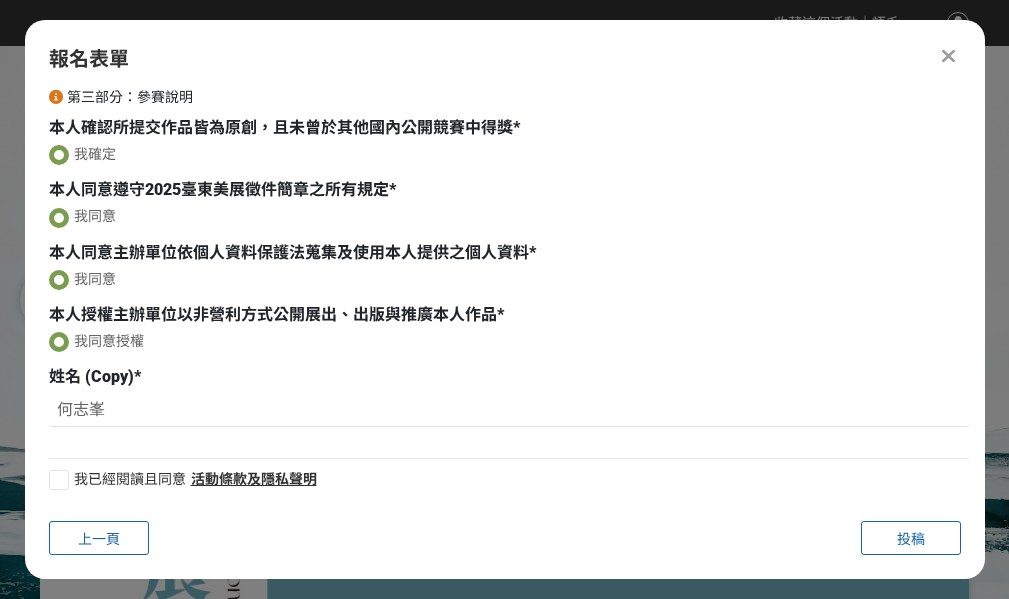 click at bounding box center [59, 480] 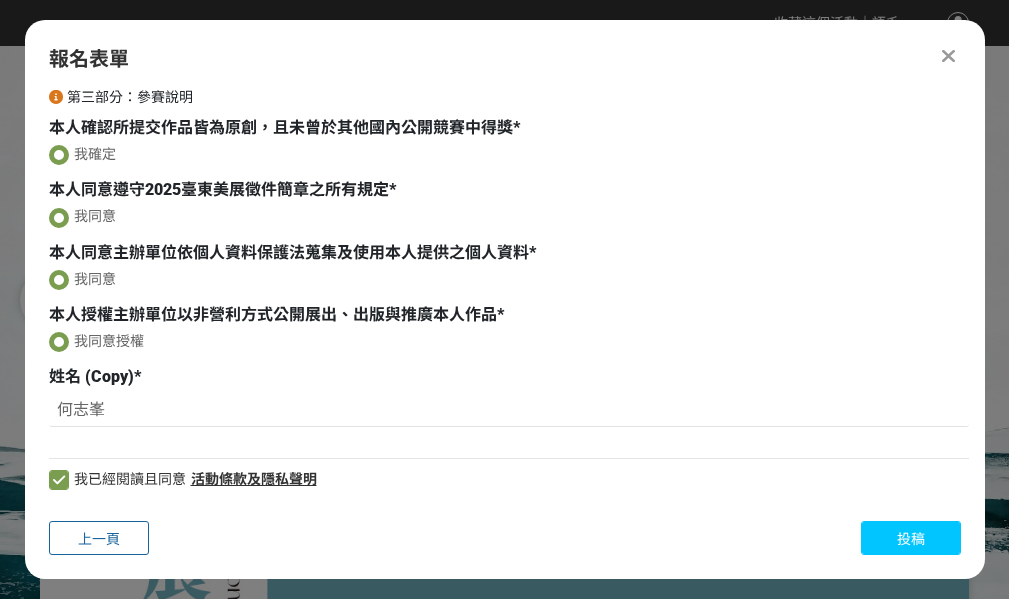 click on "投稿" at bounding box center (911, 538) 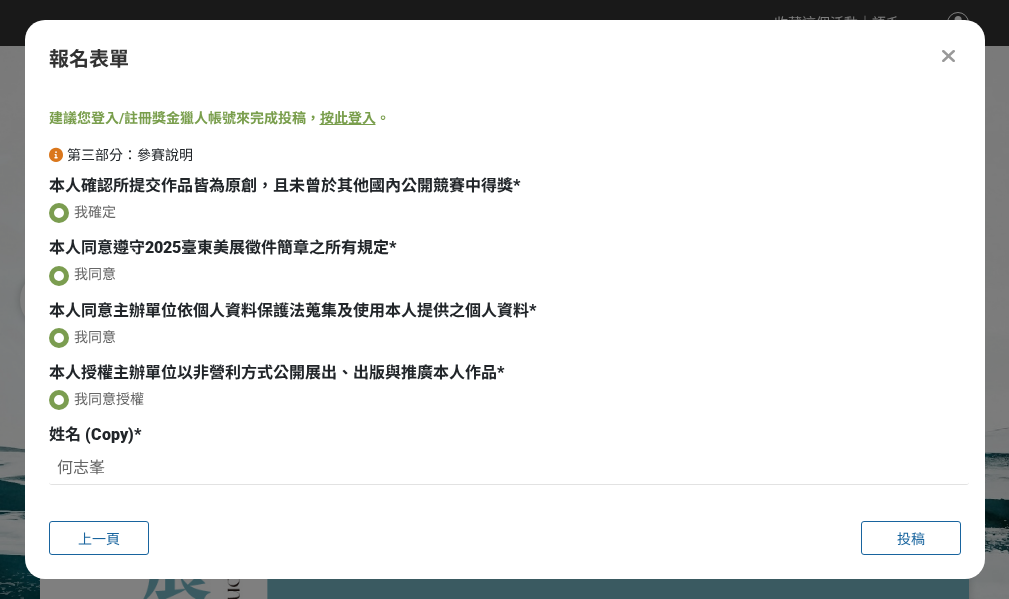 scroll, scrollTop: 0, scrollLeft: 0, axis: both 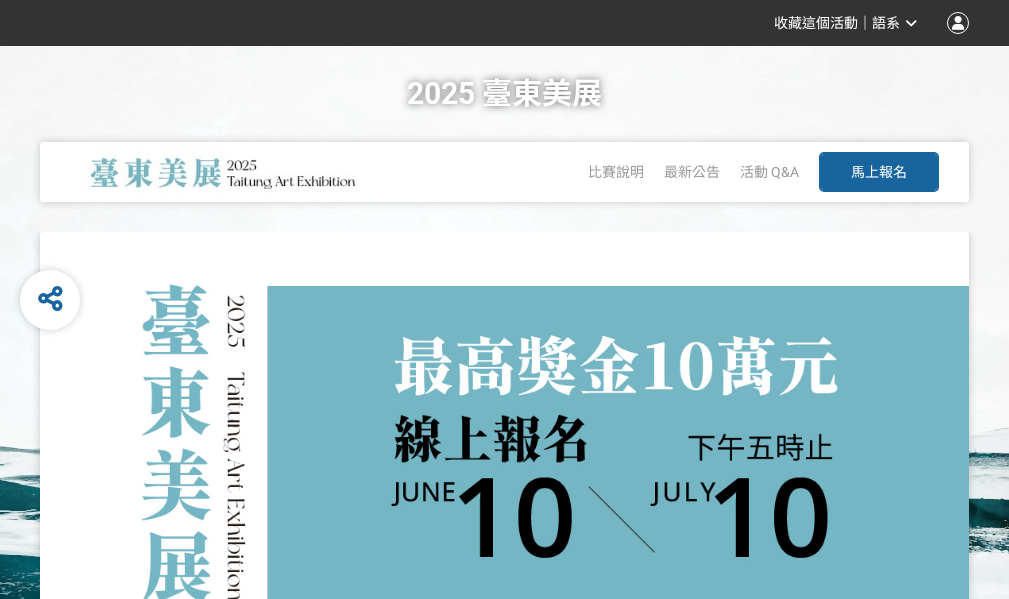 click on "馬上報名" at bounding box center (879, 172) 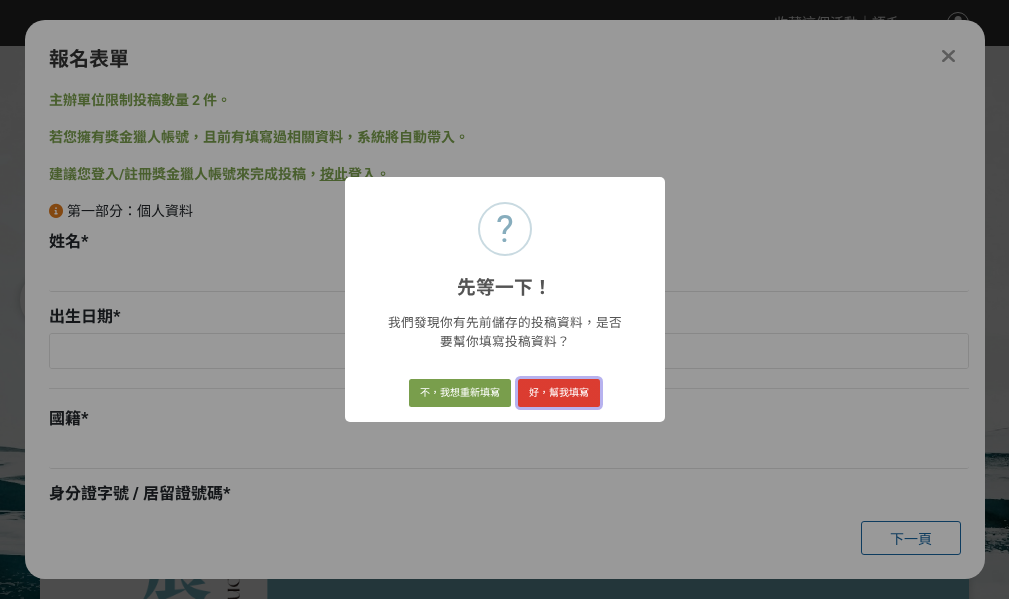 click on "好，幫我填寫" at bounding box center (559, 393) 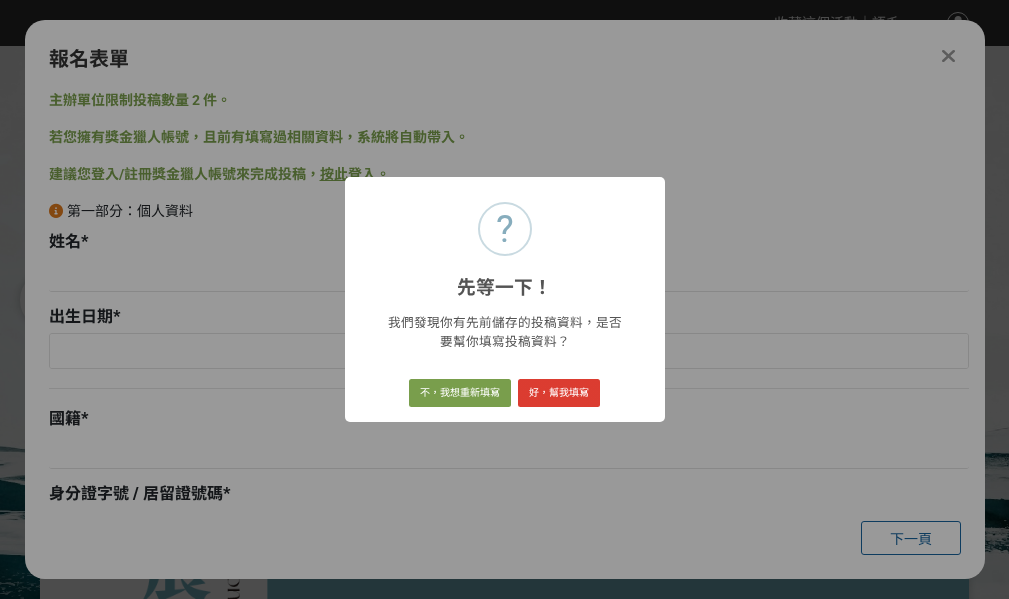 type on "何志峯" 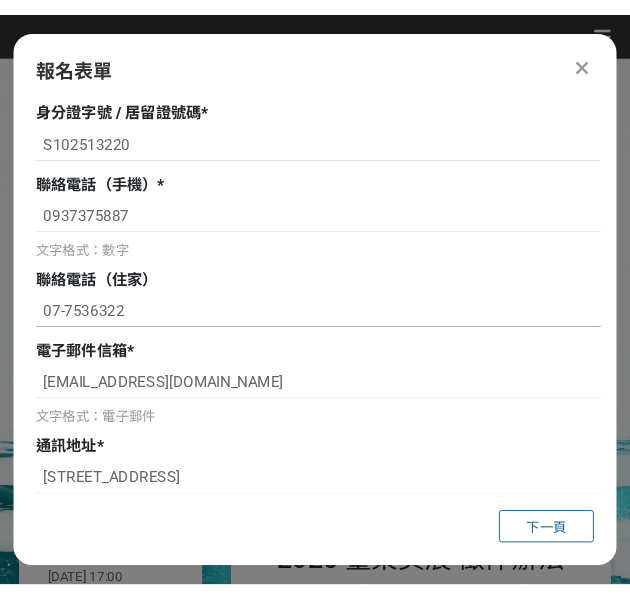 scroll, scrollTop: 446, scrollLeft: 0, axis: vertical 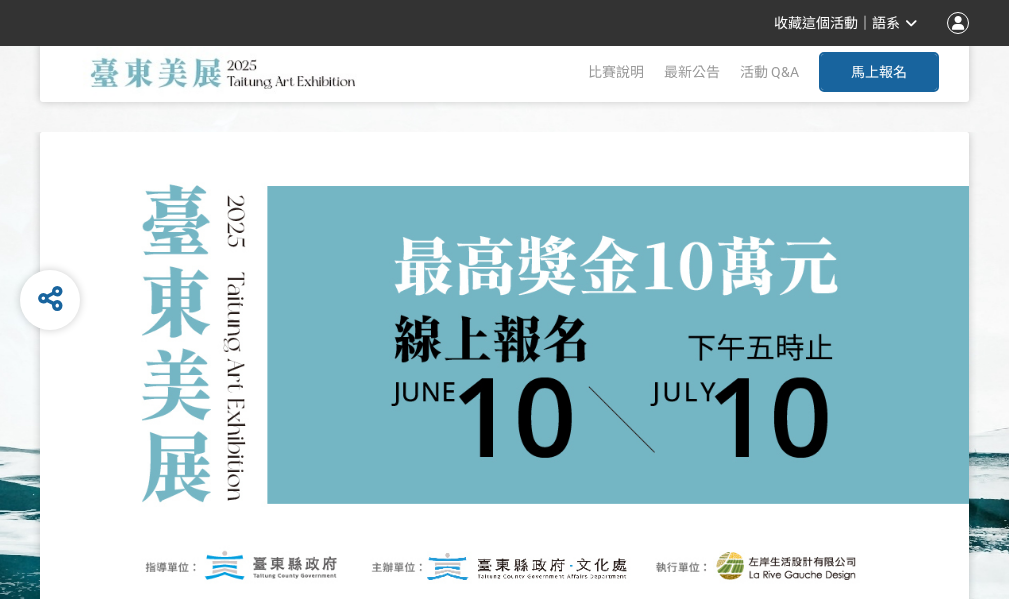 click on "馬上報名" at bounding box center (879, 72) 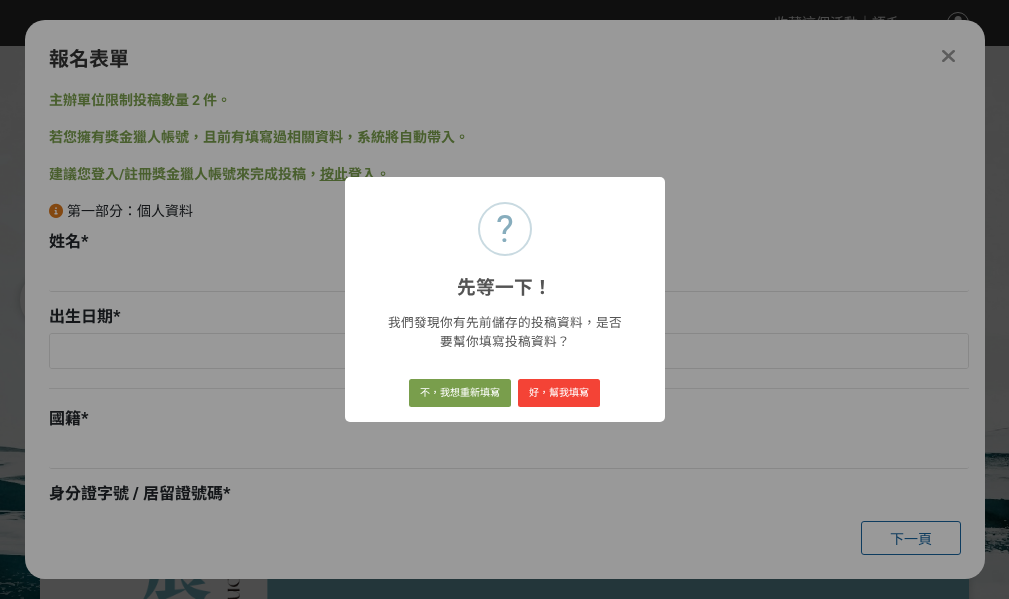 scroll, scrollTop: 0, scrollLeft: 0, axis: both 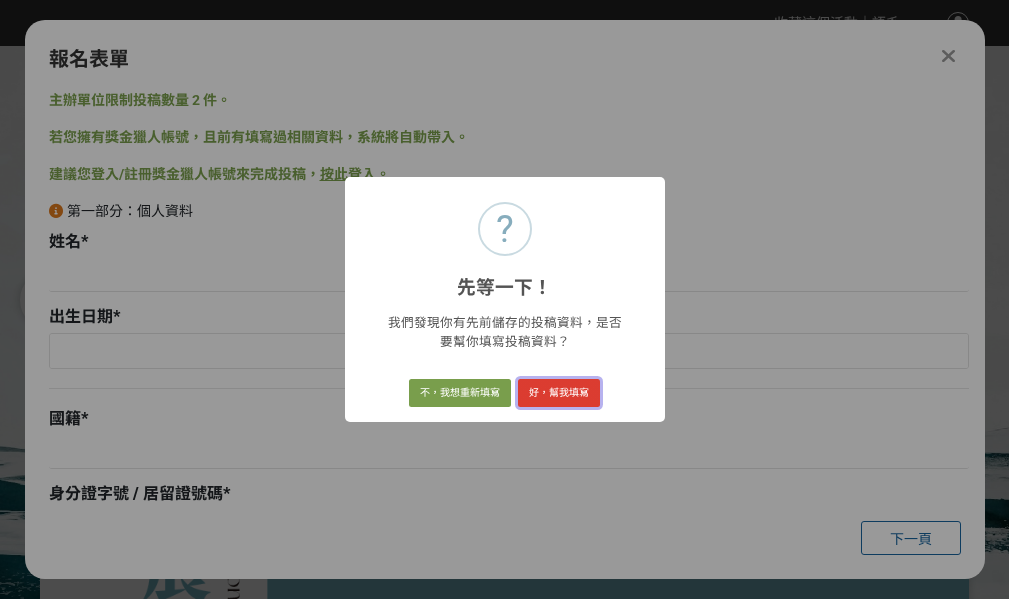 click on "好，幫我填寫" at bounding box center (559, 393) 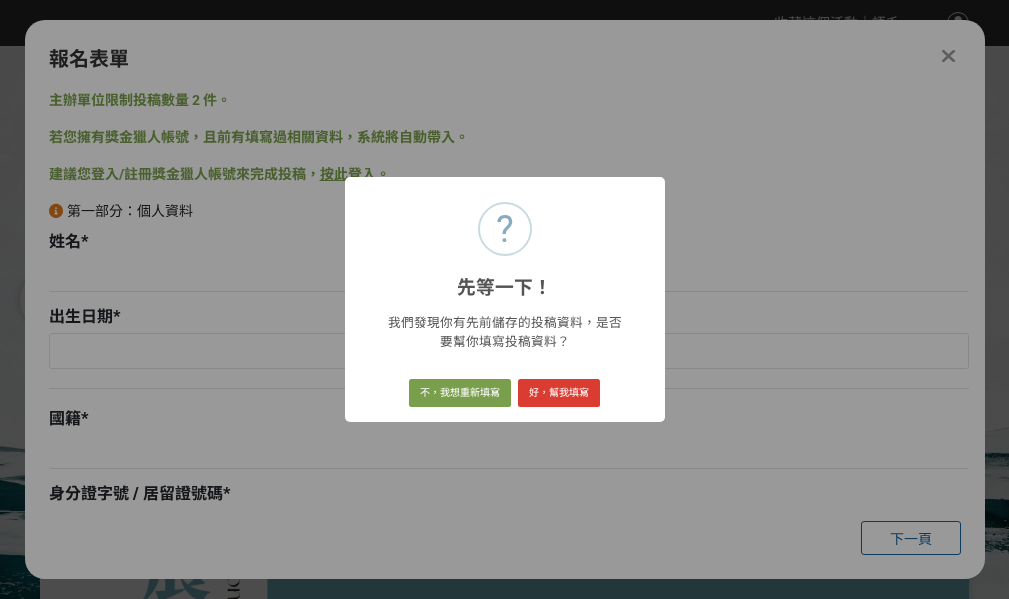 type on "何志峯" 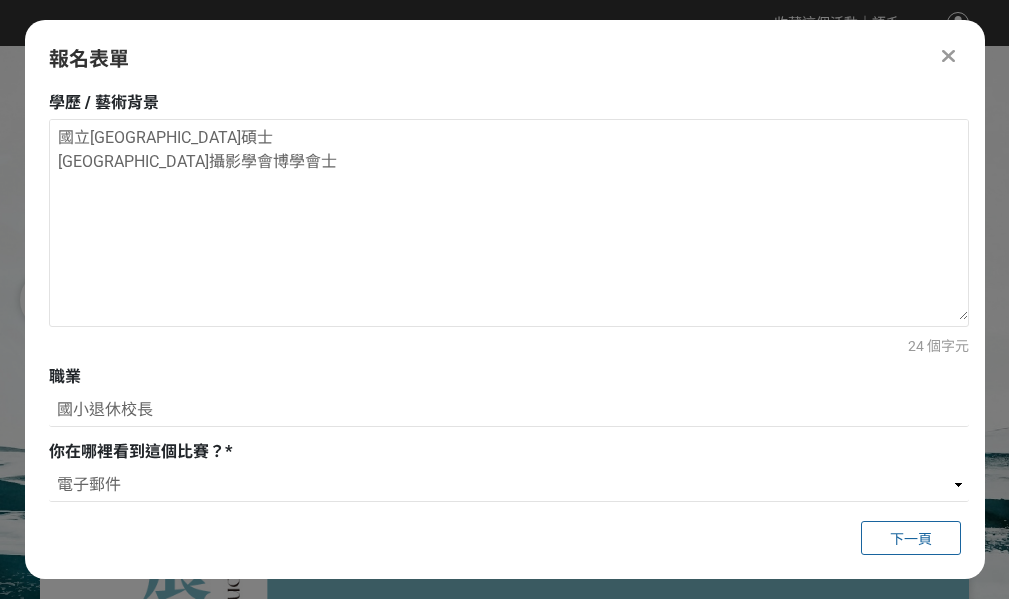scroll, scrollTop: 818, scrollLeft: 0, axis: vertical 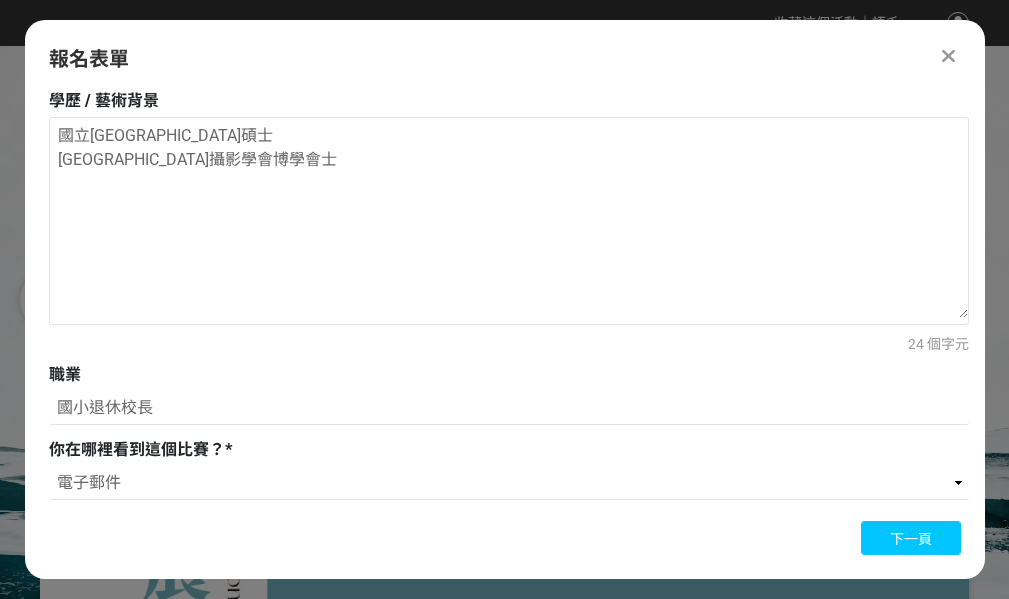 click on "下一頁" at bounding box center [911, 539] 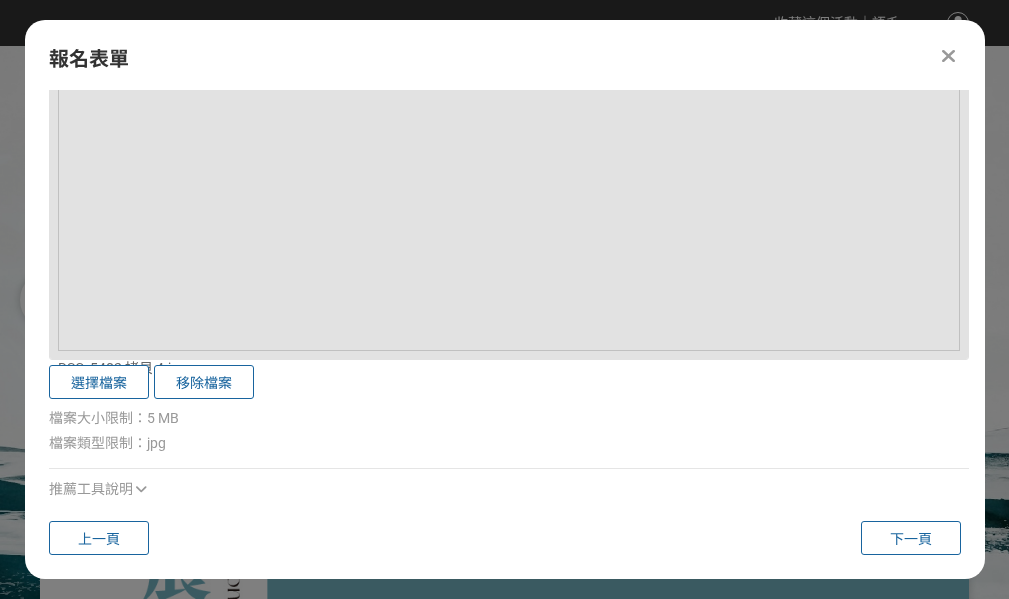 scroll, scrollTop: 4083, scrollLeft: 0, axis: vertical 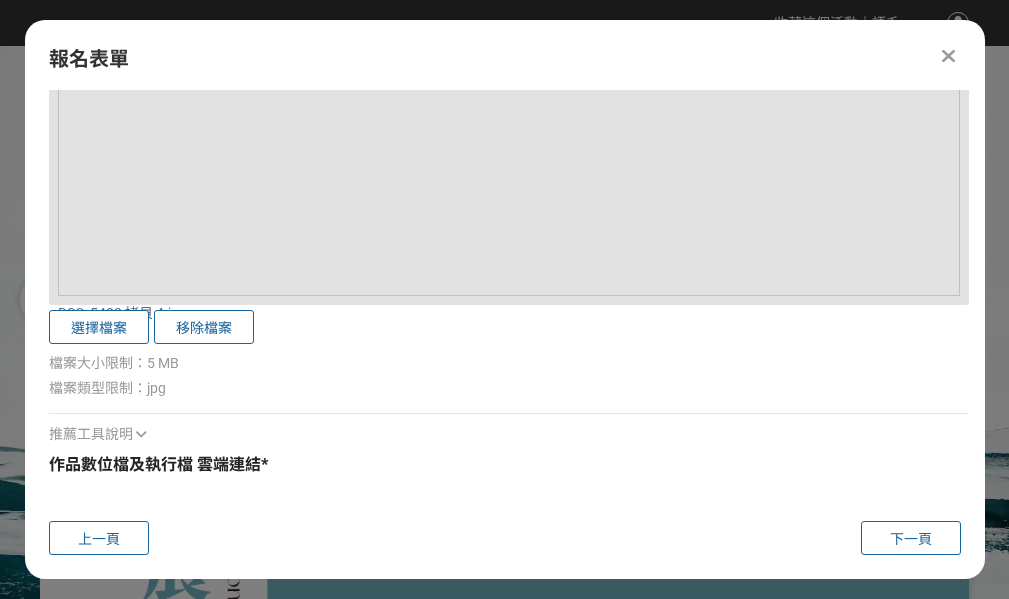 click at bounding box center [141, 434] 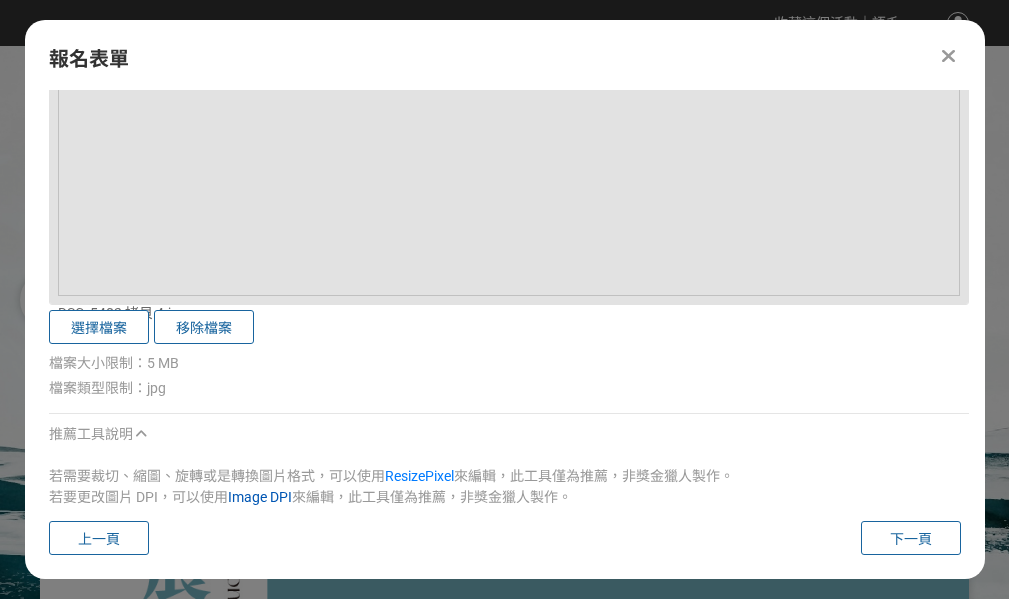 click on "Image DPI" at bounding box center (260, 497) 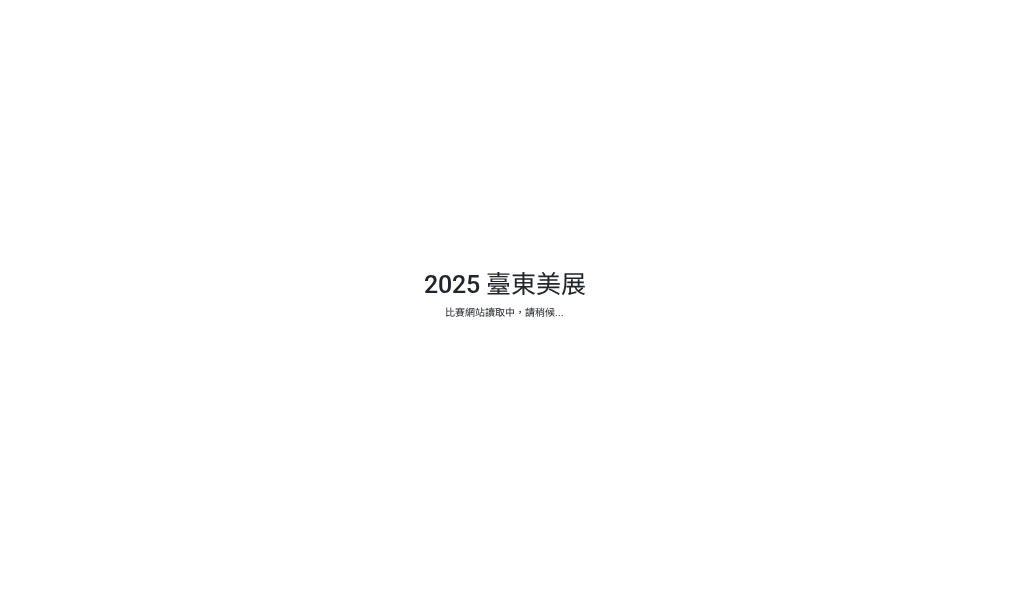 scroll, scrollTop: 0, scrollLeft: 0, axis: both 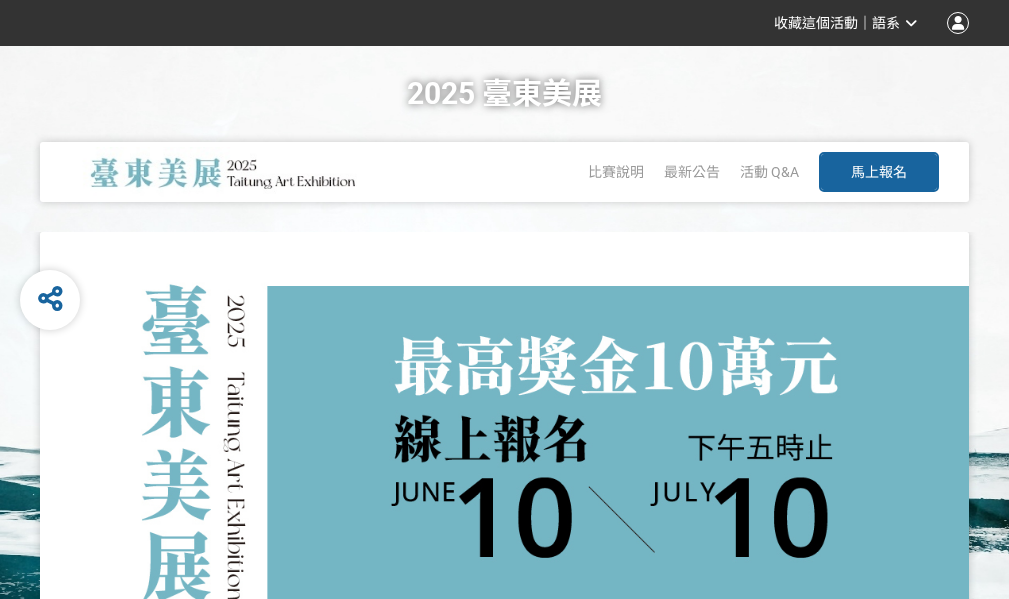click on "馬上報名" at bounding box center [879, 172] 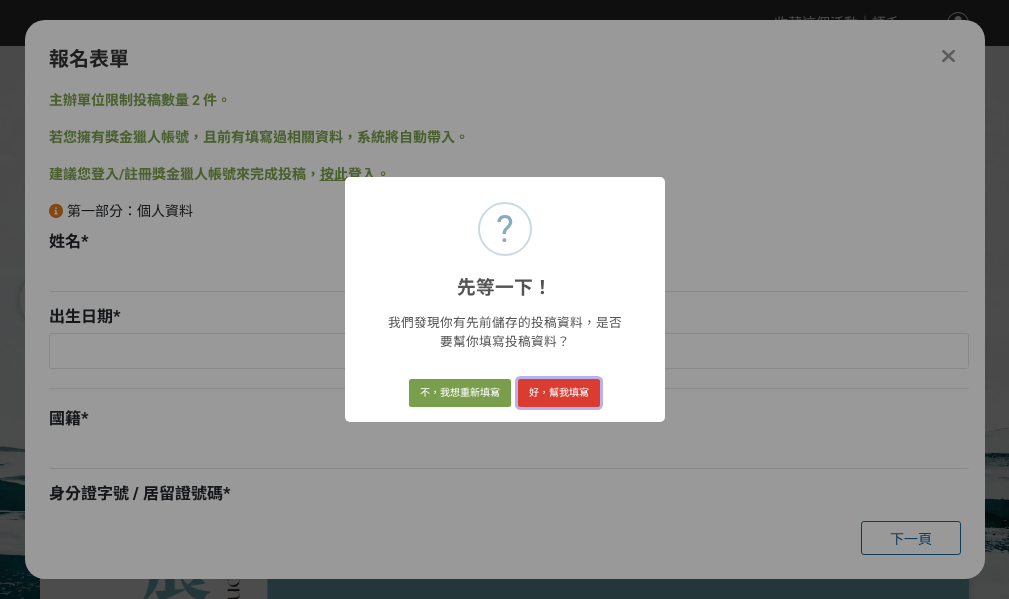 click on "好，幫我填寫" at bounding box center (559, 393) 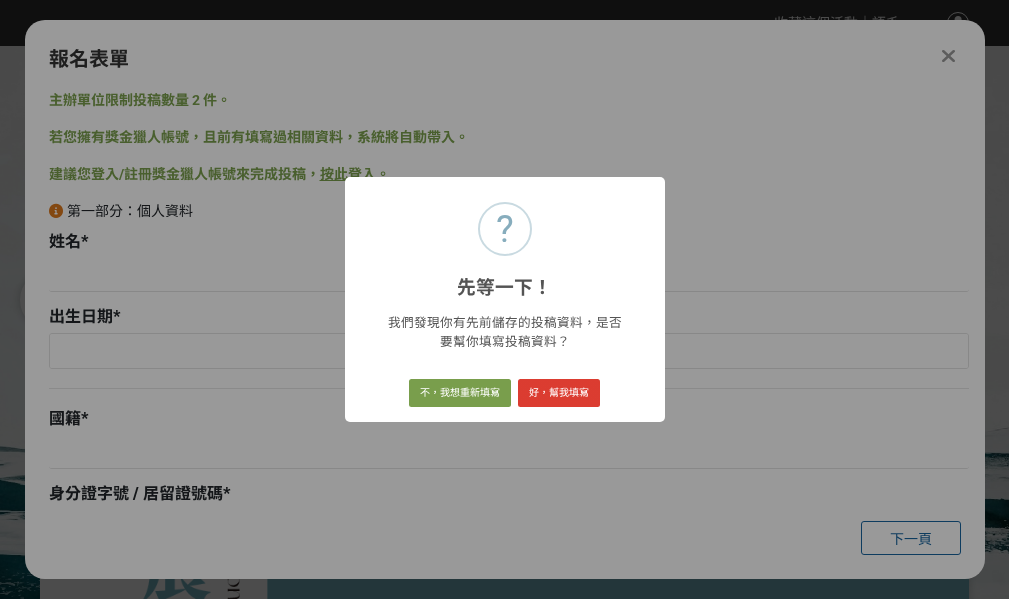 type on "何志峯" 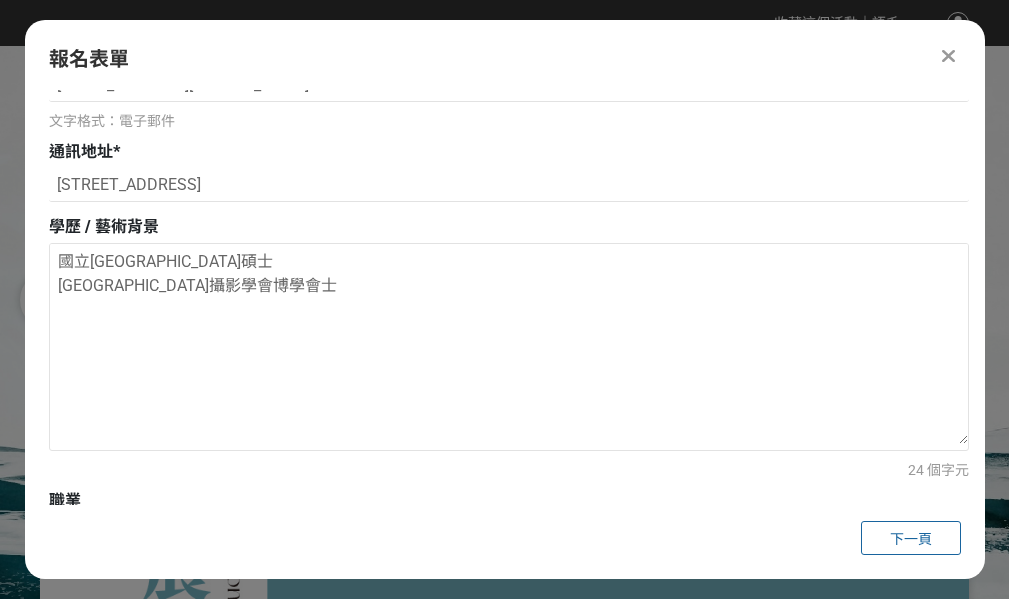 scroll, scrollTop: 818, scrollLeft: 0, axis: vertical 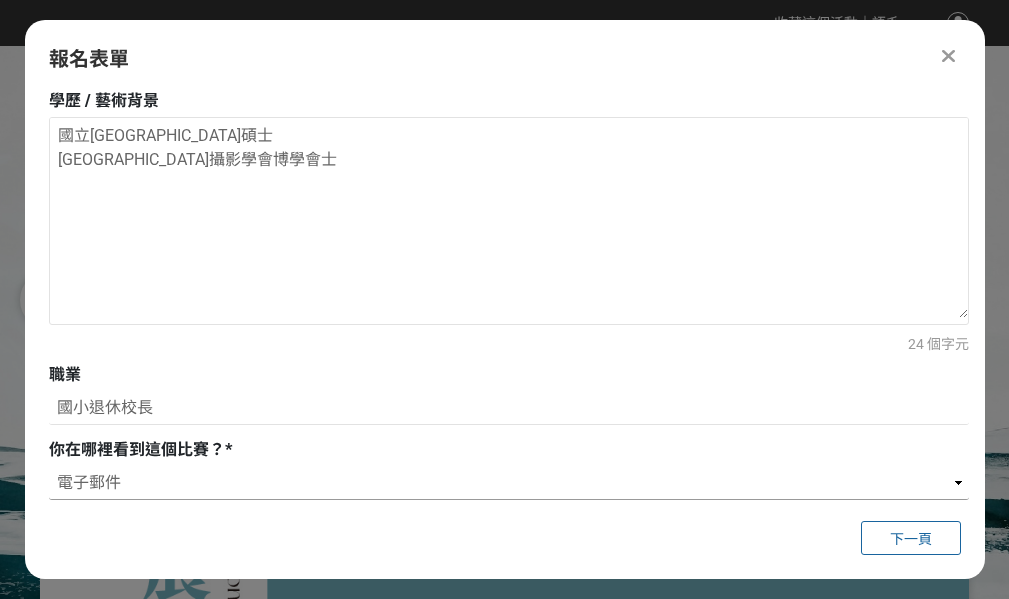click on "請選擇... 獎金獵人網站 Facebook / Instagram 校園講座 / 老師系上推薦 電子郵件 海報 其他" at bounding box center [509, 483] 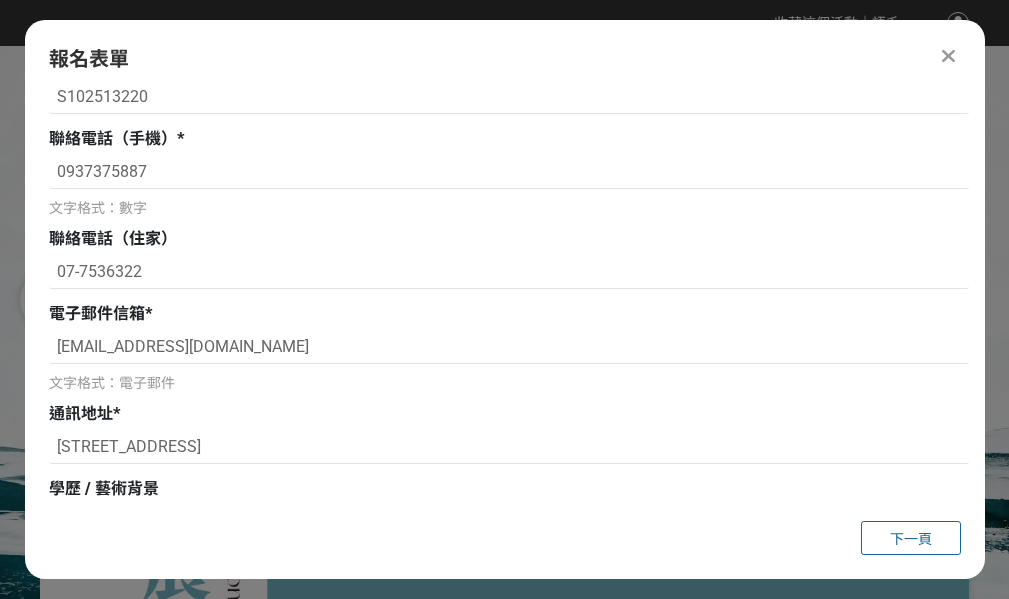 scroll, scrollTop: 700, scrollLeft: 0, axis: vertical 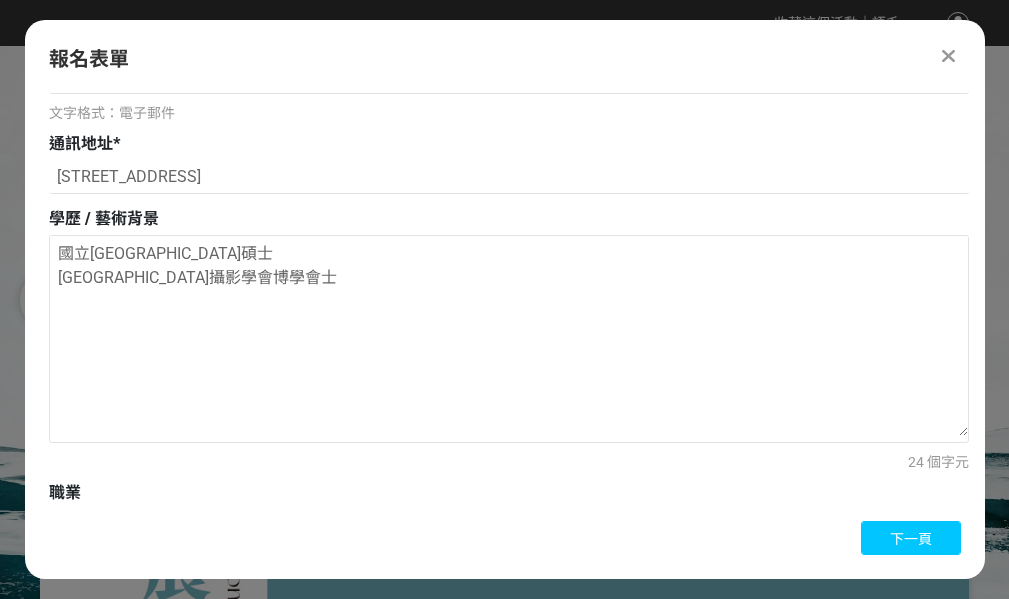 click on "下一頁" at bounding box center [911, 539] 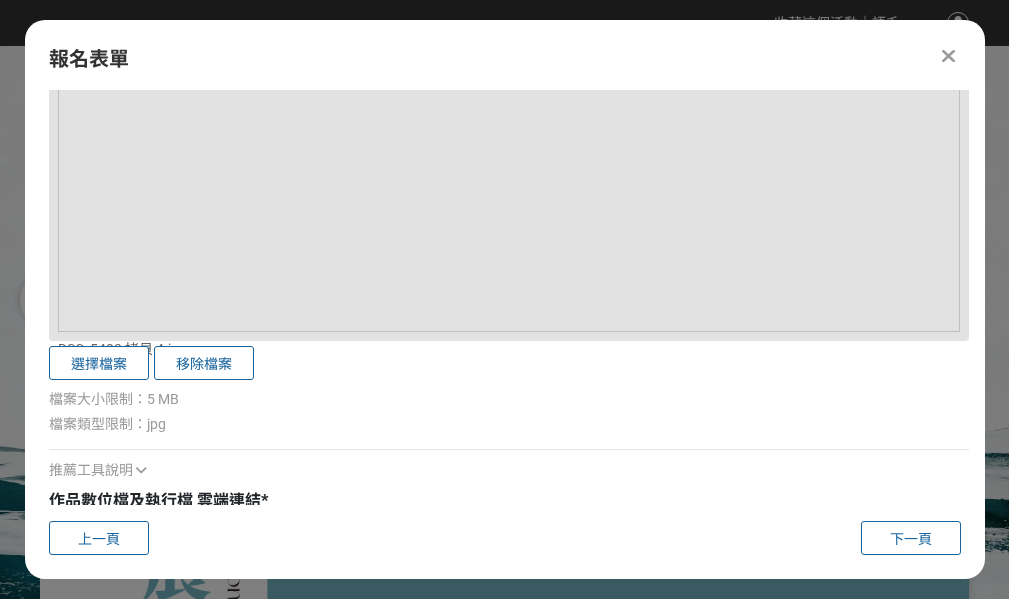 scroll, scrollTop: 4083, scrollLeft: 0, axis: vertical 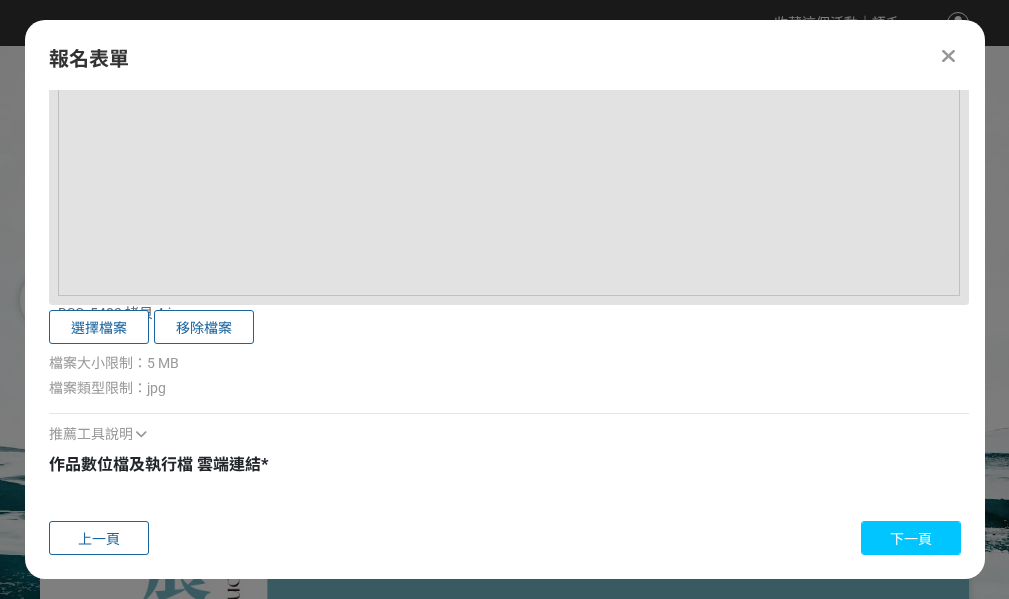 click on "下一頁" at bounding box center [911, 539] 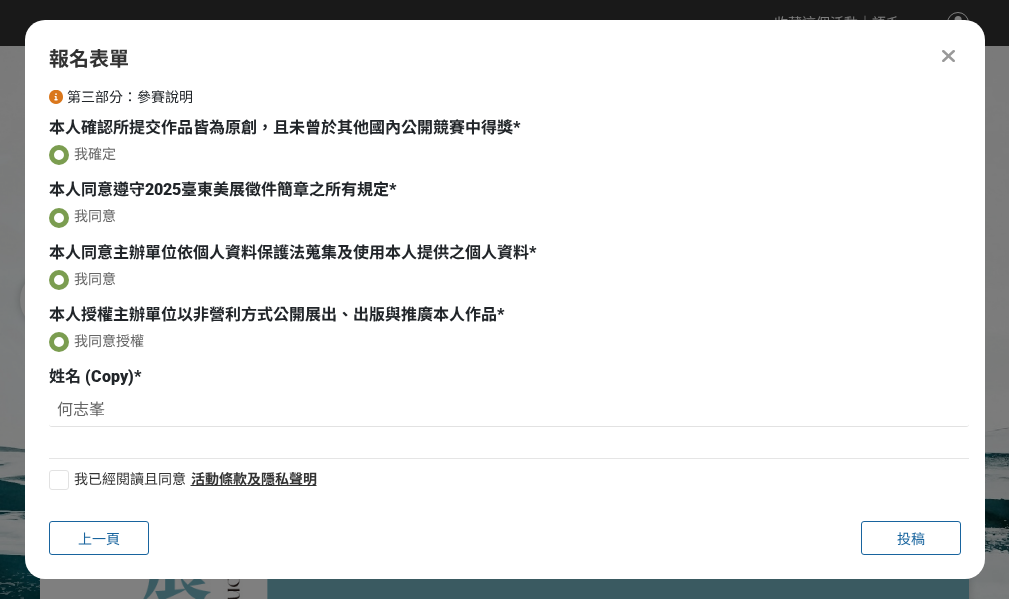 click at bounding box center [59, 480] 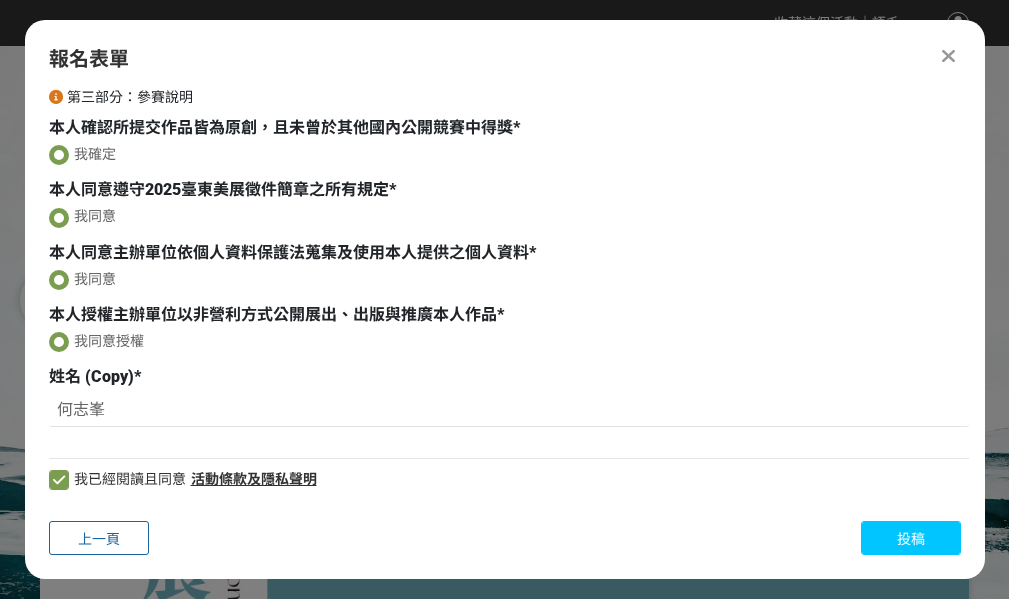 click on "投稿" at bounding box center (911, 539) 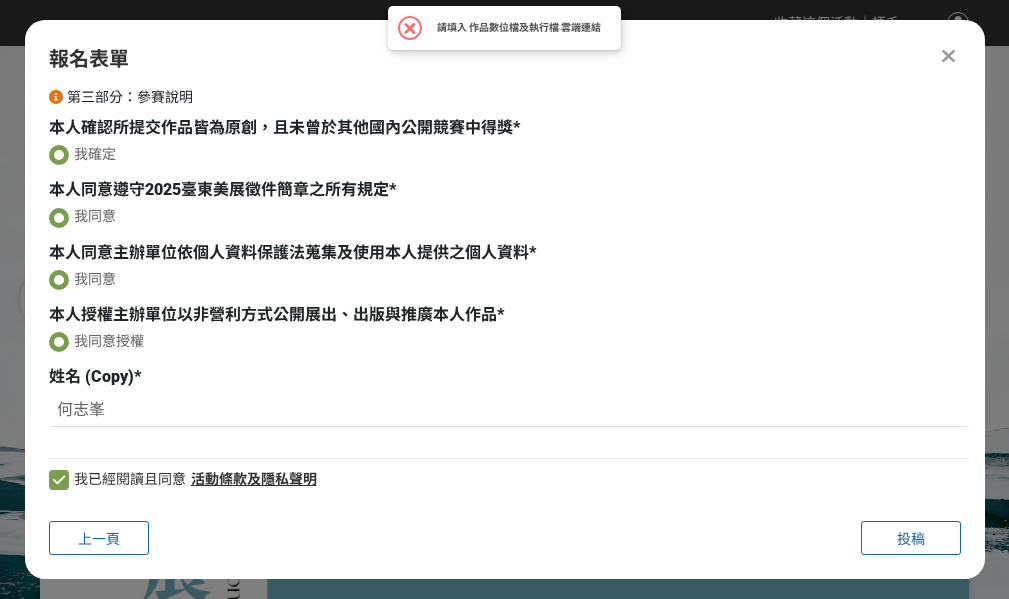 click on "報名表單" at bounding box center (505, 59) 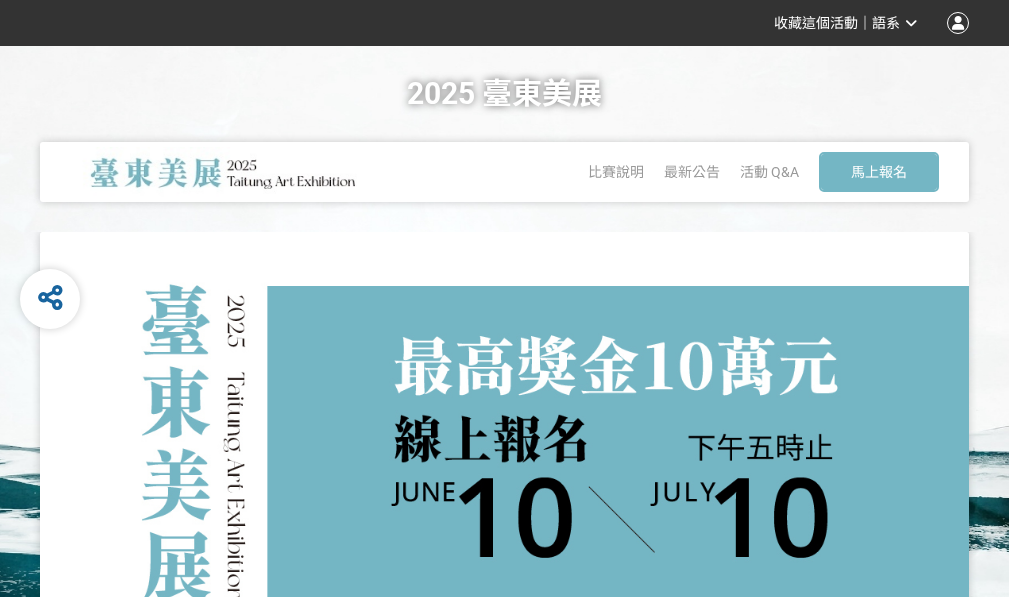 scroll, scrollTop: 0, scrollLeft: 0, axis: both 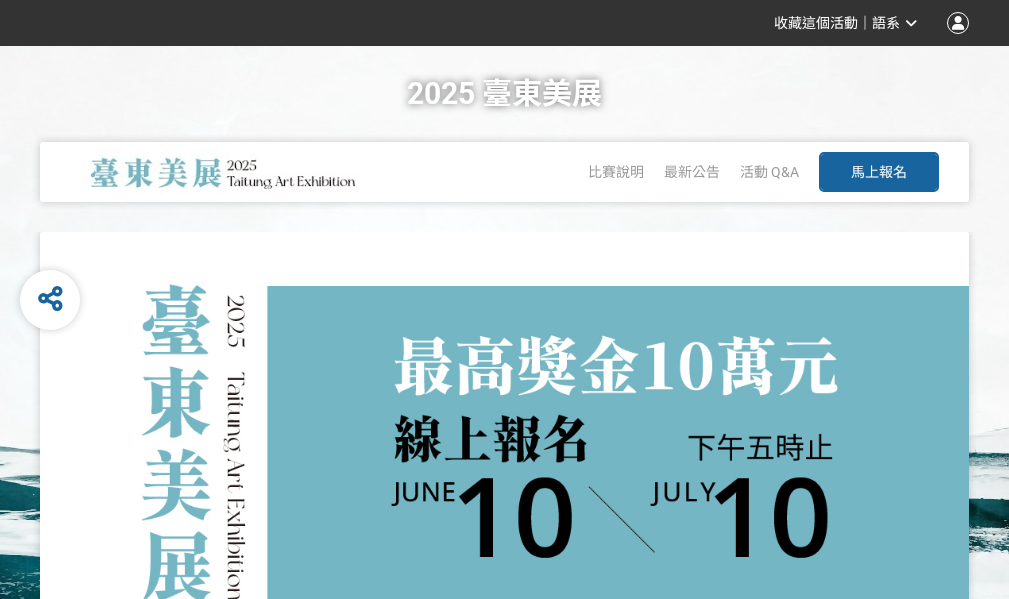 click on "馬上報名" at bounding box center [879, 172] 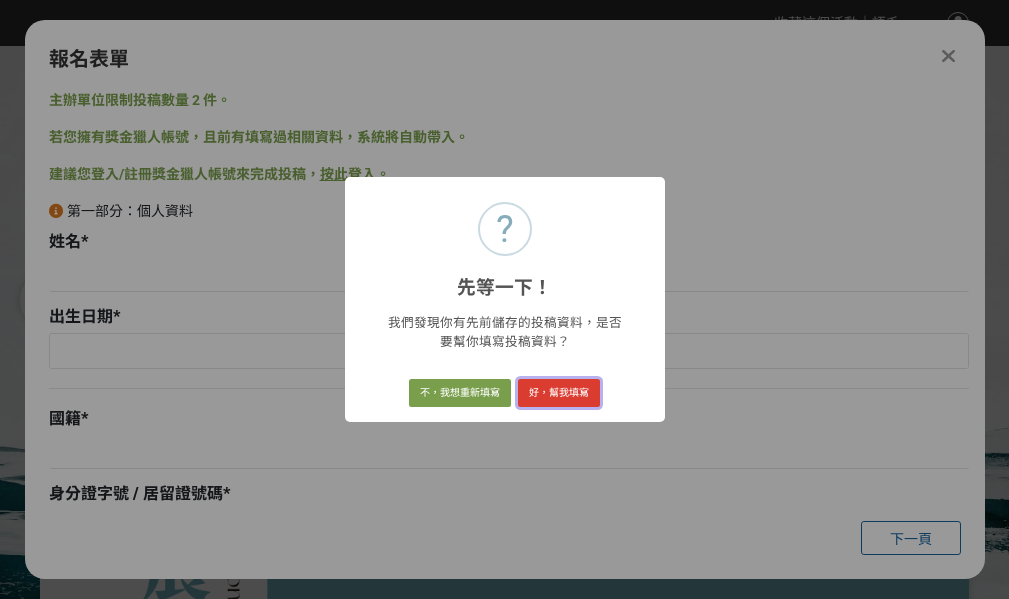 click on "好，幫我填寫" at bounding box center [559, 393] 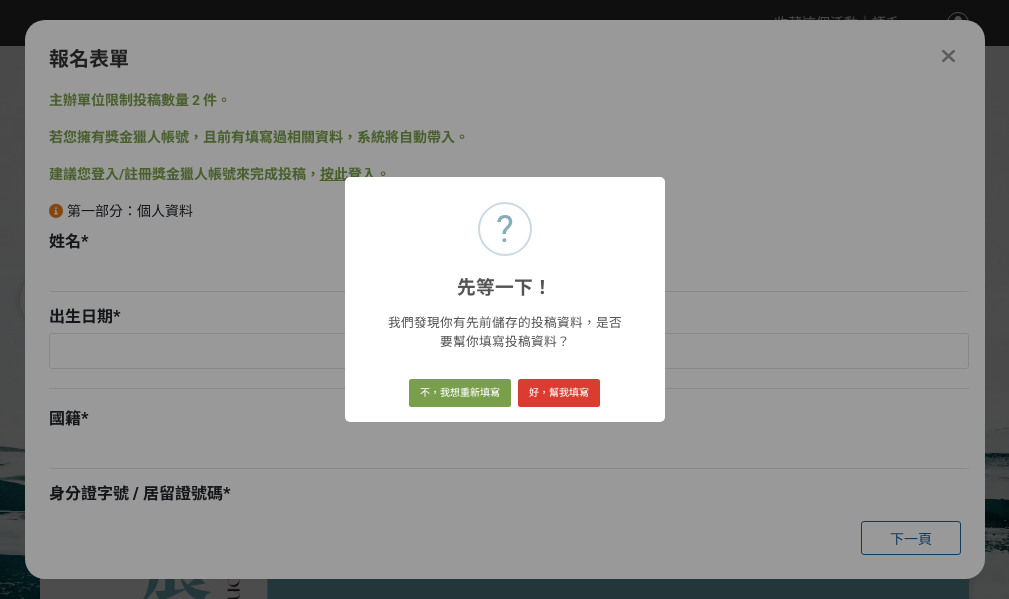 type on "何志峯" 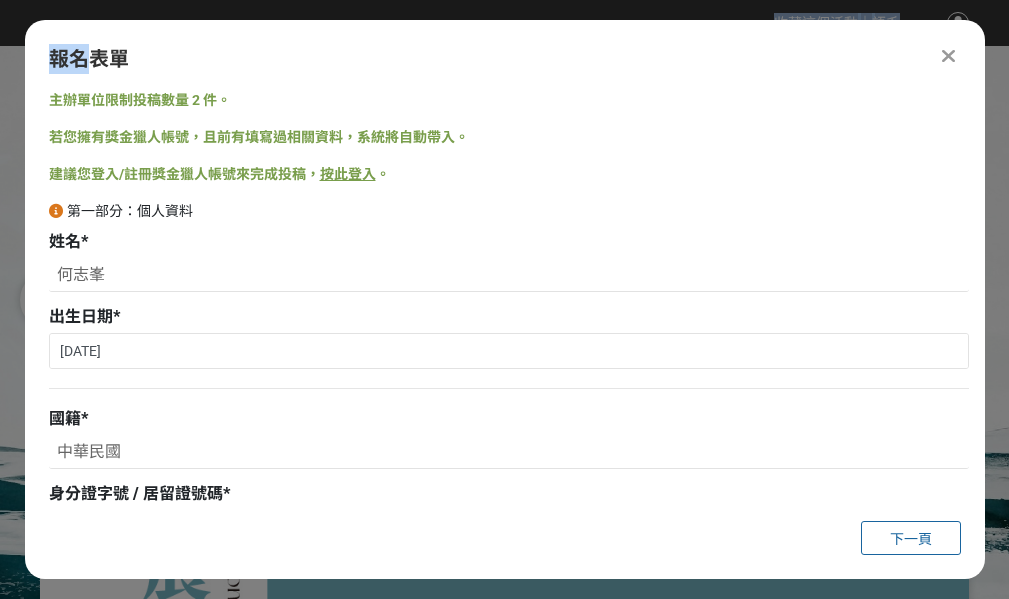 drag, startPoint x: 81, startPoint y: 62, endPoint x: 49, endPoint y: 20, distance: 52.801514 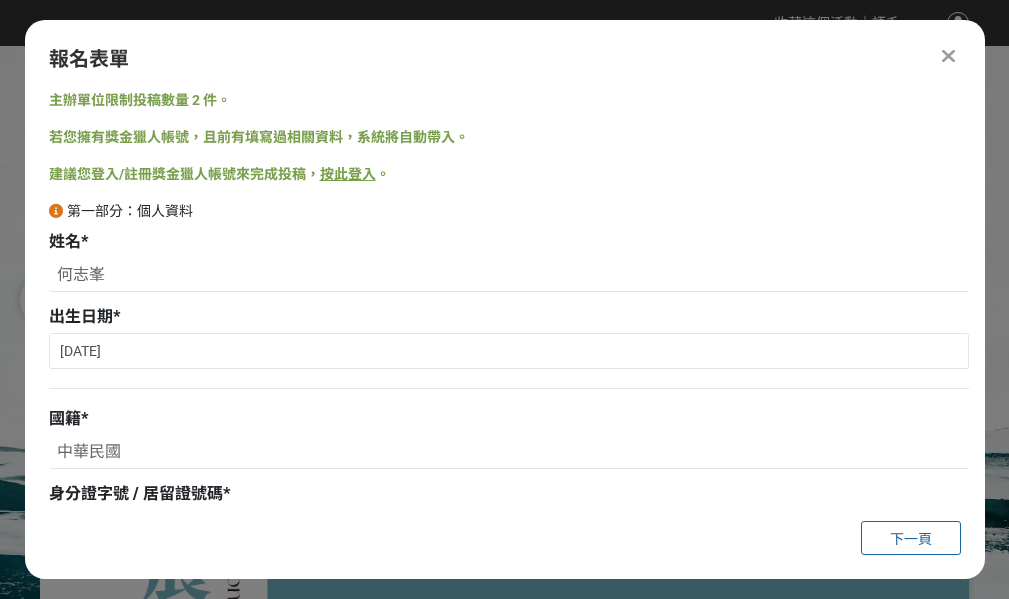 click on "主辦單位限制投稿數量 2 件。 若您擁有獎金獵人帳號，且前有填寫過相關資料，系統將自動帶入。 建議您登入/註冊獎金獵人帳號來完成投稿， 按此登入 。 第一部分：個人資料 姓名 * 何志峯 出生日期 * 1957-06-06 國籍 * 中華民國 身分證字號 / 居留證號碼 * S102513220 聯絡電話（手機） * 0937375887 文字格式：數字 聯絡電話（住家） 07-7536322 電子郵件信箱 * hofon5887@gmail.com 文字格式：電子郵件 通訊地址 * 高雄市鳳山區誠平路150號 學歷 / 藝術背景 國立屏東師範學院教育碩士
高雄市攝影學會博學會士 24 個字元 職業 國小退休校長 你在哪裡看到這個比賽？ * 請選擇... 獎金獵人網站 Facebook / Instagram 校園講座 / 老師系上推薦 電子郵件 海報 其他" at bounding box center (505, 297) 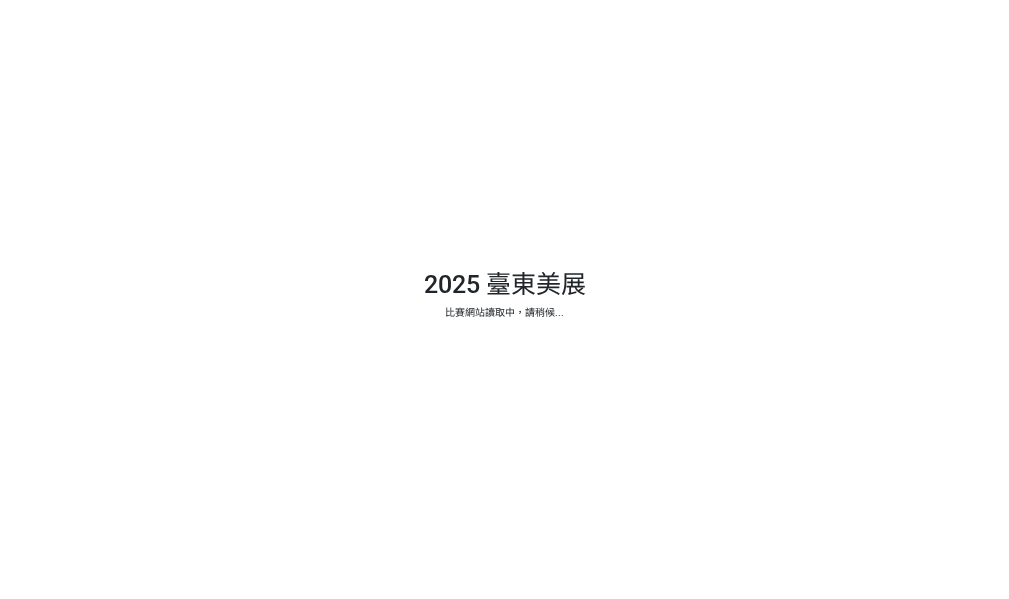 scroll, scrollTop: 0, scrollLeft: 0, axis: both 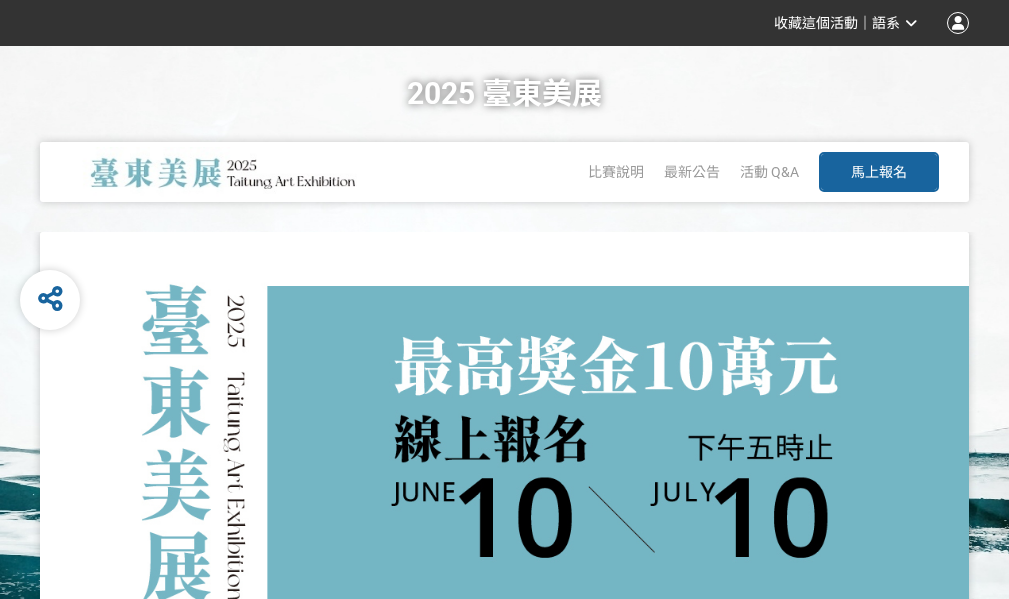 click on "馬上報名" at bounding box center [879, 172] 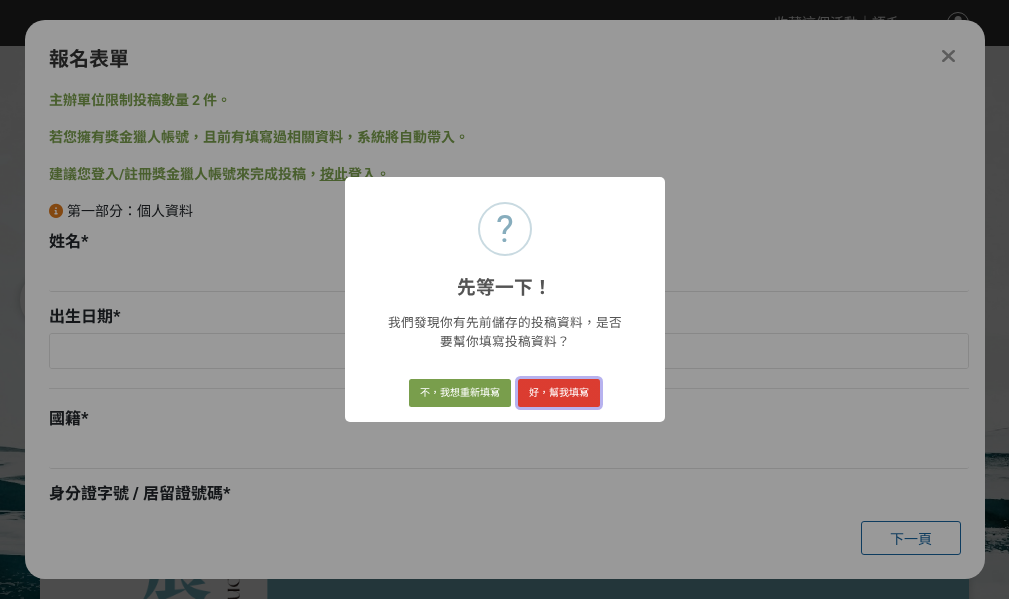 click on "好，幫我填寫" at bounding box center (559, 393) 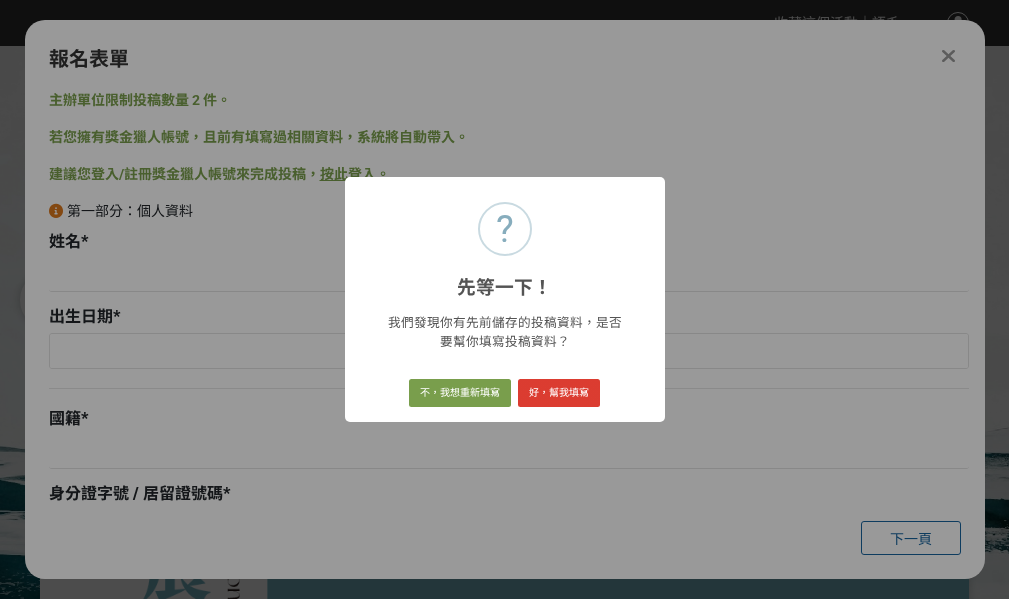 type on "何志峯" 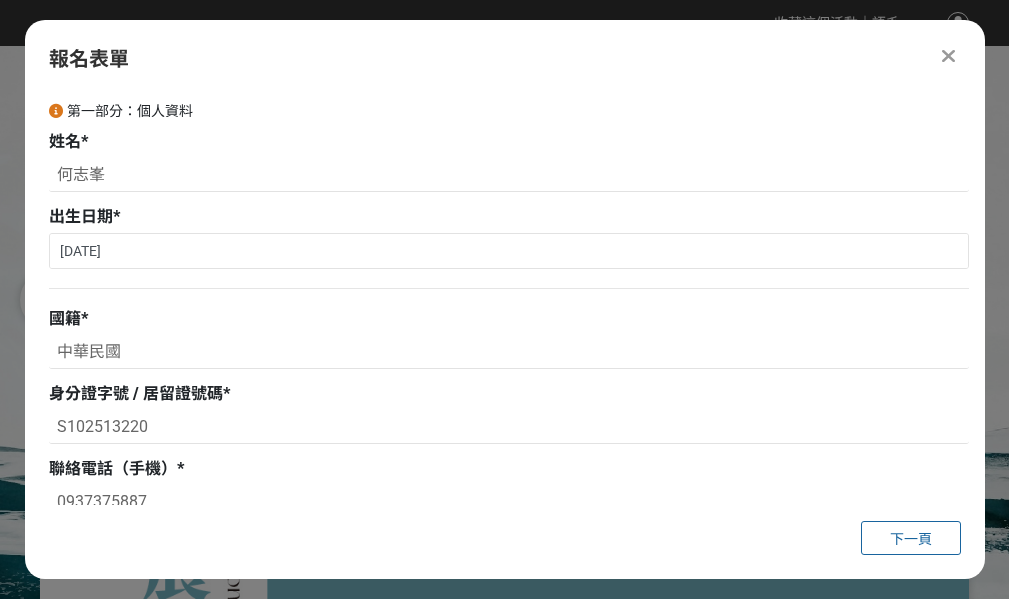 scroll, scrollTop: 0, scrollLeft: 0, axis: both 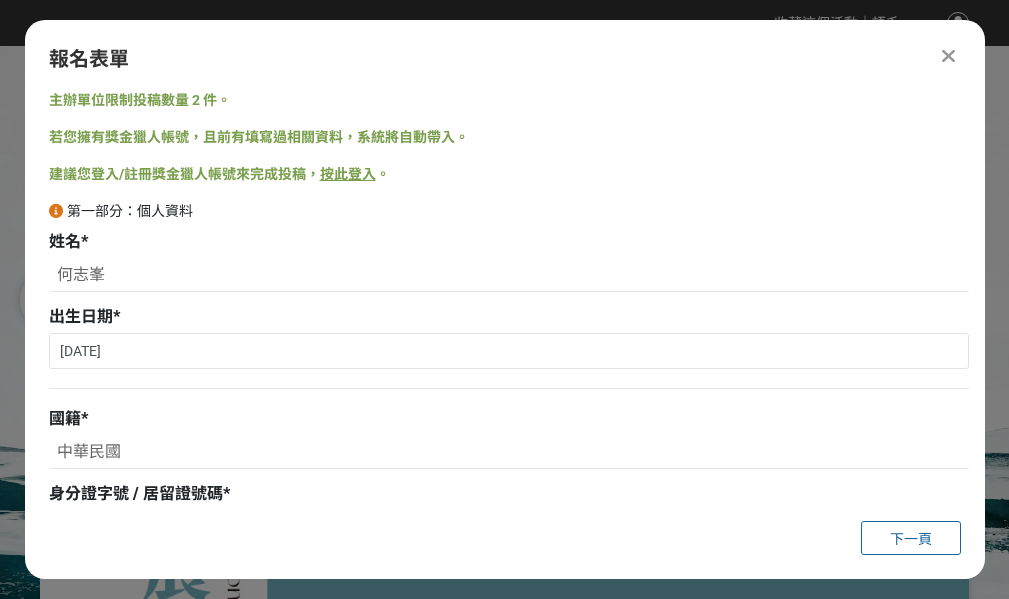 drag, startPoint x: 76, startPoint y: 0, endPoint x: 376, endPoint y: 52, distance: 304.47333 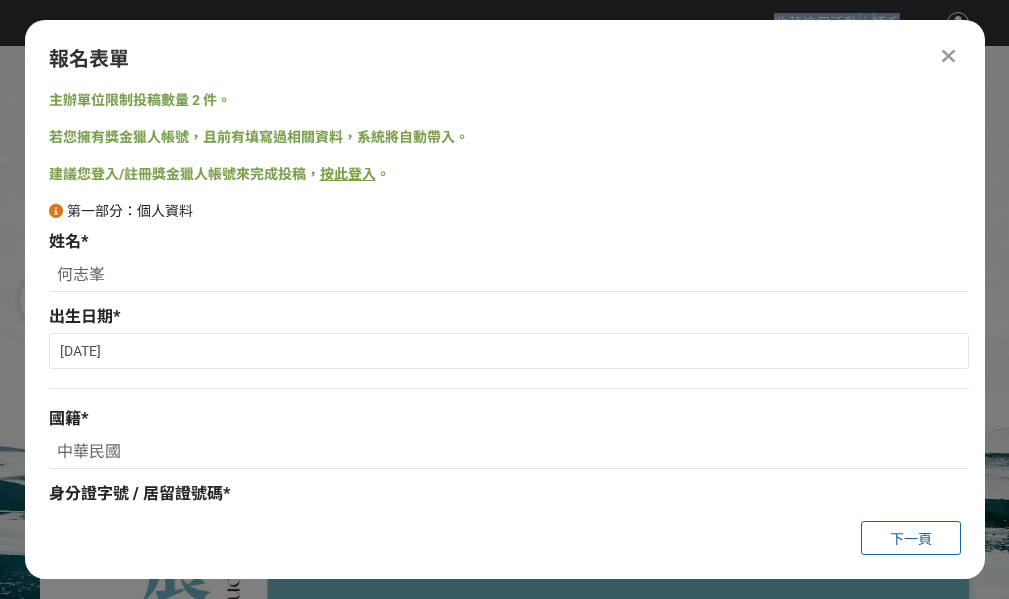 drag, startPoint x: 51, startPoint y: 48, endPoint x: 1023, endPoint y: 646, distance: 1141.2222 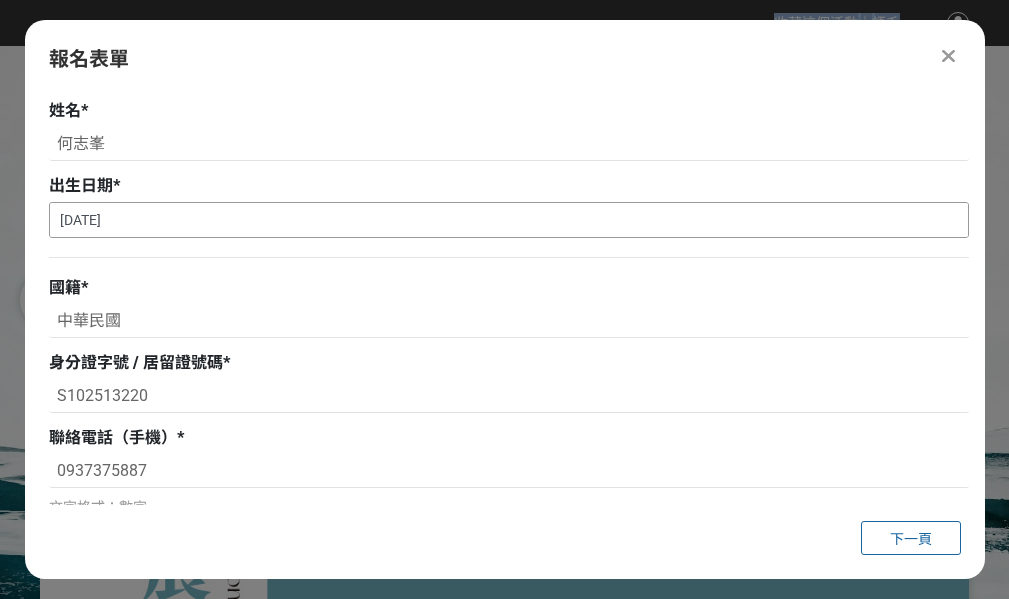 scroll, scrollTop: 0, scrollLeft: 0, axis: both 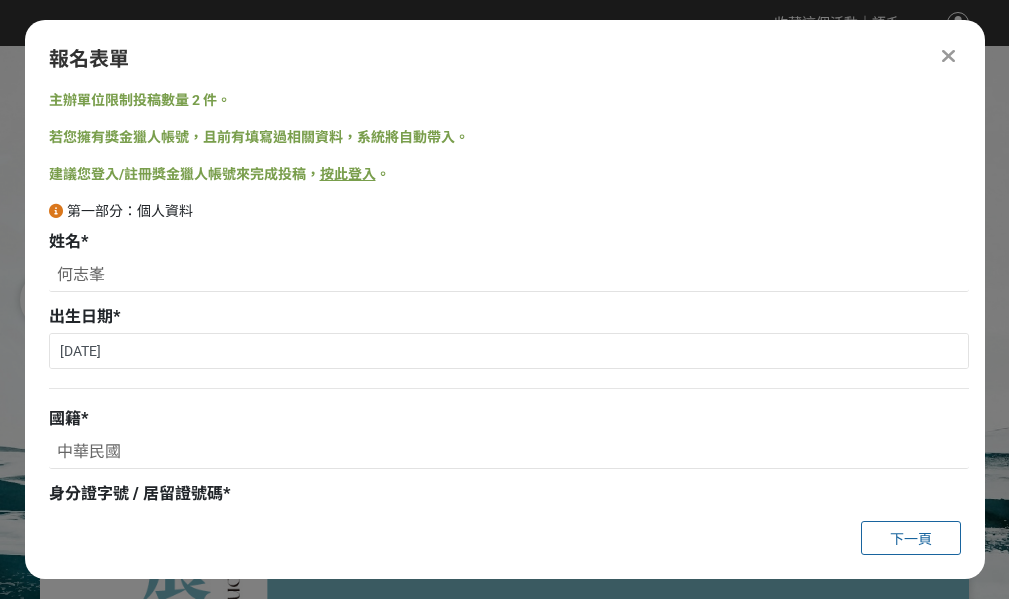 click on "主辦單位限制投稿數量 2 件。 若您擁有獎金獵人帳號，且前有填寫過相關資料，系統將自動帶入。 建議您登入/註冊獎金獵人帳號來完成投稿， 按此登入 。 第一部分：個人資料 姓名 * 何志峯 出生日期 * 1957-06-06 國籍 * 中華民國 身分證字號 / 居留證號碼 * S102513220 聯絡電話（手機） * 0937375887 文字格式：數字 聯絡電話（住家） 07-7536322 電子郵件信箱 * hofon5887@gmail.com 文字格式：電子郵件 通訊地址 * 高雄市鳳山區誠平路150號 學歷 / 藝術背景 國立屏東師範學院教育碩士
高雄市攝影學會博學會士 24 個字元 職業 國小退休校長 你在哪裡看到這個比賽？ * 請選擇... 獎金獵人網站 Facebook / Instagram 校園講座 / 老師系上推薦 電子郵件 海報 其他" at bounding box center (505, 297) 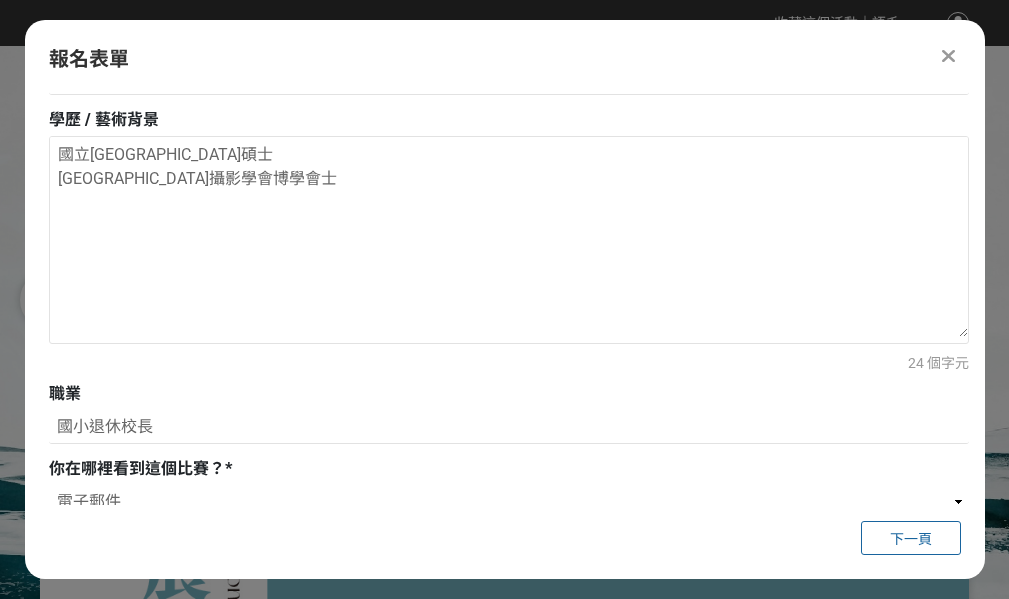 scroll, scrollTop: 818, scrollLeft: 0, axis: vertical 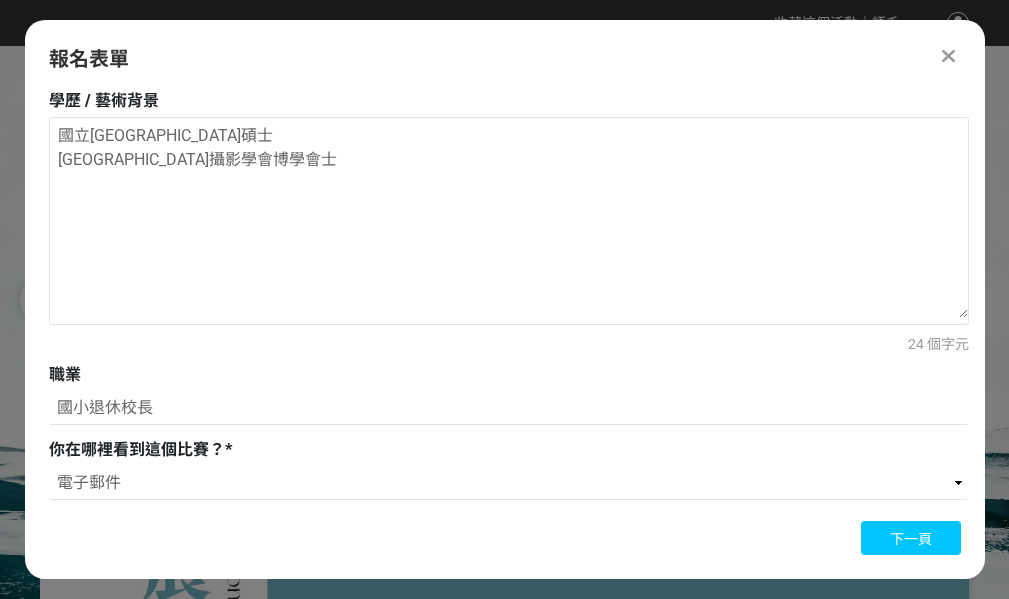 click on "下一頁" at bounding box center [911, 539] 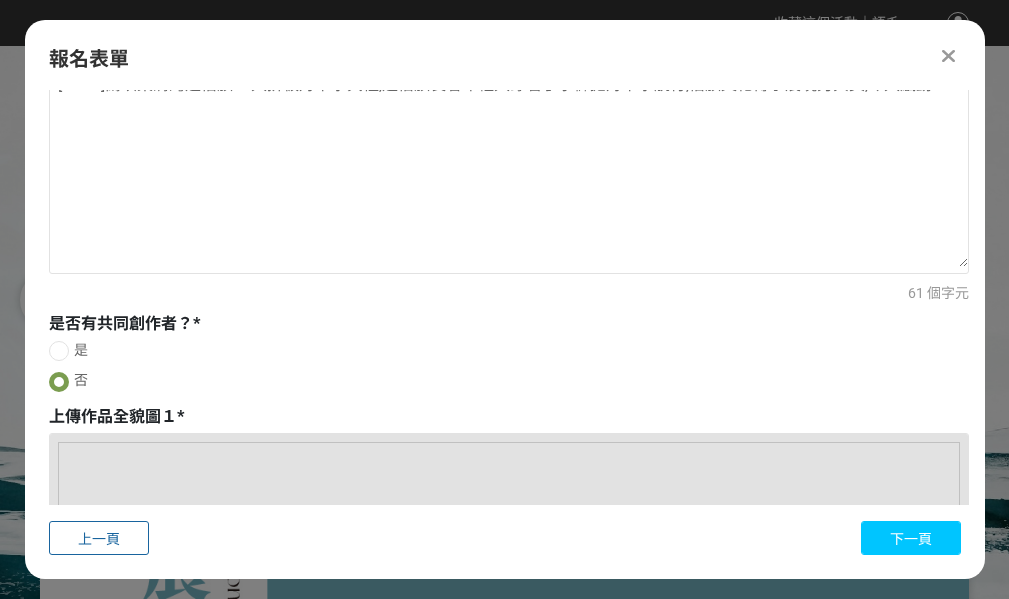 click on "下一頁" at bounding box center [911, 539] 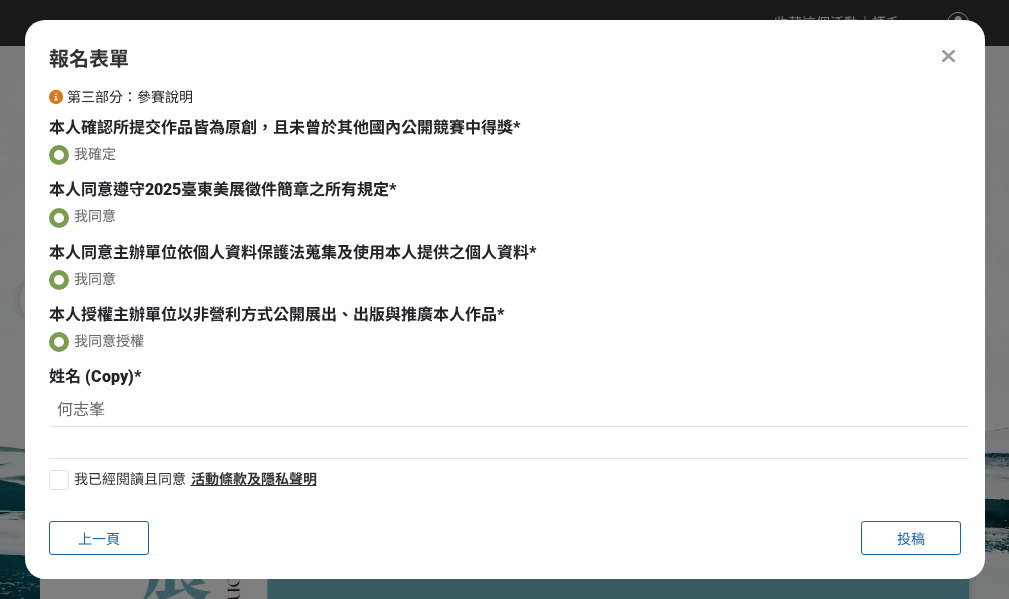 click at bounding box center (59, 480) 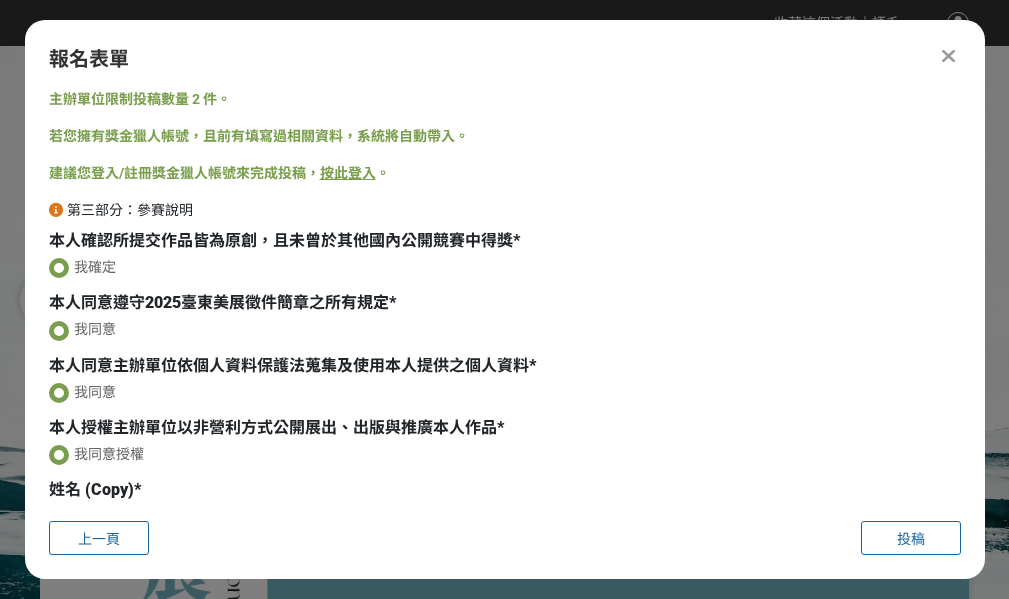 scroll, scrollTop: 0, scrollLeft: 0, axis: both 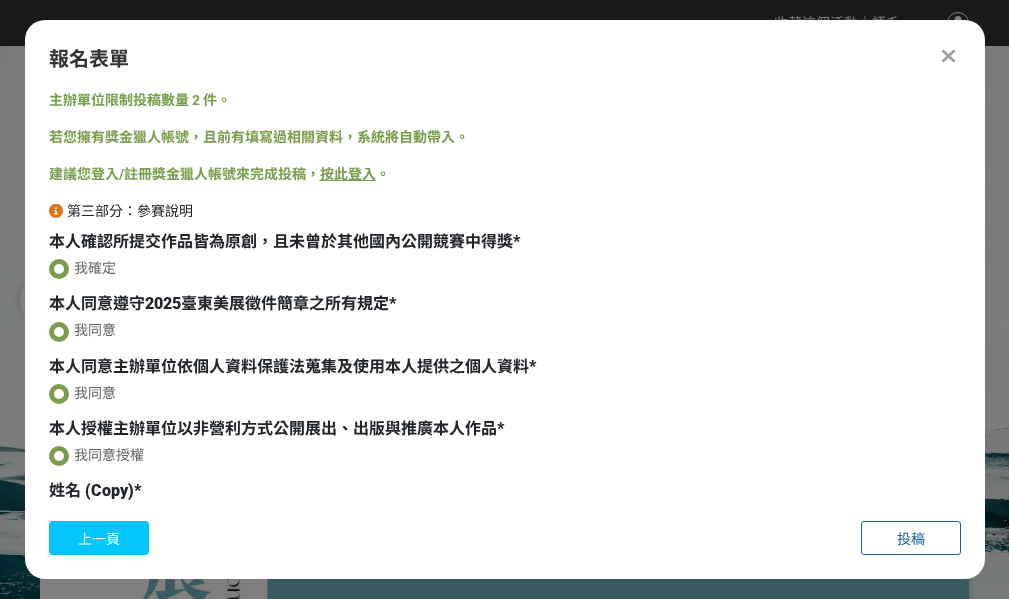 click on "上一頁" at bounding box center (99, 539) 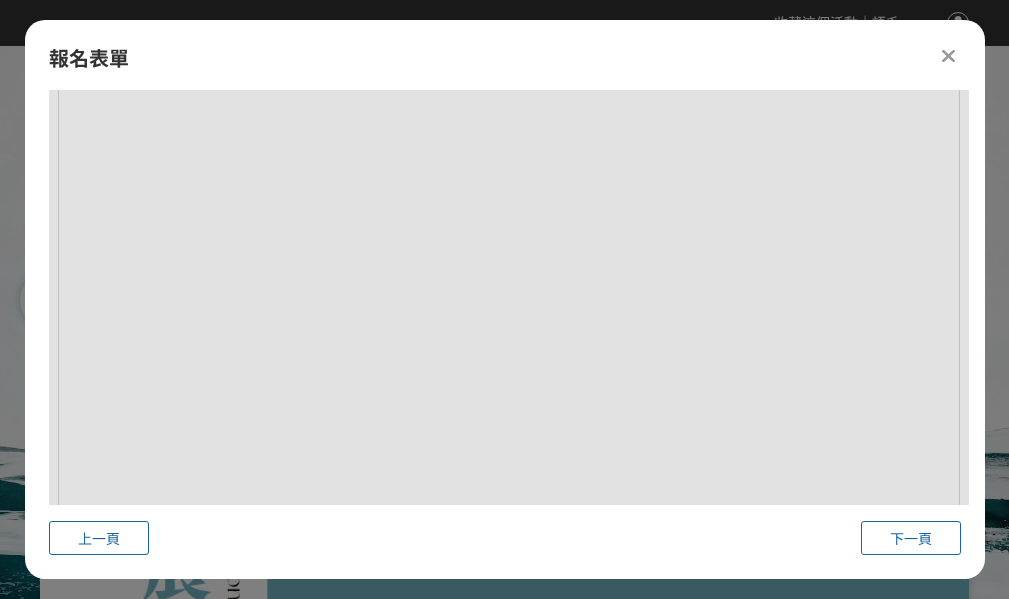 scroll, scrollTop: 4083, scrollLeft: 0, axis: vertical 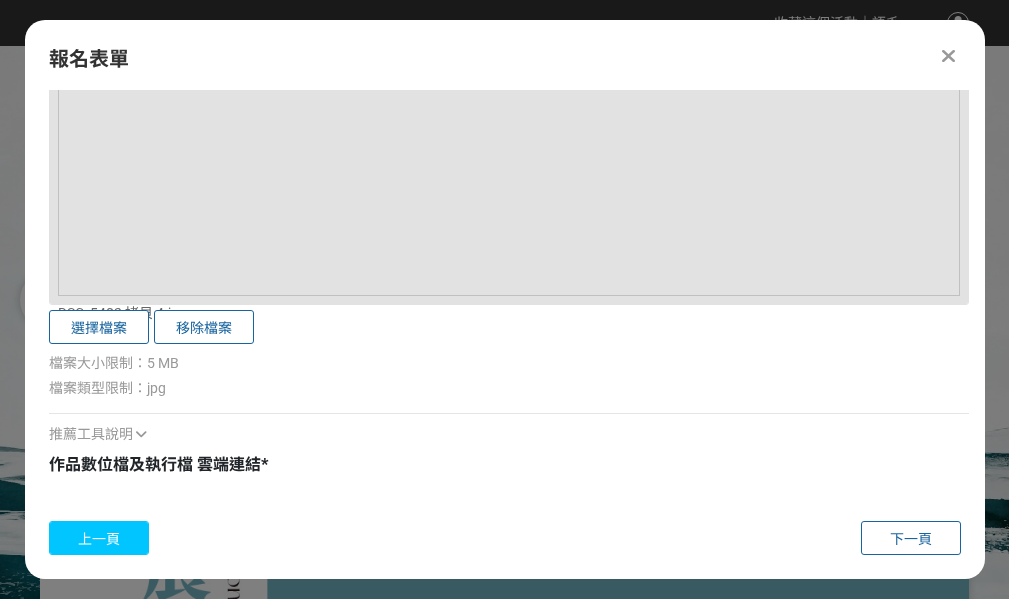 click on "上一頁" at bounding box center [99, 539] 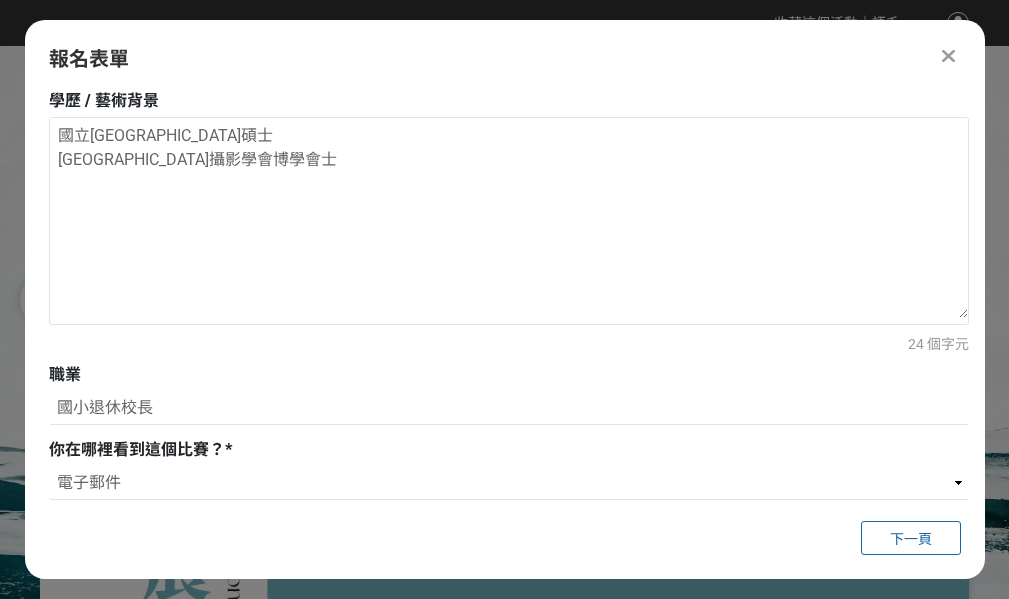 scroll, scrollTop: 818, scrollLeft: 0, axis: vertical 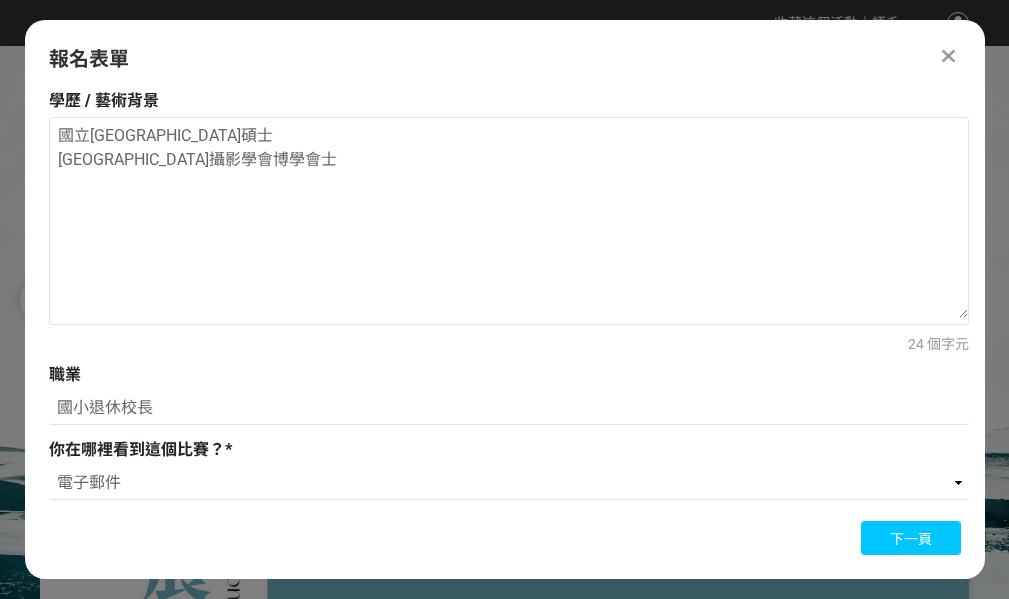 click on "下一頁" at bounding box center (911, 539) 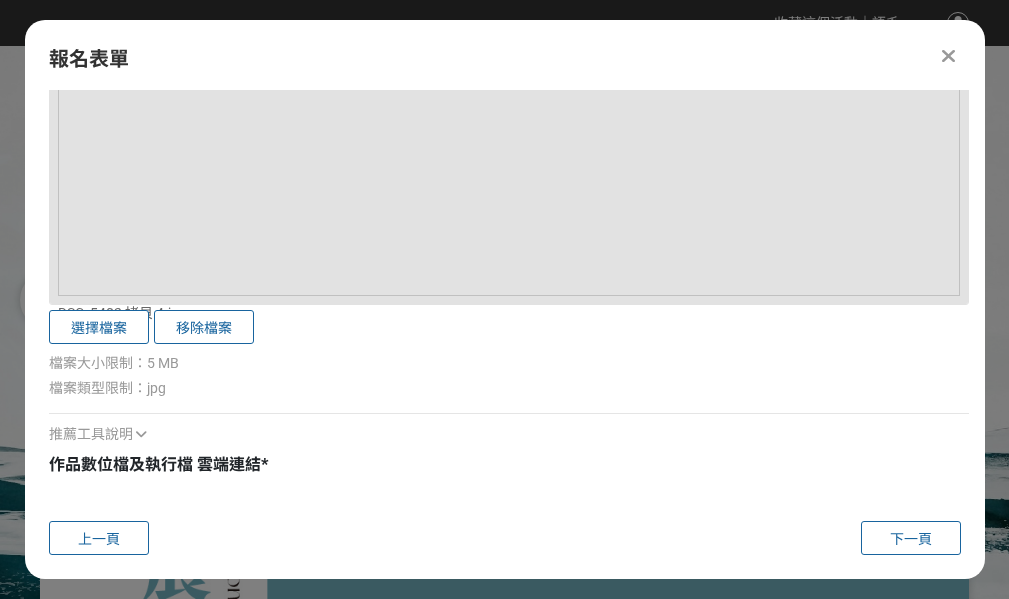 click on "推薦工具說明" at bounding box center (91, 434) 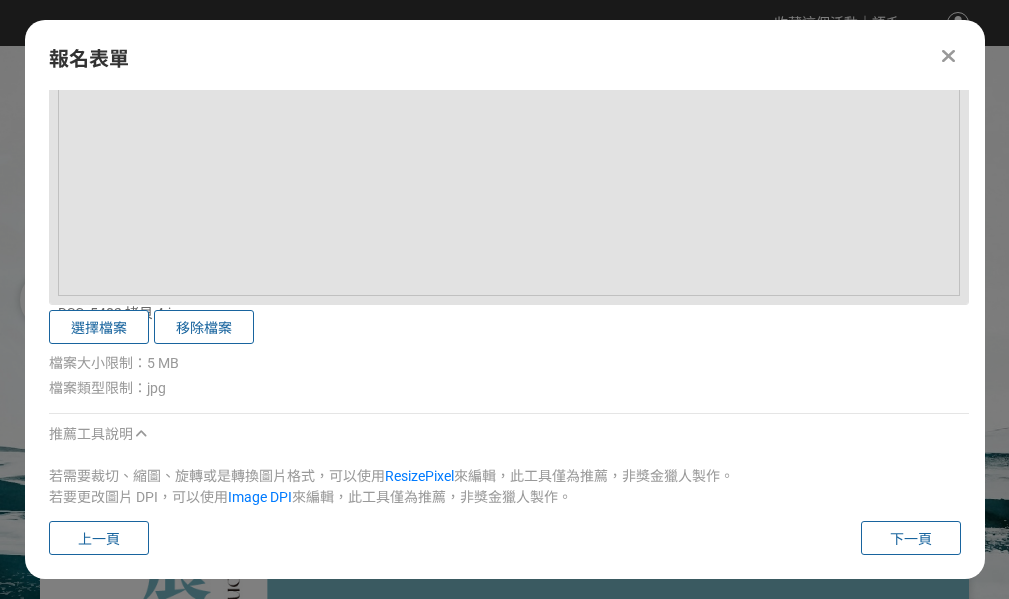 click at bounding box center [509, 413] 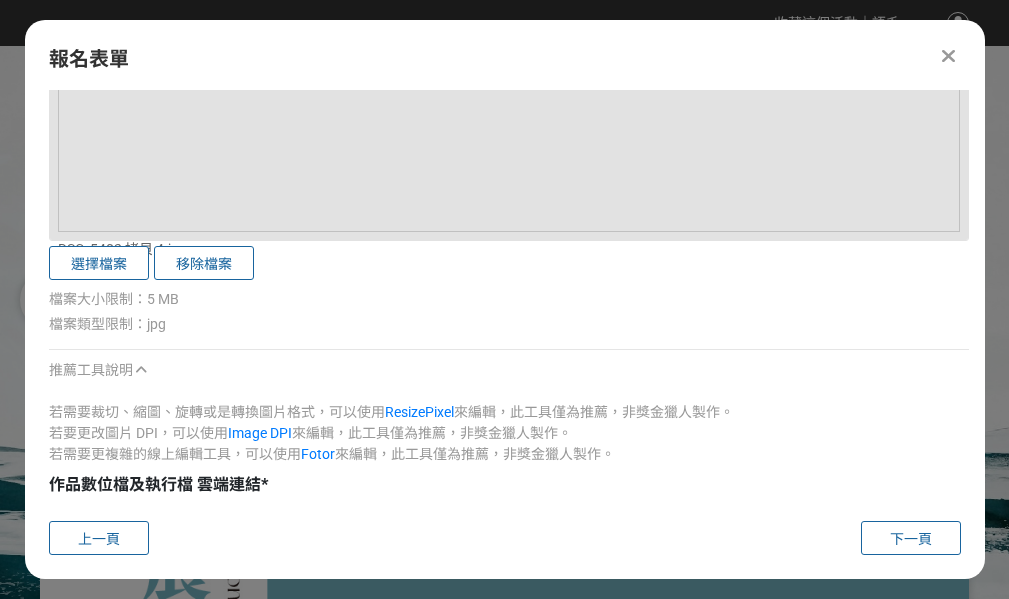 scroll, scrollTop: 4167, scrollLeft: 0, axis: vertical 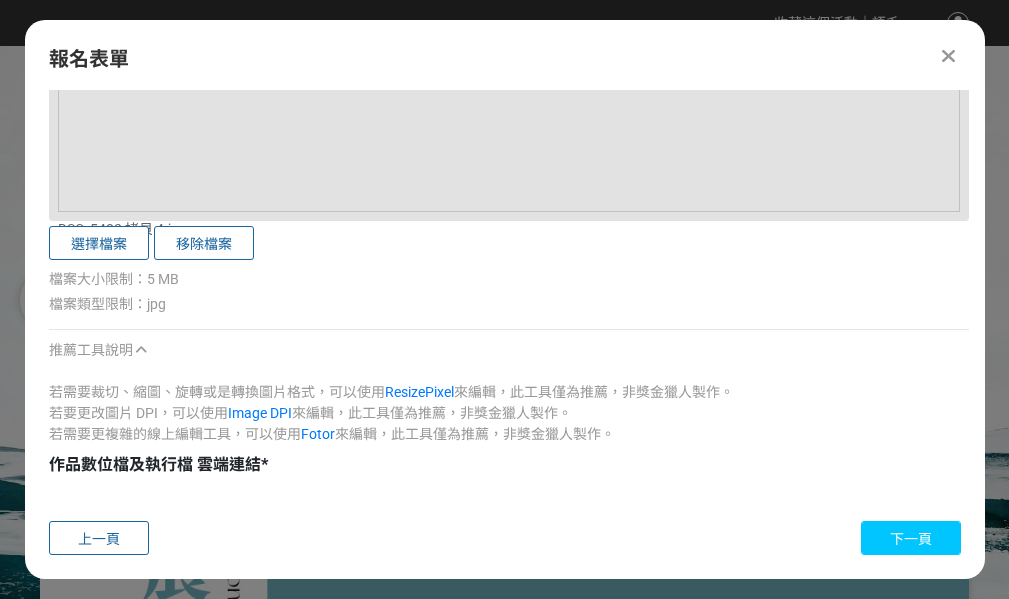 click on "下一頁" at bounding box center [911, 539] 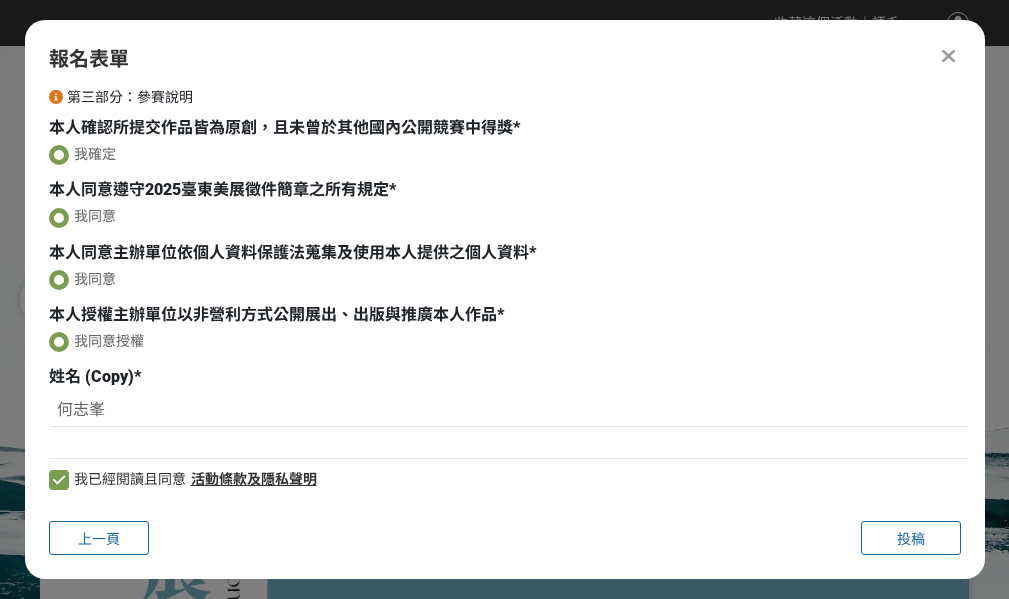 drag, startPoint x: 908, startPoint y: 546, endPoint x: 53, endPoint y: -30, distance: 1030.9224 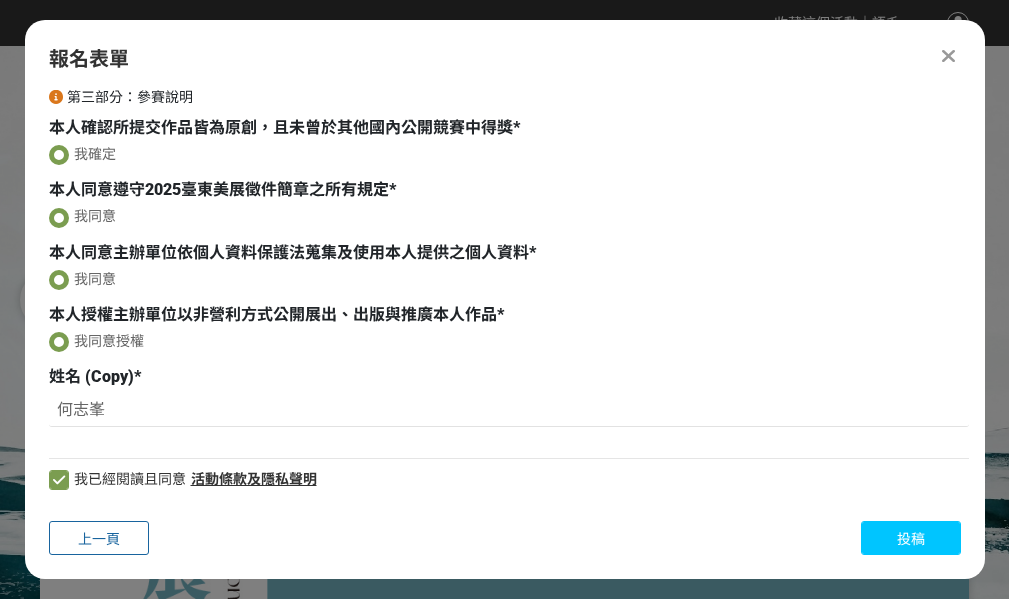click on "投稿" at bounding box center [911, 538] 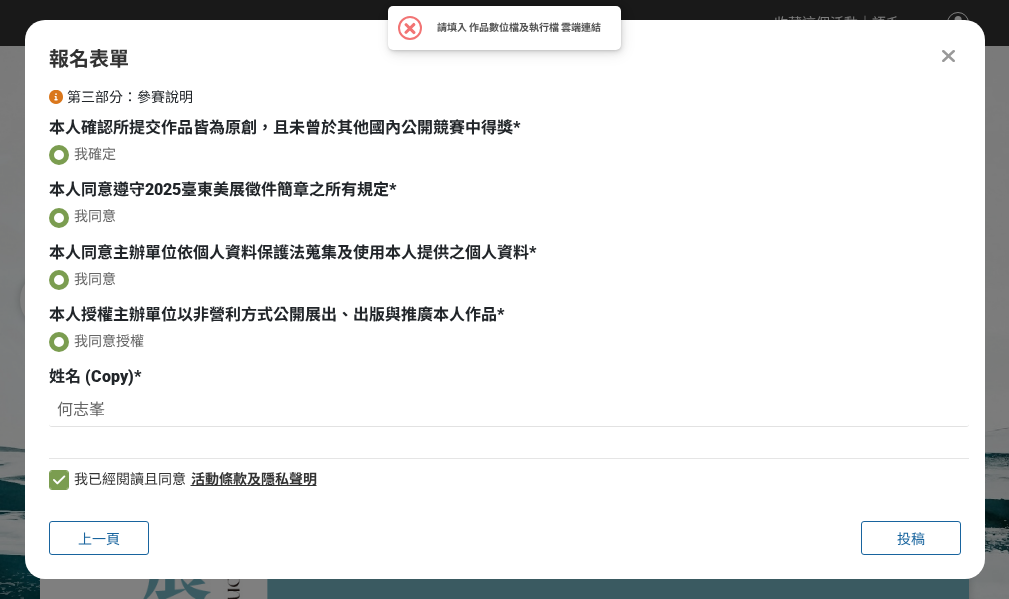 click on "請填入 作品數位檔及執行檔 雲端連結" at bounding box center [519, 28] 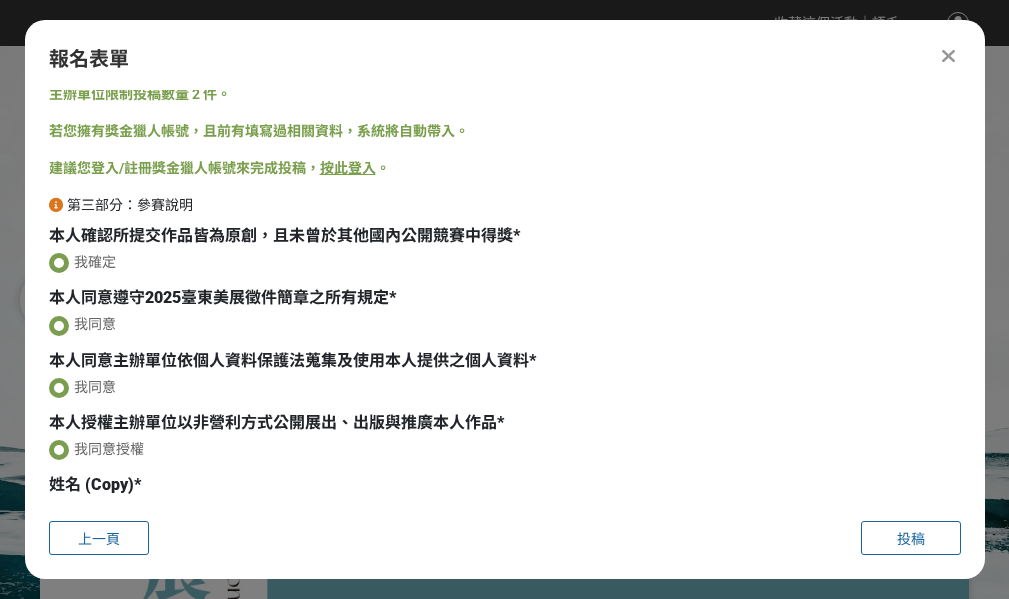 scroll, scrollTop: 0, scrollLeft: 0, axis: both 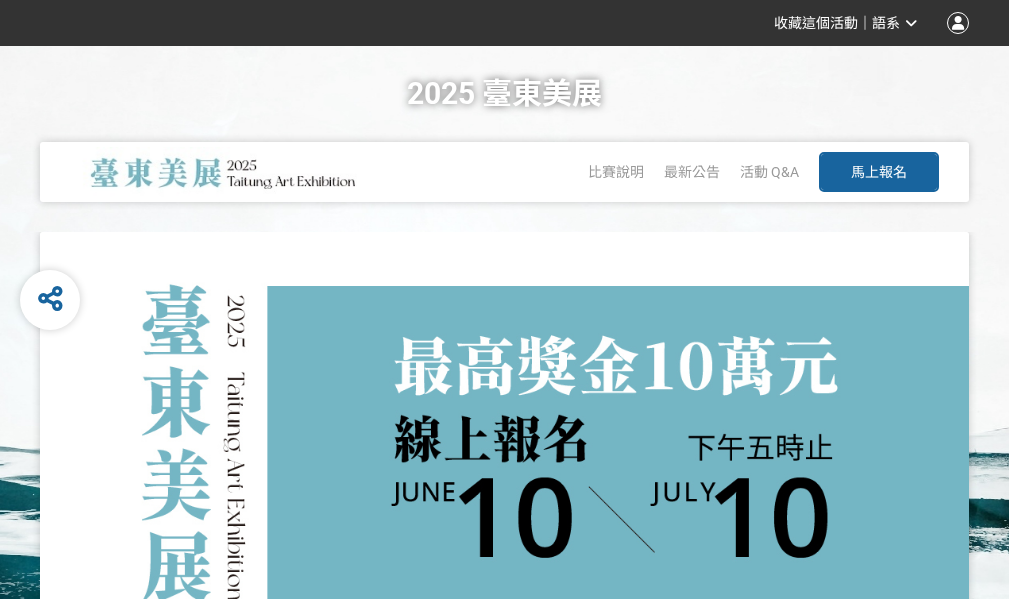 click on "馬上報名" at bounding box center [879, 172] 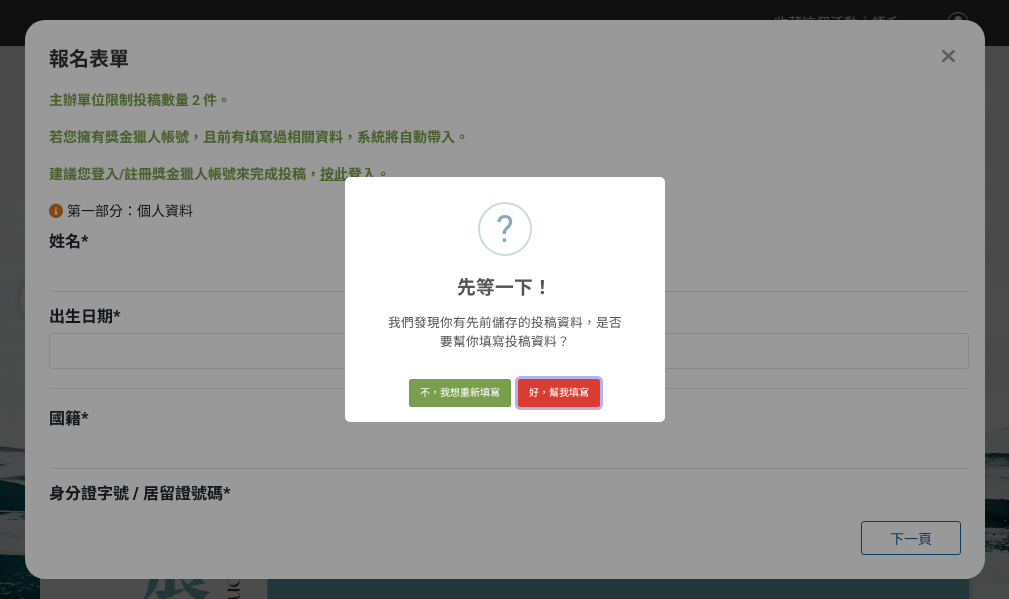 click on "好，幫我填寫" at bounding box center [559, 393] 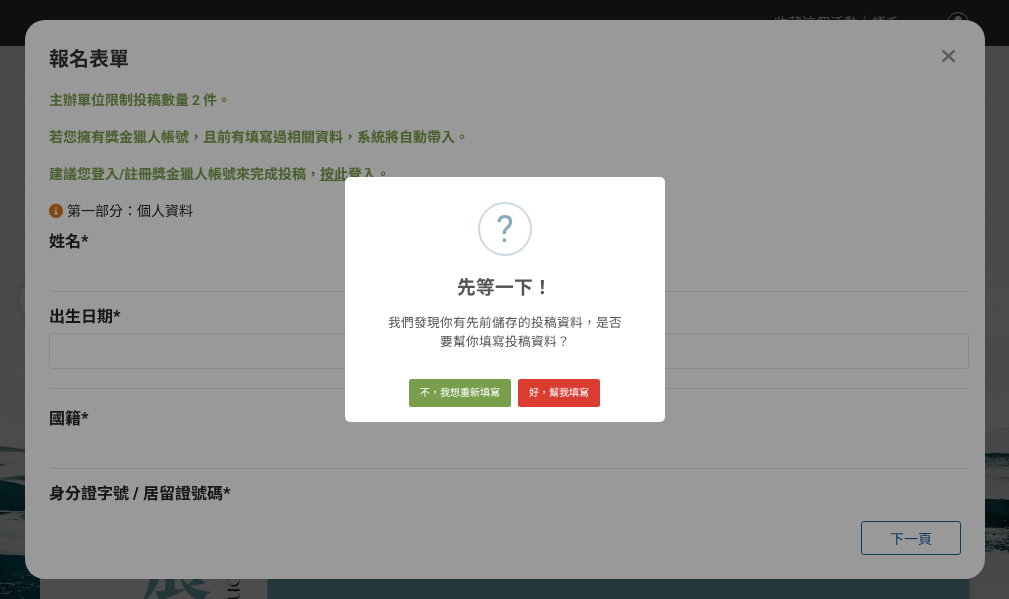 type on "何志峯" 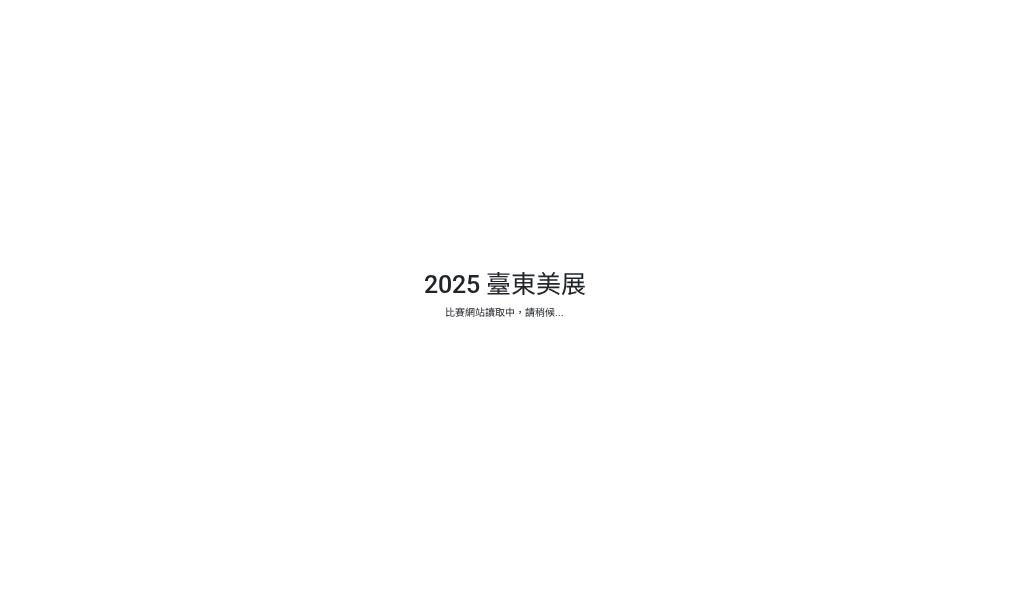 scroll, scrollTop: 0, scrollLeft: 0, axis: both 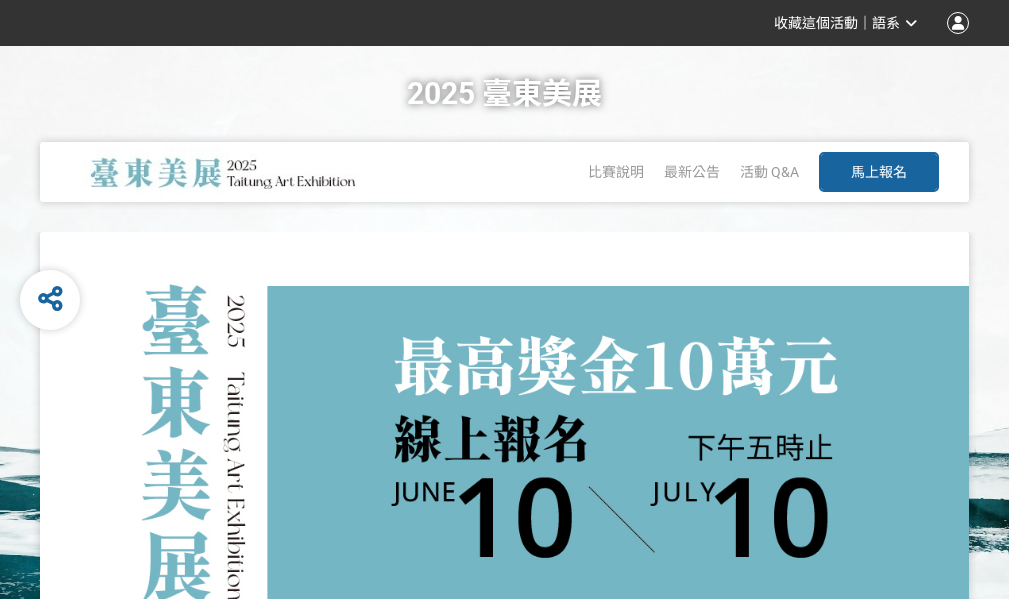 click on "馬上報名" at bounding box center (879, 172) 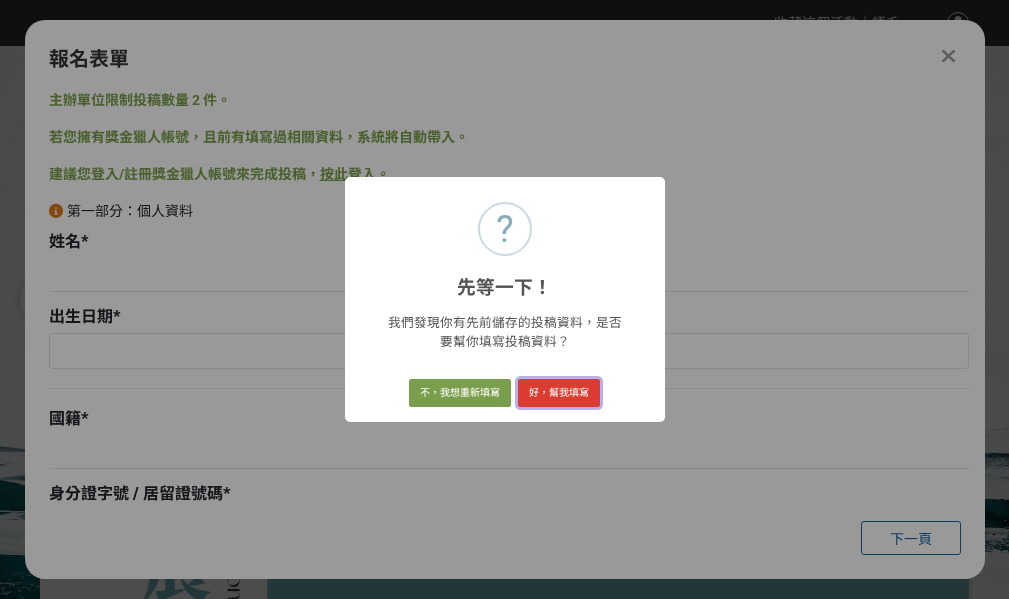 click on "好，幫我填寫" at bounding box center (559, 393) 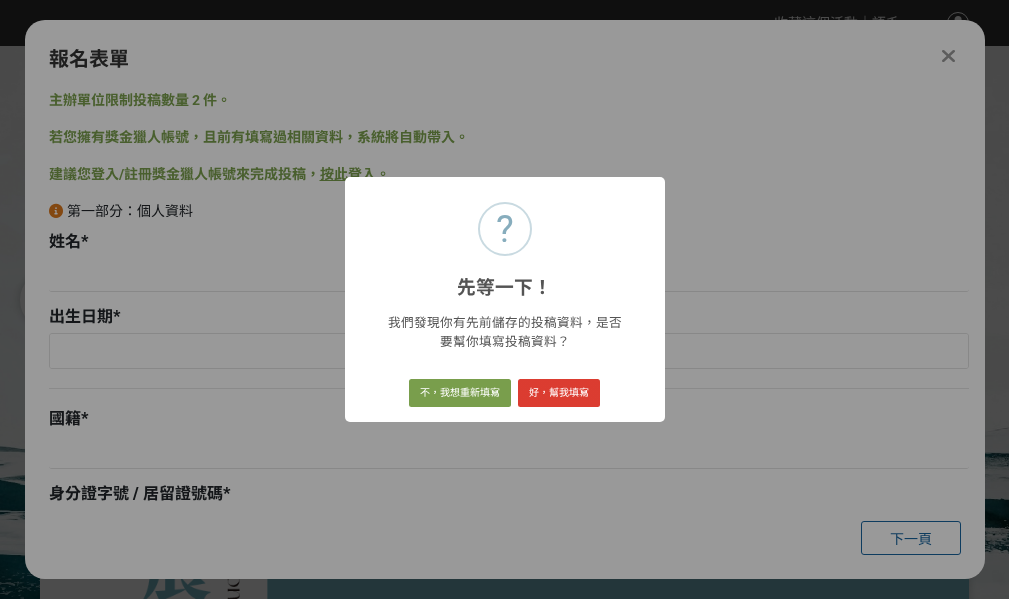 type on "何志峯" 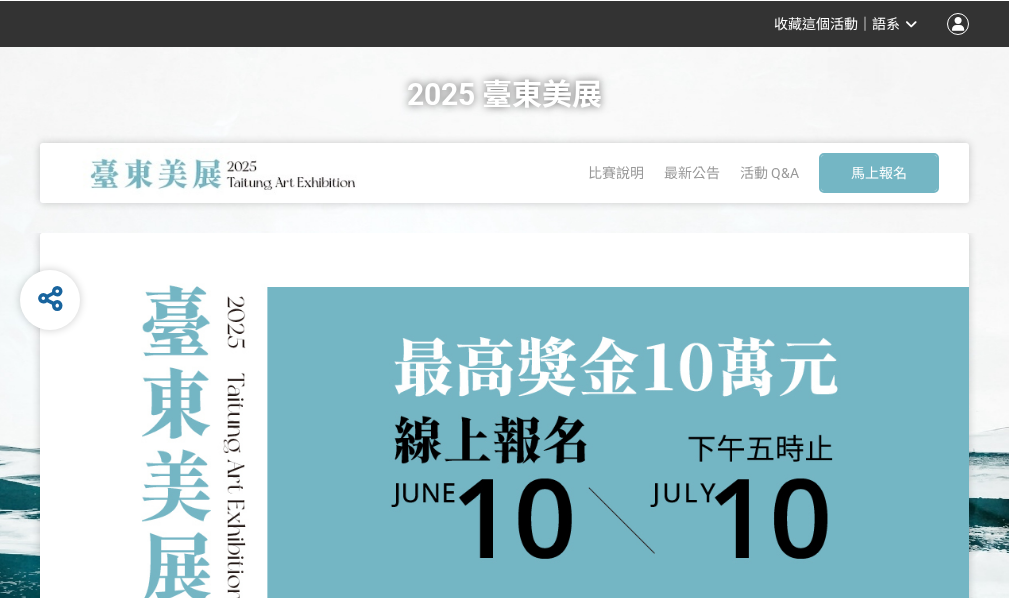 scroll, scrollTop: 0, scrollLeft: 0, axis: both 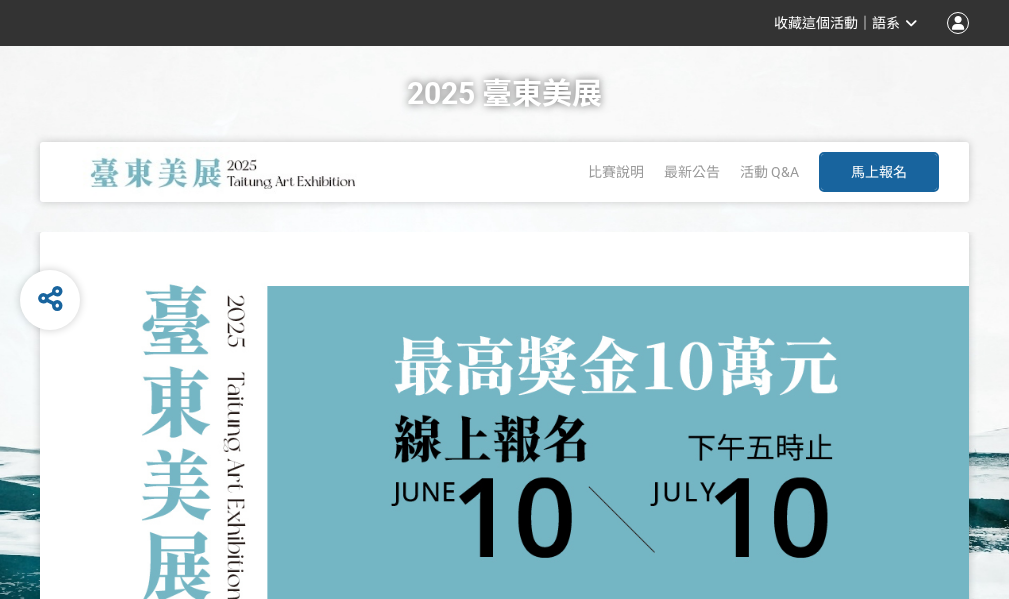 click on "馬上報名" at bounding box center [879, 172] 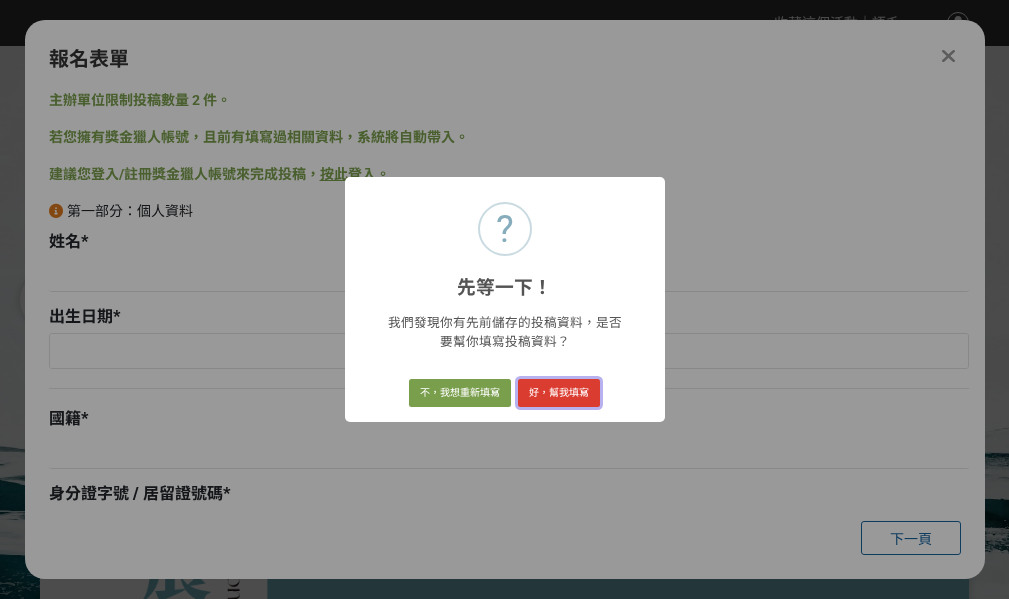 click on "好，幫我填寫" at bounding box center [559, 393] 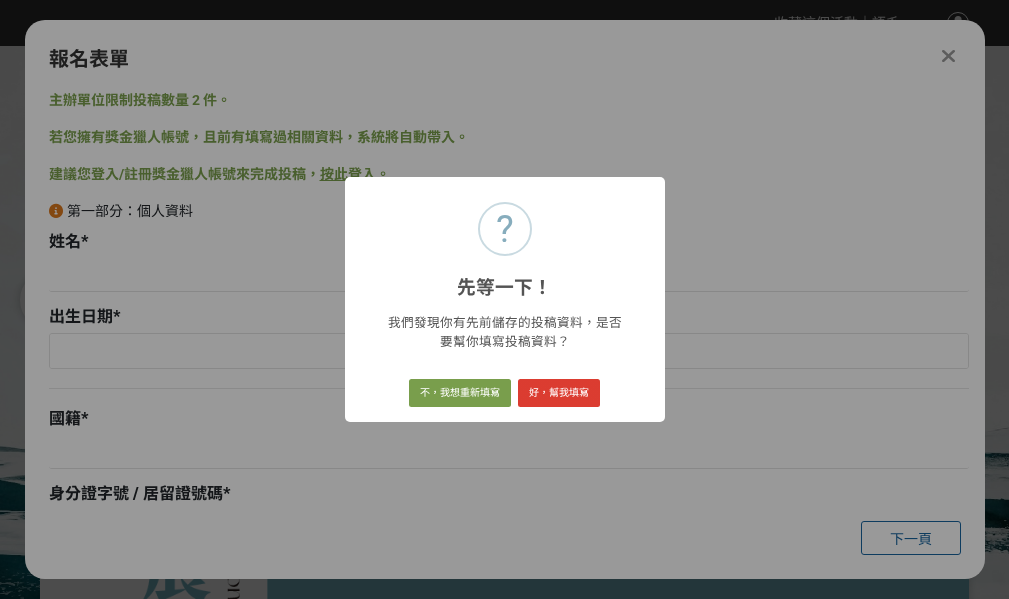 type on "何志峯" 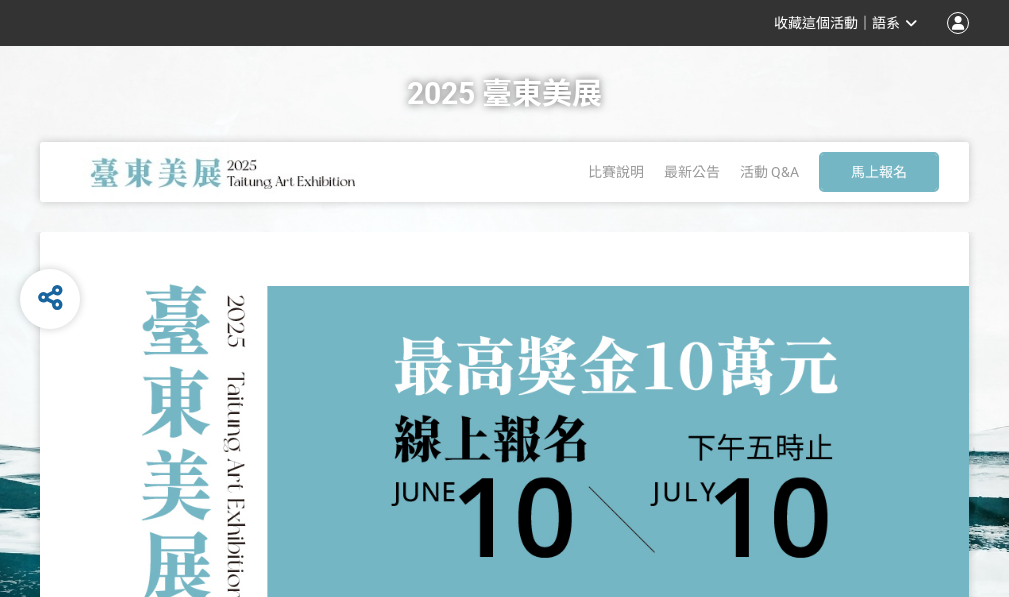 scroll, scrollTop: 0, scrollLeft: 0, axis: both 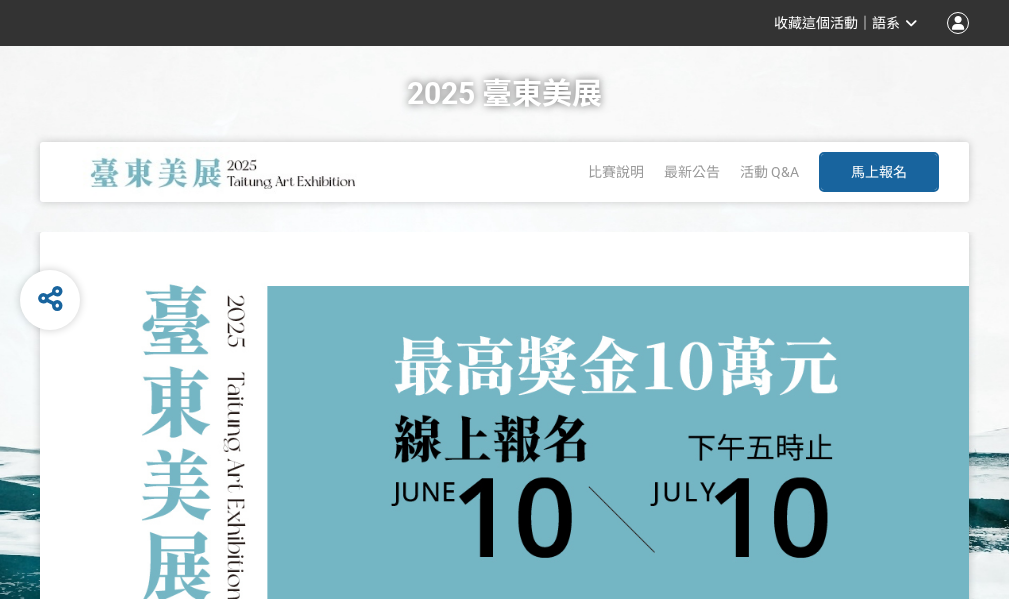 click on "馬上報名" at bounding box center [879, 172] 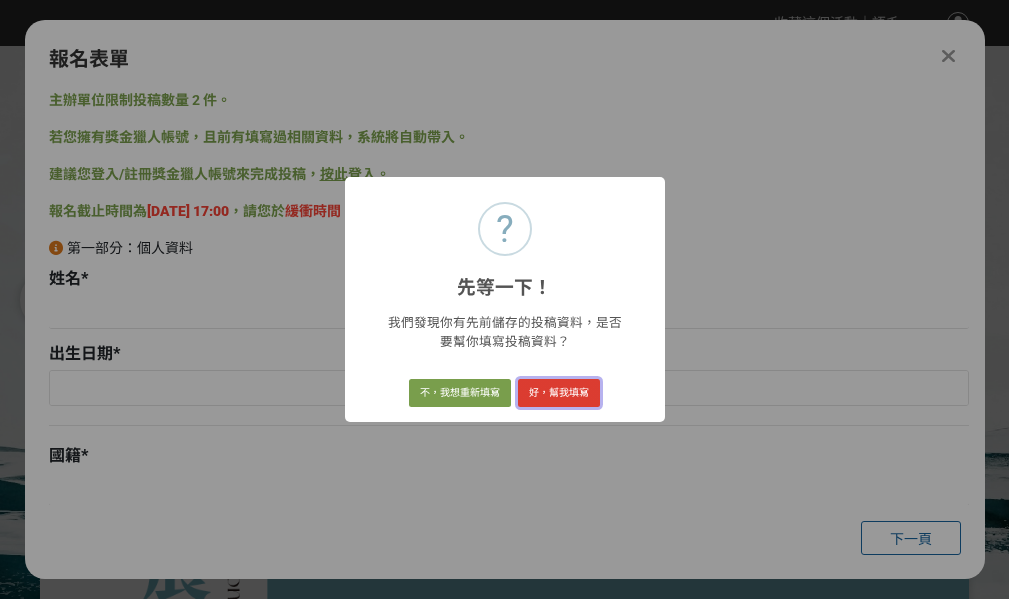 click on "好，幫我填寫" at bounding box center (559, 393) 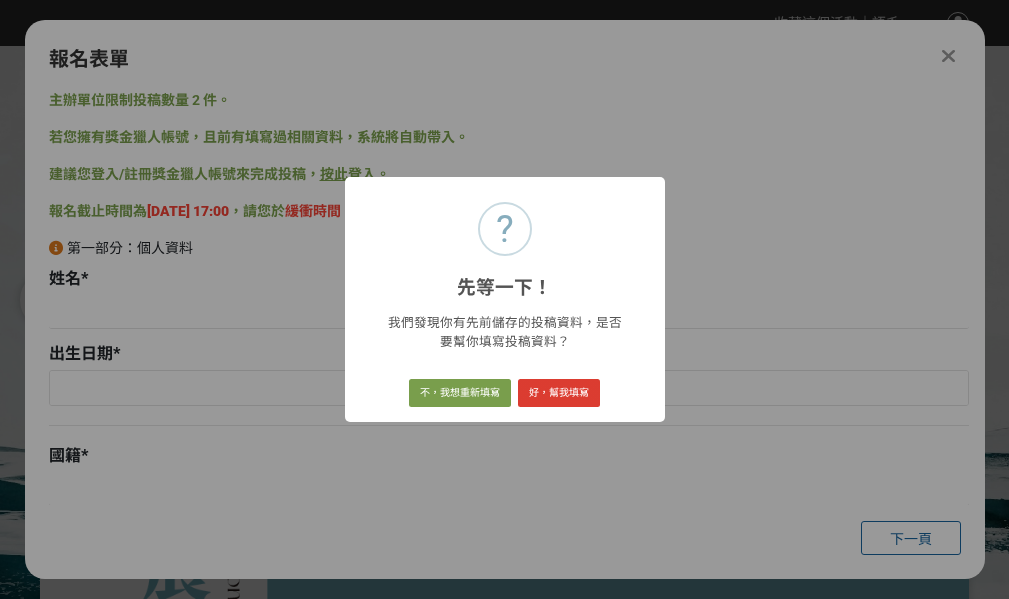 type on "何志峯" 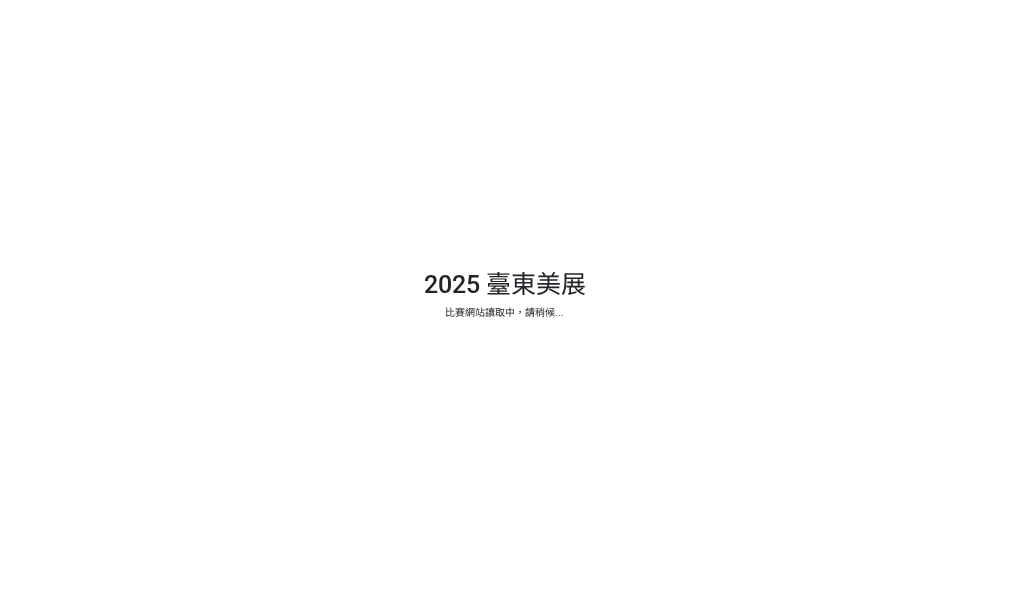scroll, scrollTop: 0, scrollLeft: 0, axis: both 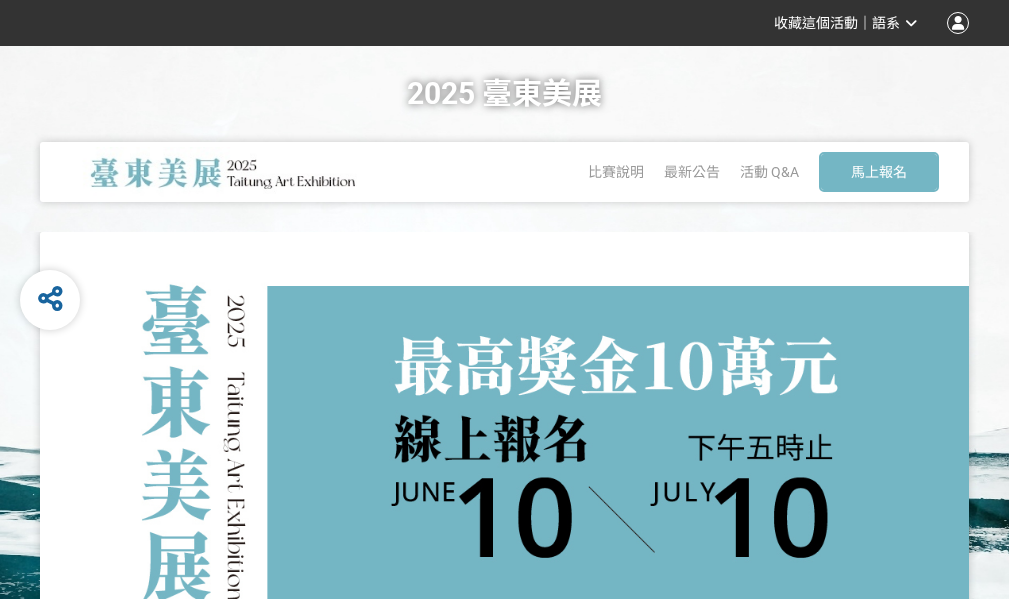 click at bounding box center (504, 473) 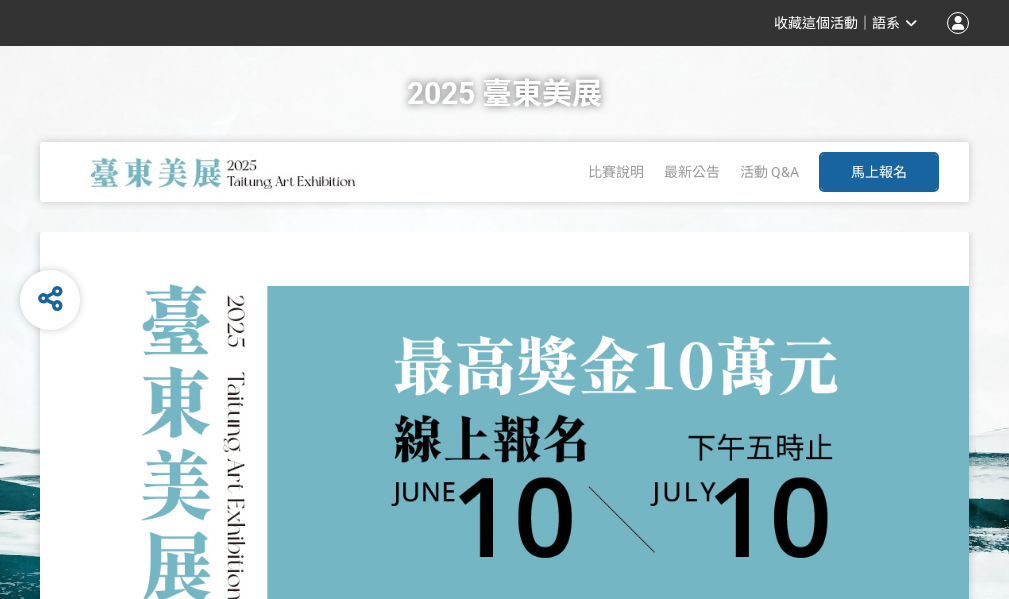 click on "馬上報名" at bounding box center (879, 172) 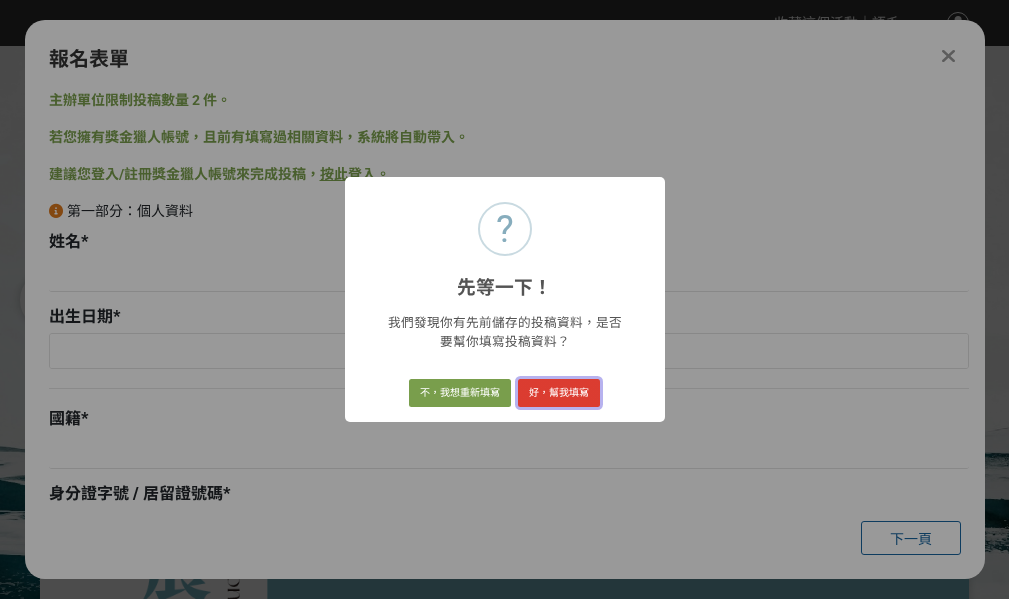 click on "好，幫我填寫" at bounding box center (559, 393) 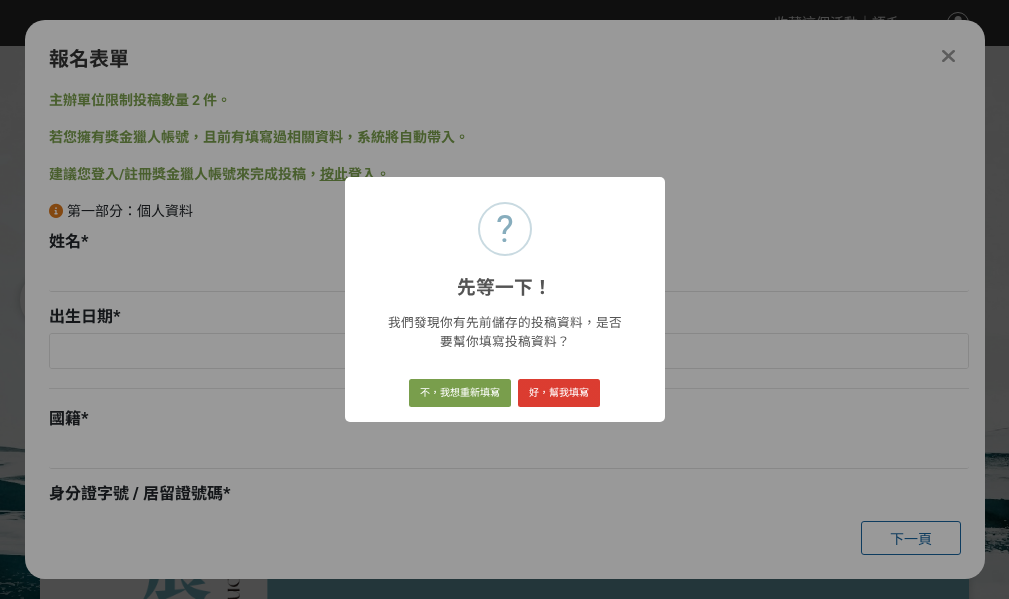 type on "何志峯" 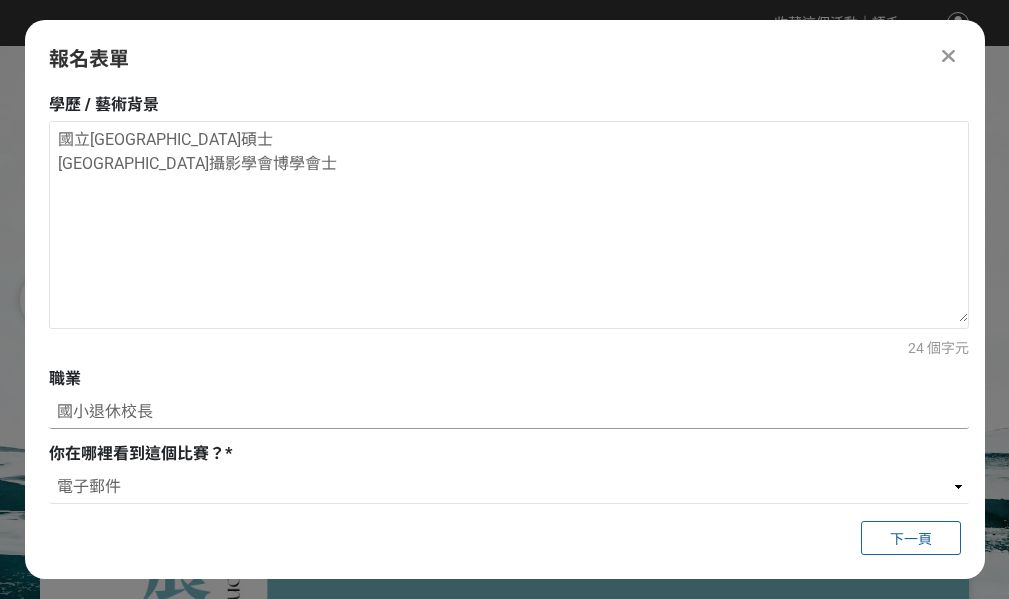 scroll, scrollTop: 818, scrollLeft: 0, axis: vertical 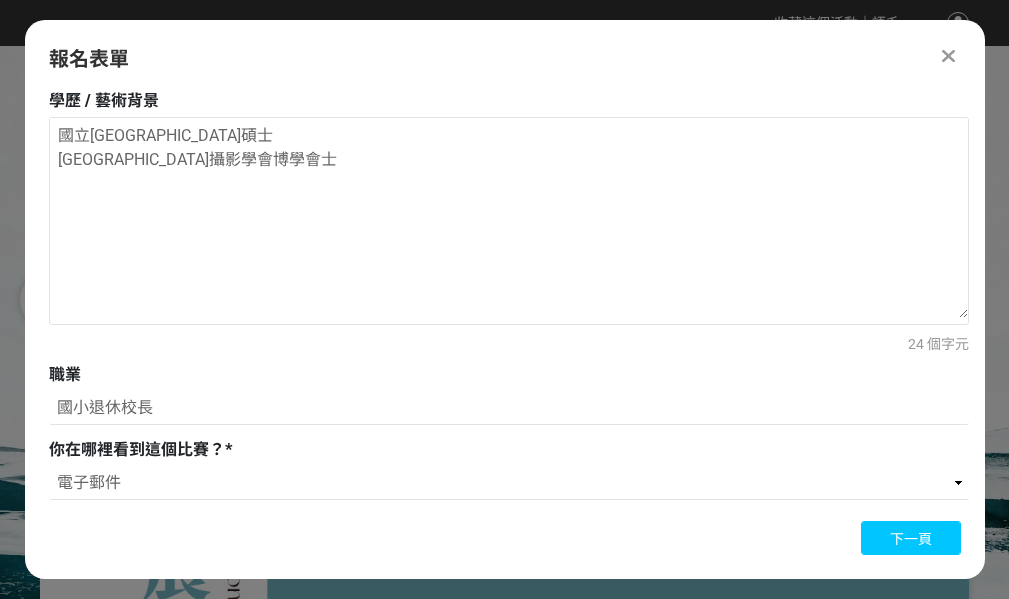 click on "下一頁" at bounding box center [911, 539] 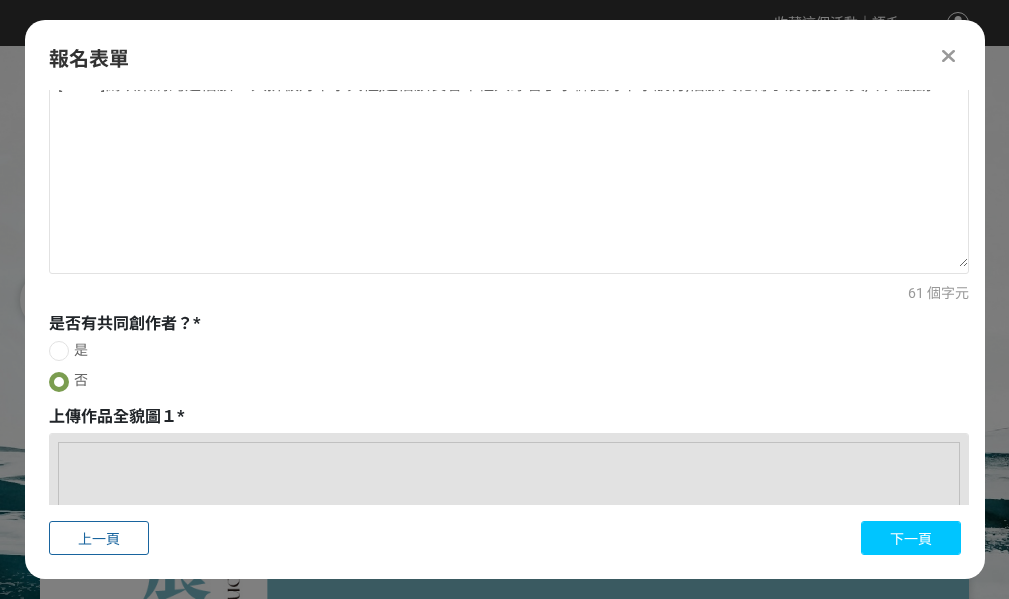 click on "下一頁" at bounding box center (911, 539) 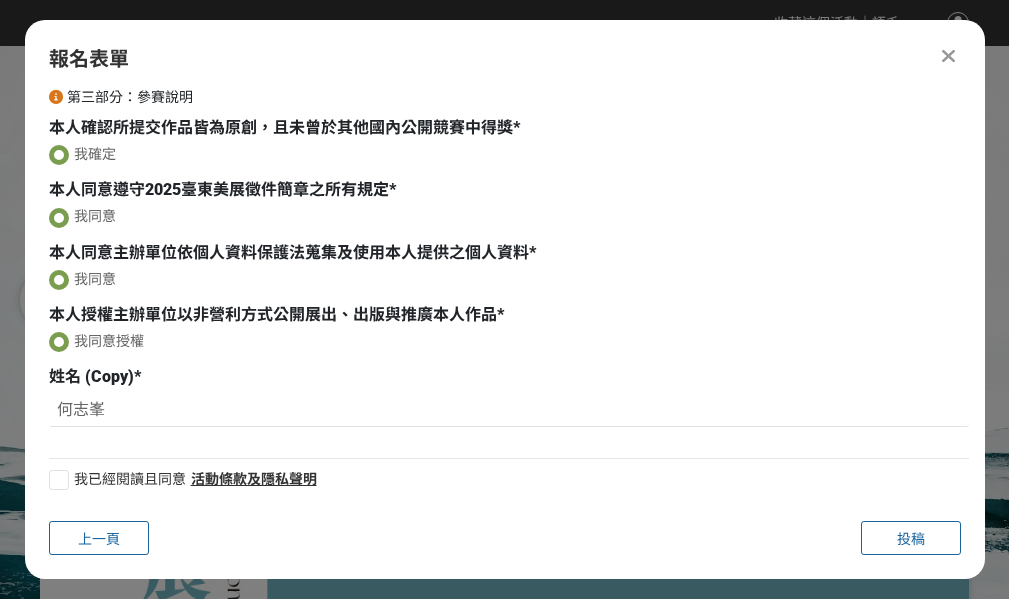 click at bounding box center [59, 480] 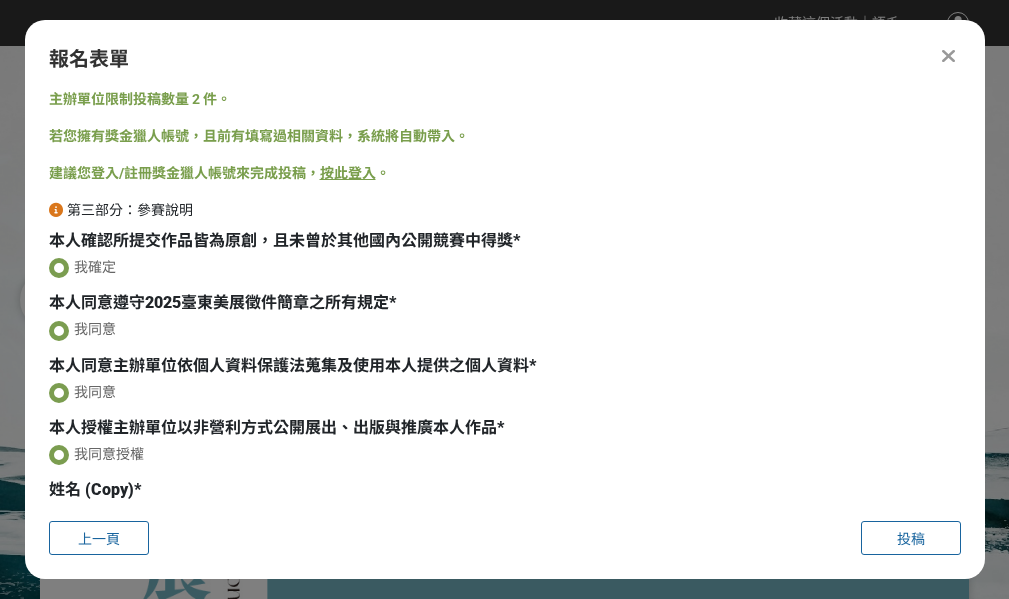 scroll, scrollTop: 0, scrollLeft: 0, axis: both 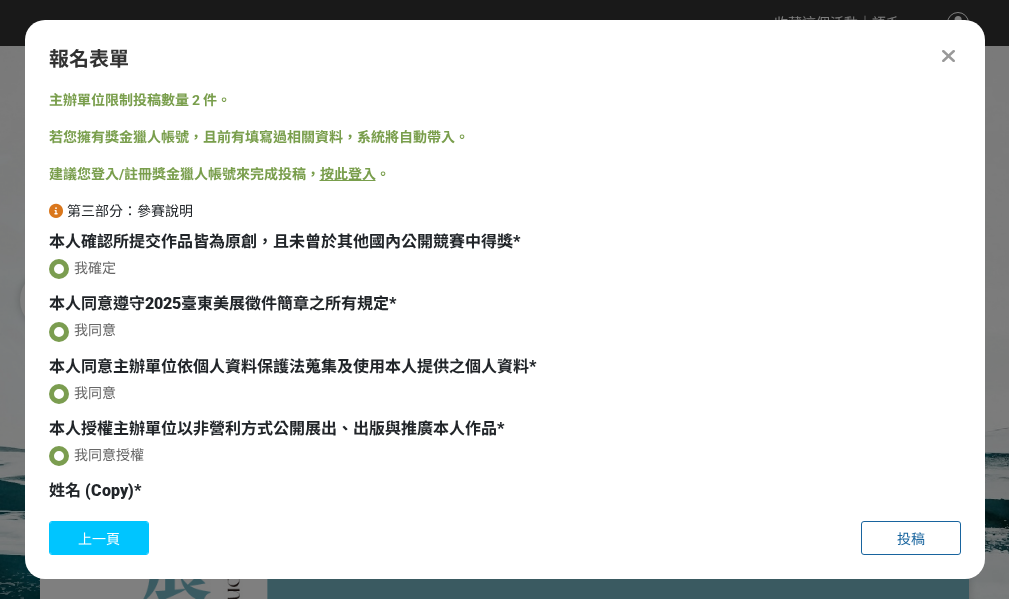 click on "上一頁" at bounding box center (99, 539) 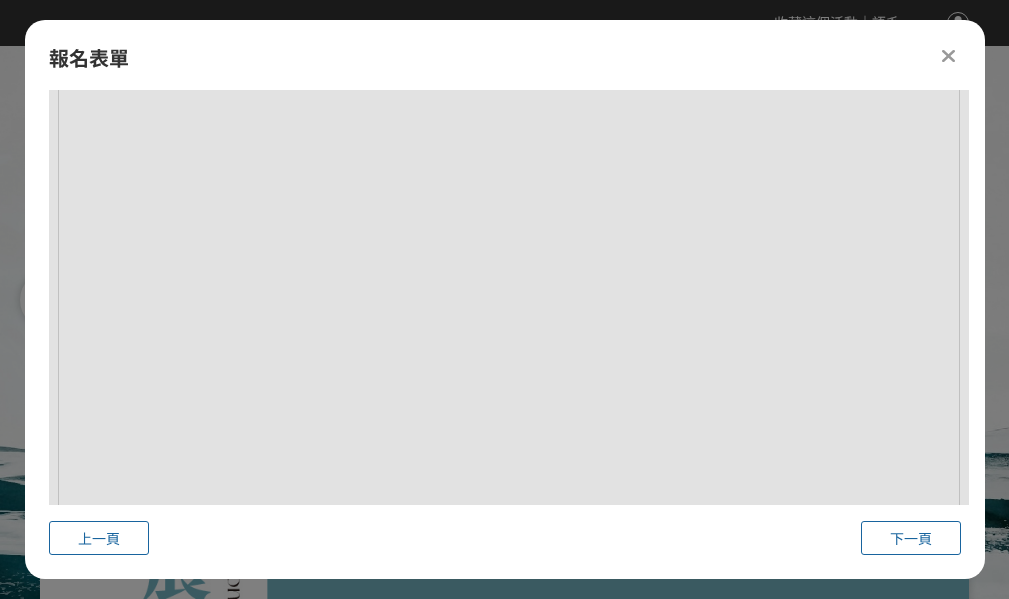 scroll, scrollTop: 4083, scrollLeft: 0, axis: vertical 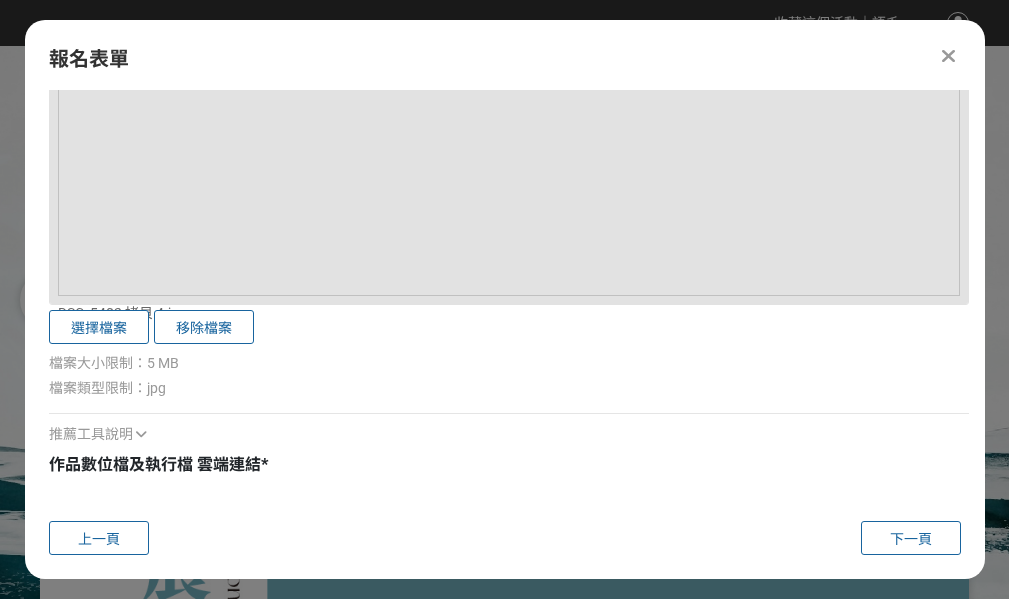 click at bounding box center [141, 434] 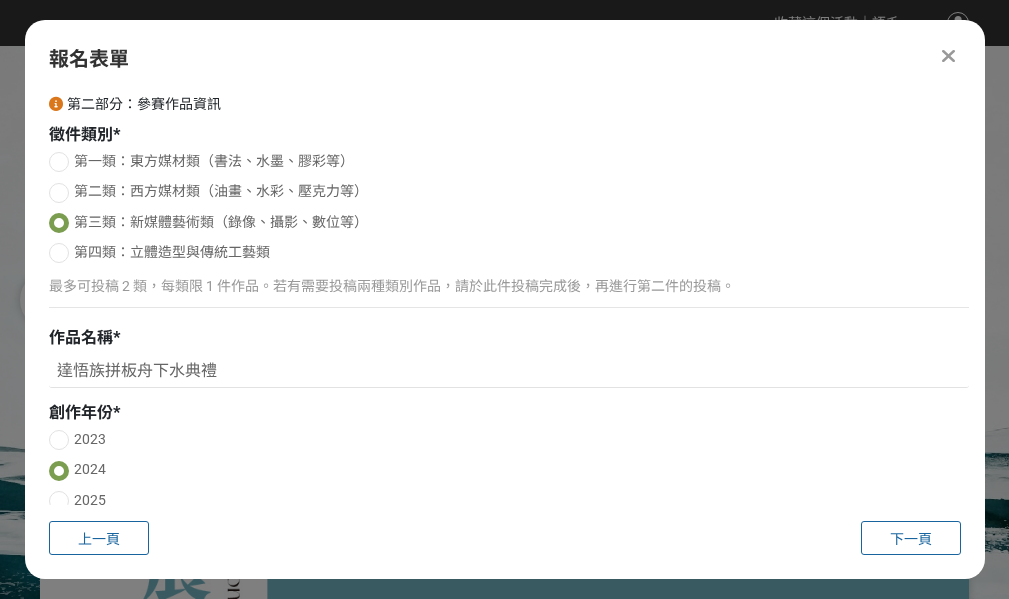 scroll, scrollTop: 0, scrollLeft: 0, axis: both 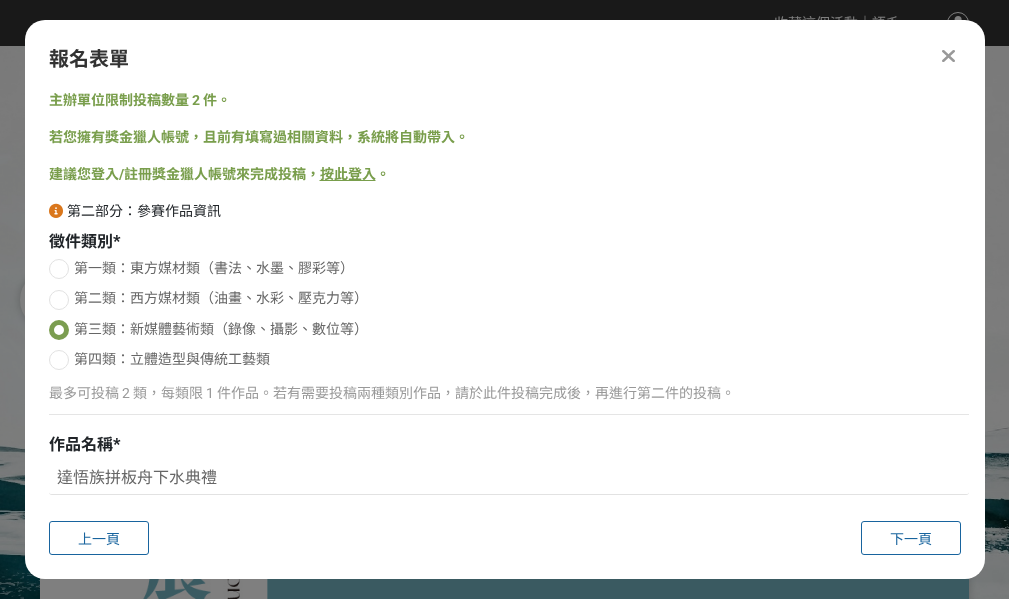 click at bounding box center (948, 56) 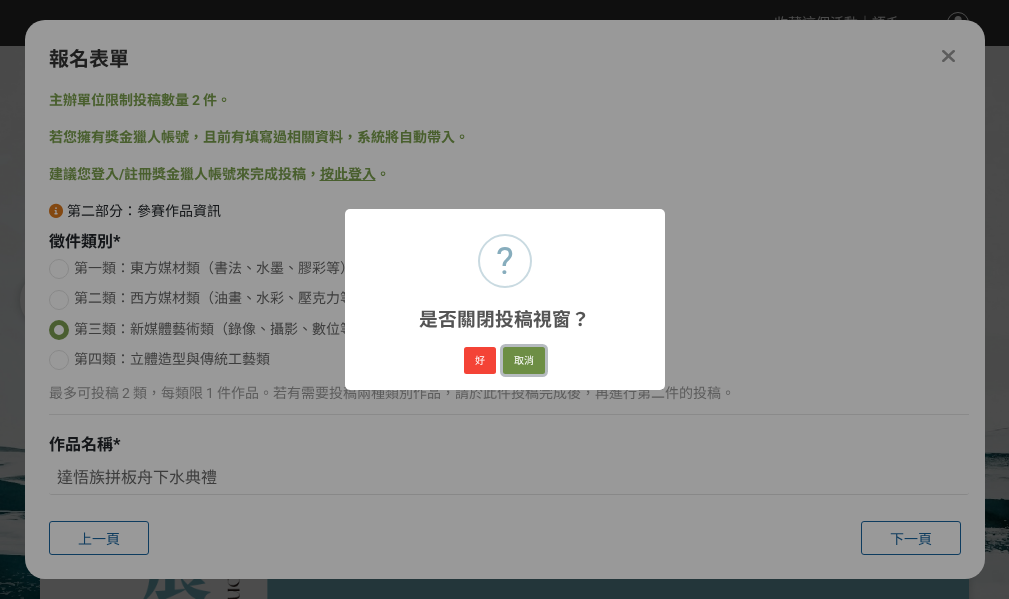 click on "取消" at bounding box center [524, 361] 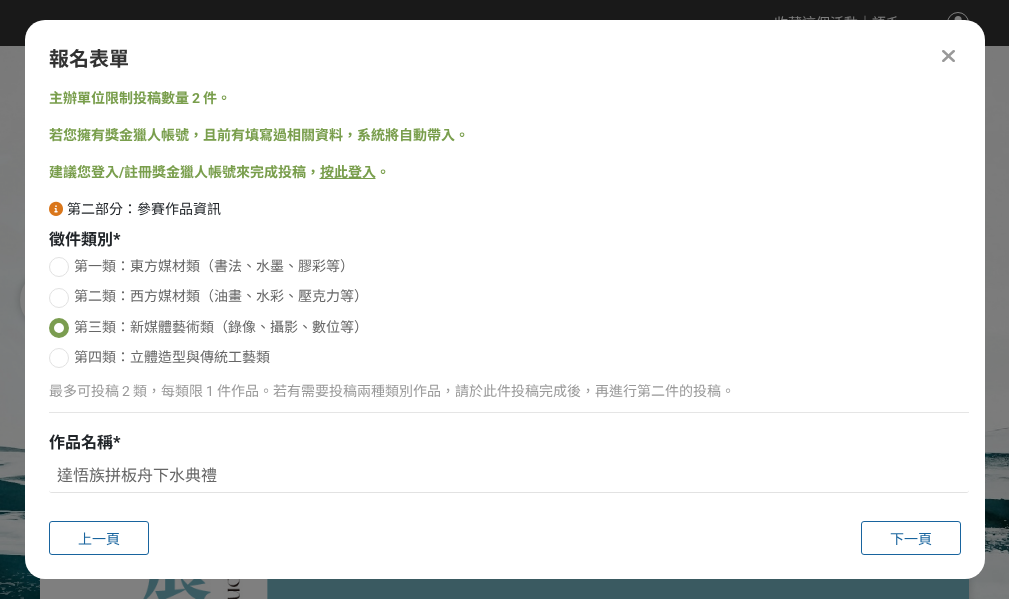 scroll, scrollTop: 0, scrollLeft: 0, axis: both 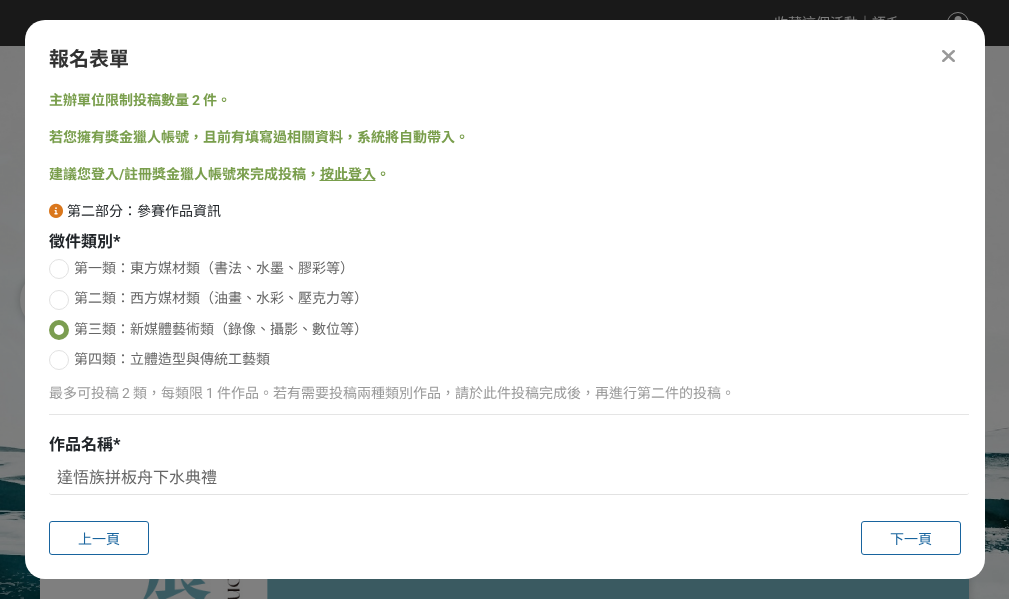 drag, startPoint x: 123, startPoint y: 72, endPoint x: 147, endPoint y: 39, distance: 40.804413 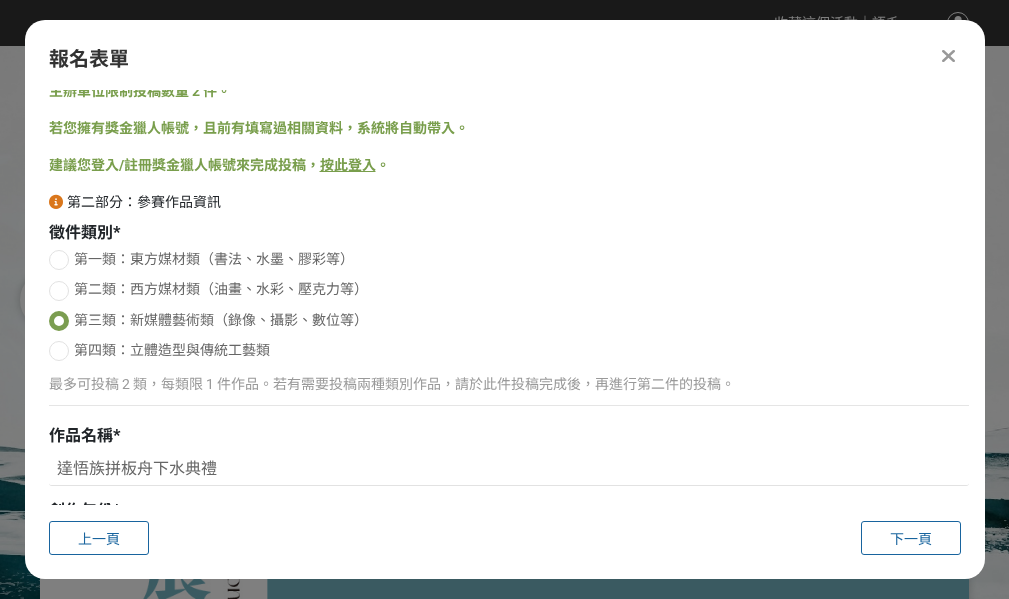scroll, scrollTop: 0, scrollLeft: 0, axis: both 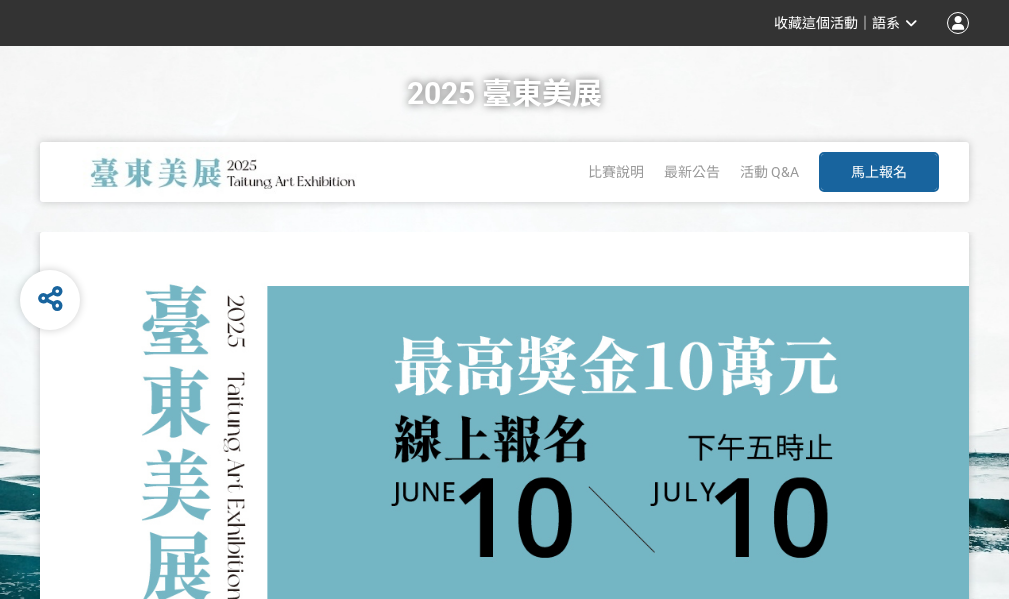 click on "馬上報名" at bounding box center [879, 172] 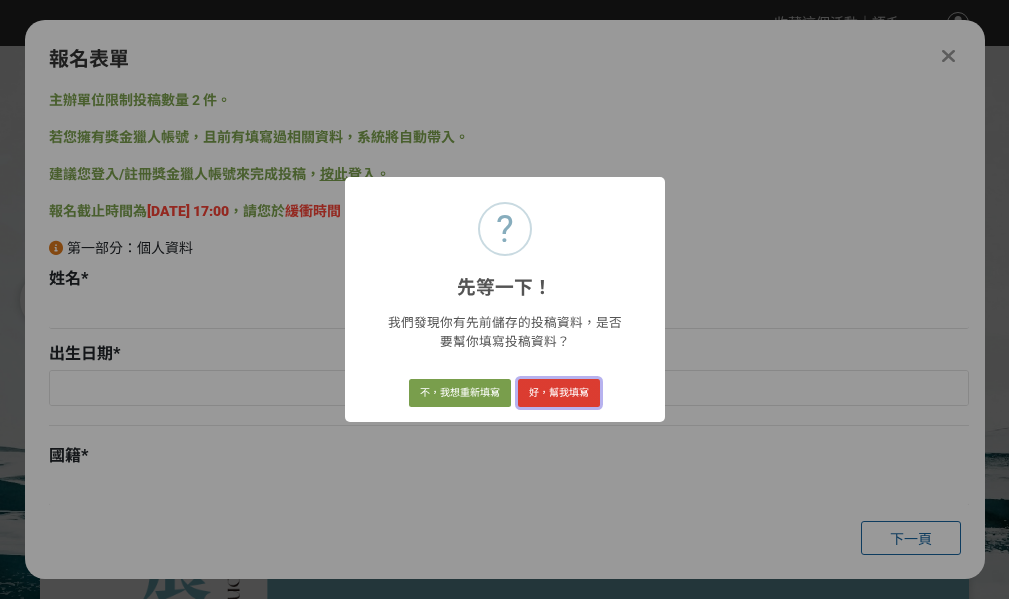 click on "好，幫我填寫" at bounding box center (559, 393) 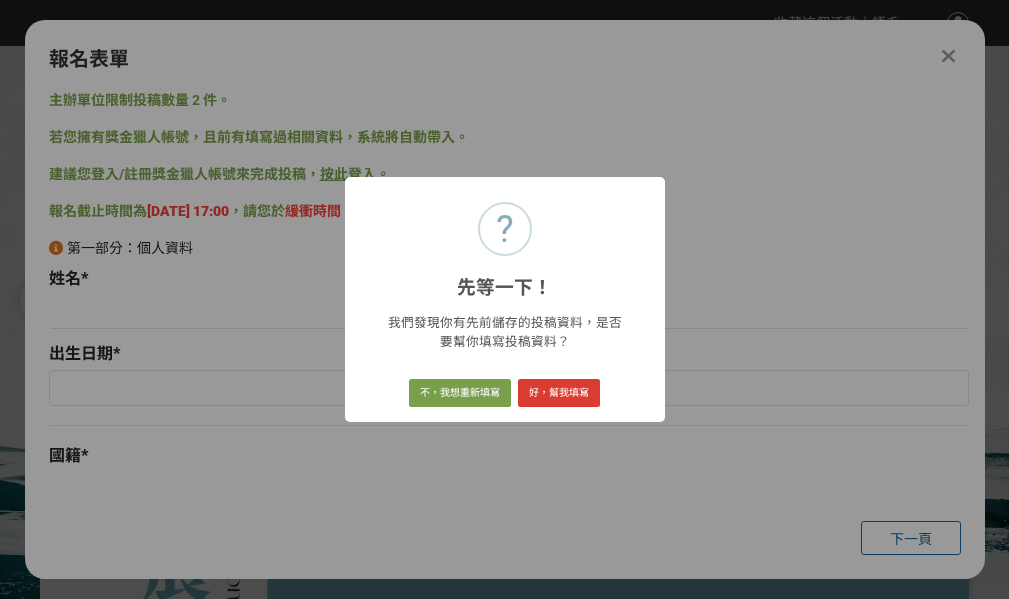 type on "何志峯" 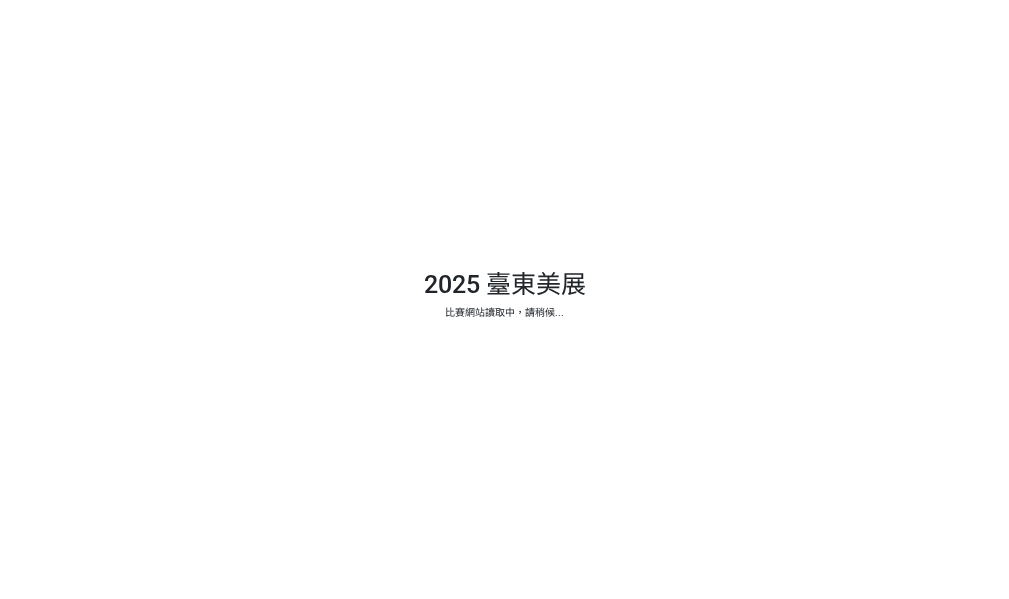 scroll, scrollTop: 0, scrollLeft: 0, axis: both 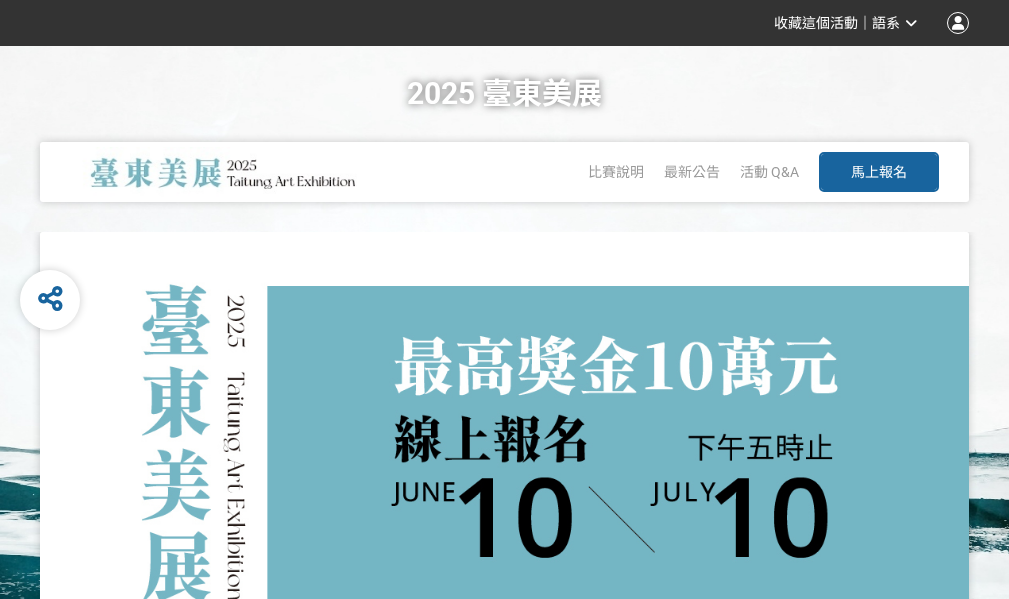 click on "馬上報名" at bounding box center (879, 172) 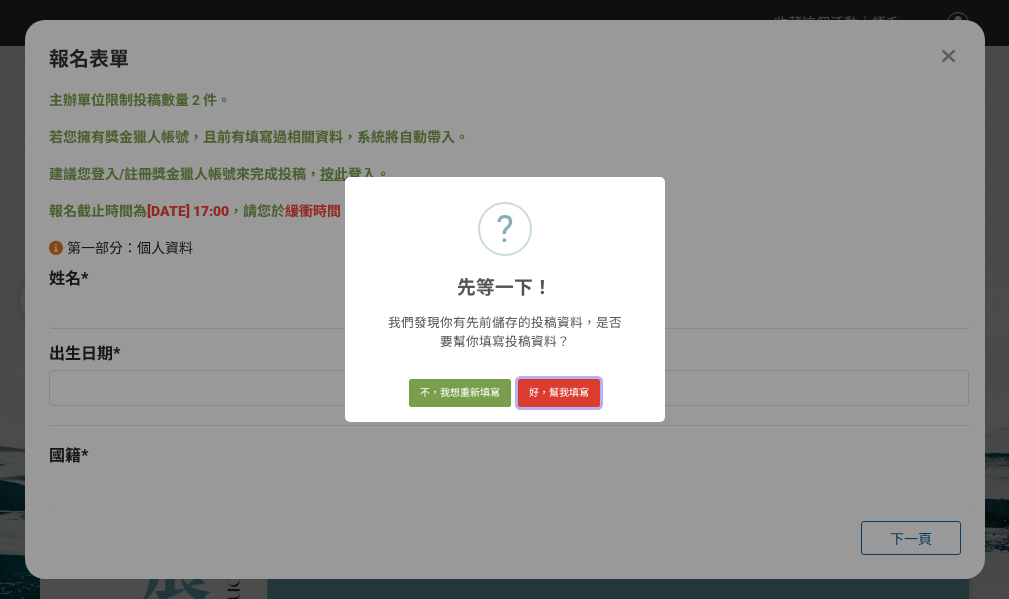 click on "好，幫我填寫" at bounding box center (559, 393) 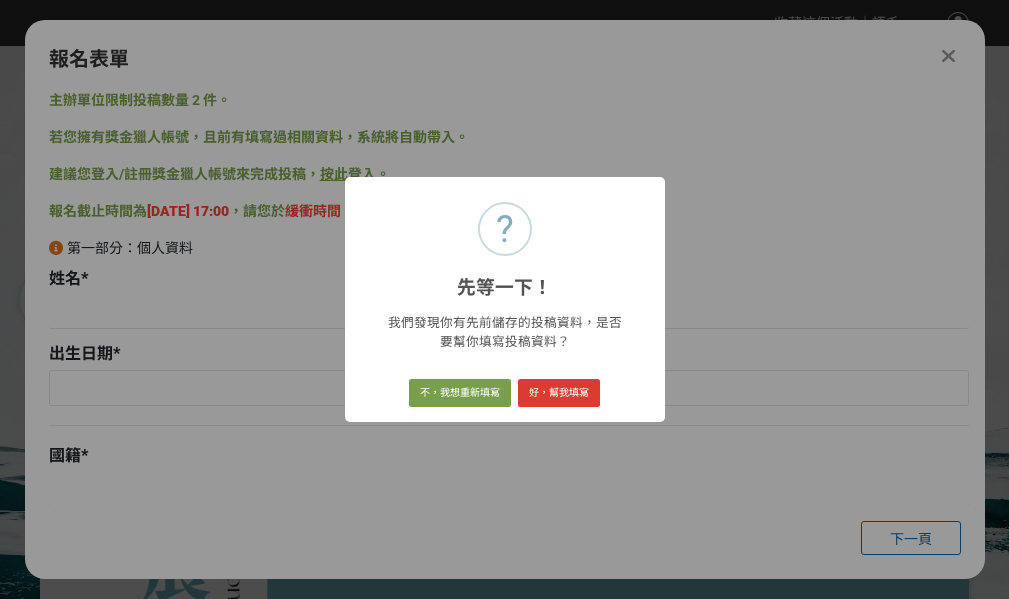 type on "何志峯" 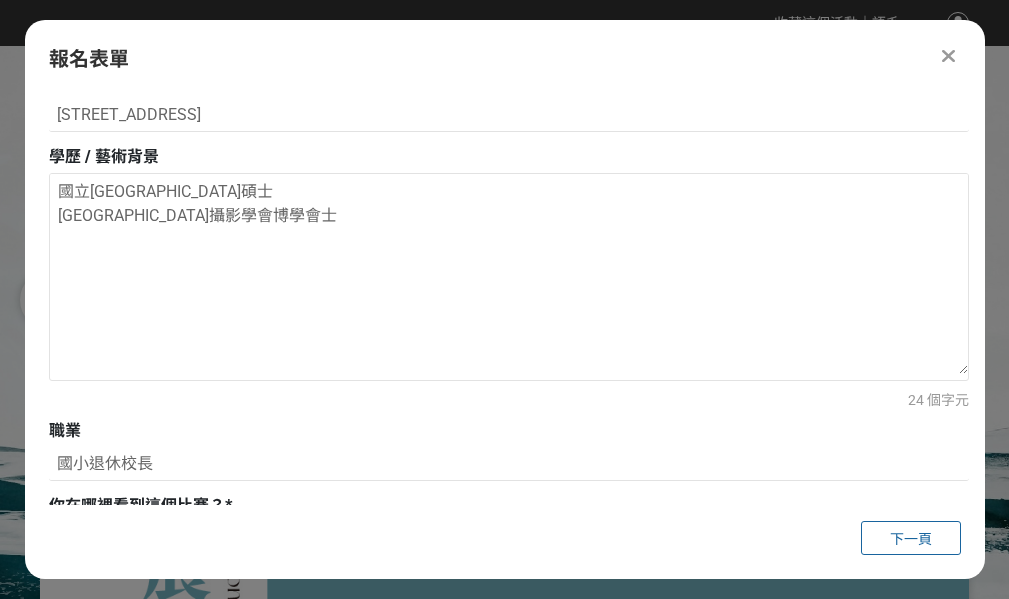 scroll, scrollTop: 855, scrollLeft: 0, axis: vertical 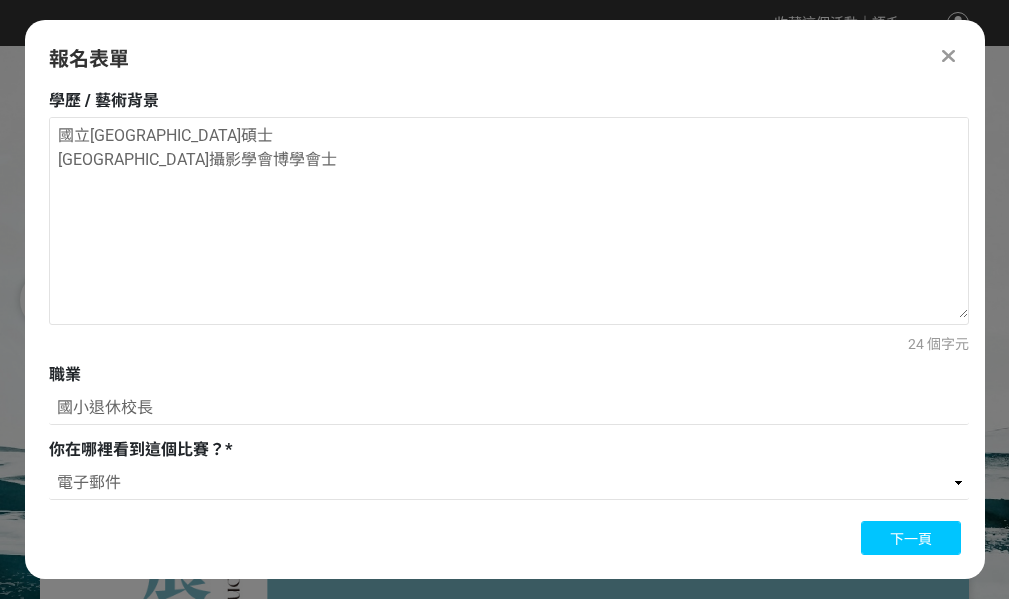 click on "下一頁" at bounding box center [911, 539] 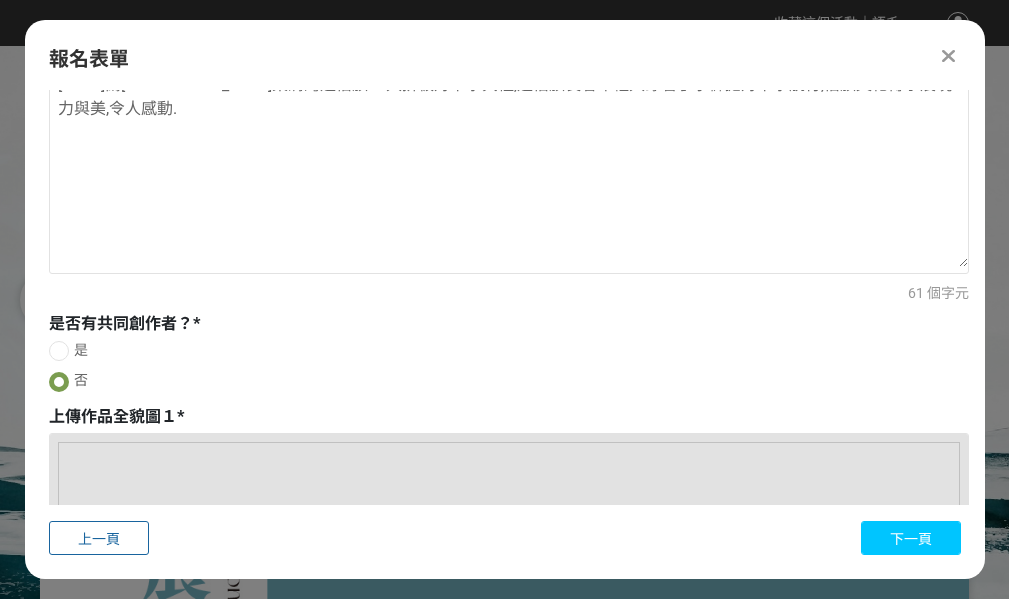 click on "下一頁" at bounding box center [911, 539] 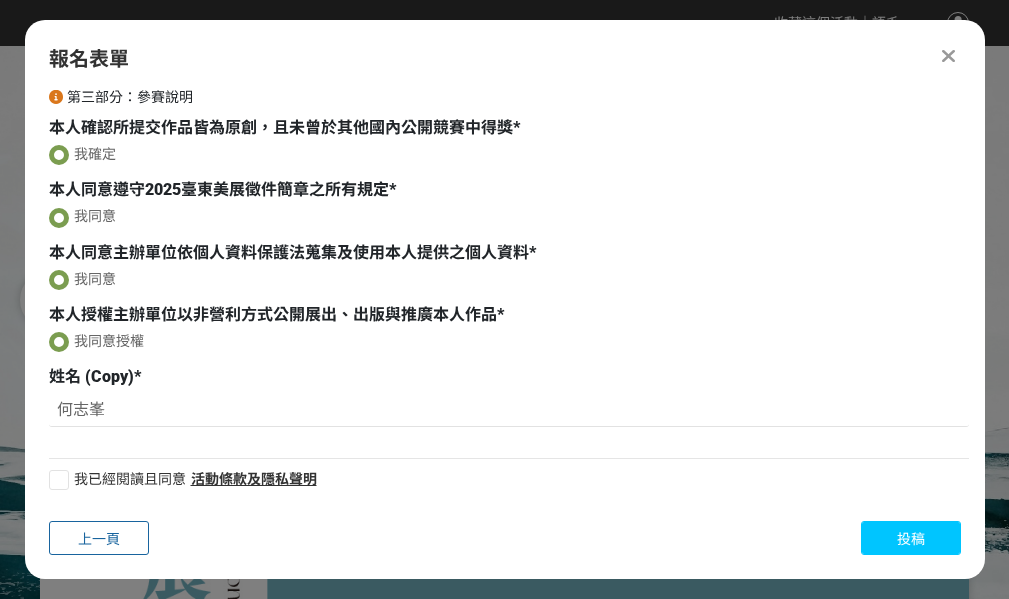 scroll, scrollTop: 151, scrollLeft: 0, axis: vertical 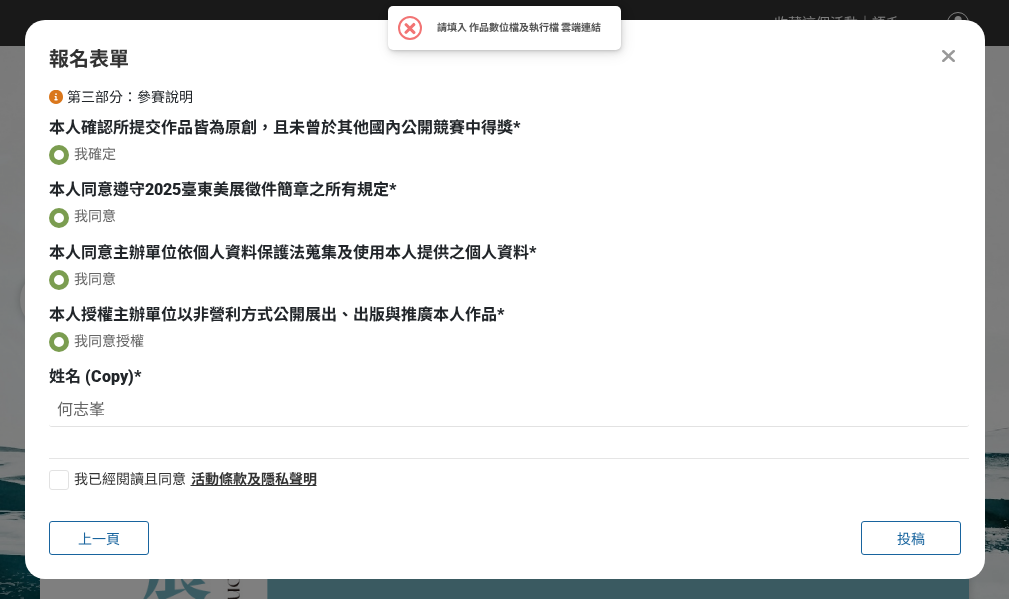 click at bounding box center [410, 28] 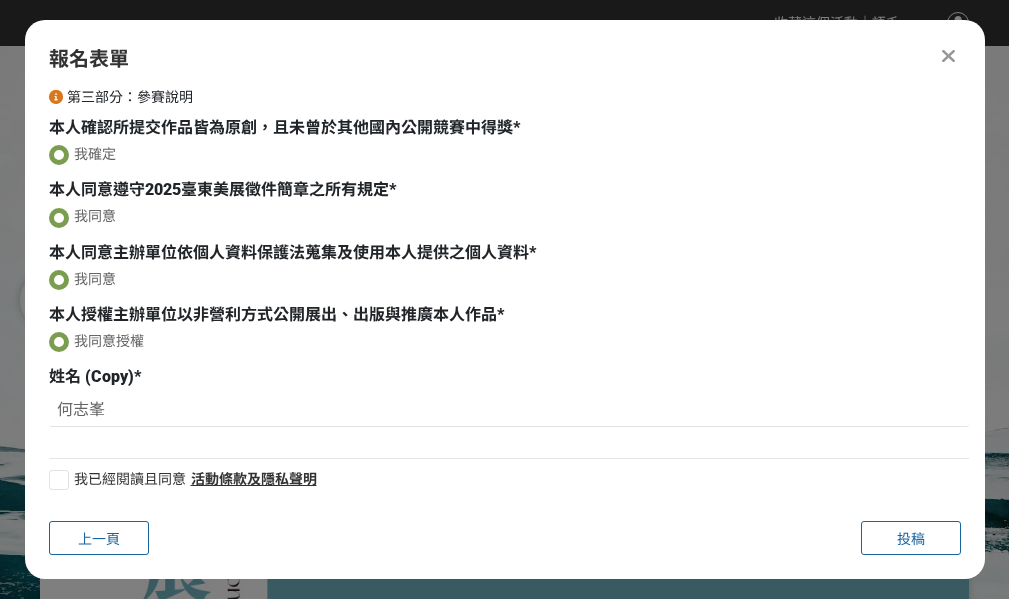 drag, startPoint x: 909, startPoint y: 533, endPoint x: 235, endPoint y: -103, distance: 926.6995 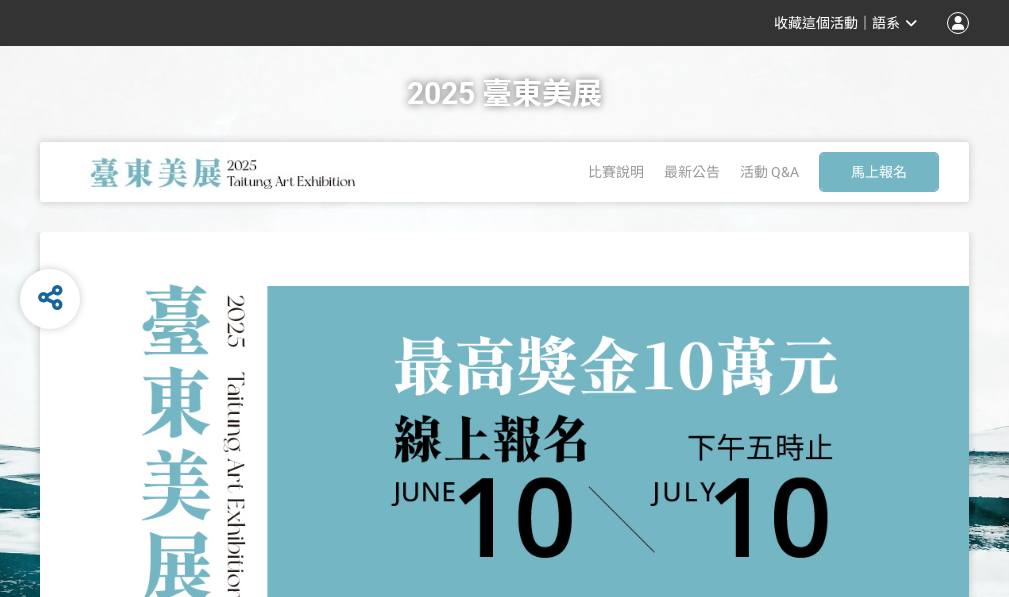scroll, scrollTop: 0, scrollLeft: 0, axis: both 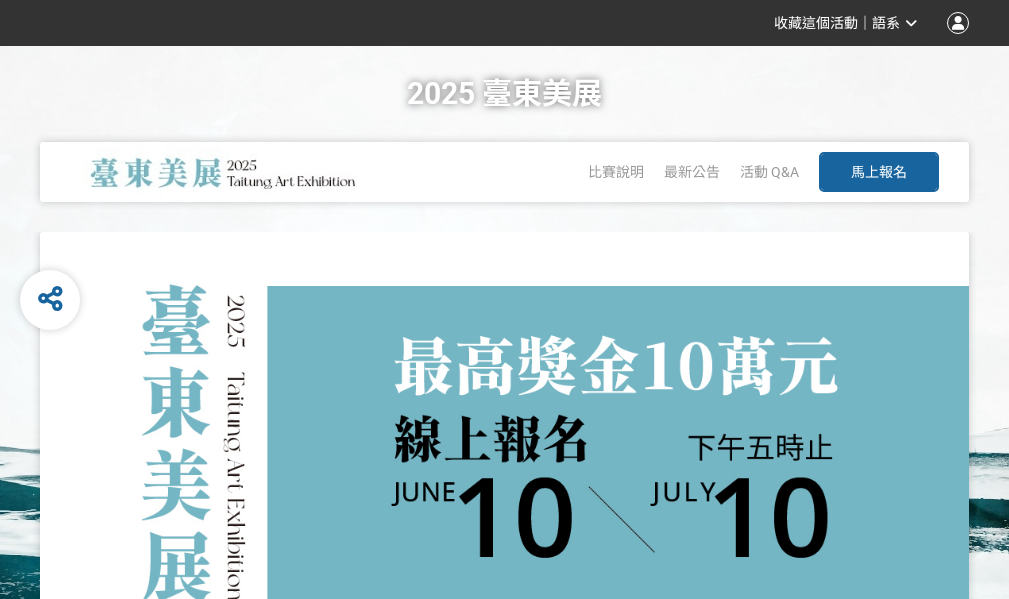 click on "馬上報名" at bounding box center (879, 172) 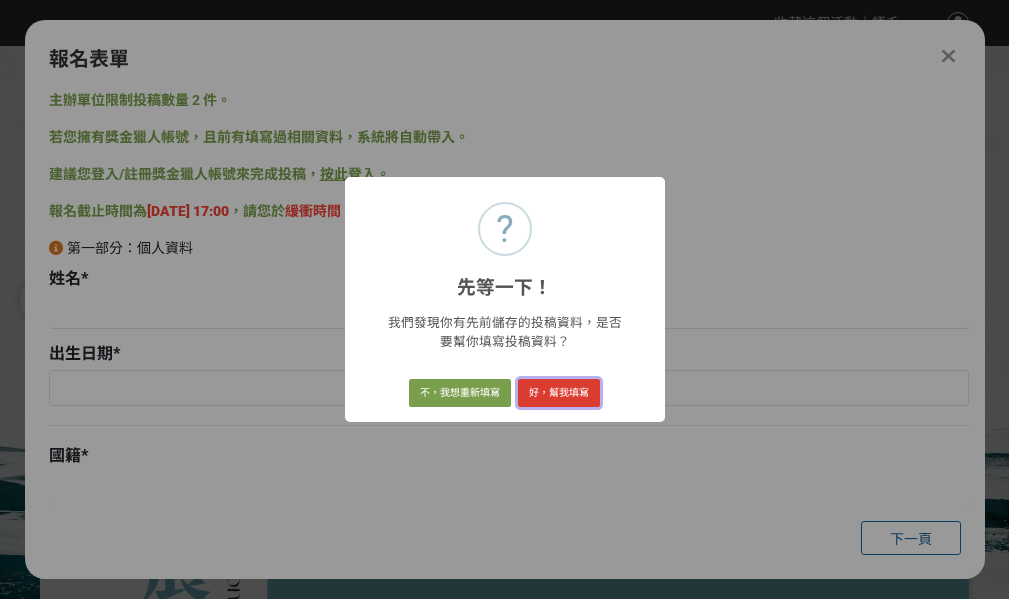 click on "好，幫我填寫" at bounding box center (559, 393) 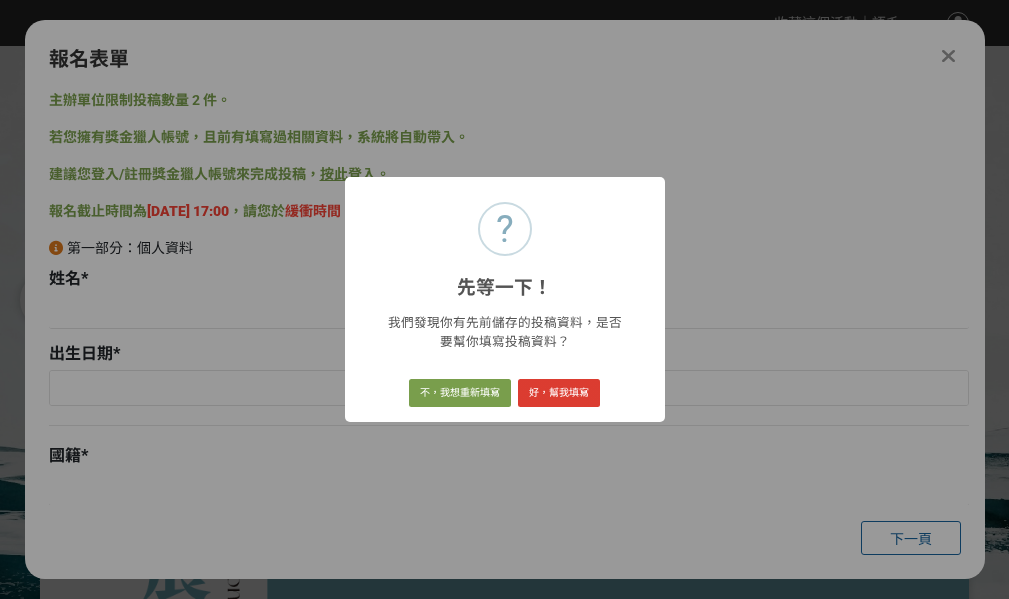 type on "何志峯" 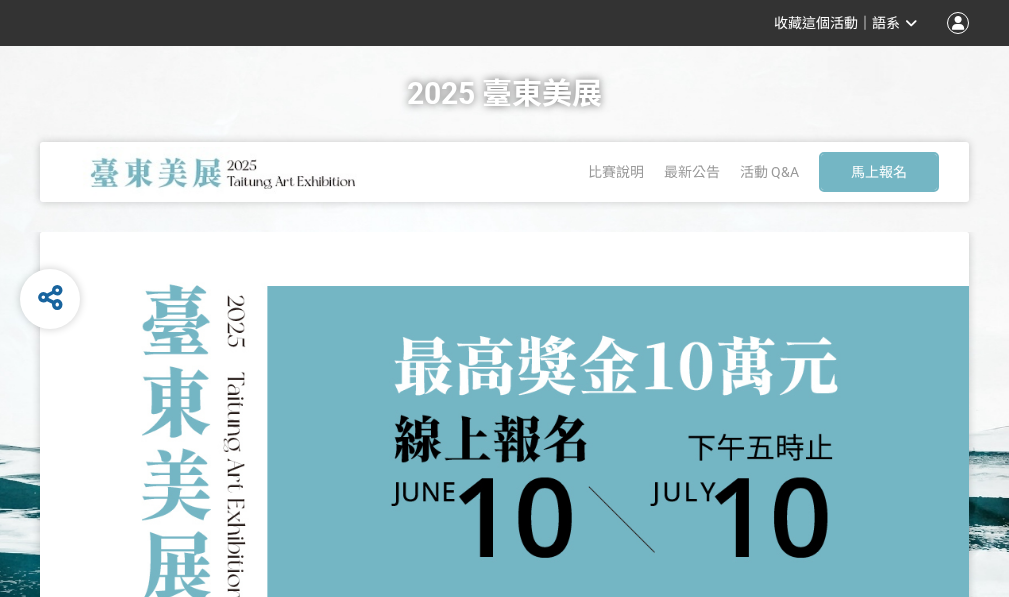 scroll, scrollTop: 0, scrollLeft: 0, axis: both 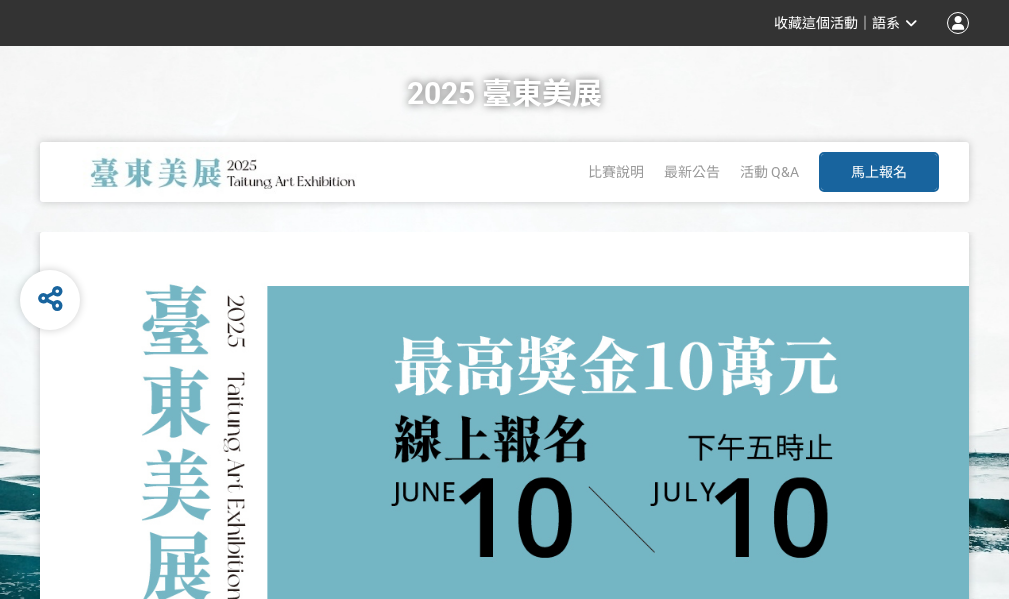 click on "馬上報名" at bounding box center [879, 172] 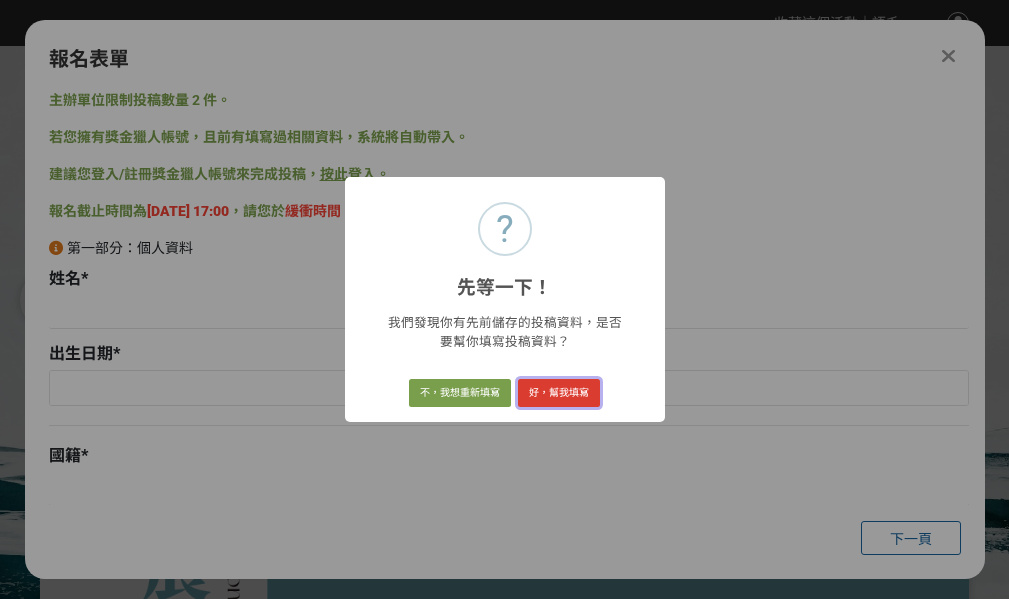 click on "好，幫我填寫" at bounding box center [559, 393] 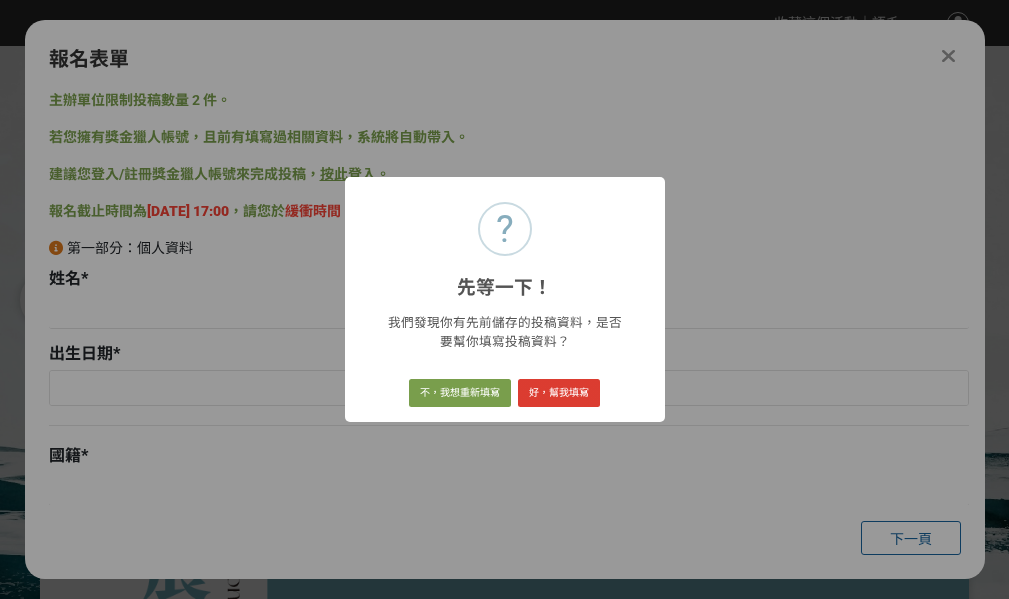 type on "何志峯" 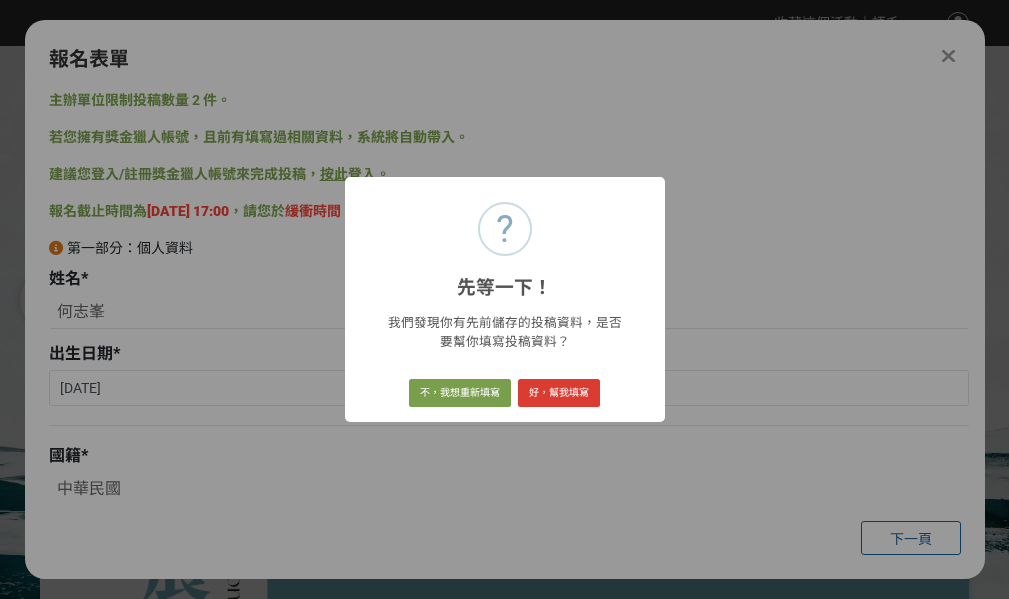 type on "S102513220" 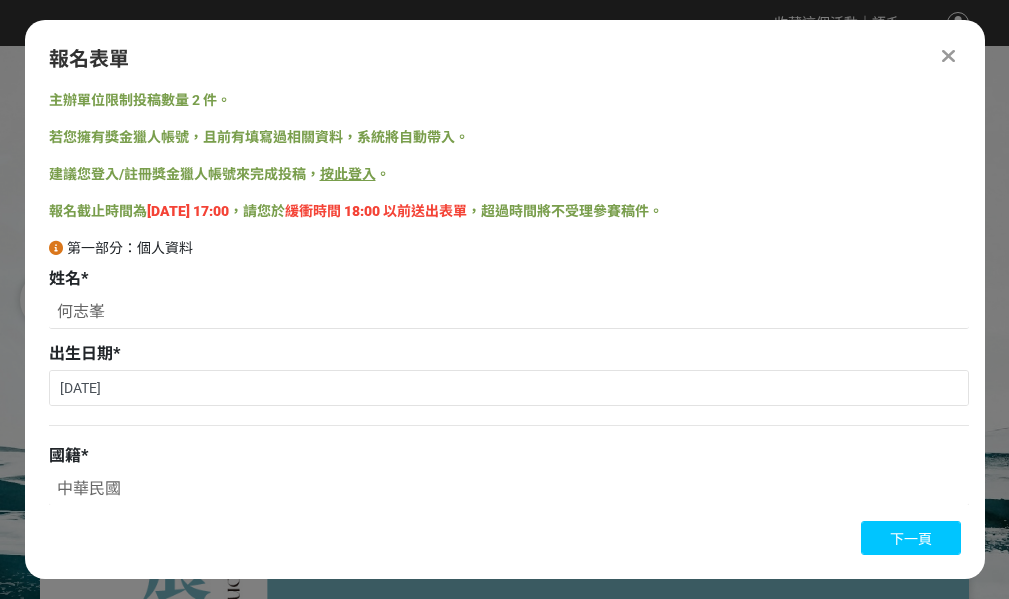 click on "下一頁" at bounding box center (911, 539) 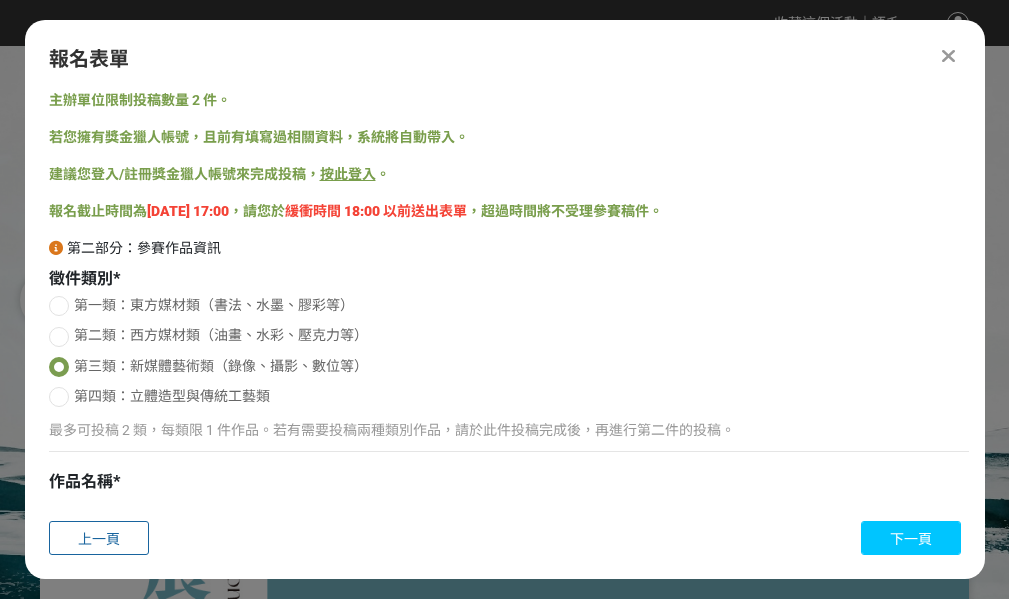 click on "下一頁" at bounding box center [911, 539] 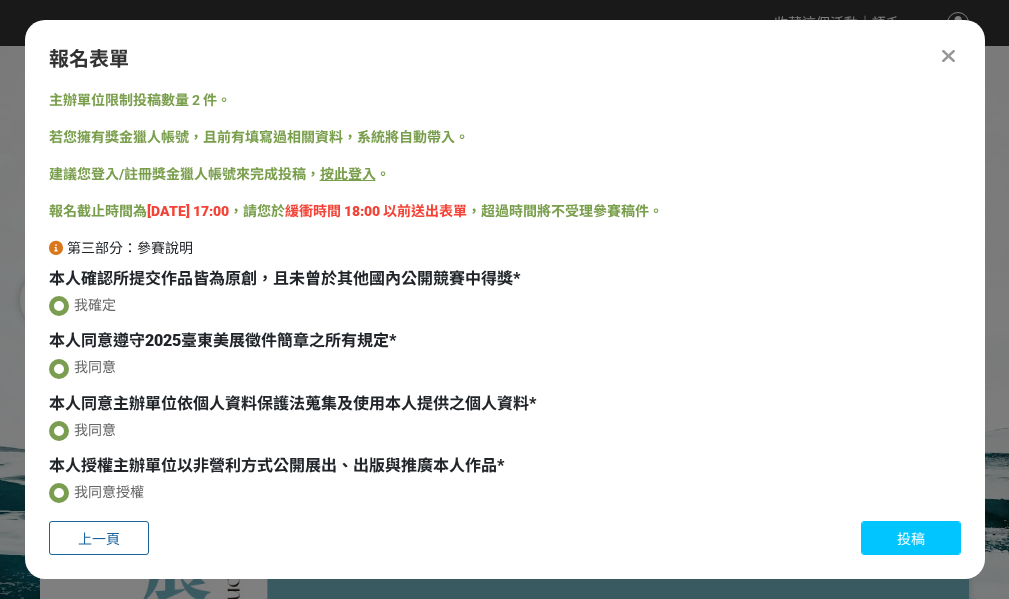 click on "投稿" at bounding box center [911, 538] 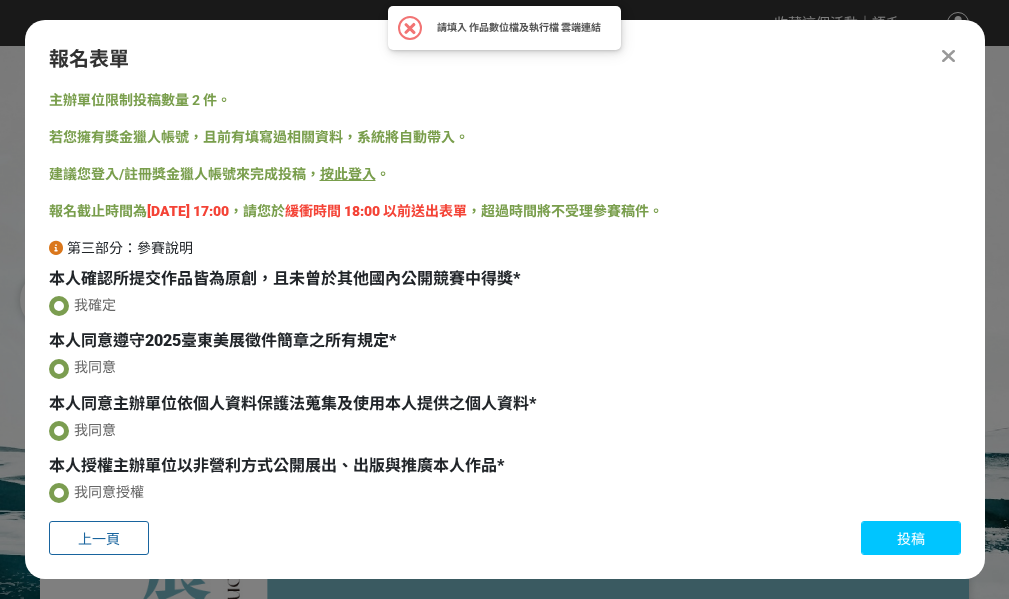 click on "投稿" at bounding box center [911, 538] 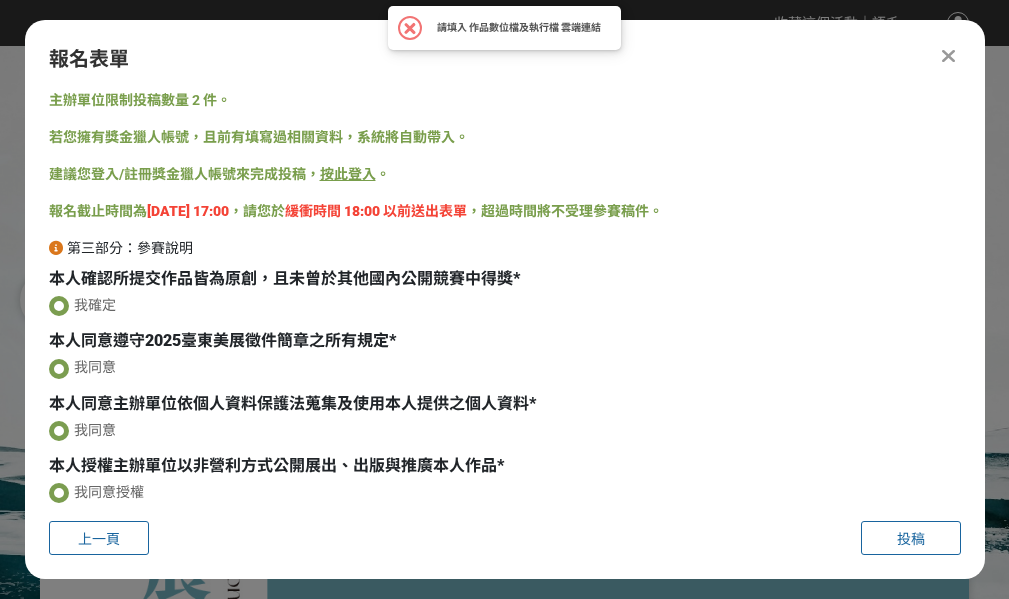 click at bounding box center [410, 29] 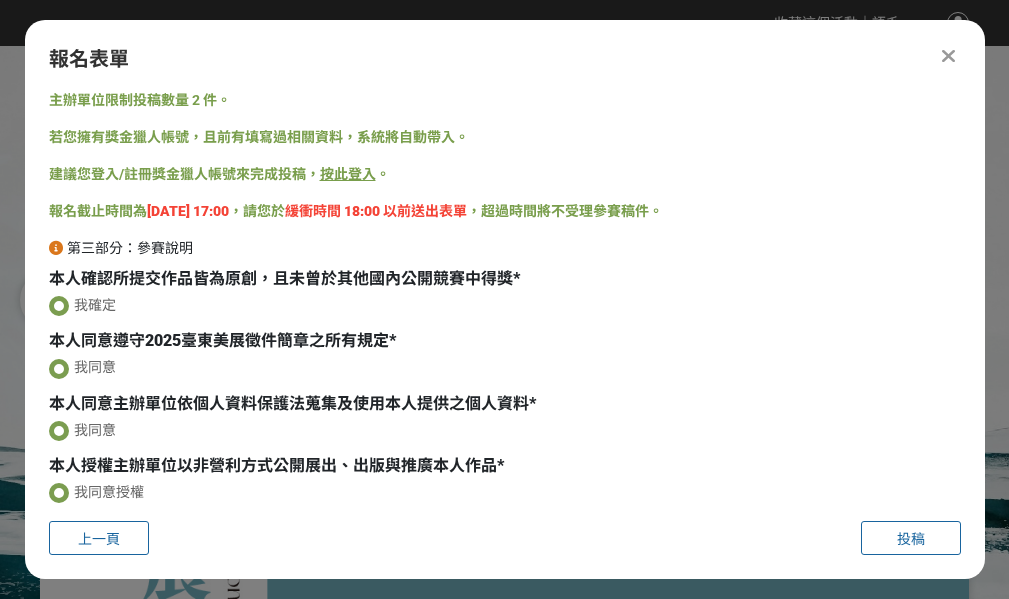 click on "本人同意主辦單位依個人資料保護法蒐集及使用本人提供之個人資料 *" at bounding box center (509, 404) 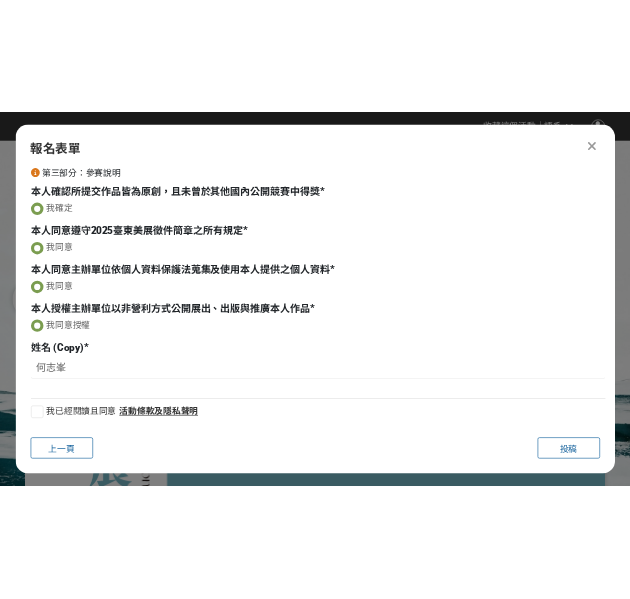 scroll, scrollTop: 0, scrollLeft: 0, axis: both 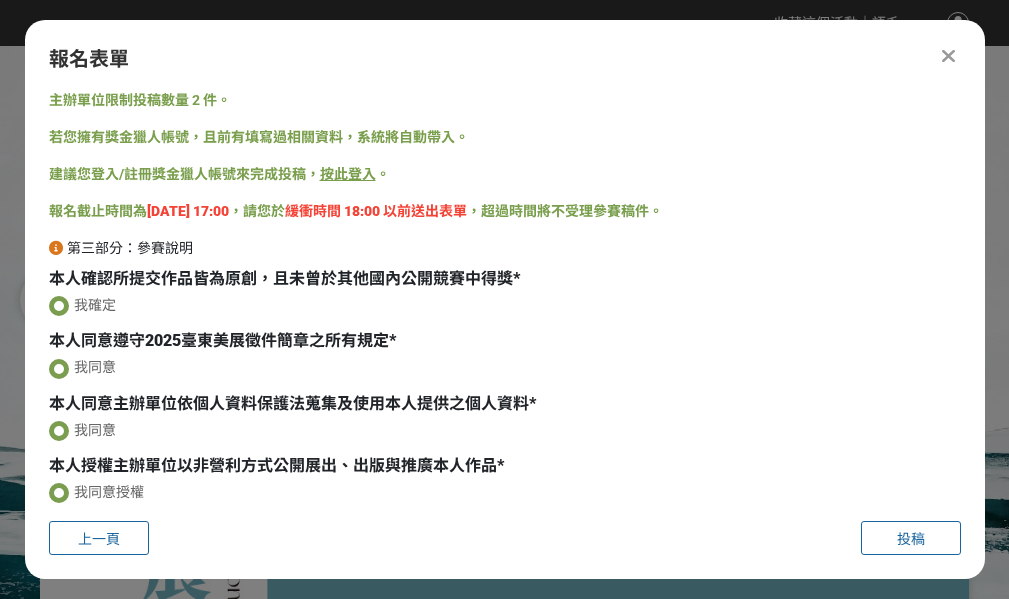 drag, startPoint x: 9, startPoint y: 0, endPoint x: 346, endPoint y: 37, distance: 339.0251 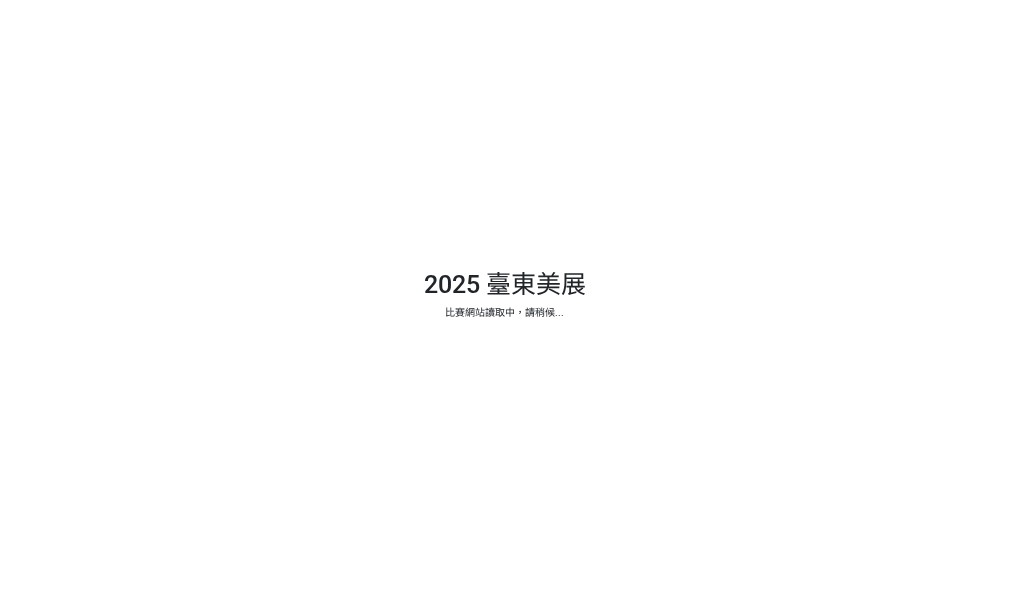 scroll, scrollTop: 0, scrollLeft: 0, axis: both 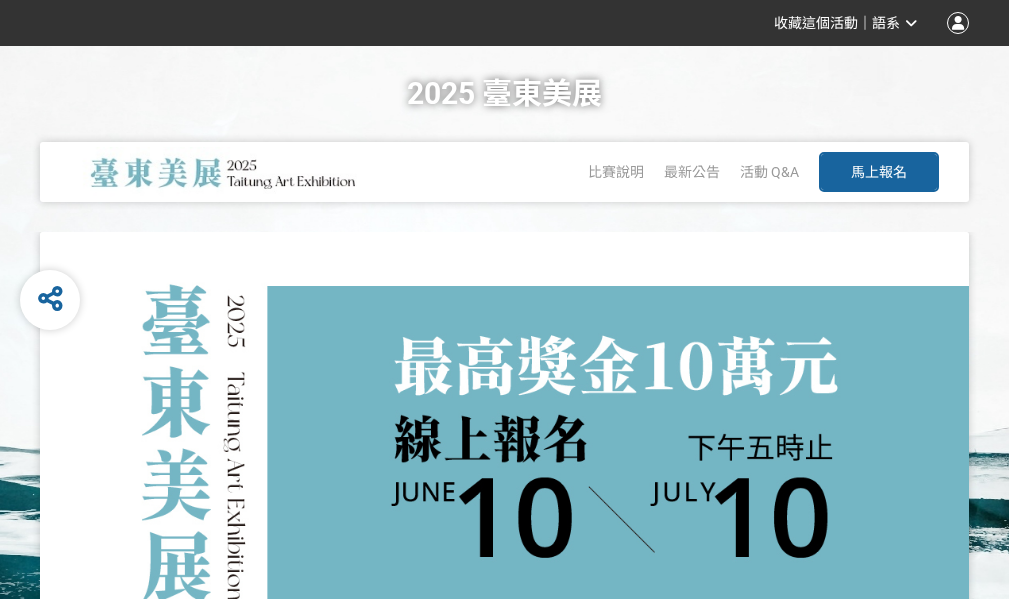 click on "馬上報名" at bounding box center (879, 172) 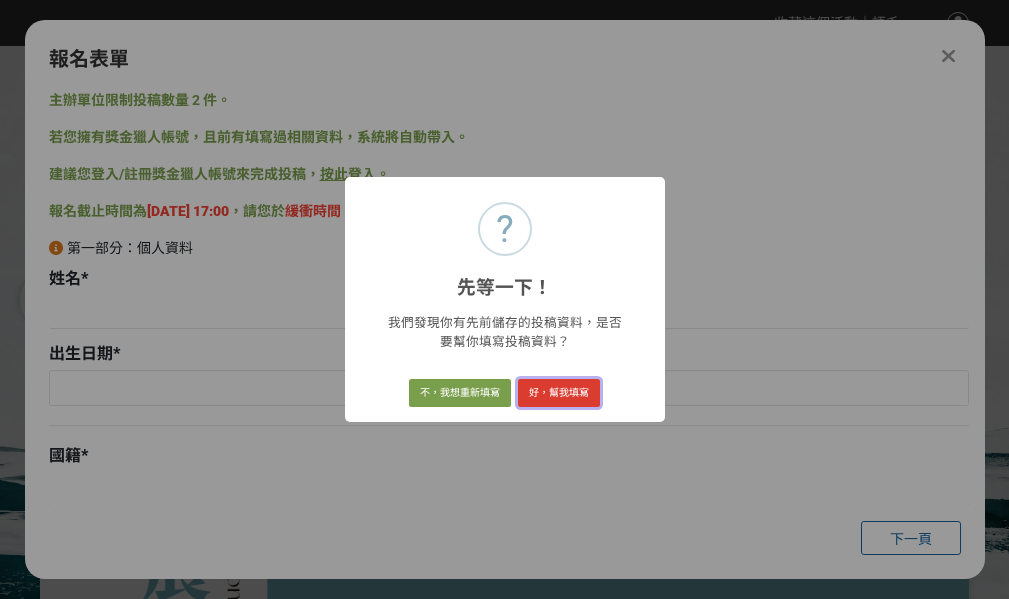 click on "好，幫我填寫" at bounding box center [559, 393] 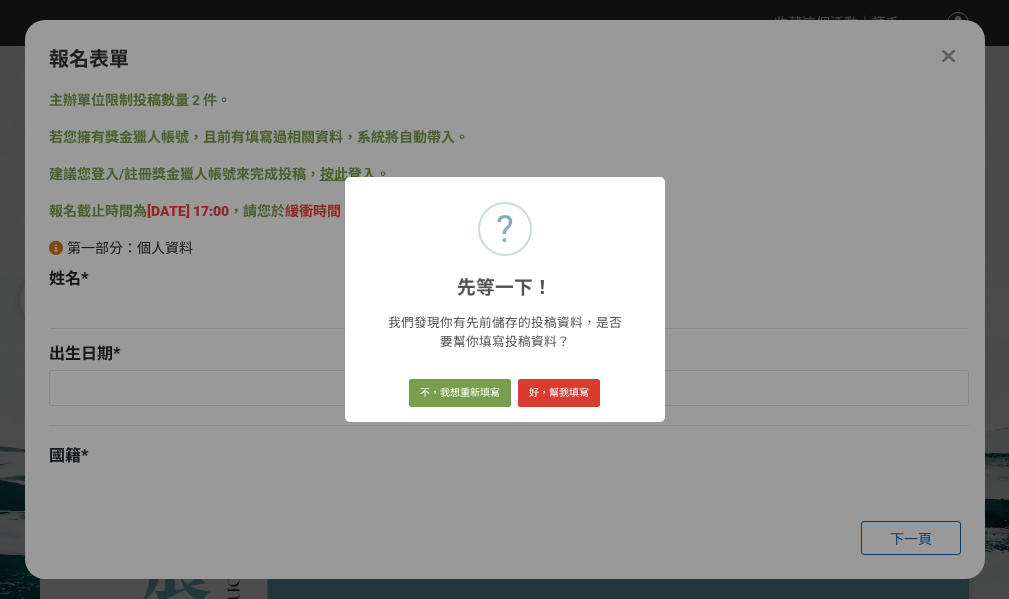 type on "何志峯" 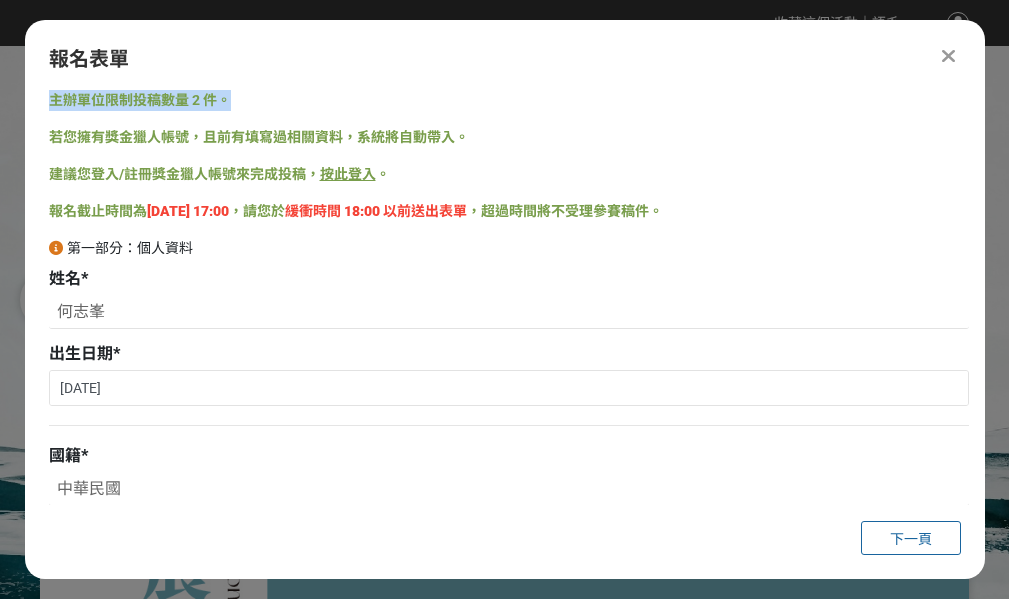 drag, startPoint x: 268, startPoint y: 102, endPoint x: 271, endPoint y: 46, distance: 56.0803 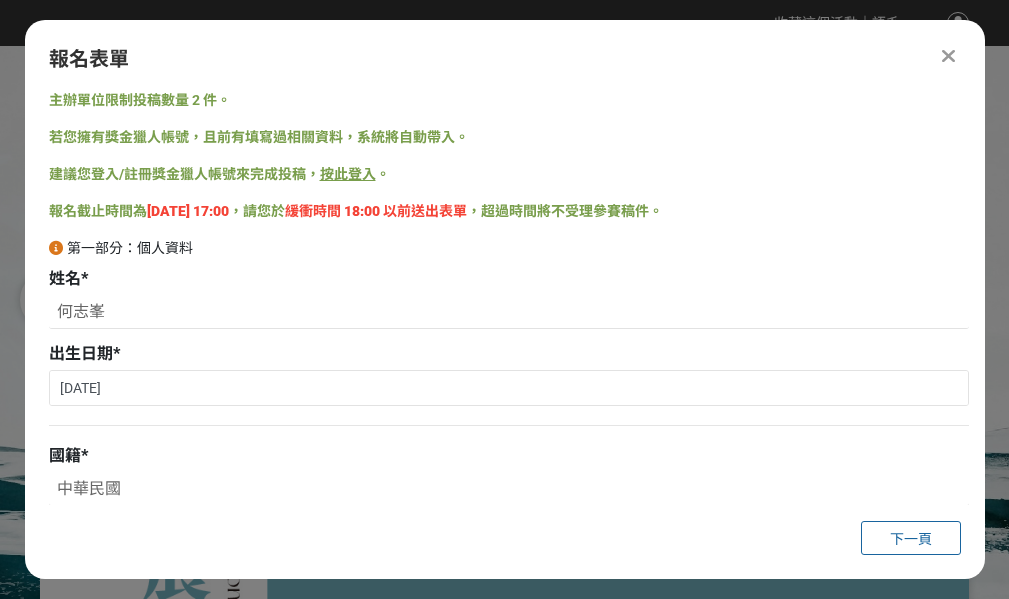 drag, startPoint x: 196, startPoint y: 50, endPoint x: 287, endPoint y: 74, distance: 94.11163 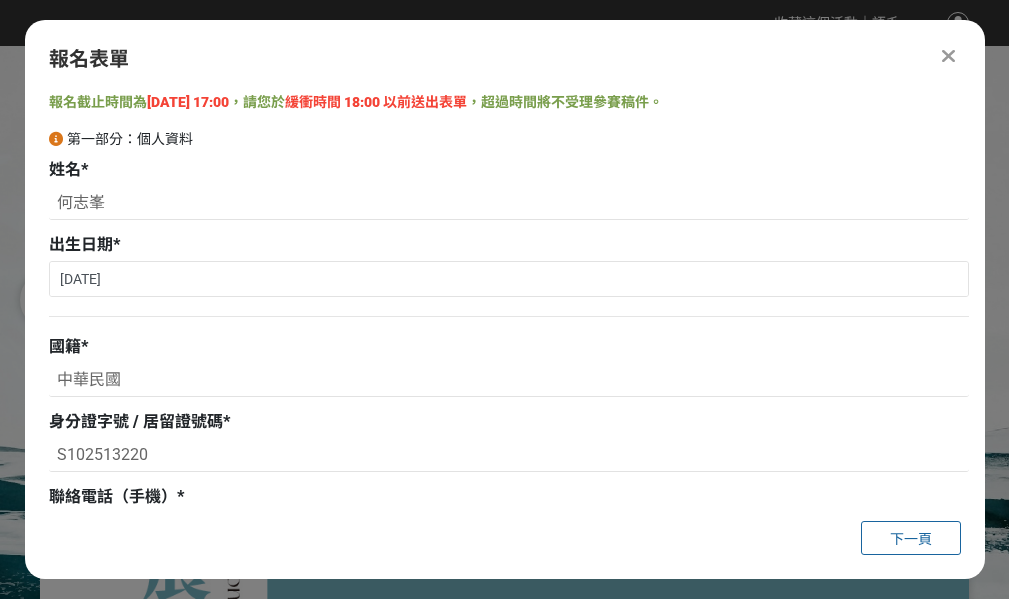 scroll, scrollTop: 0, scrollLeft: 0, axis: both 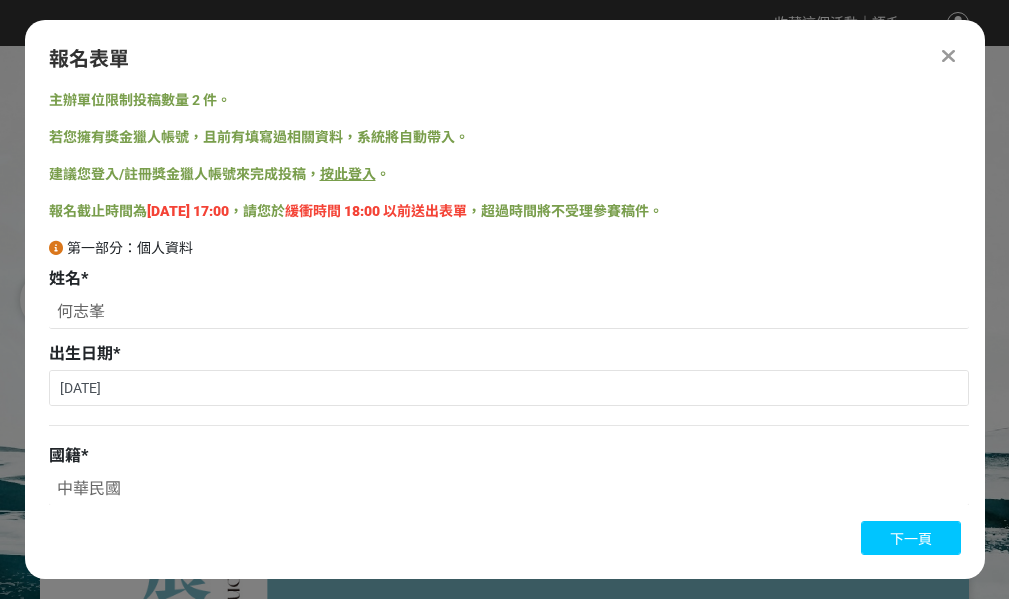 click on "下一頁" at bounding box center [911, 538] 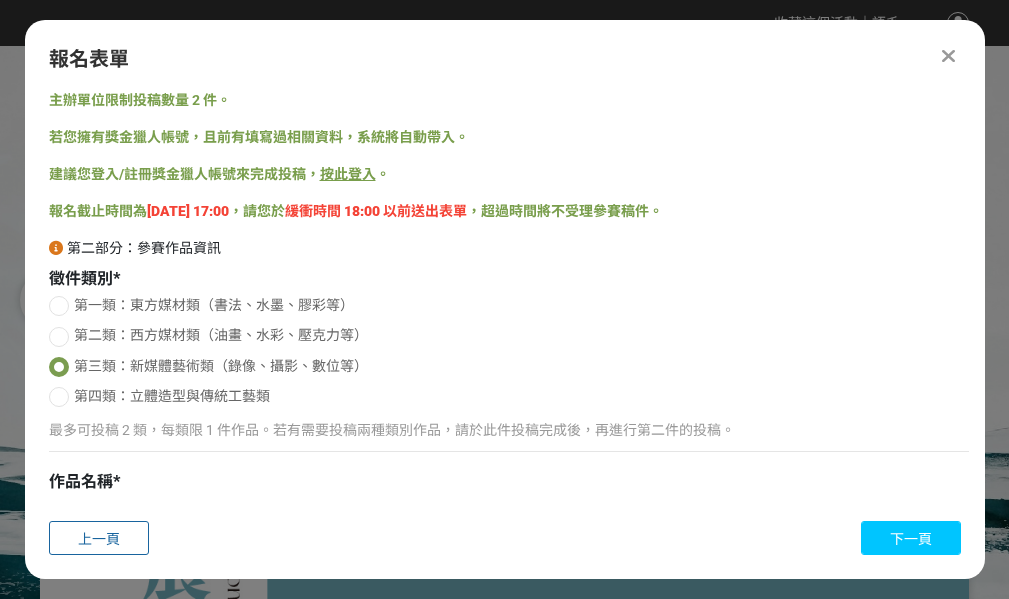 click on "下一頁" at bounding box center [911, 538] 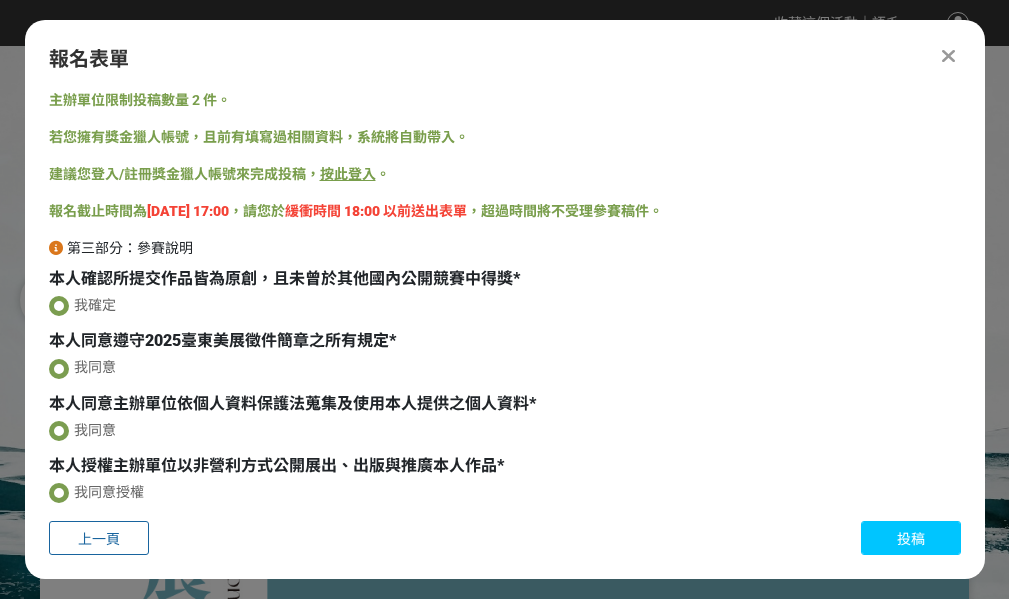 click on "投稿" at bounding box center [911, 538] 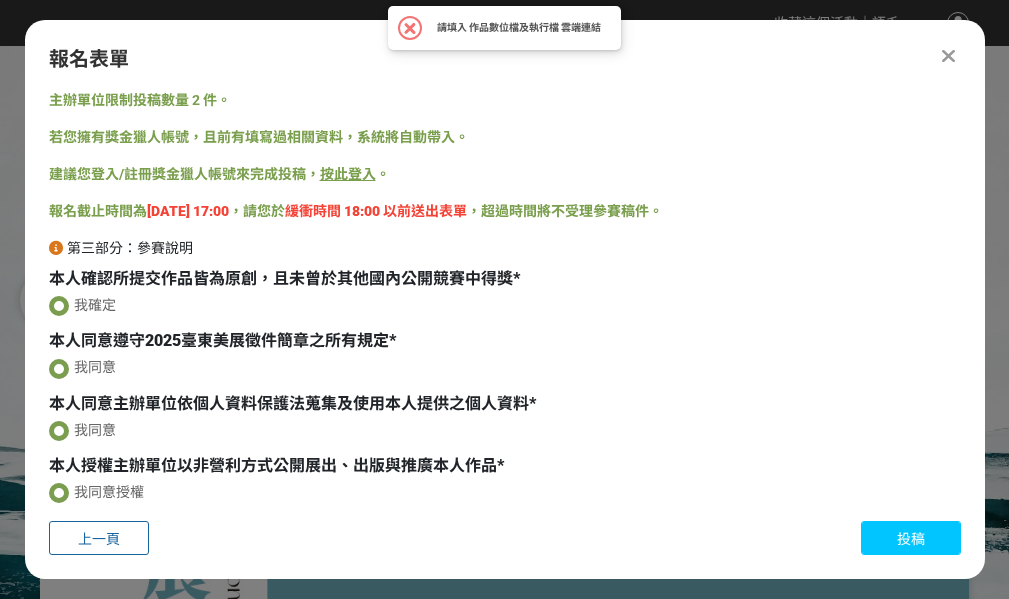 click on "投稿" at bounding box center (911, 538) 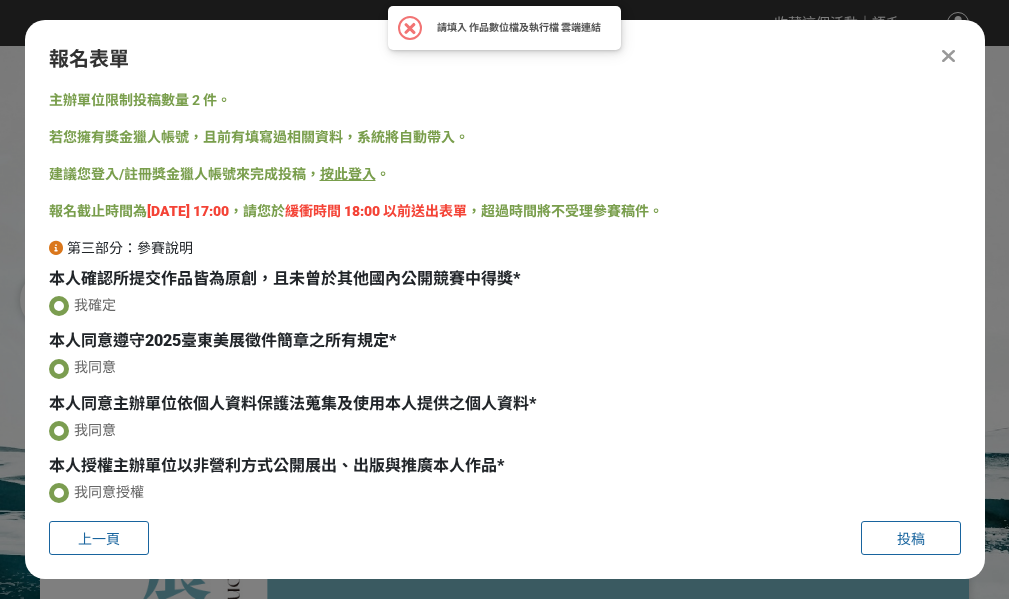 click at bounding box center (410, 29) 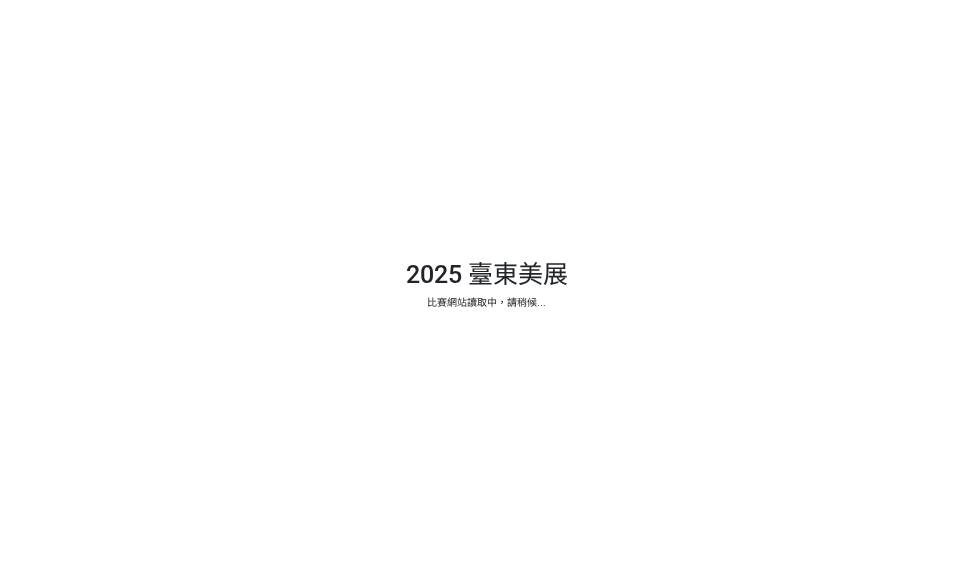 scroll, scrollTop: 0, scrollLeft: 0, axis: both 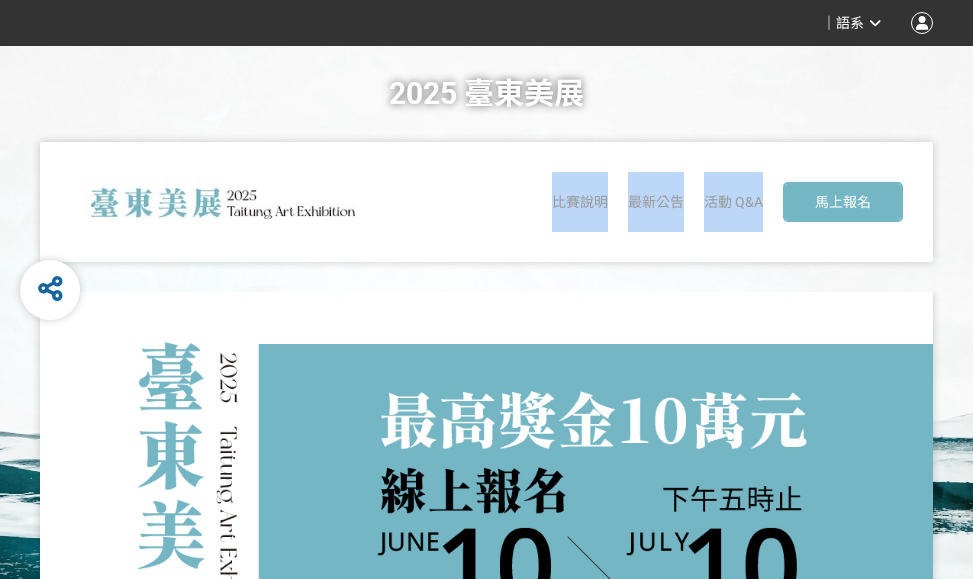 drag, startPoint x: 563, startPoint y: 275, endPoint x: 477, endPoint y: 289, distance: 87.13208 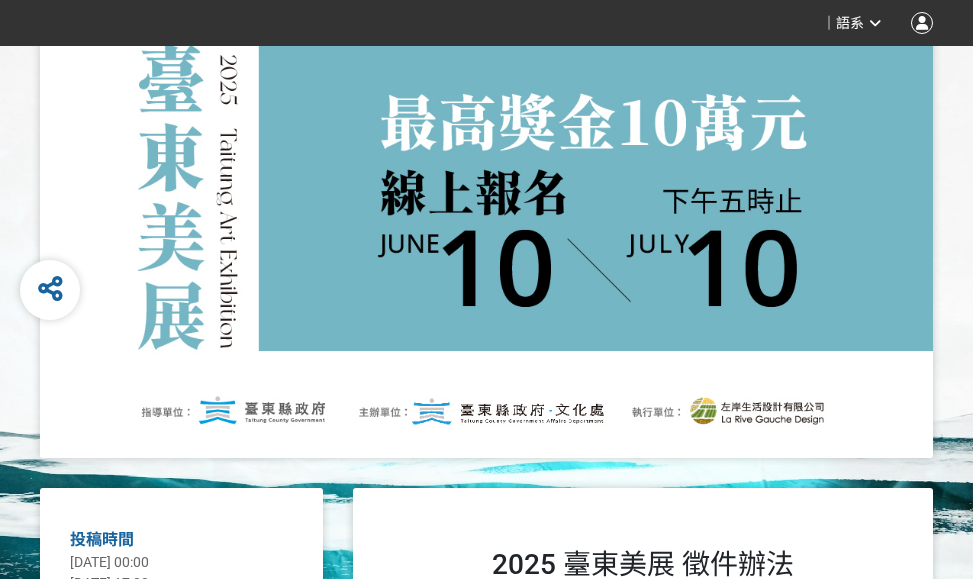 scroll, scrollTop: 300, scrollLeft: 0, axis: vertical 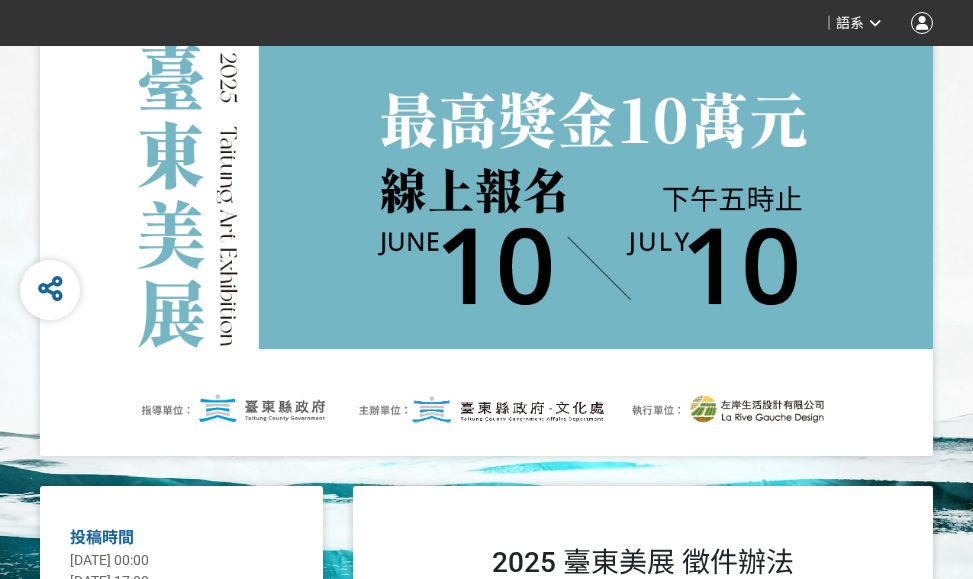 drag, startPoint x: 218, startPoint y: 491, endPoint x: 151, endPoint y: 497, distance: 67.26812 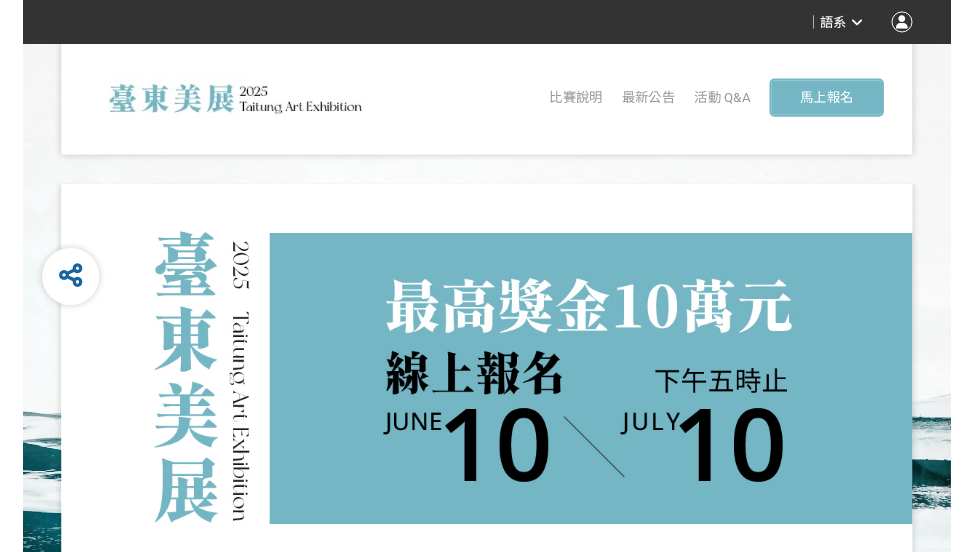 scroll, scrollTop: 0, scrollLeft: 0, axis: both 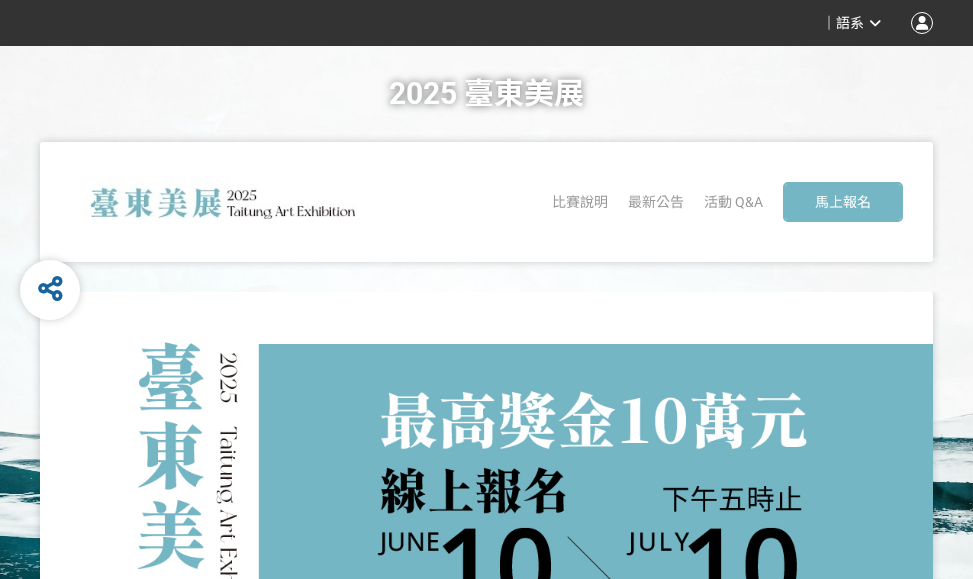 drag, startPoint x: 28, startPoint y: 94, endPoint x: -18, endPoint y: 91, distance: 46.09772 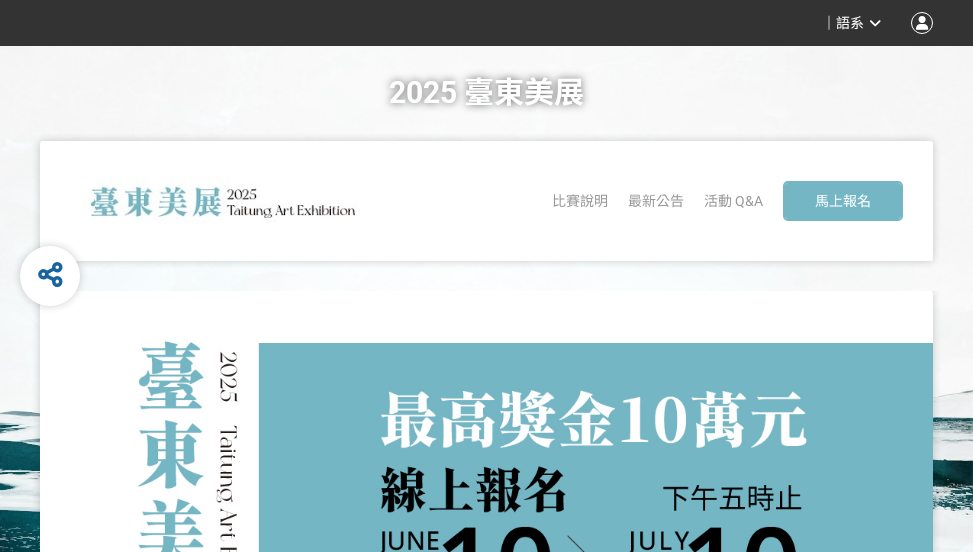 scroll, scrollTop: 0, scrollLeft: 0, axis: both 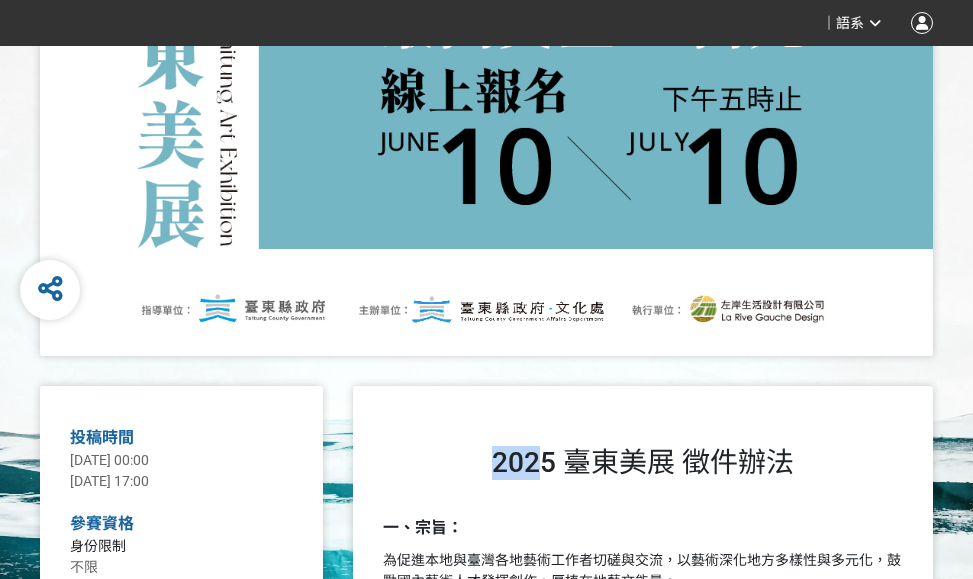drag, startPoint x: 540, startPoint y: 453, endPoint x: 492, endPoint y: 459, distance: 48.373547 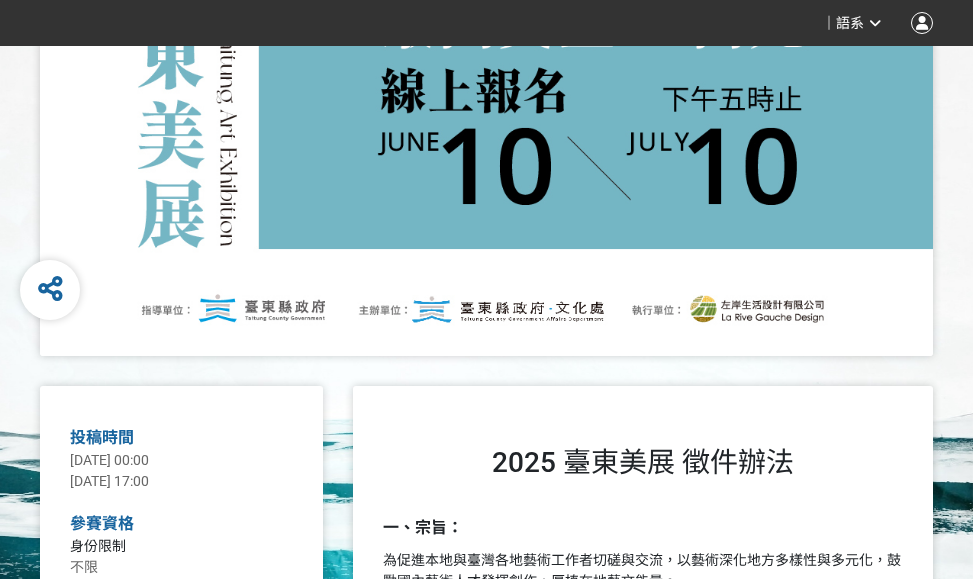 click on "投稿時間 [DATE] 00:00 [DATE] 17:00 參賽資格 身份限制 不限 國籍/地區限制 不限 比賽時區 [GEOGRAPHIC_DATA]/[GEOGRAPHIC_DATA] 2025 臺[GEOGRAPHIC_DATA] 徵件辦法   一、宗旨： 為促進本地與臺灣各地藝術工作者切磋與交流，以藝術深化地方多樣性與多元化，鼓勵國內藝術人才發揮創作，厚植在地藝文能量。   二、辦理單位： (一)指導單位：臺東縣政府 (二)主辦單位：臺東縣政府文化處   三、辦理方式： (一) 舉辦方式：採公開徵件方式辦理 (二) 報名方式：採線上報名，自[DATE]至[DATE]下午五時止 (三) 展覽日期：預計[DATE]至[DATE]止 (四) 開幕暨頒獎典禮：預計[DATE](日)或[DATE]（五） (五) 展覽地點：[GEOGRAPHIC_DATA]政府文化處藝文中心   四、參賽辦法： (一) 報名資格： 具中華民國國籍，或持有中華民國(就學)居留(簽證)證明文件之外籍人士。 (二) 參賽主題：   五、送件方式：     項目" at bounding box center [486, 2827] 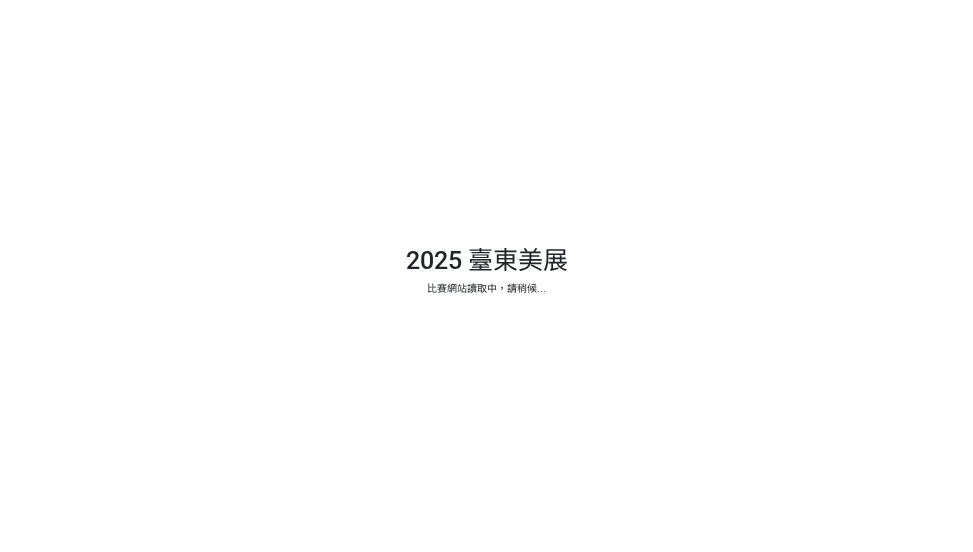 scroll, scrollTop: 0, scrollLeft: 0, axis: both 